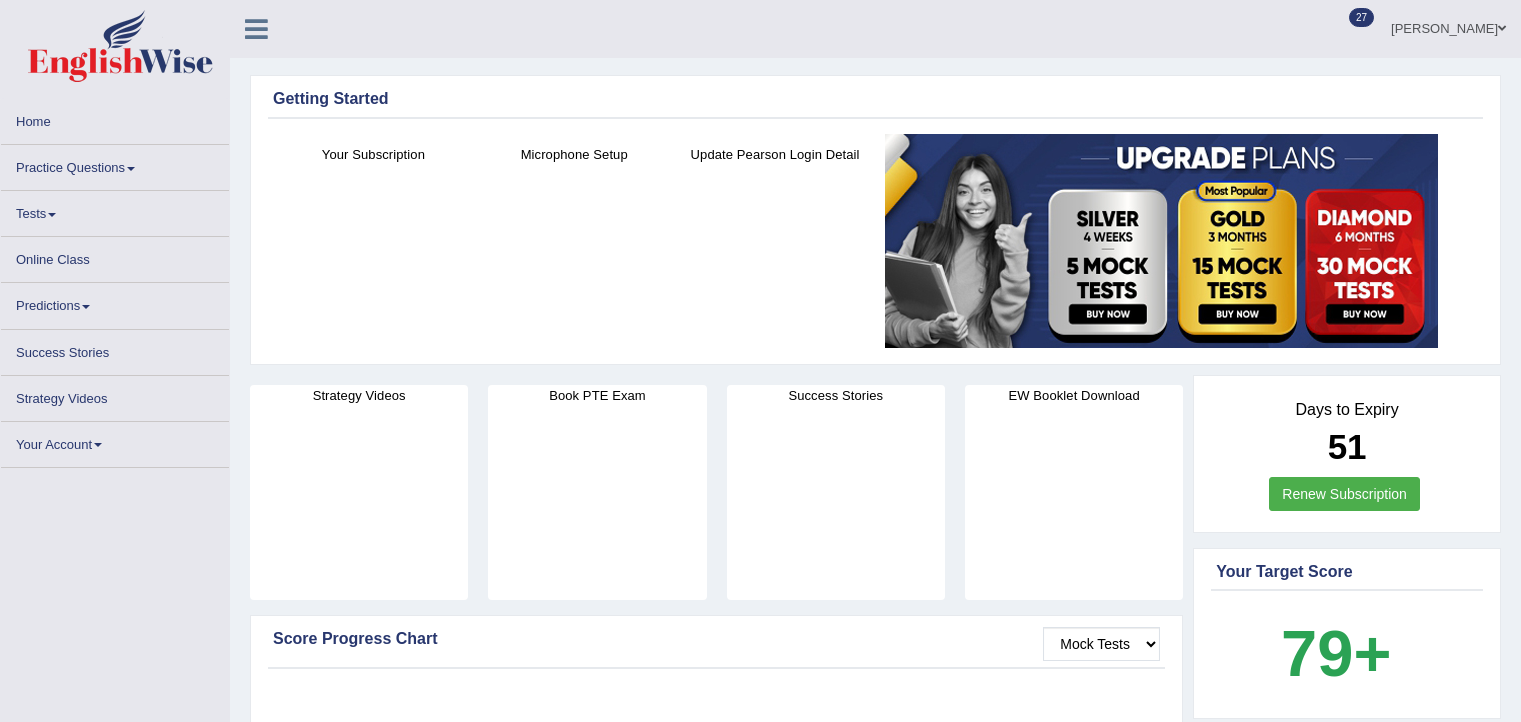 scroll, scrollTop: 0, scrollLeft: 0, axis: both 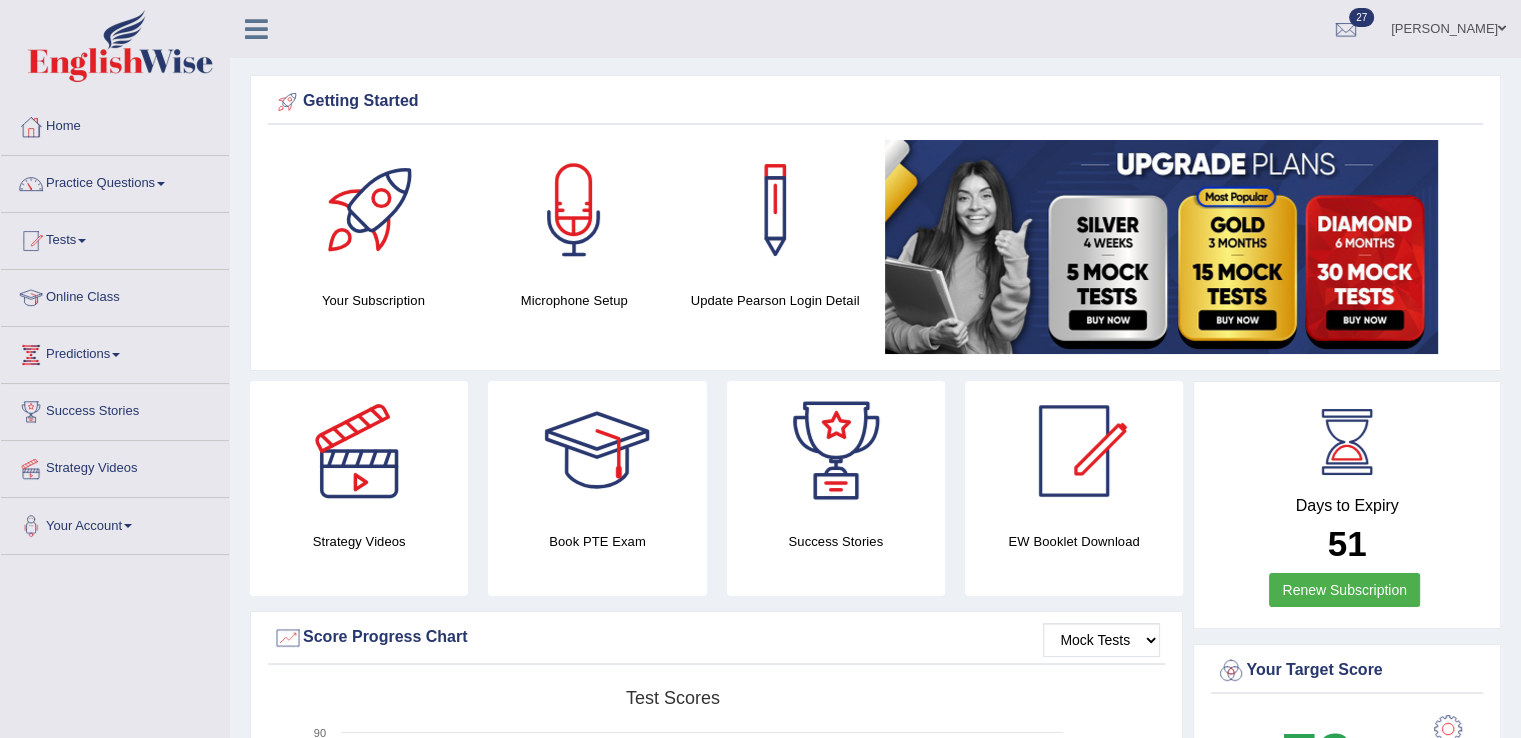 drag, startPoint x: 0, startPoint y: 0, endPoint x: 1527, endPoint y: 10, distance: 1527.0327 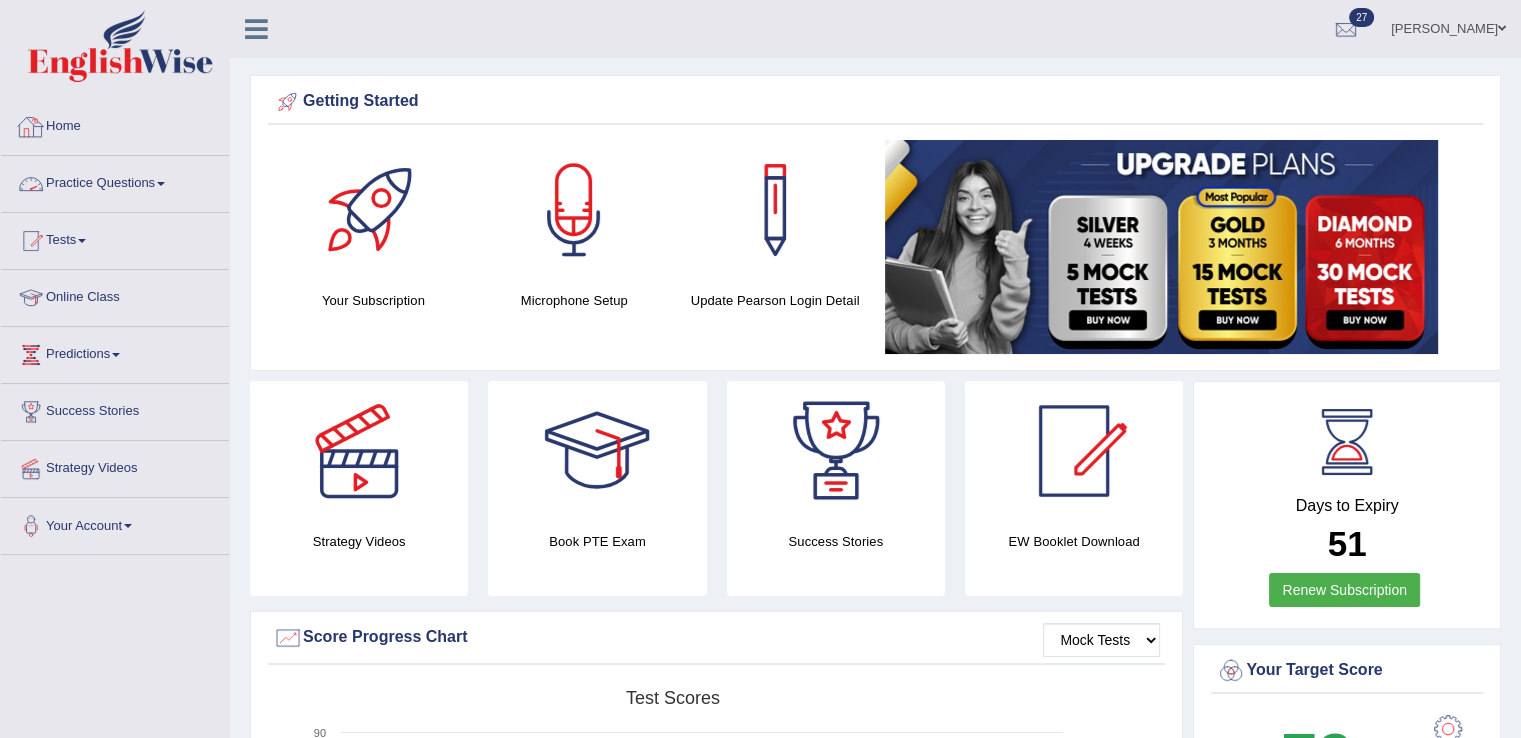 click on "Practice Questions" at bounding box center [115, 181] 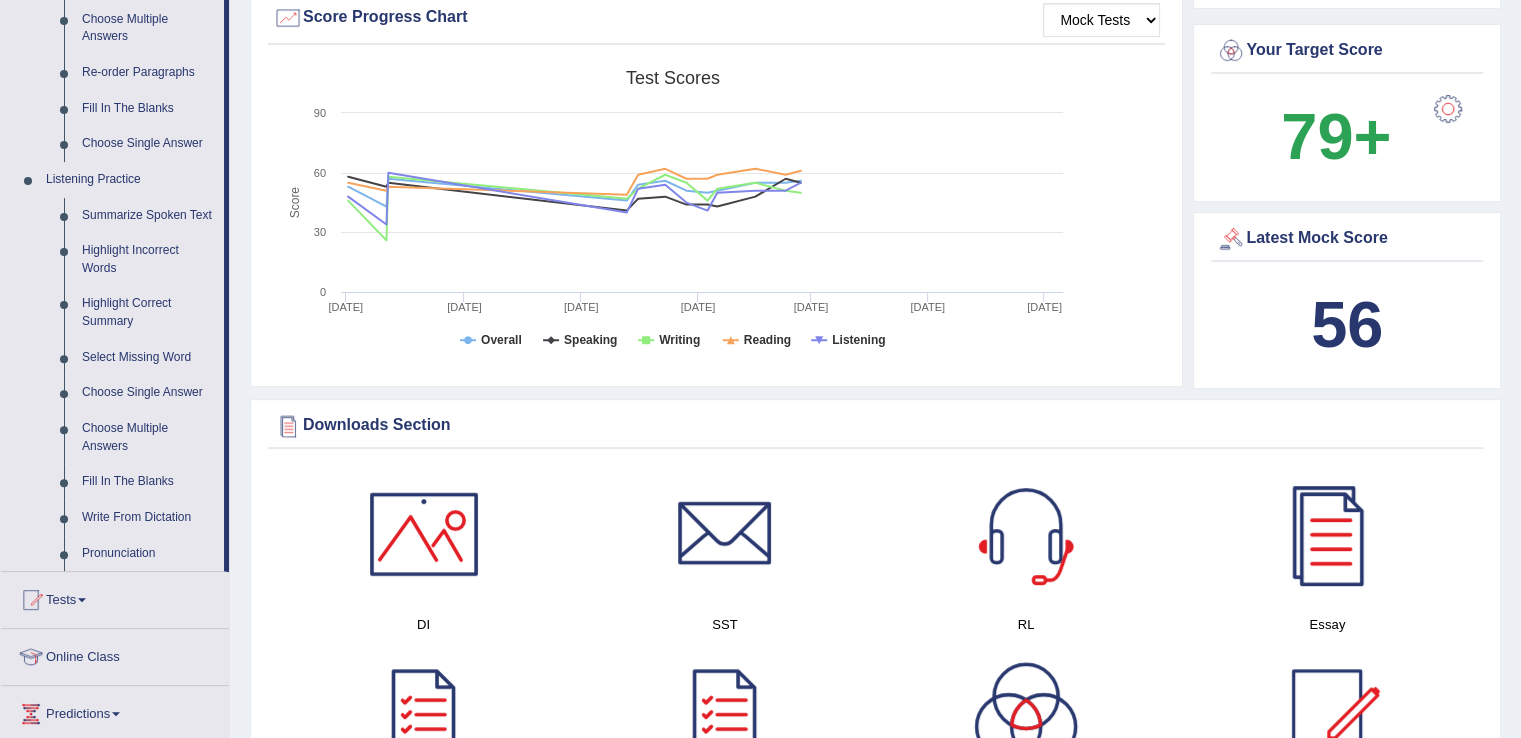 scroll, scrollTop: 613, scrollLeft: 0, axis: vertical 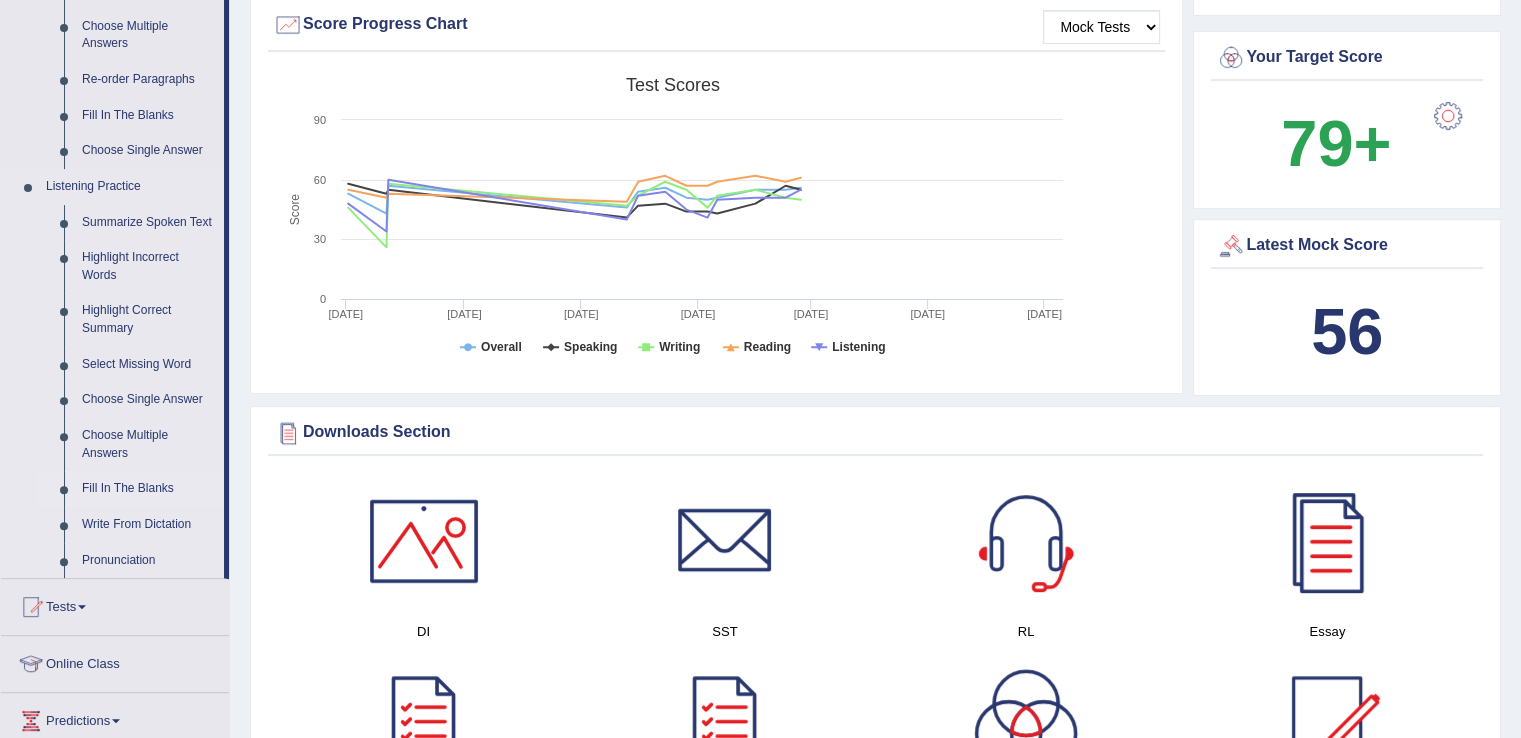 click on "Fill In The Blanks" at bounding box center (148, 489) 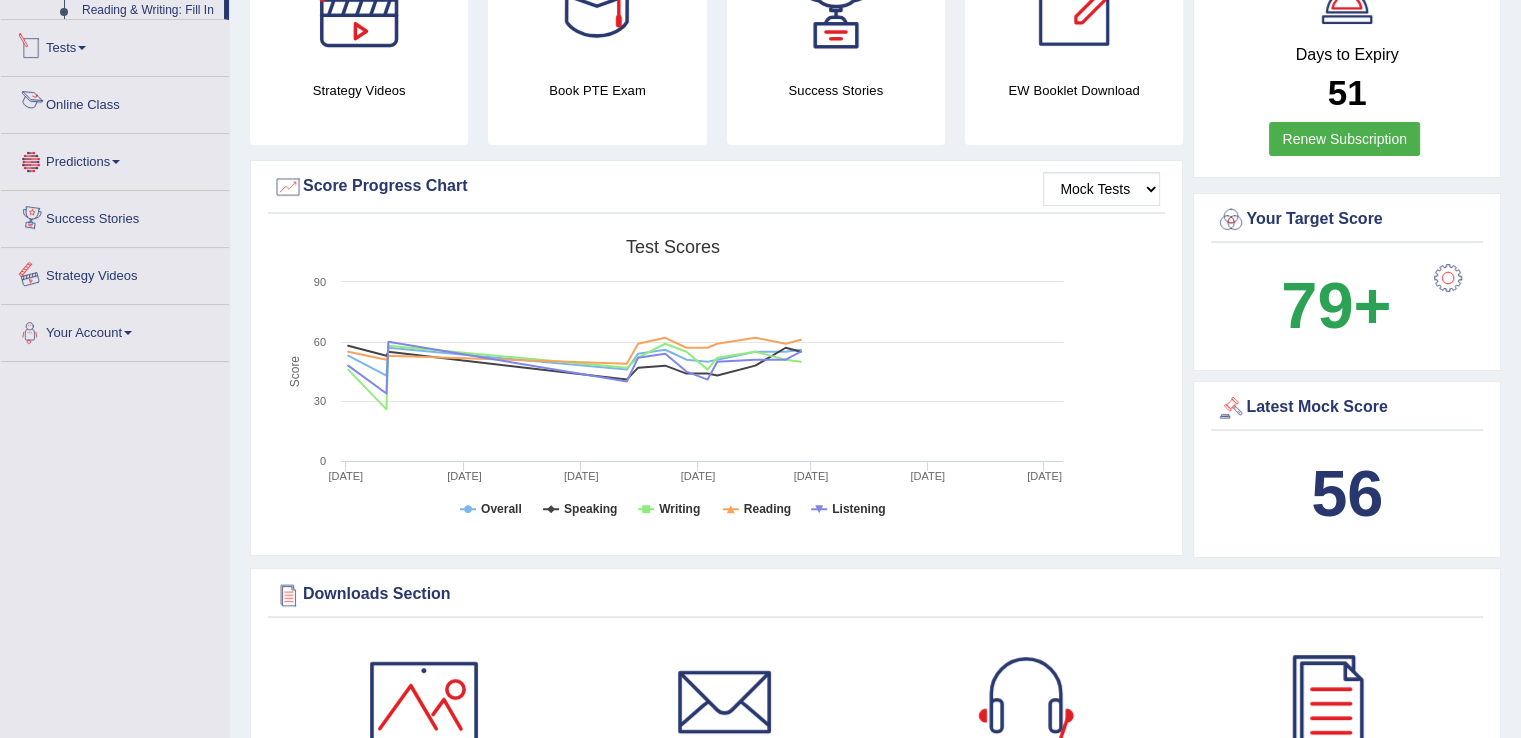 scroll, scrollTop: 585, scrollLeft: 0, axis: vertical 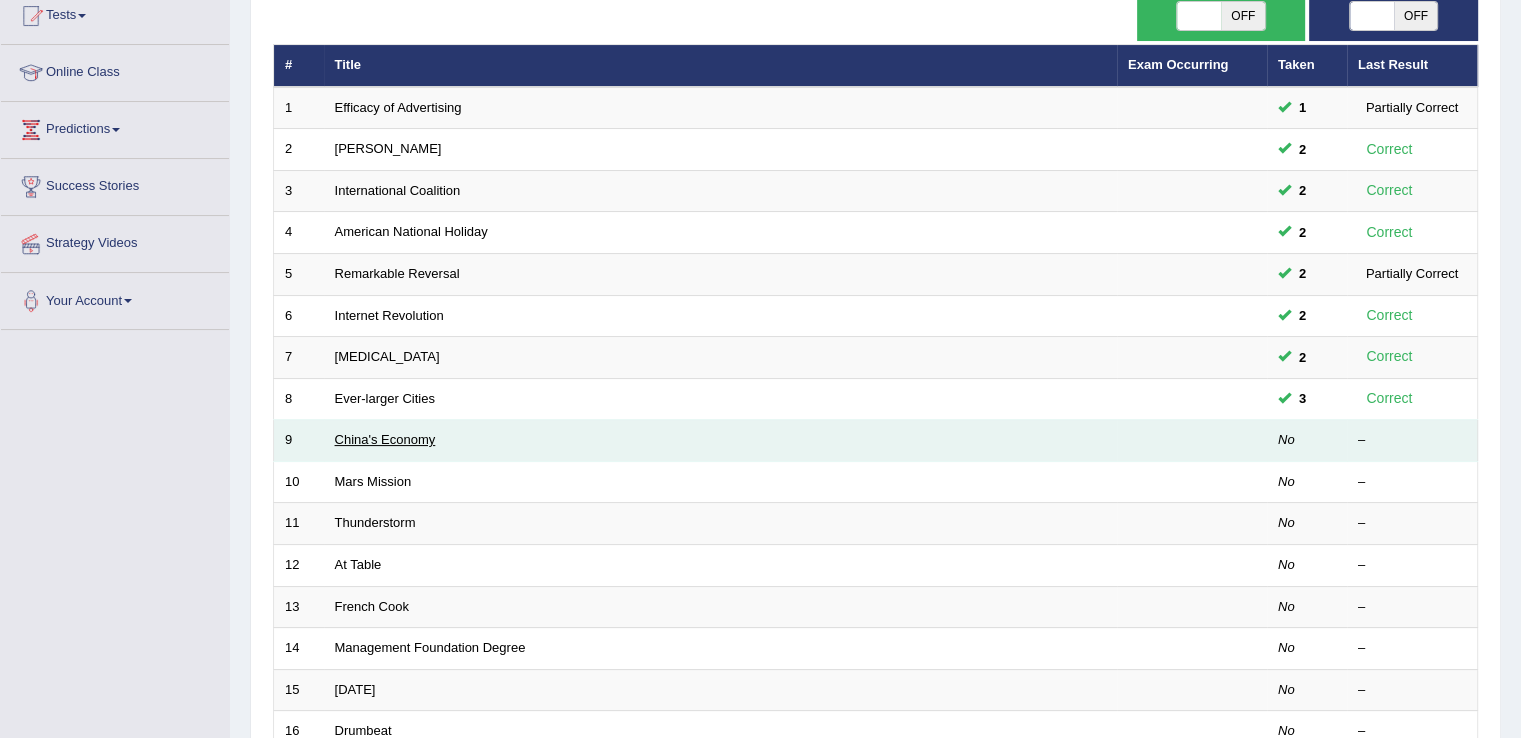click on "China's Economy" at bounding box center [385, 439] 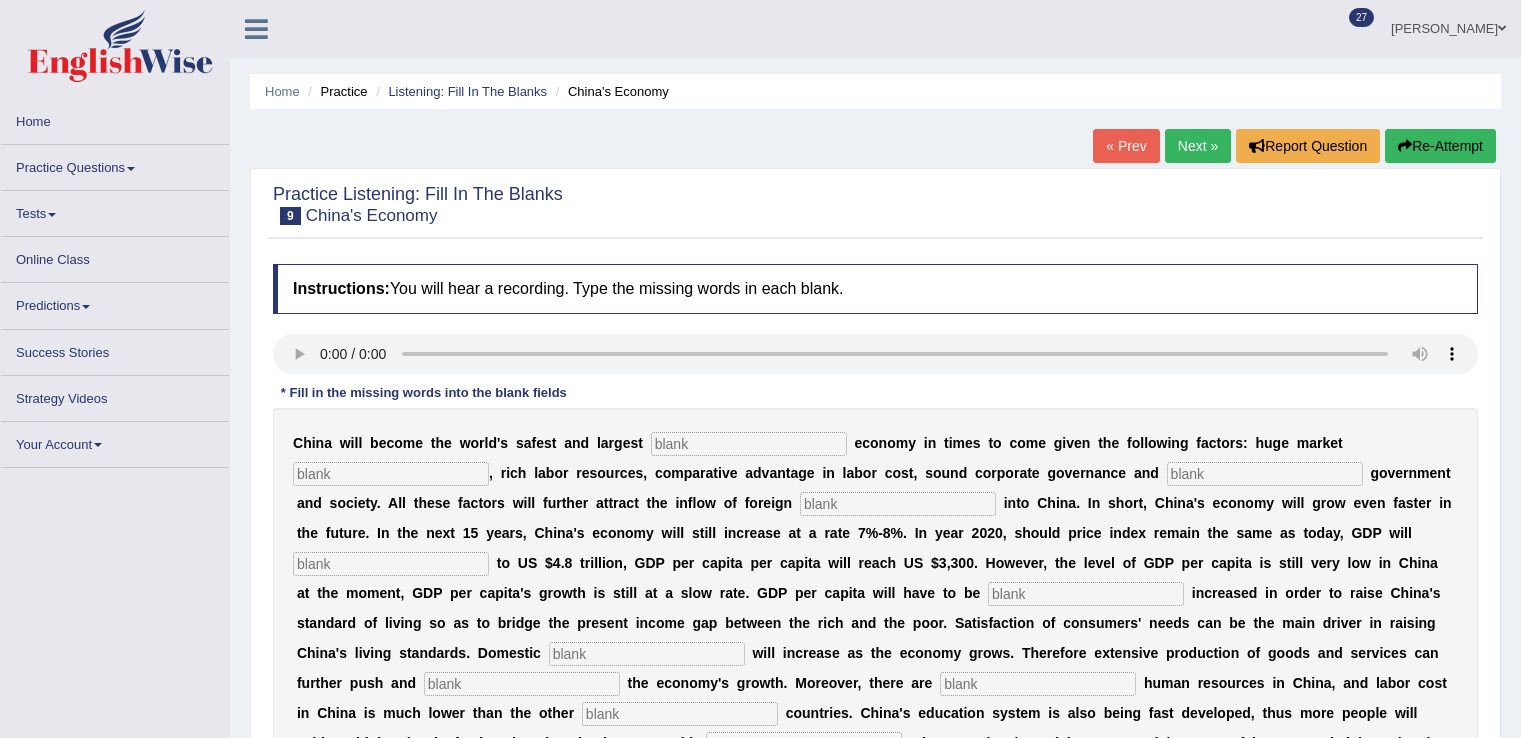 scroll, scrollTop: 0, scrollLeft: 0, axis: both 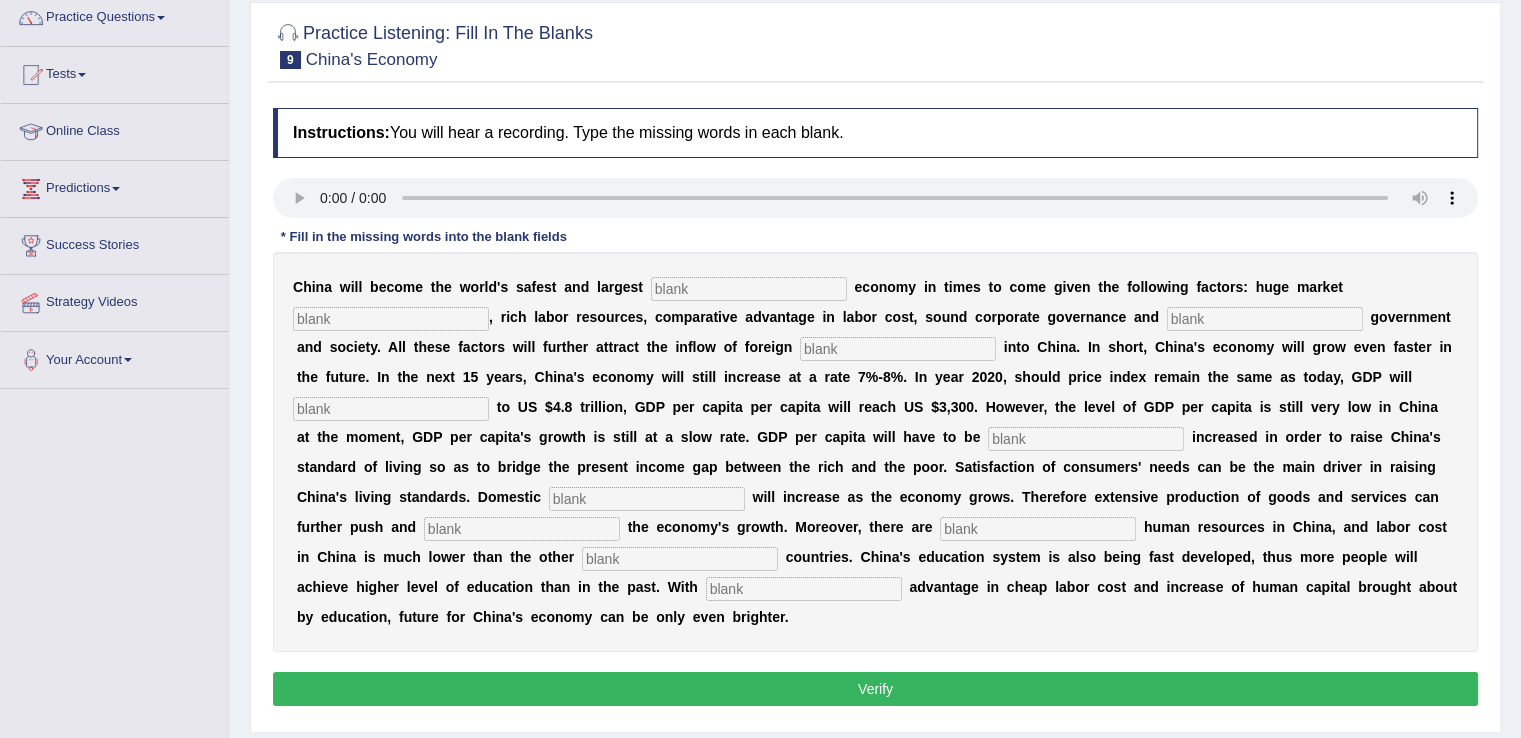 click at bounding box center (749, 289) 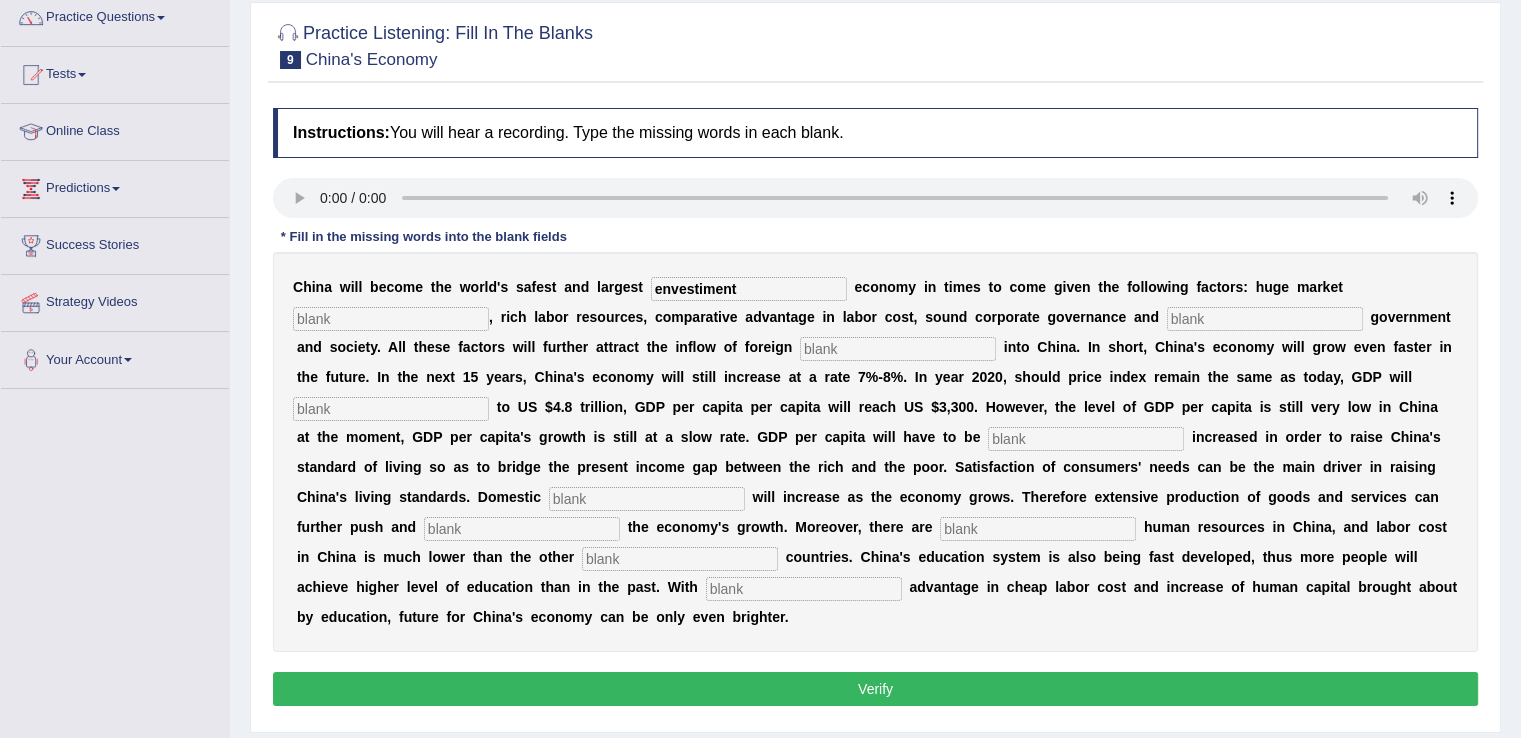 type on "envestiment" 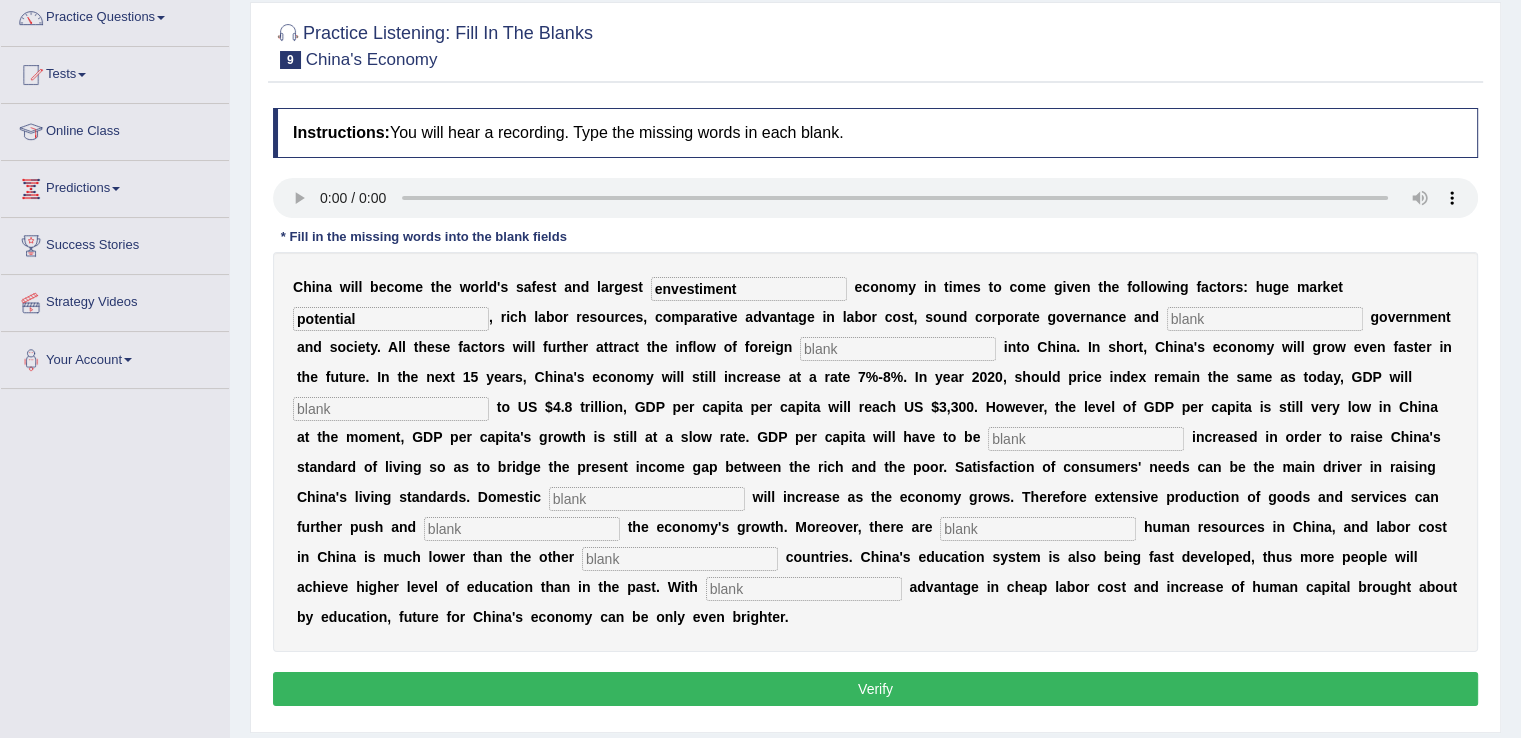 type on "potential" 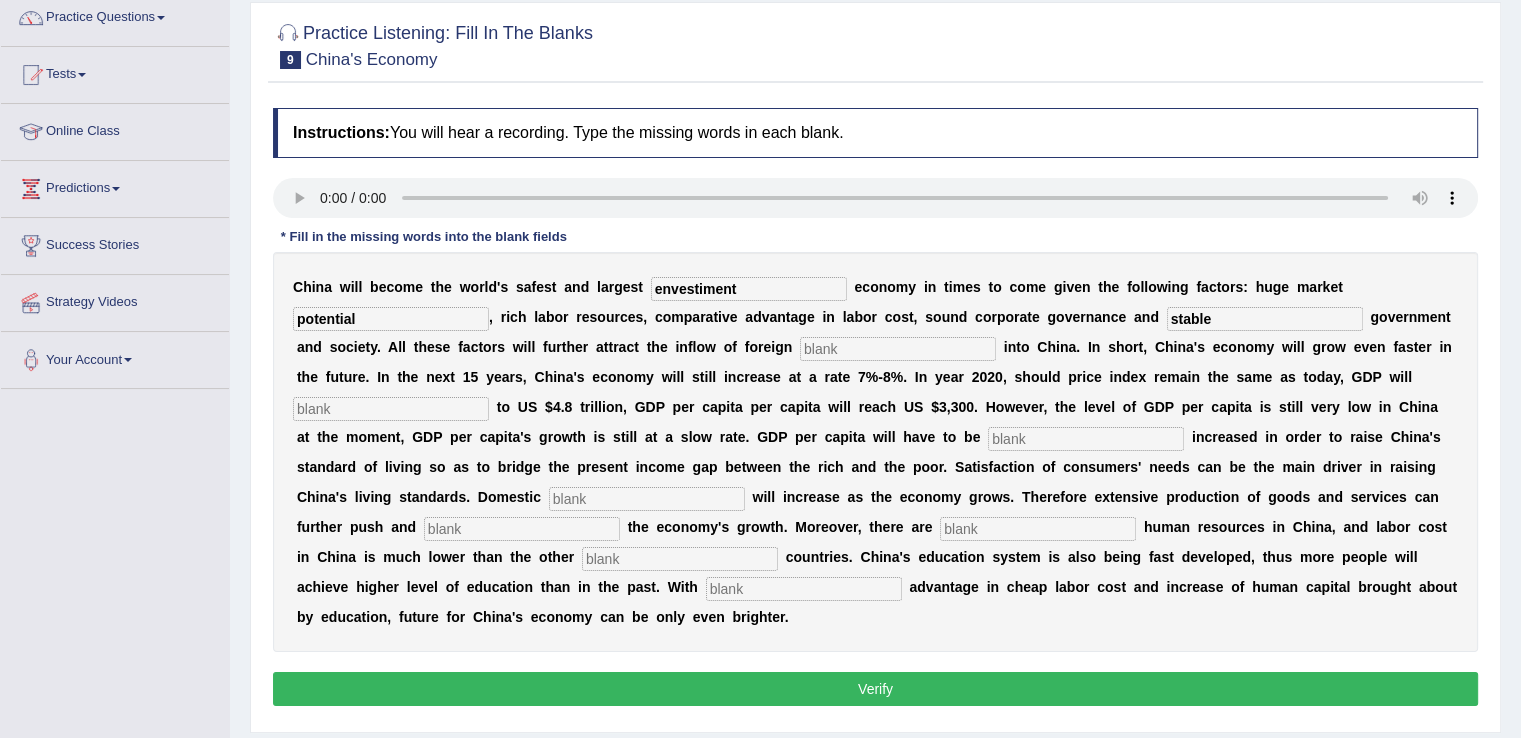 type on "stable" 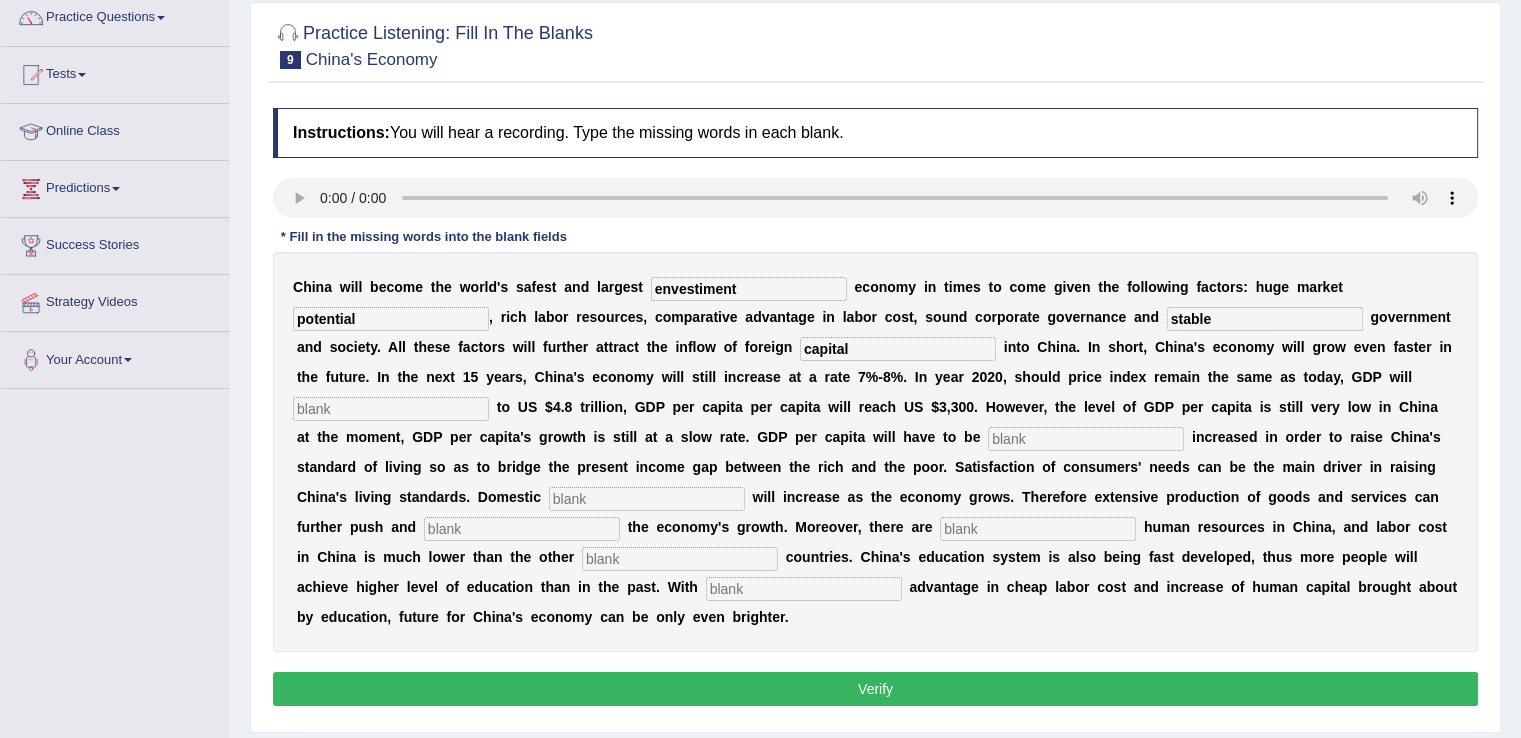 type on "capital" 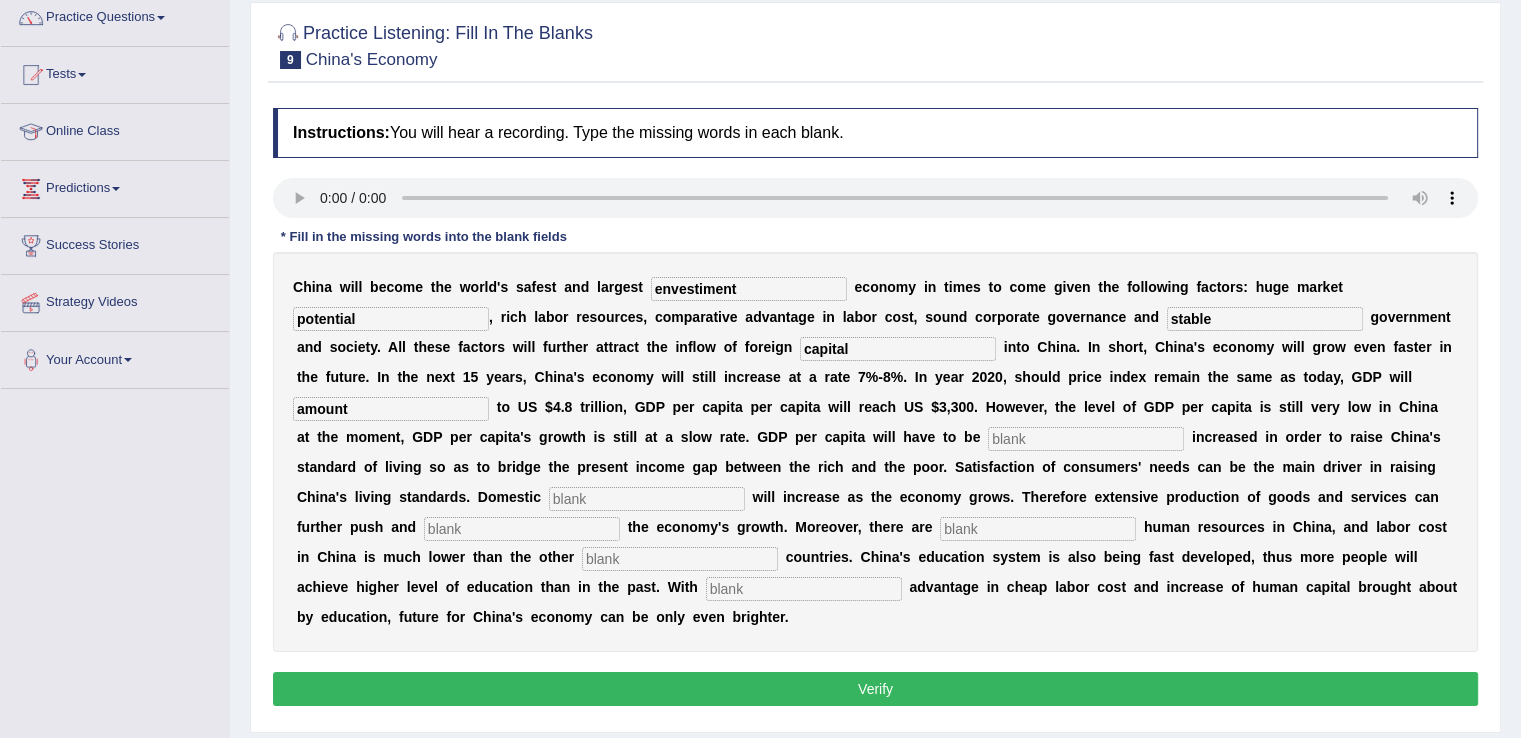 type on "amount" 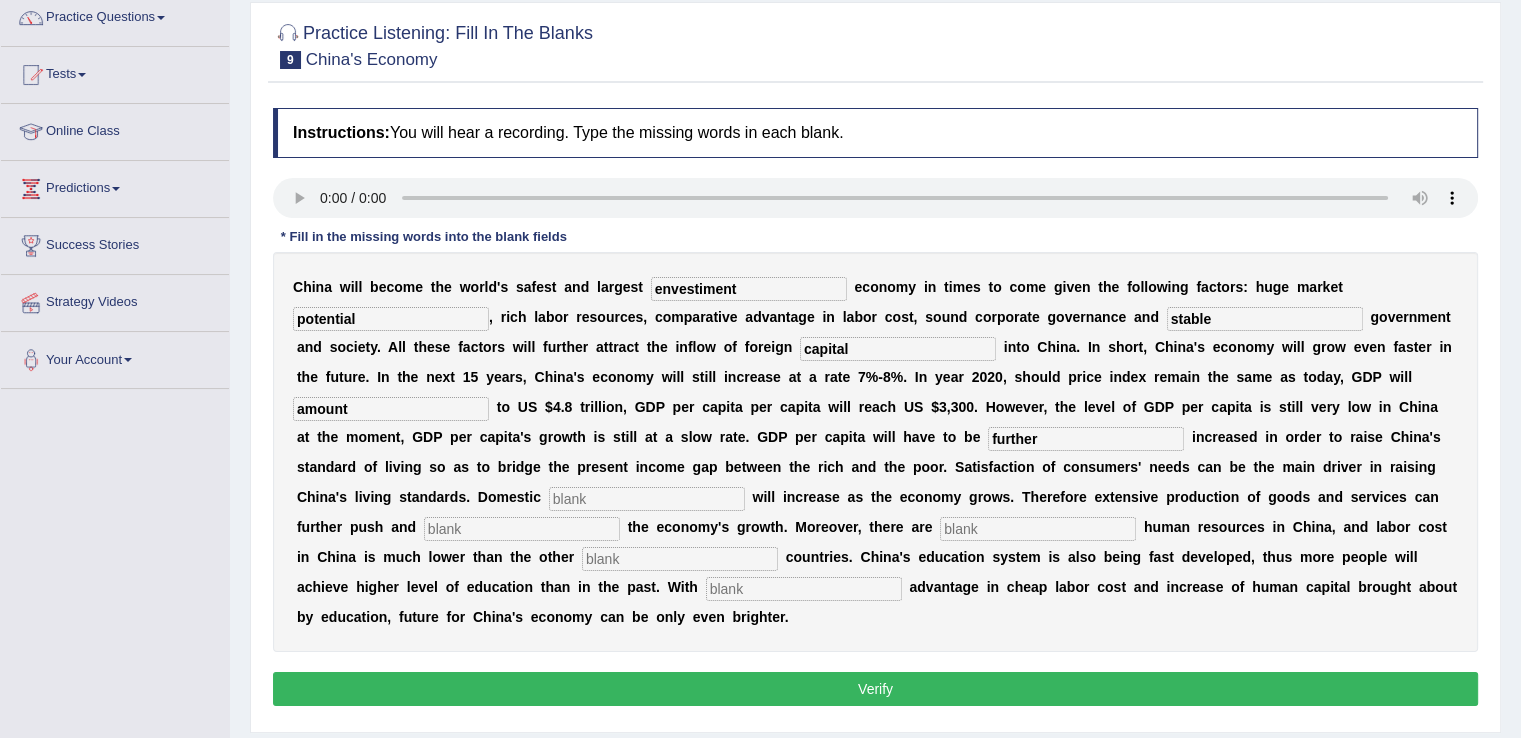 type on "further" 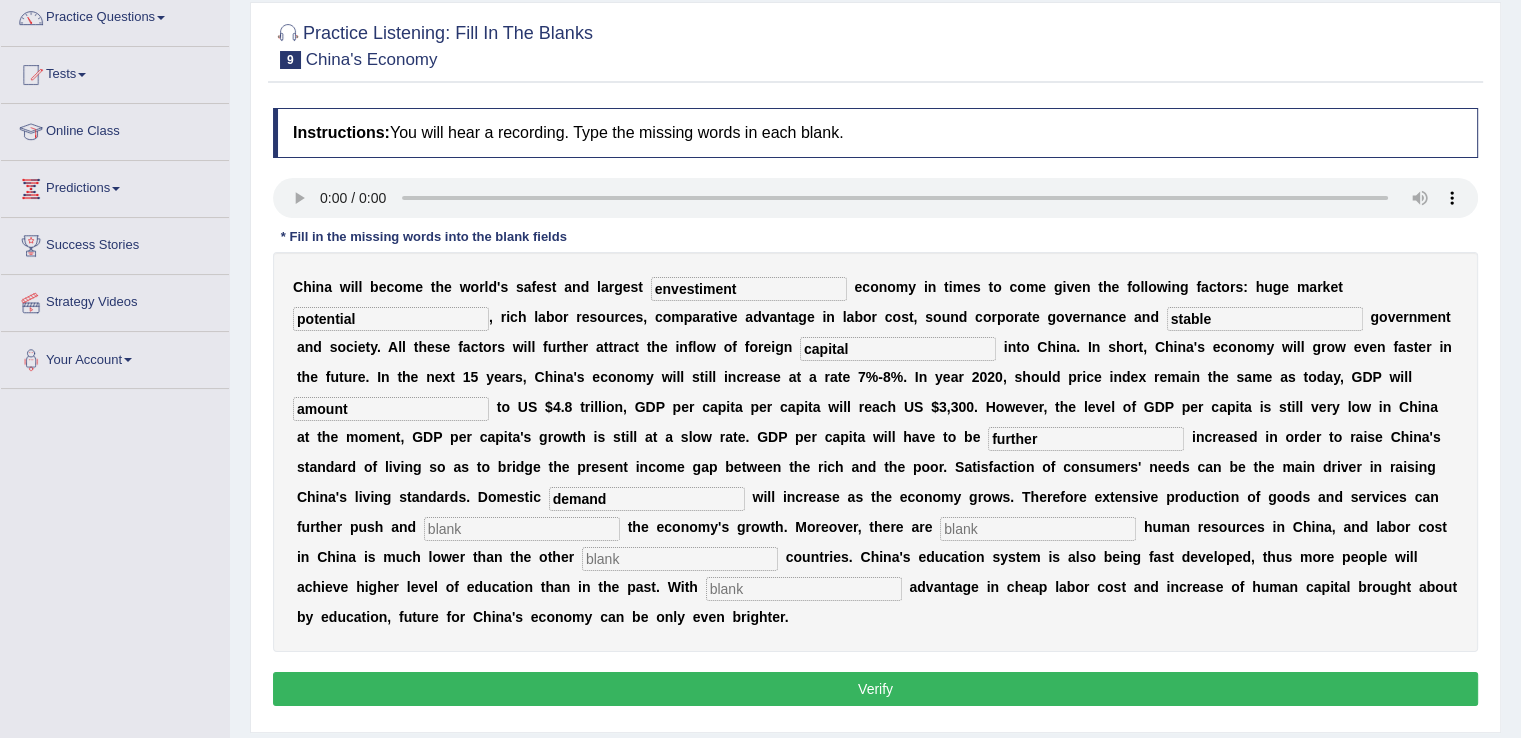 type on "demand" 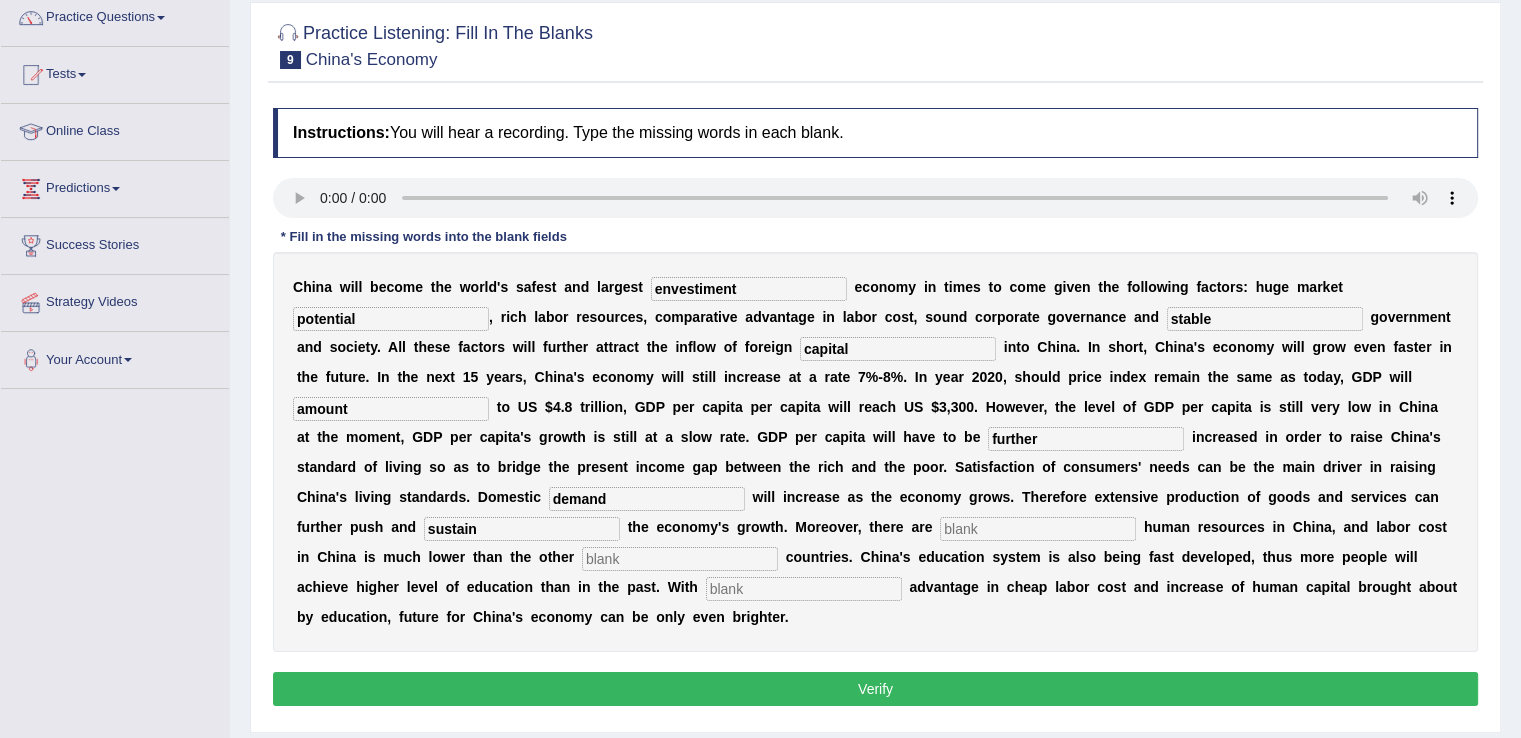 type on "sustain" 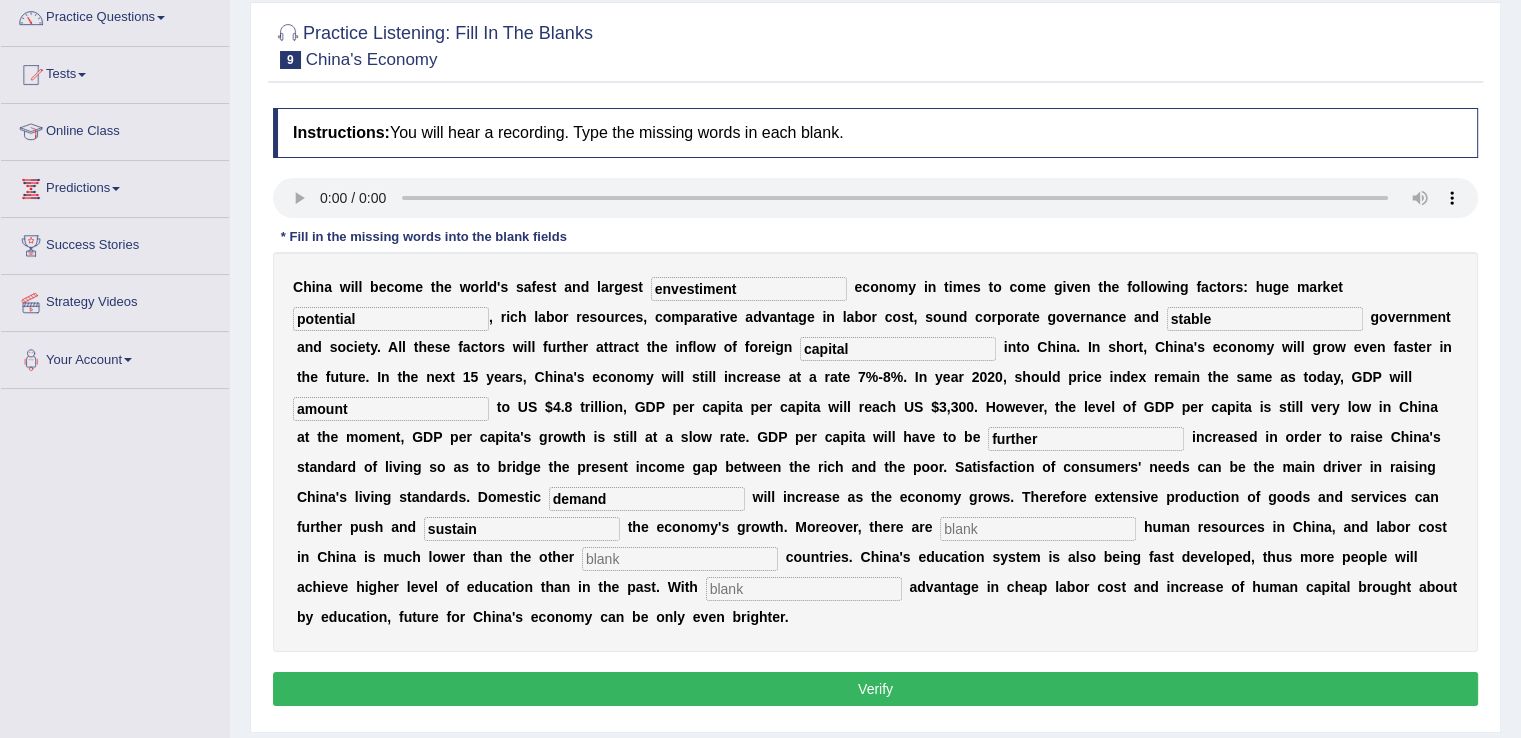type 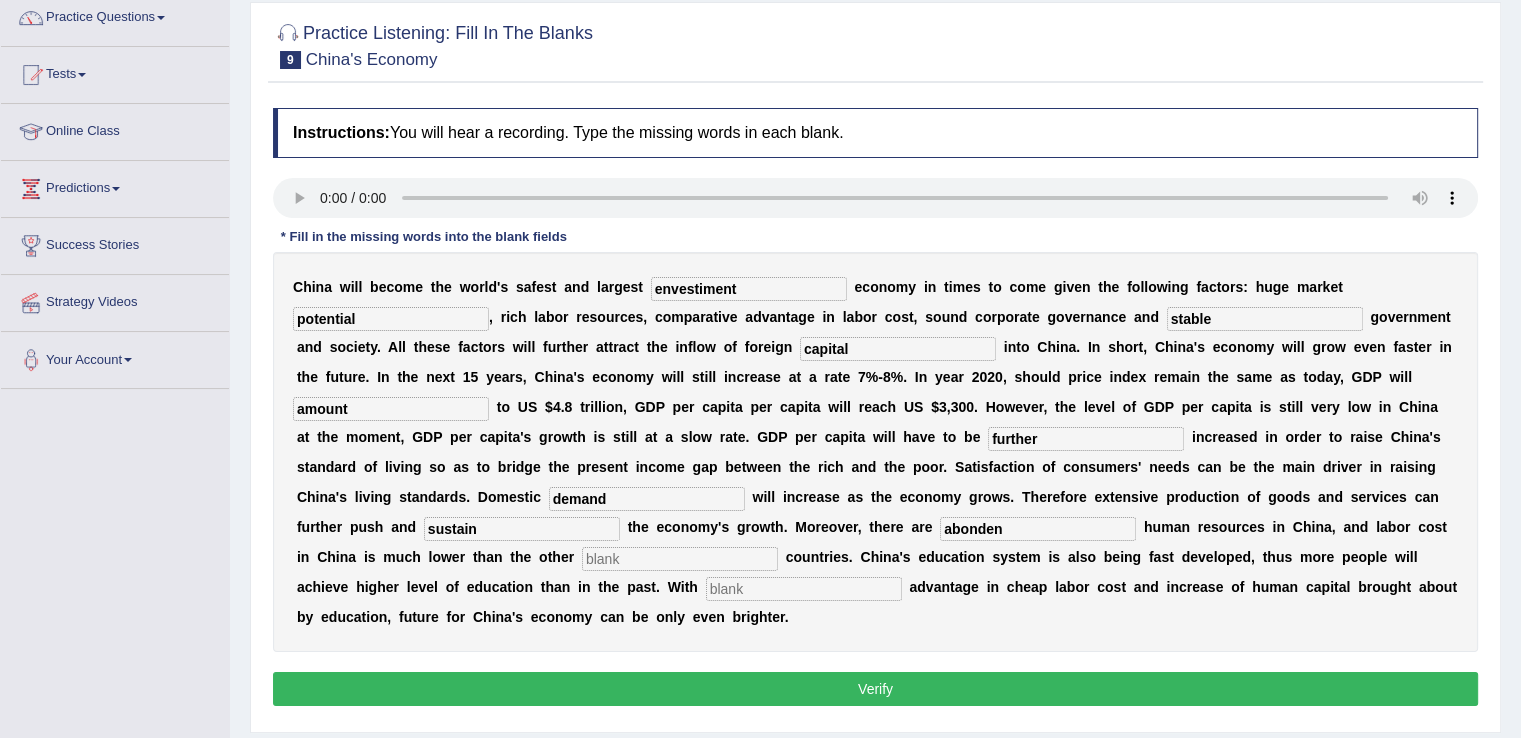 type on "abonden" 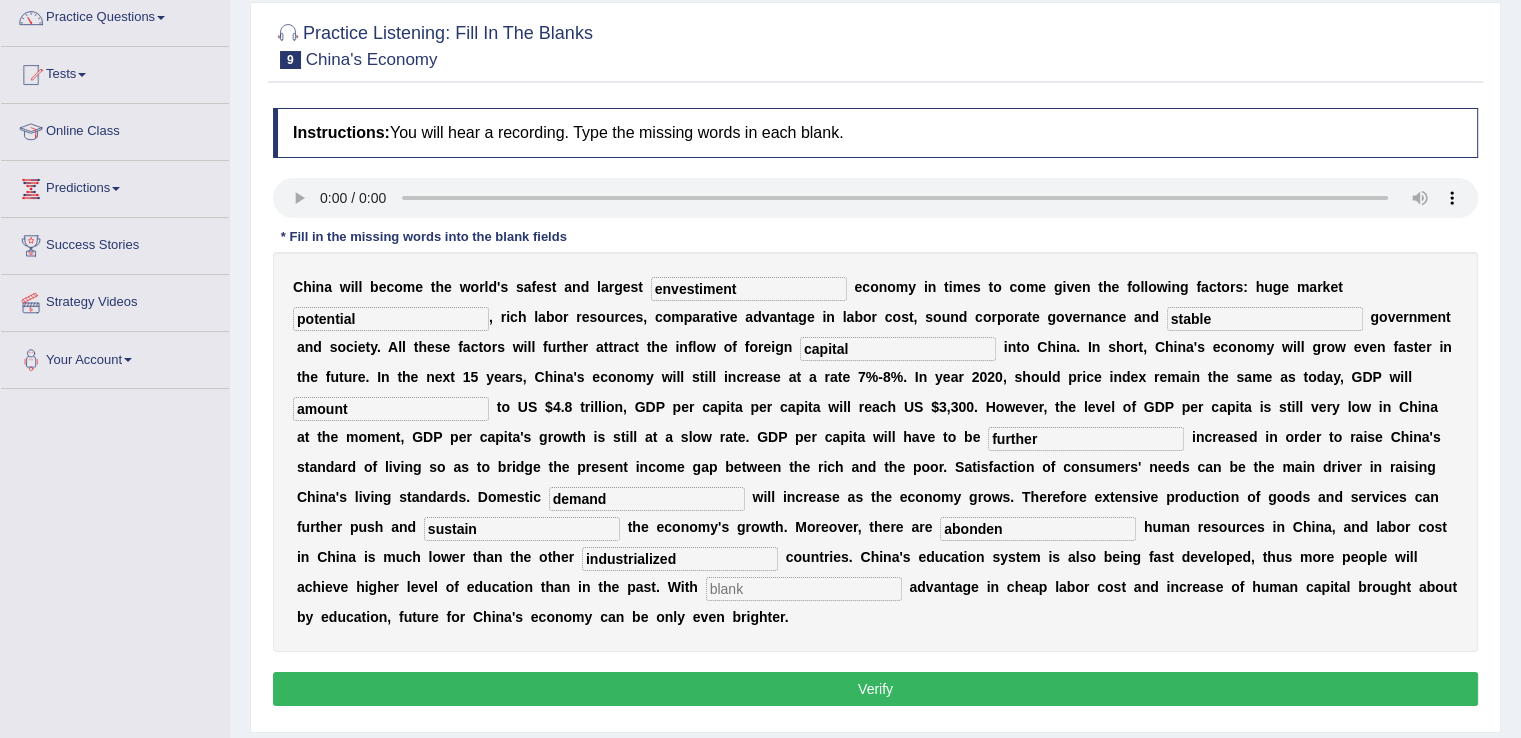 type on "industrialized" 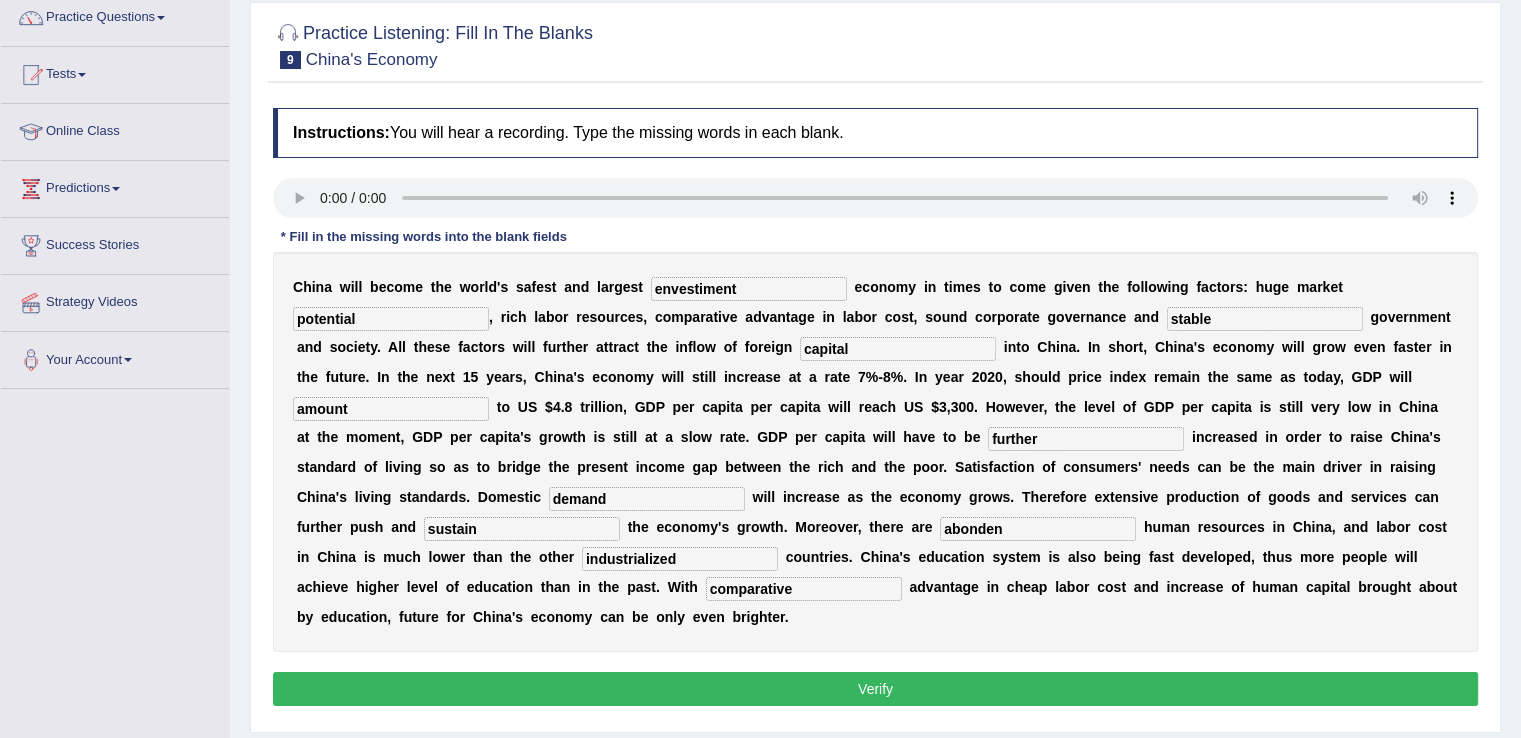type on "comparative" 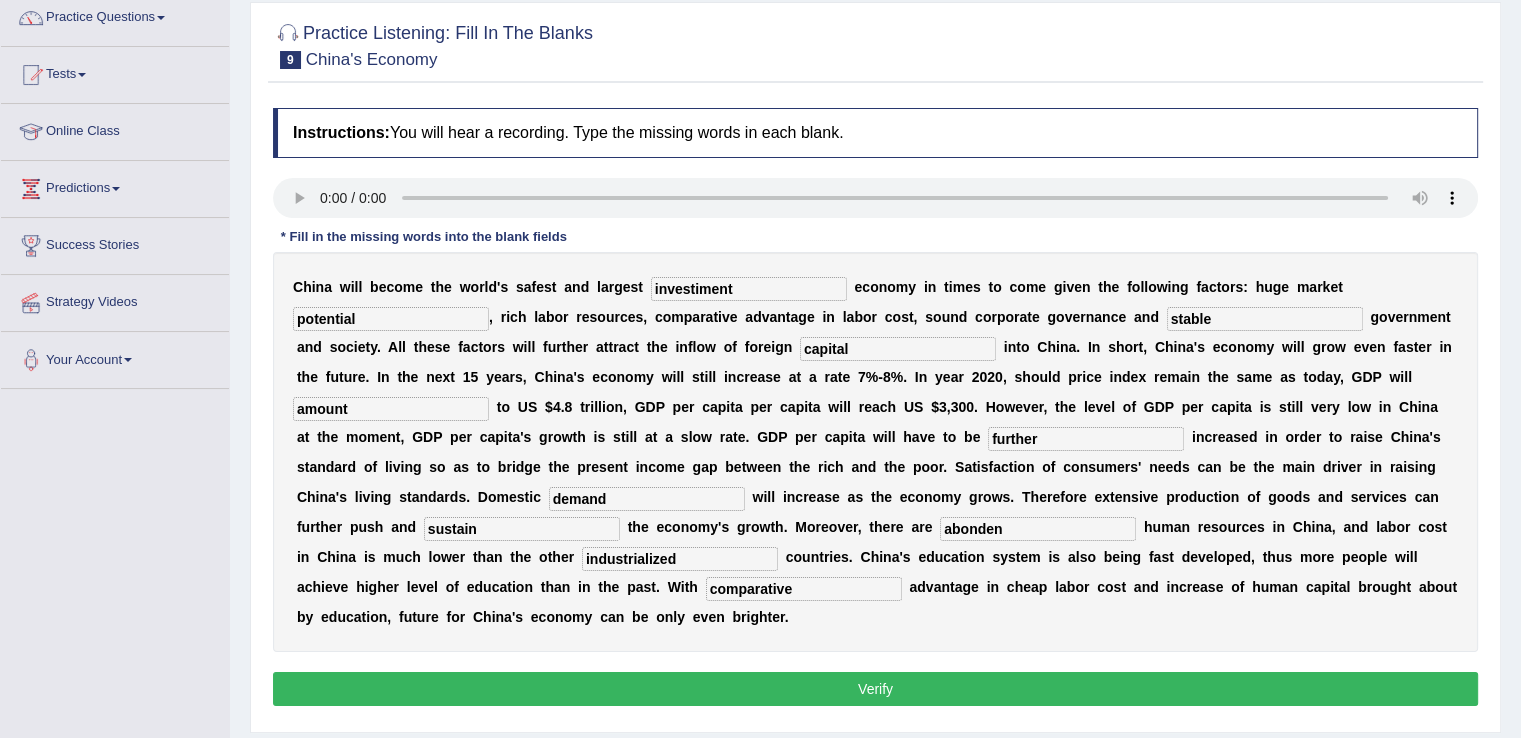 type on "investiment" 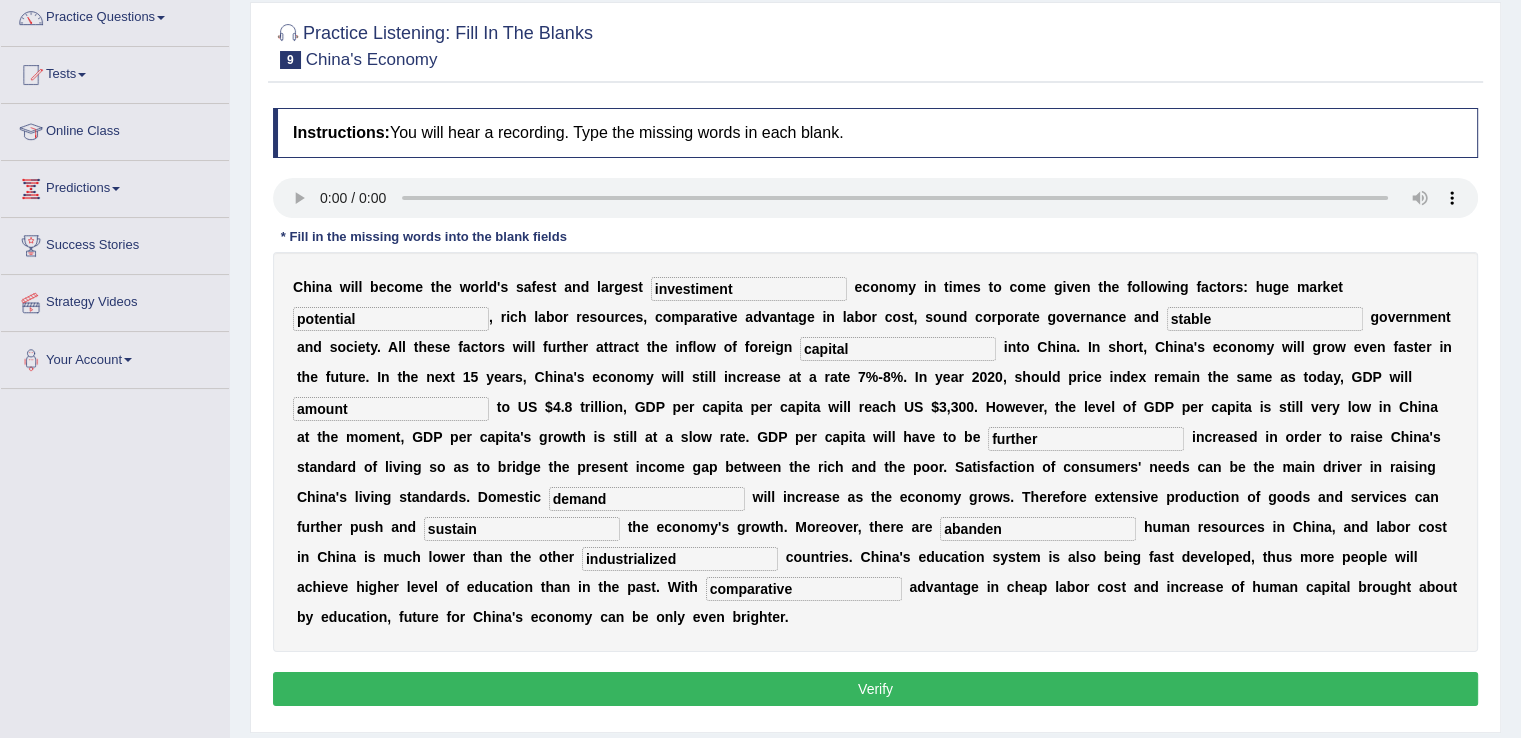click on "abanden" at bounding box center (1038, 529) 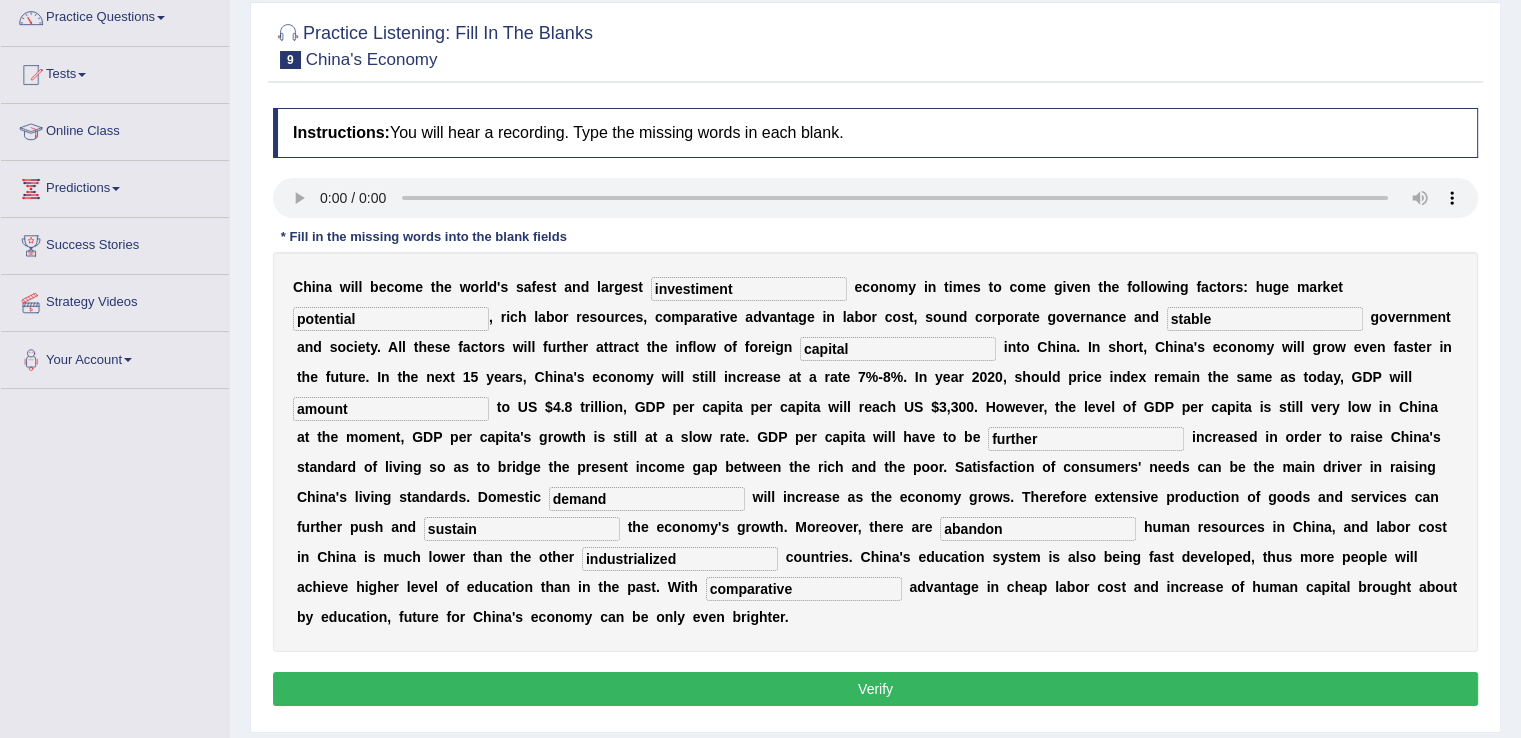 click on "abandon" at bounding box center [1038, 529] 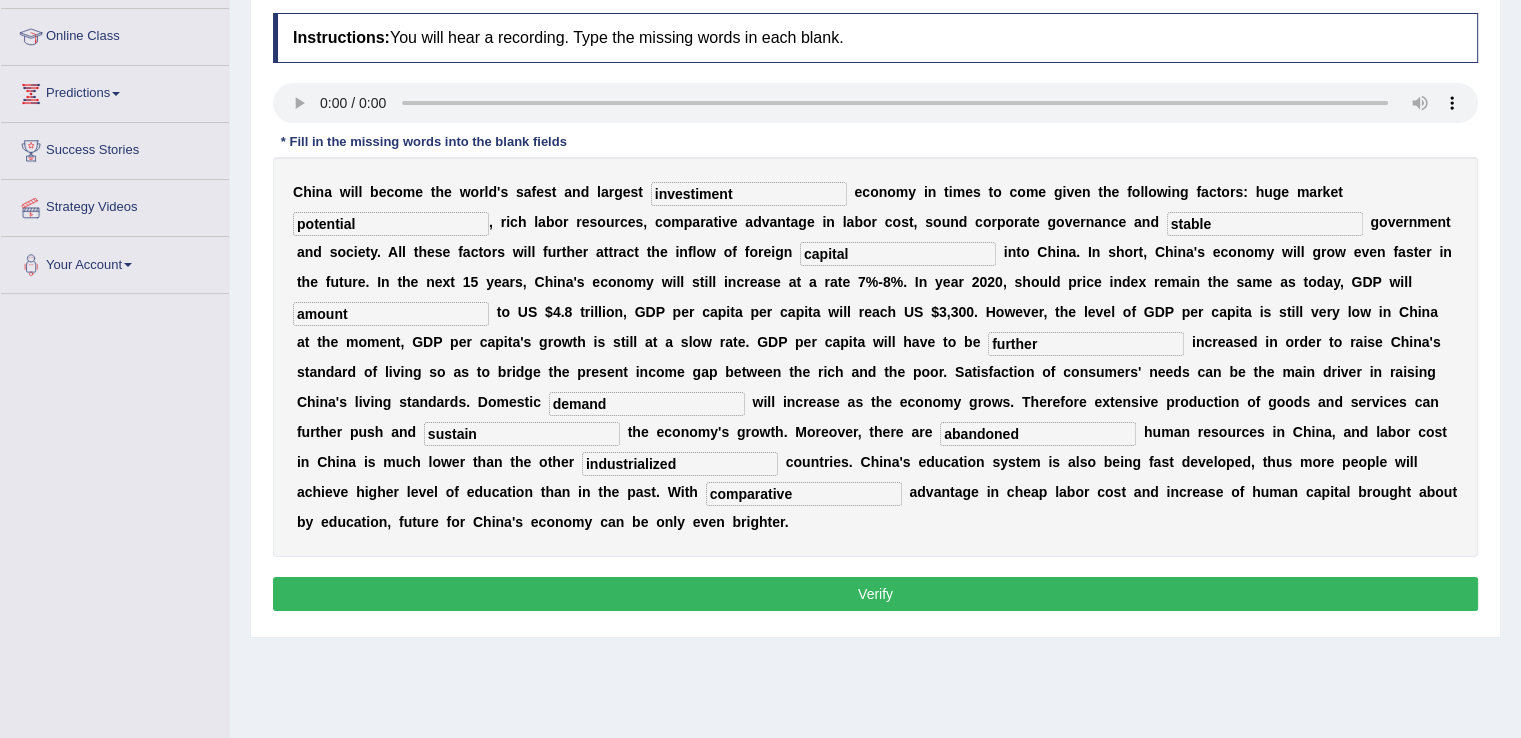 scroll, scrollTop: 263, scrollLeft: 0, axis: vertical 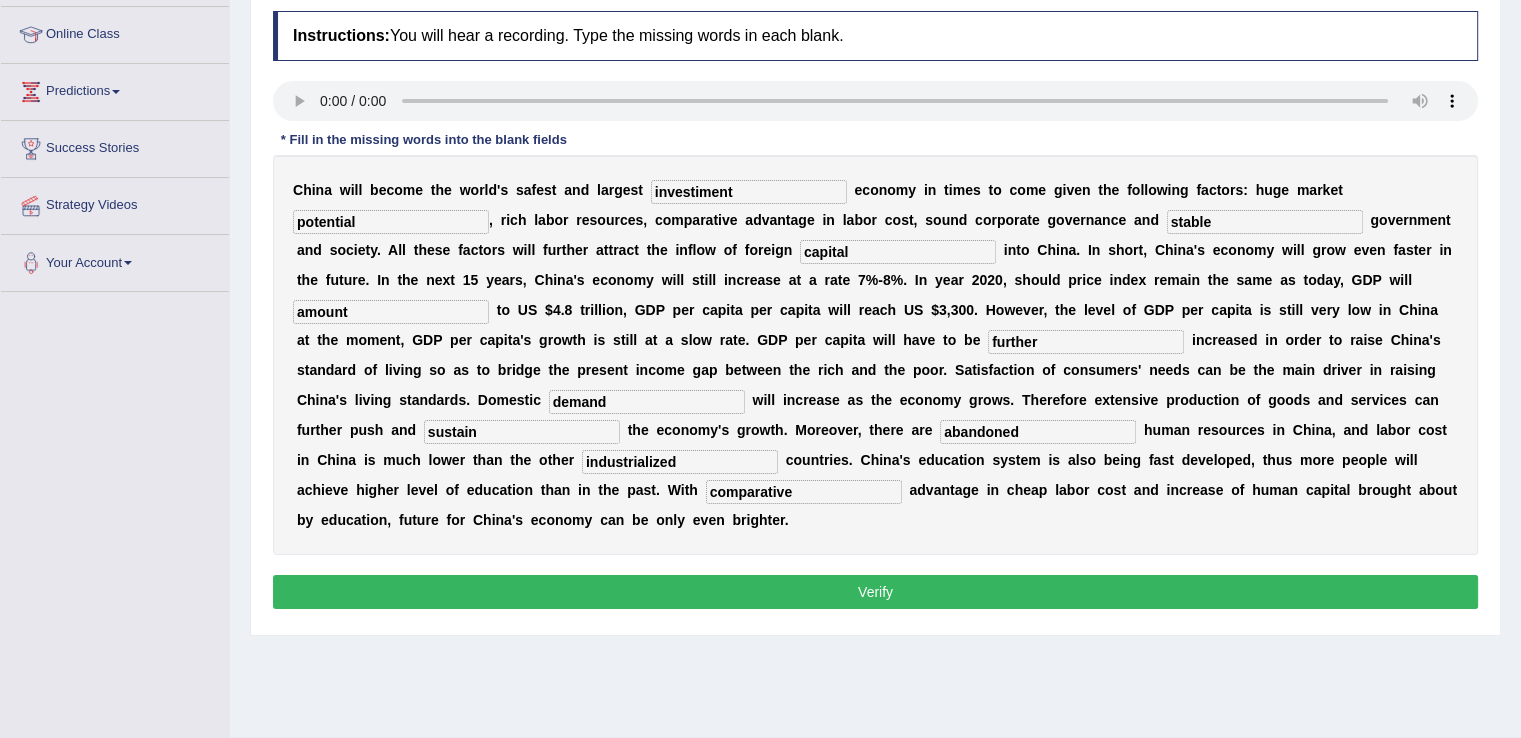 type on "abandoned" 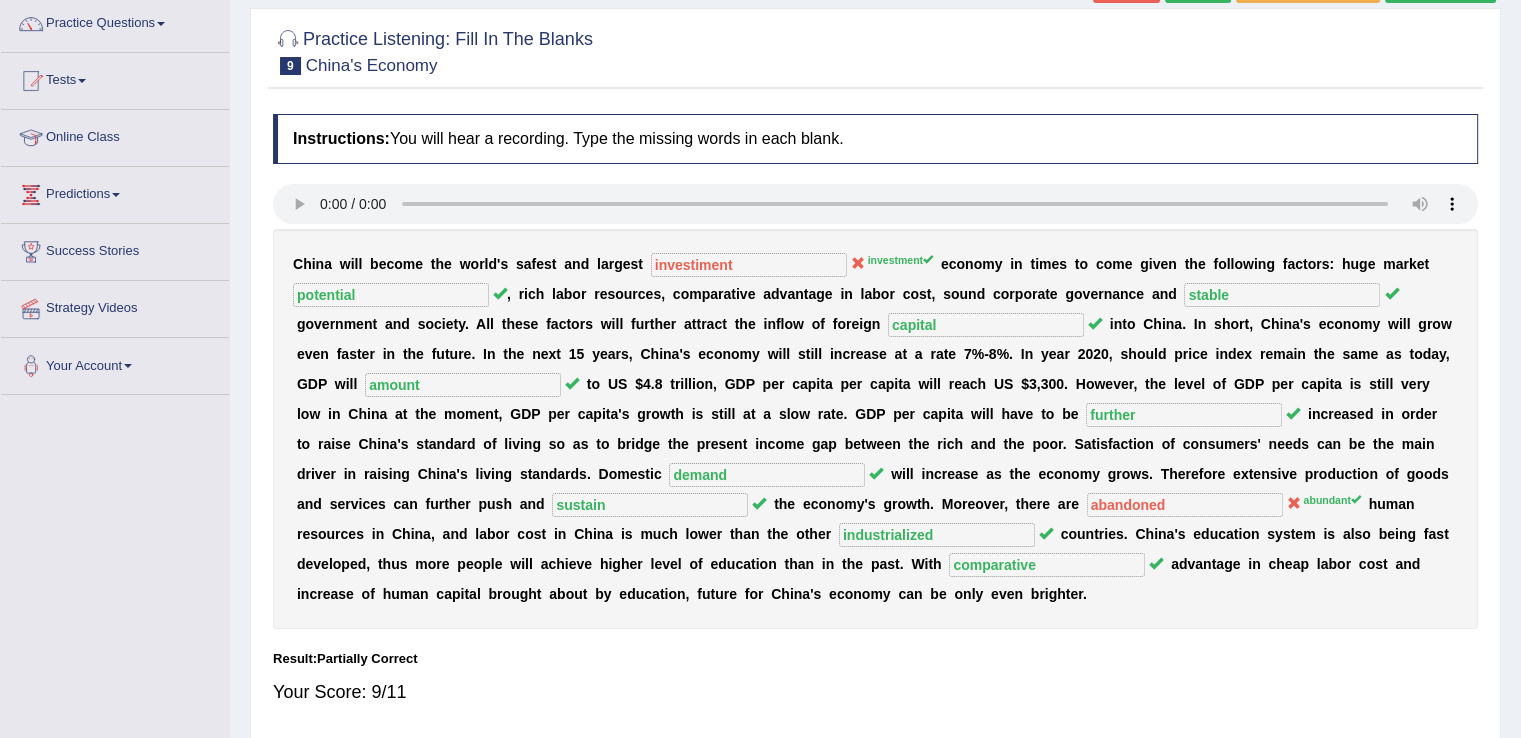 scroll, scrollTop: 134, scrollLeft: 0, axis: vertical 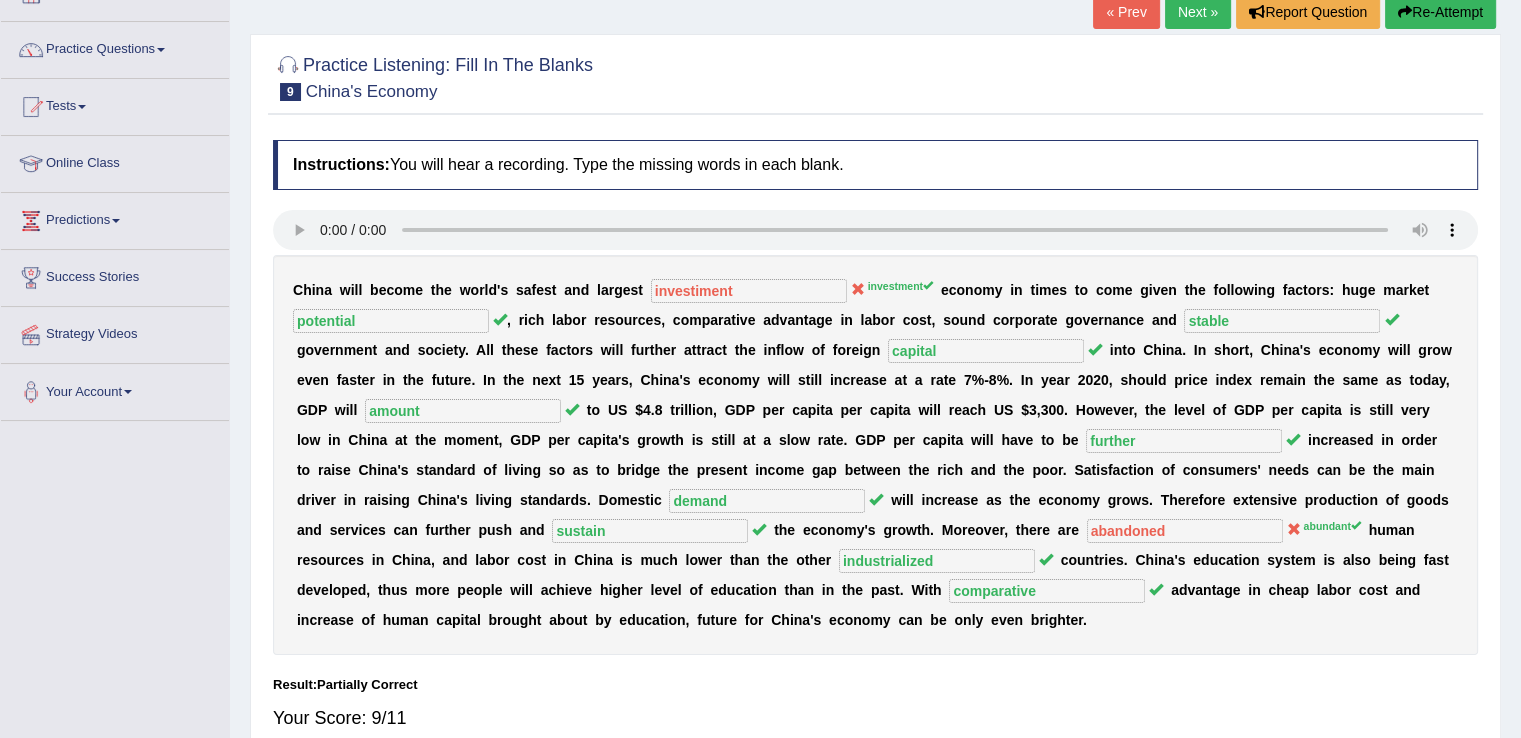click on "Re-Attempt" at bounding box center (1440, 12) 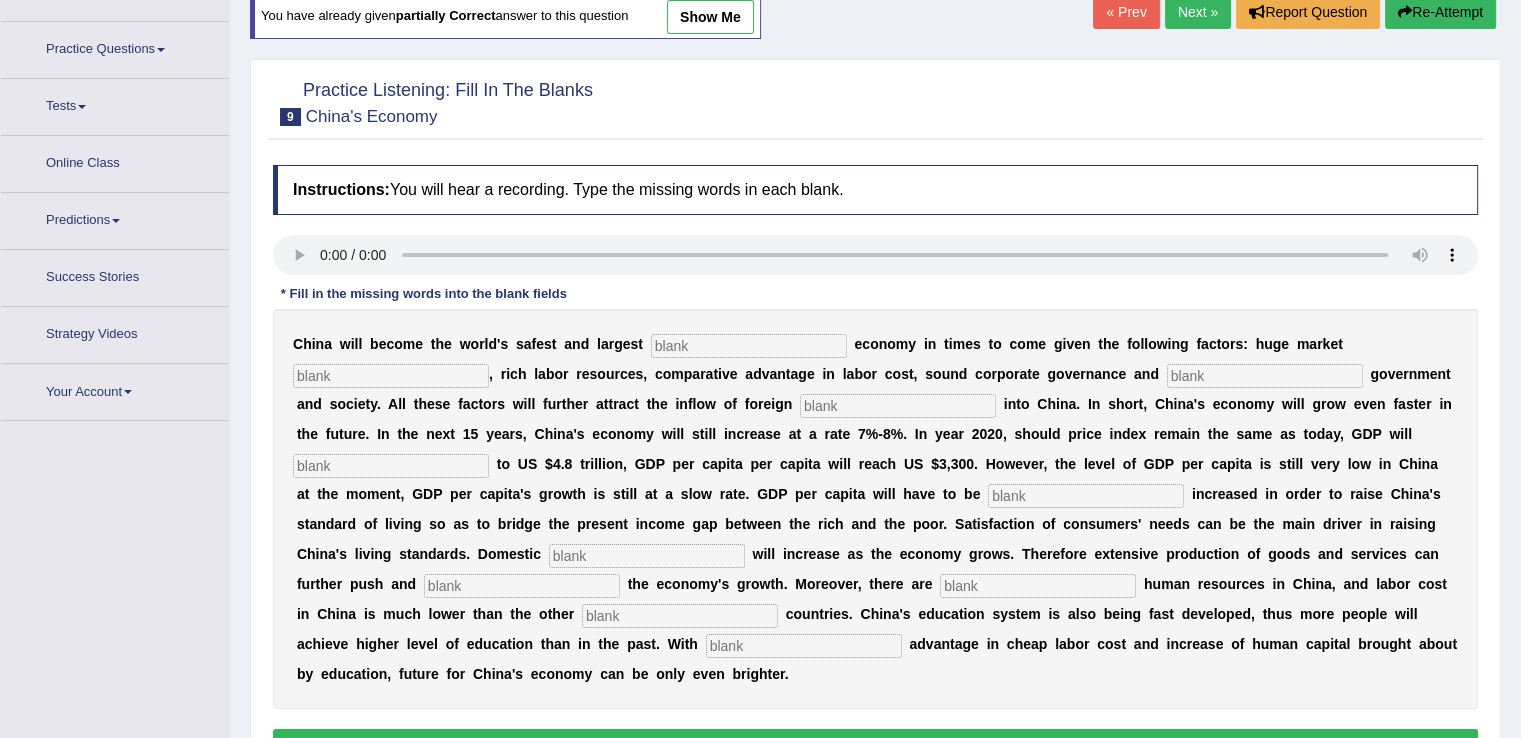 scroll, scrollTop: 0, scrollLeft: 0, axis: both 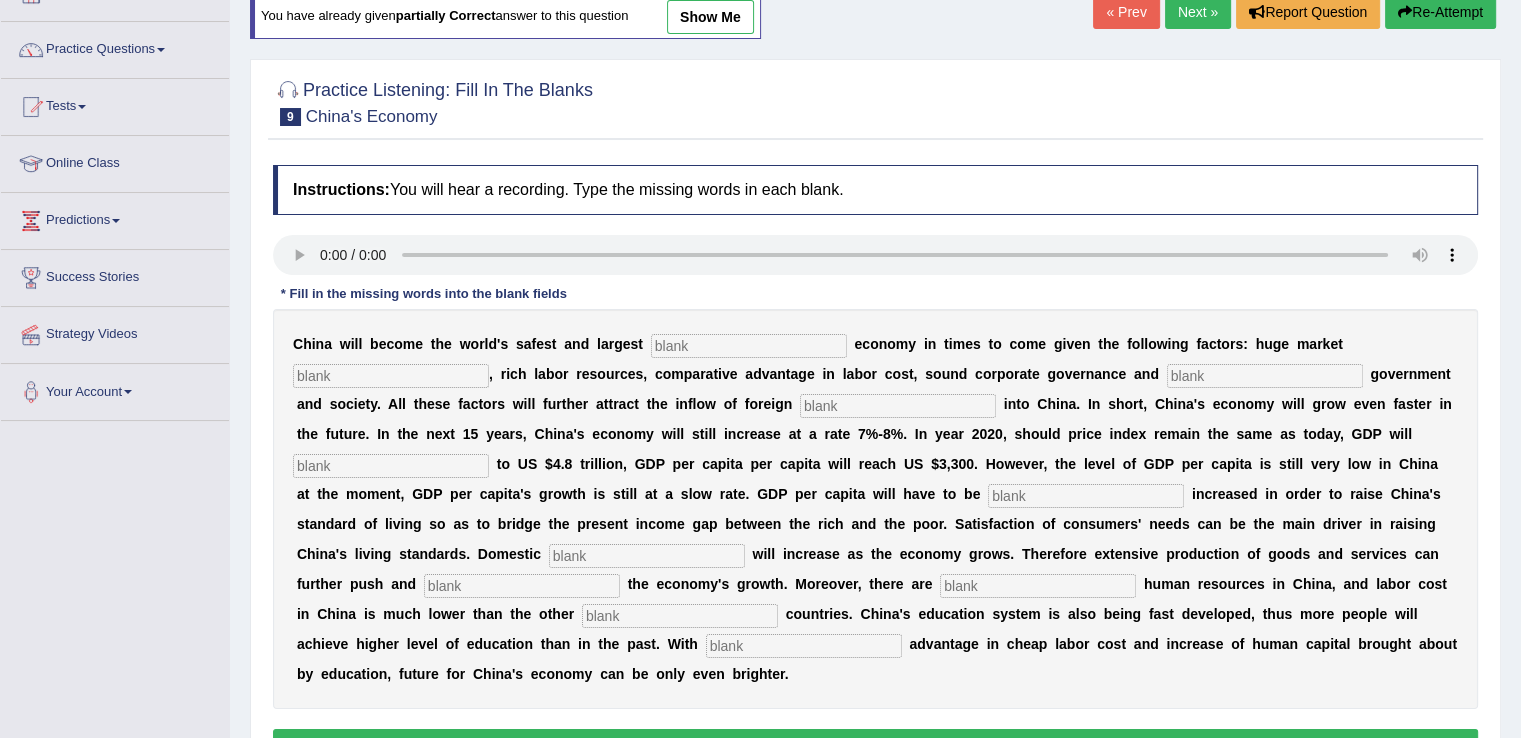 click at bounding box center (749, 346) 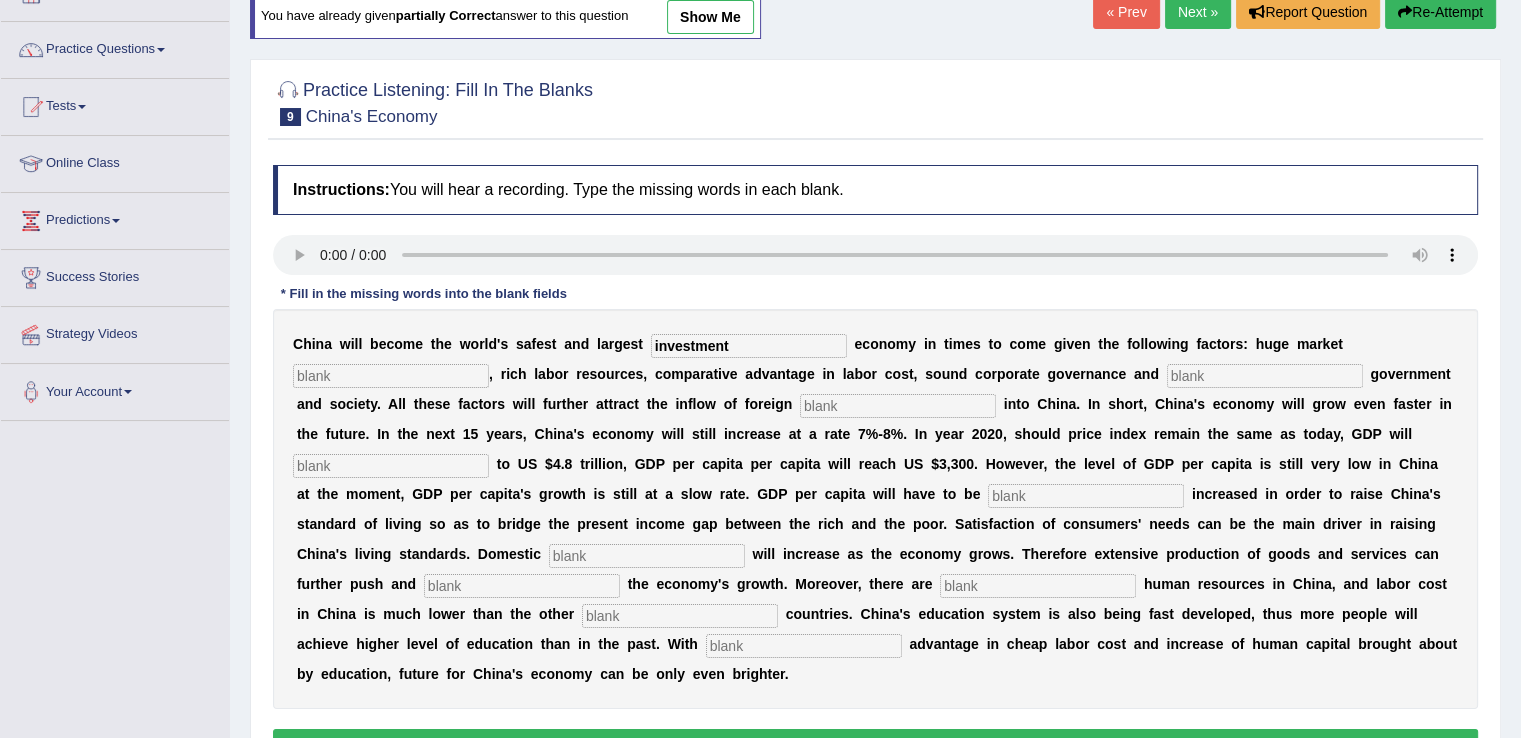 type on "investment" 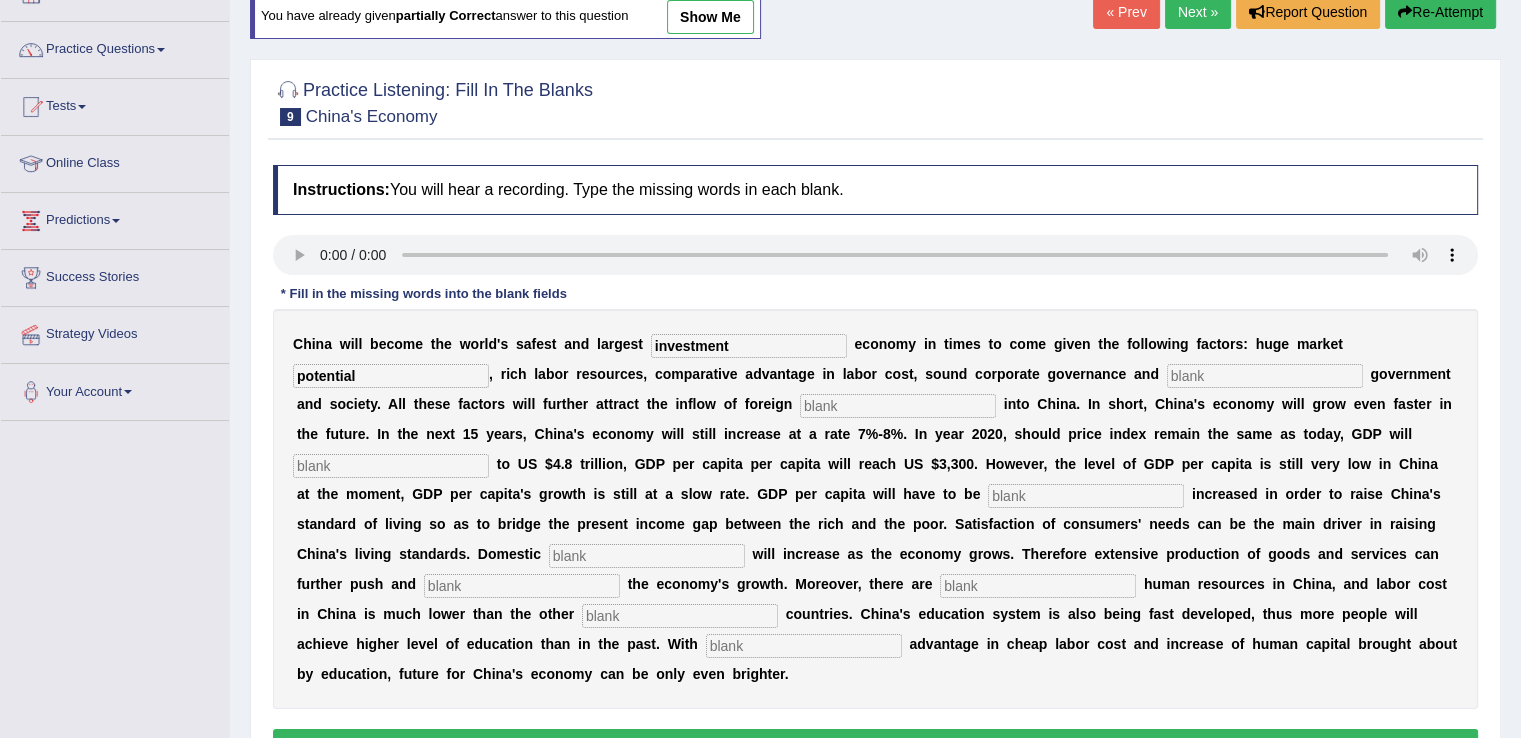 type on "potential" 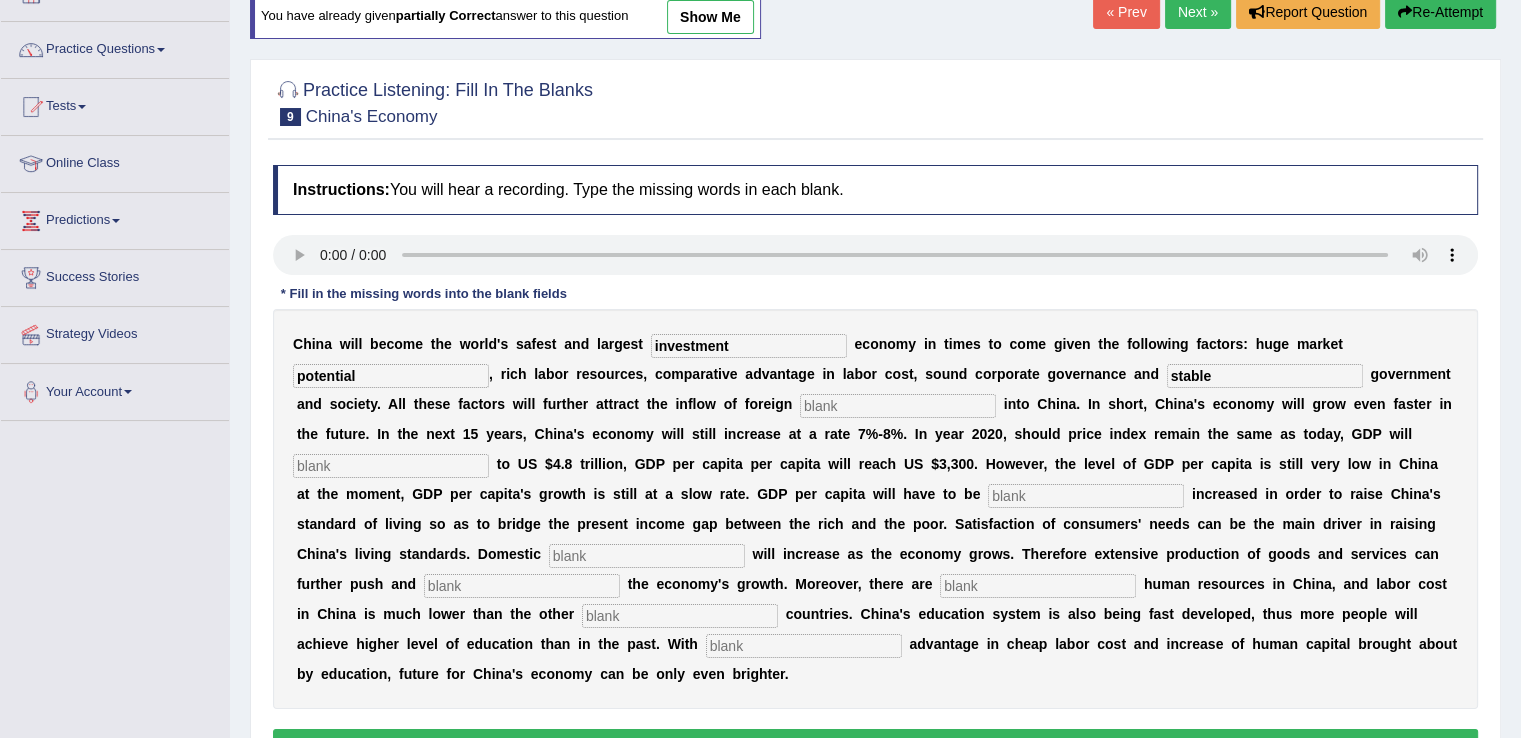 type on "stable" 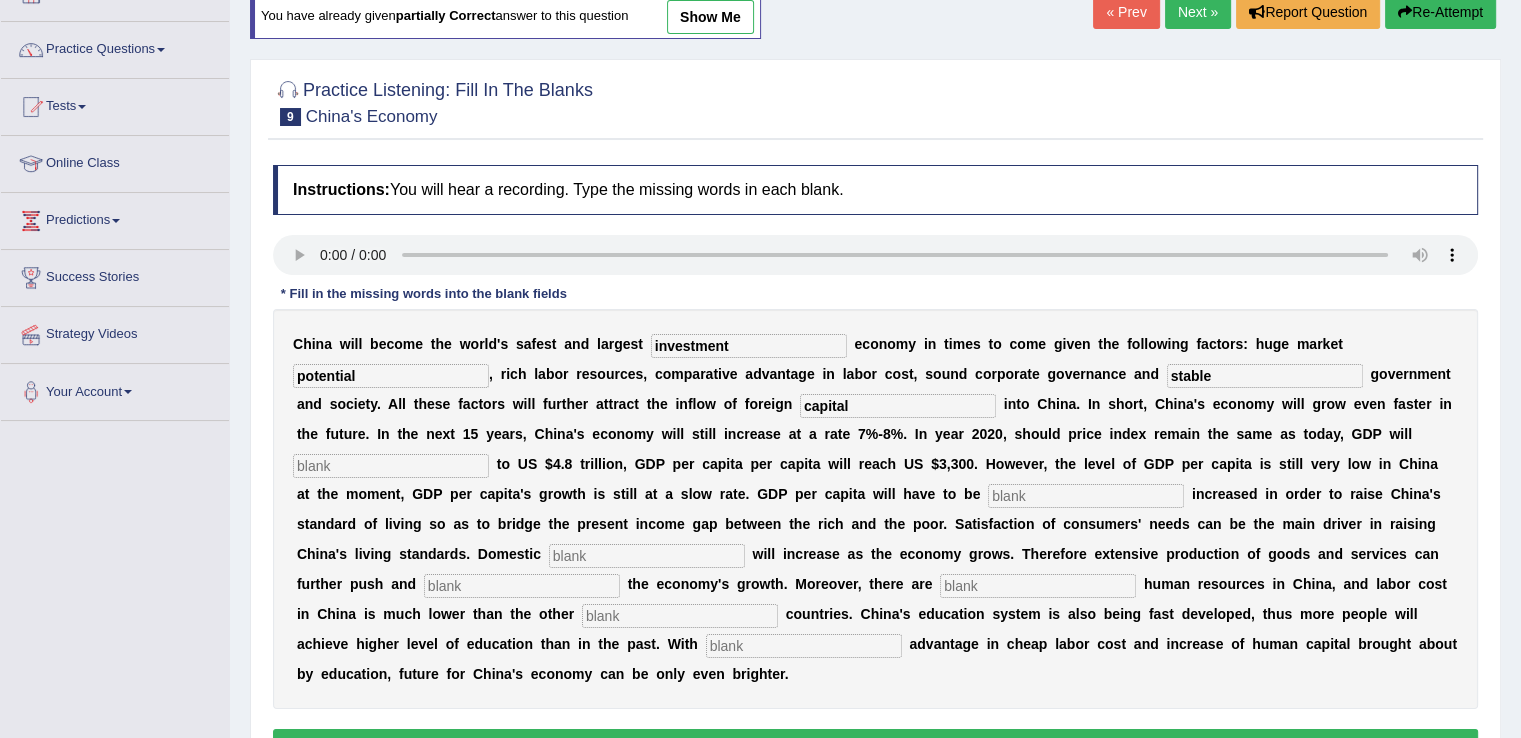 type on "capital" 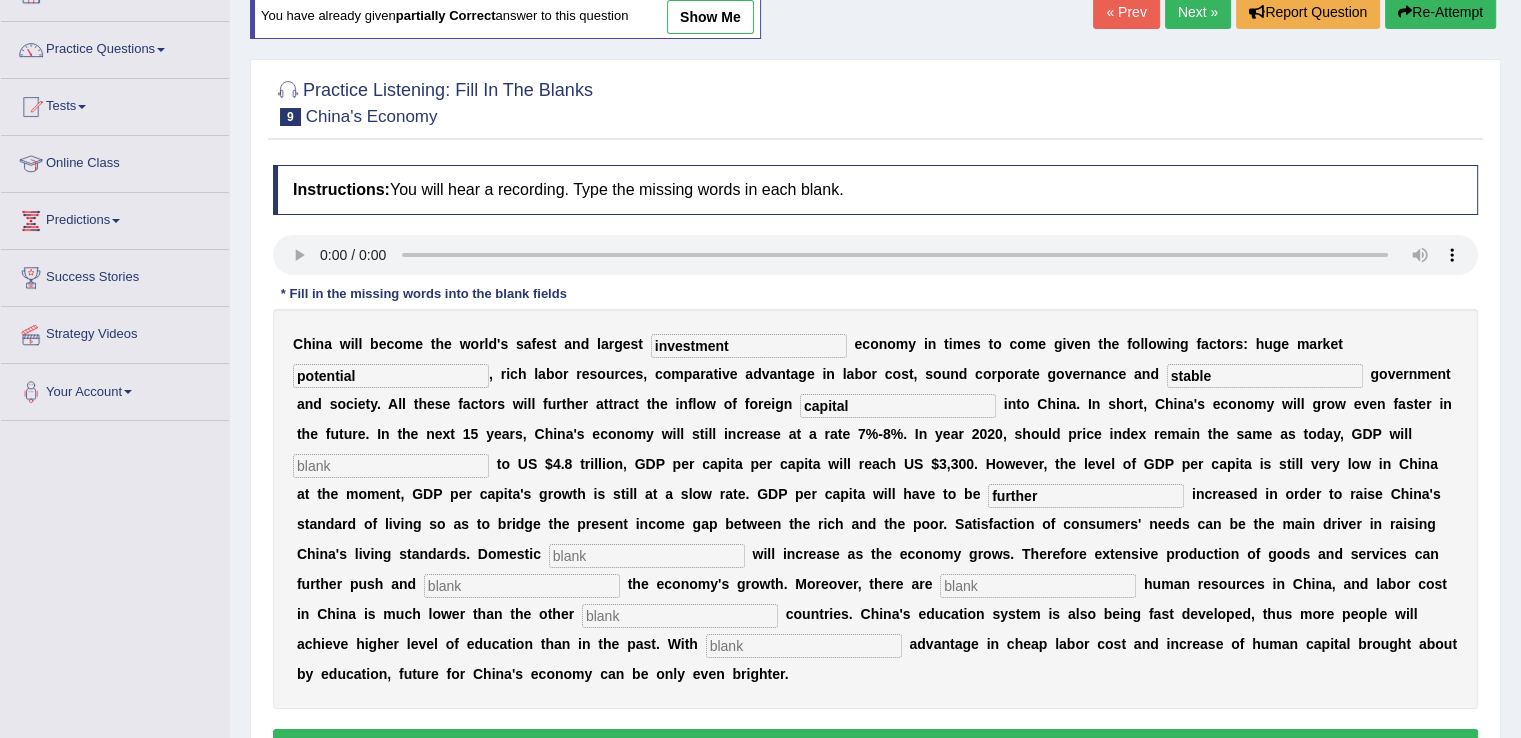 type on "further" 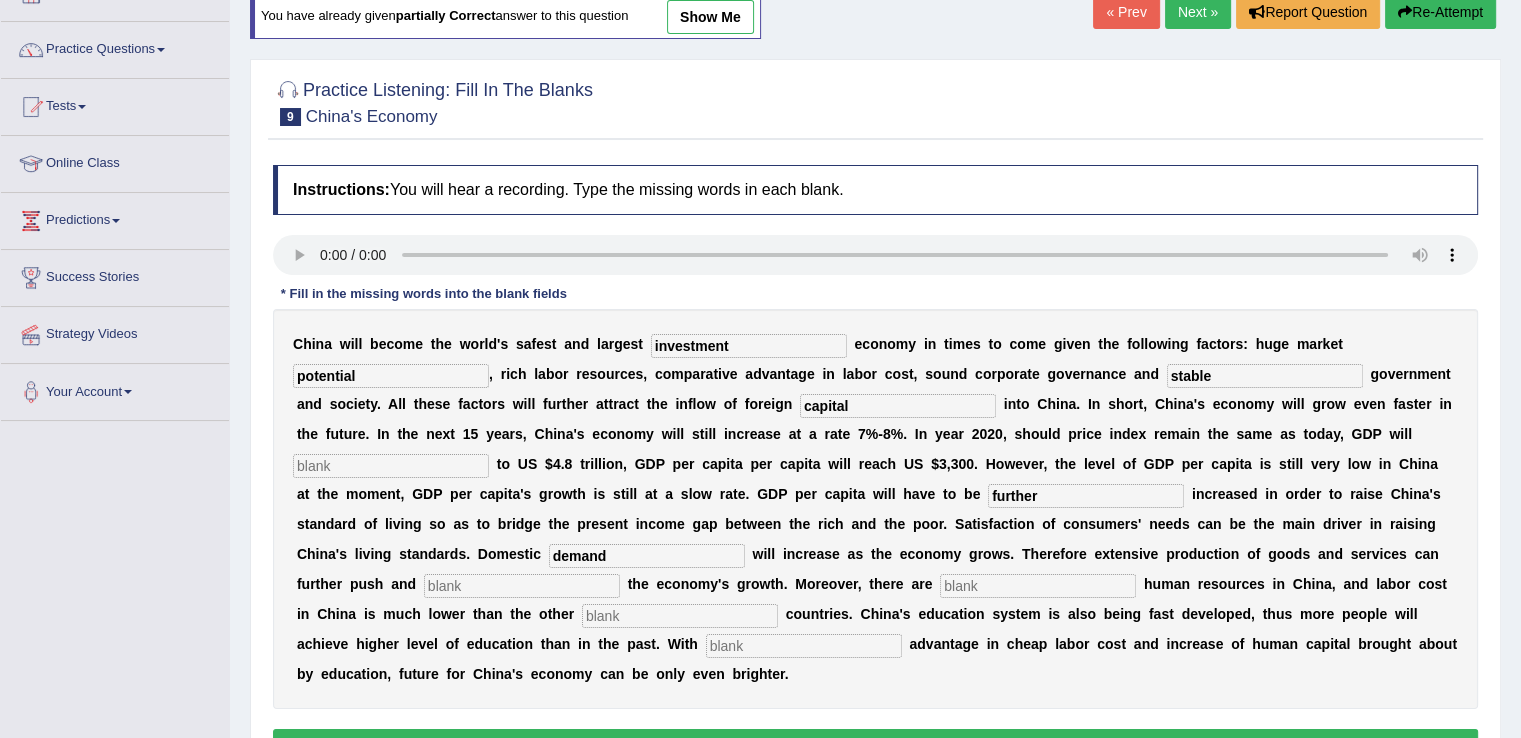type on "demand" 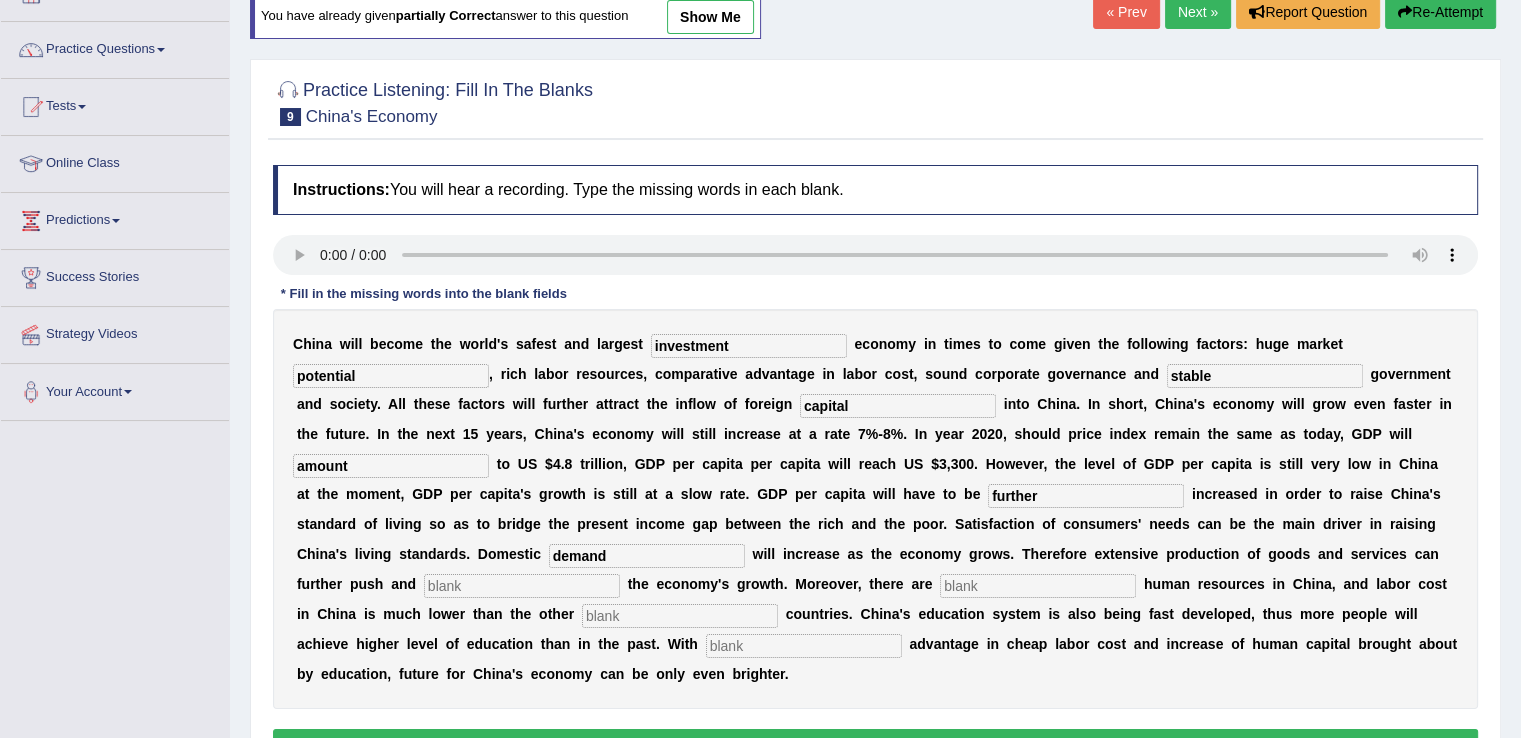 type on "amount" 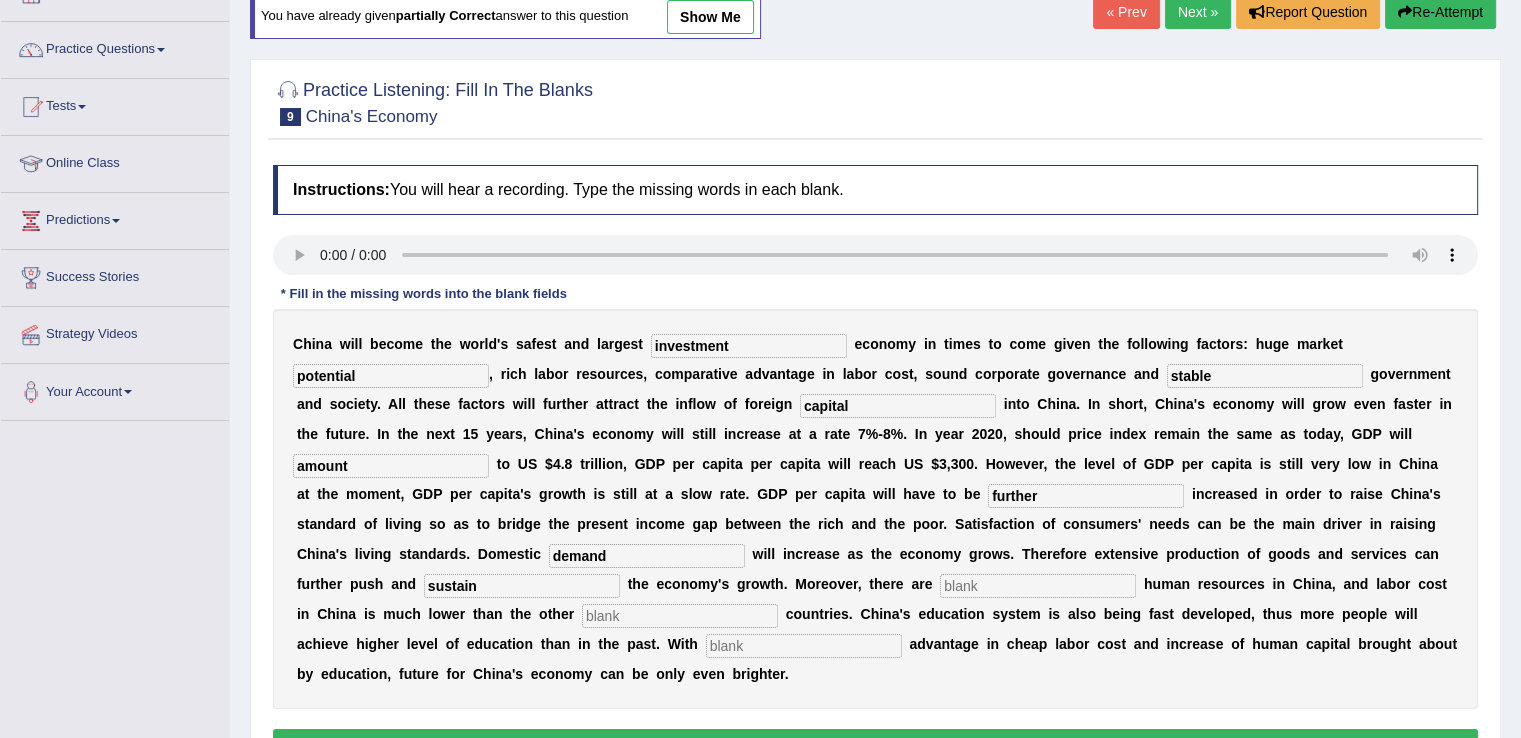 type on "sustain" 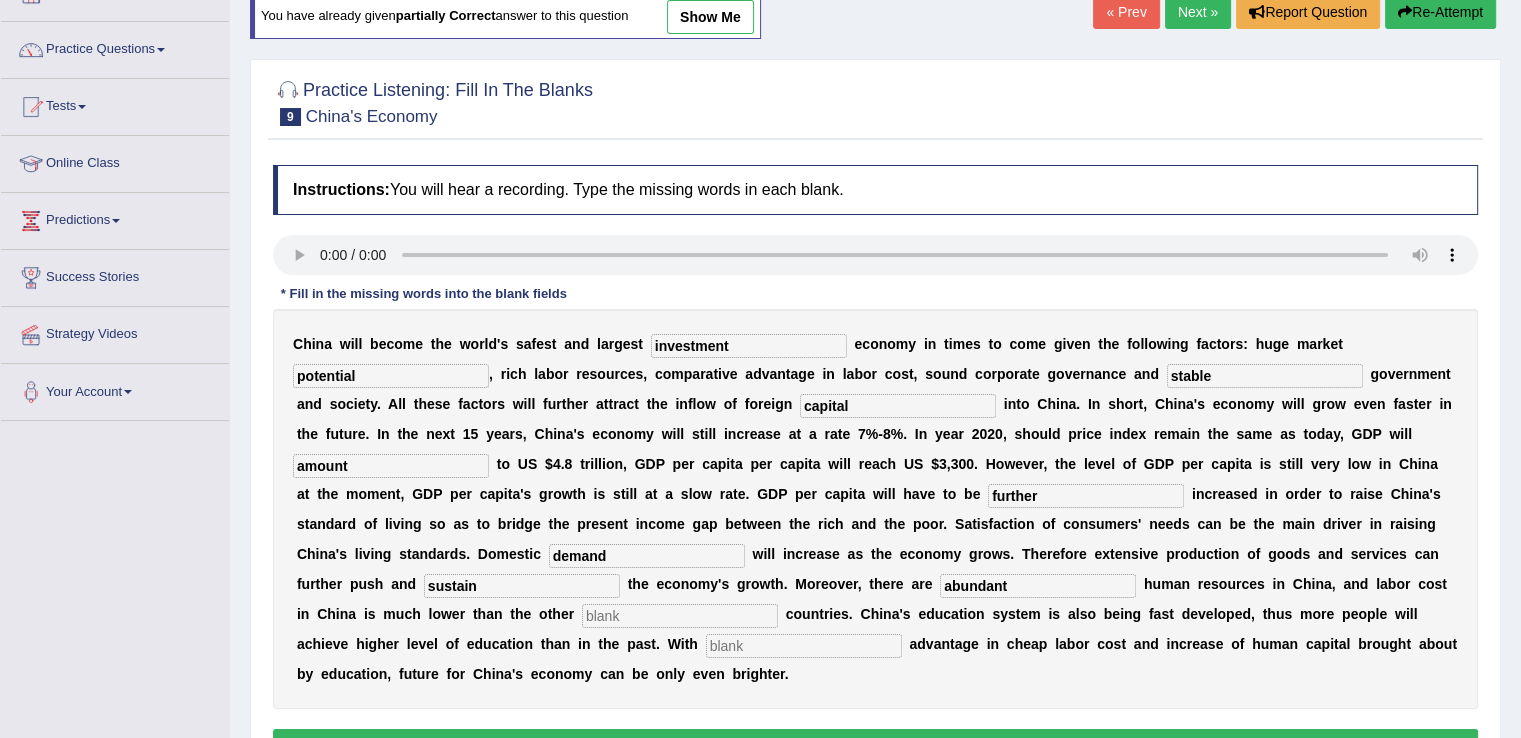 type on "abundant" 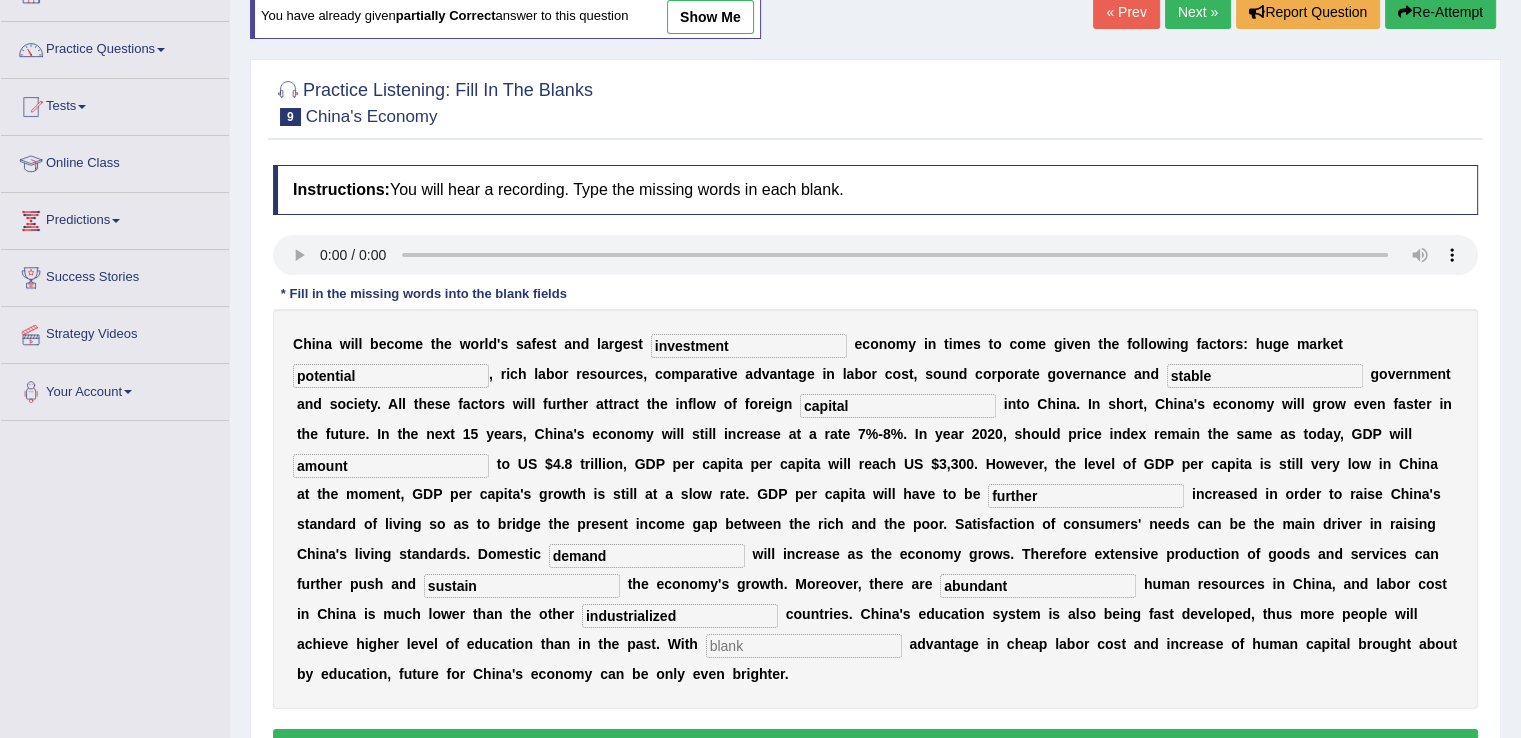 type on "industrialized" 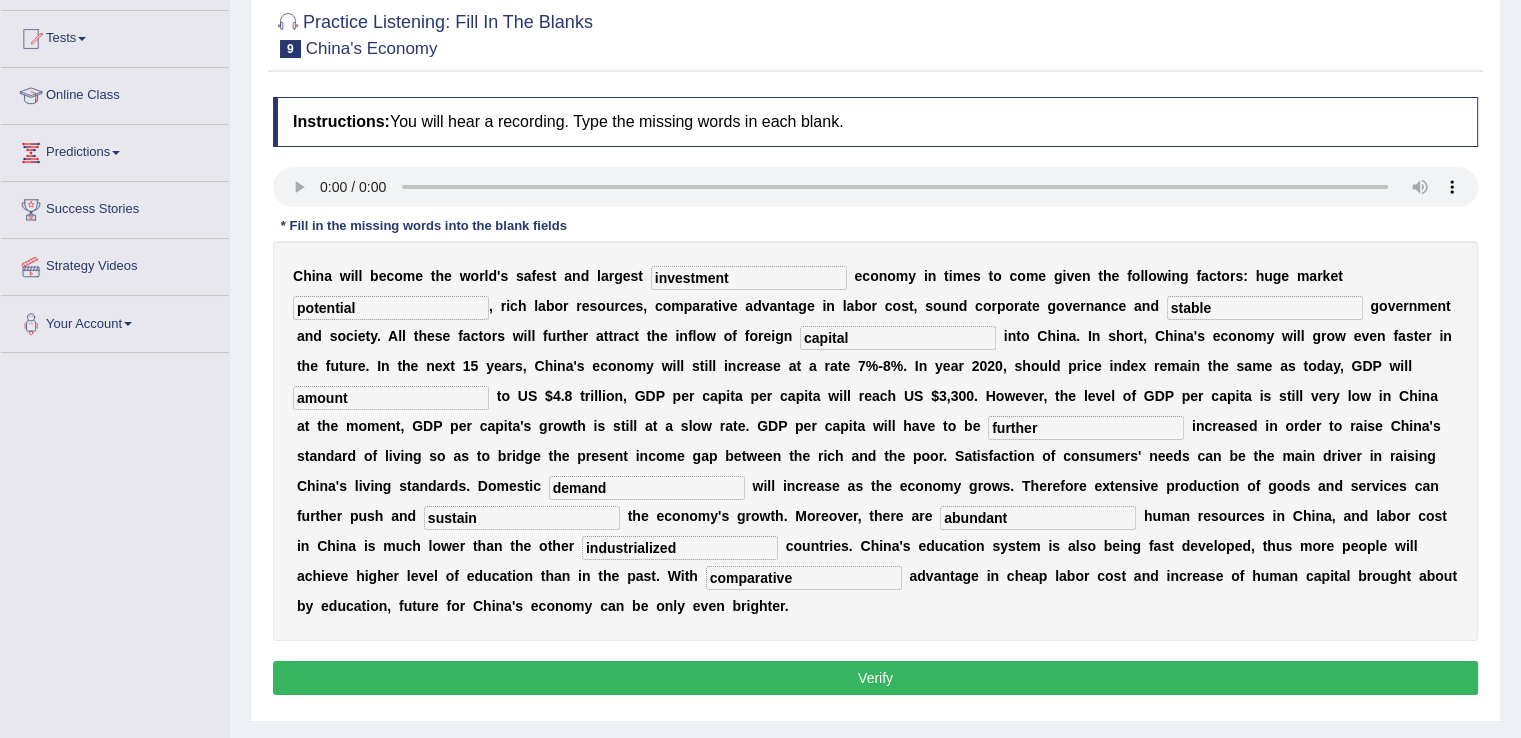 scroll, scrollTop: 208, scrollLeft: 0, axis: vertical 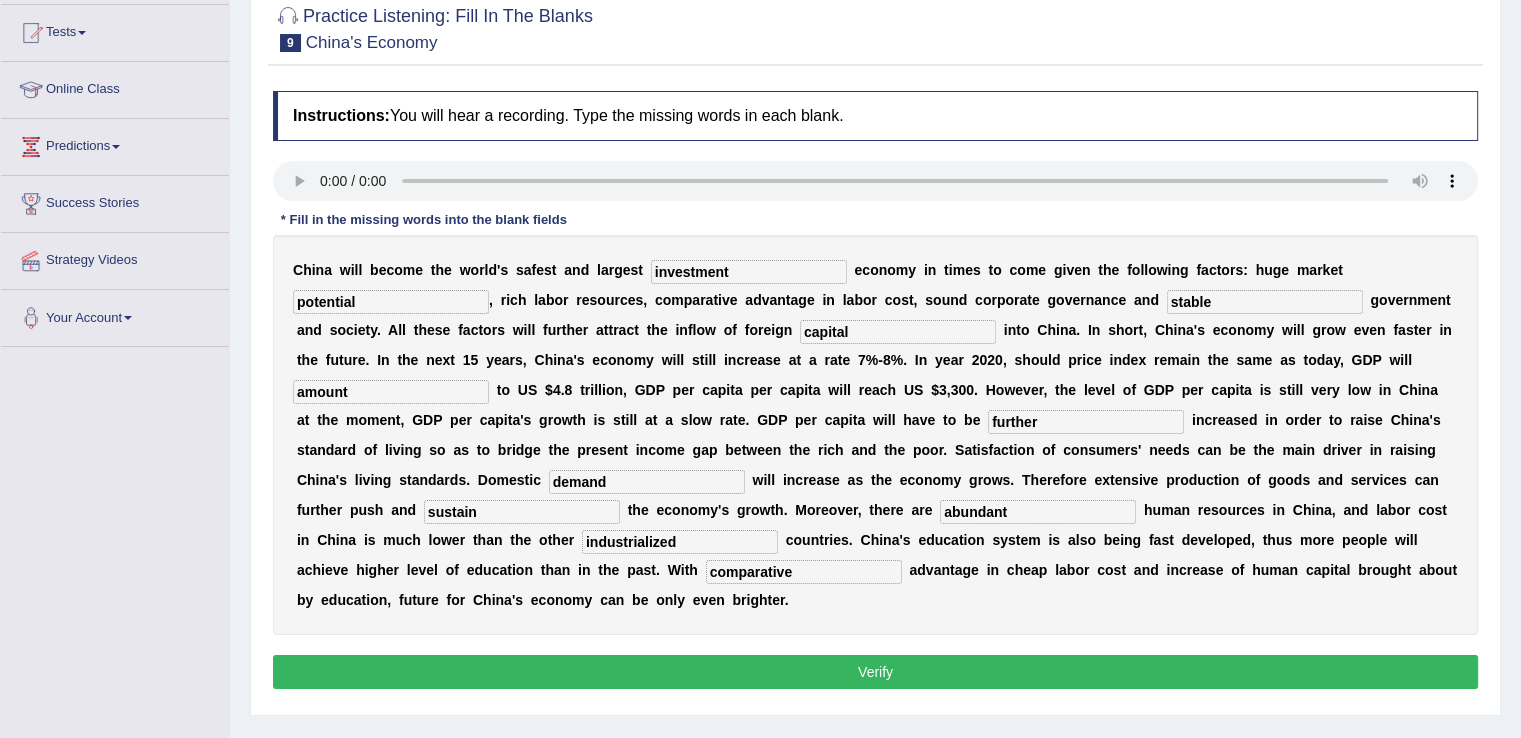 type on "comparative" 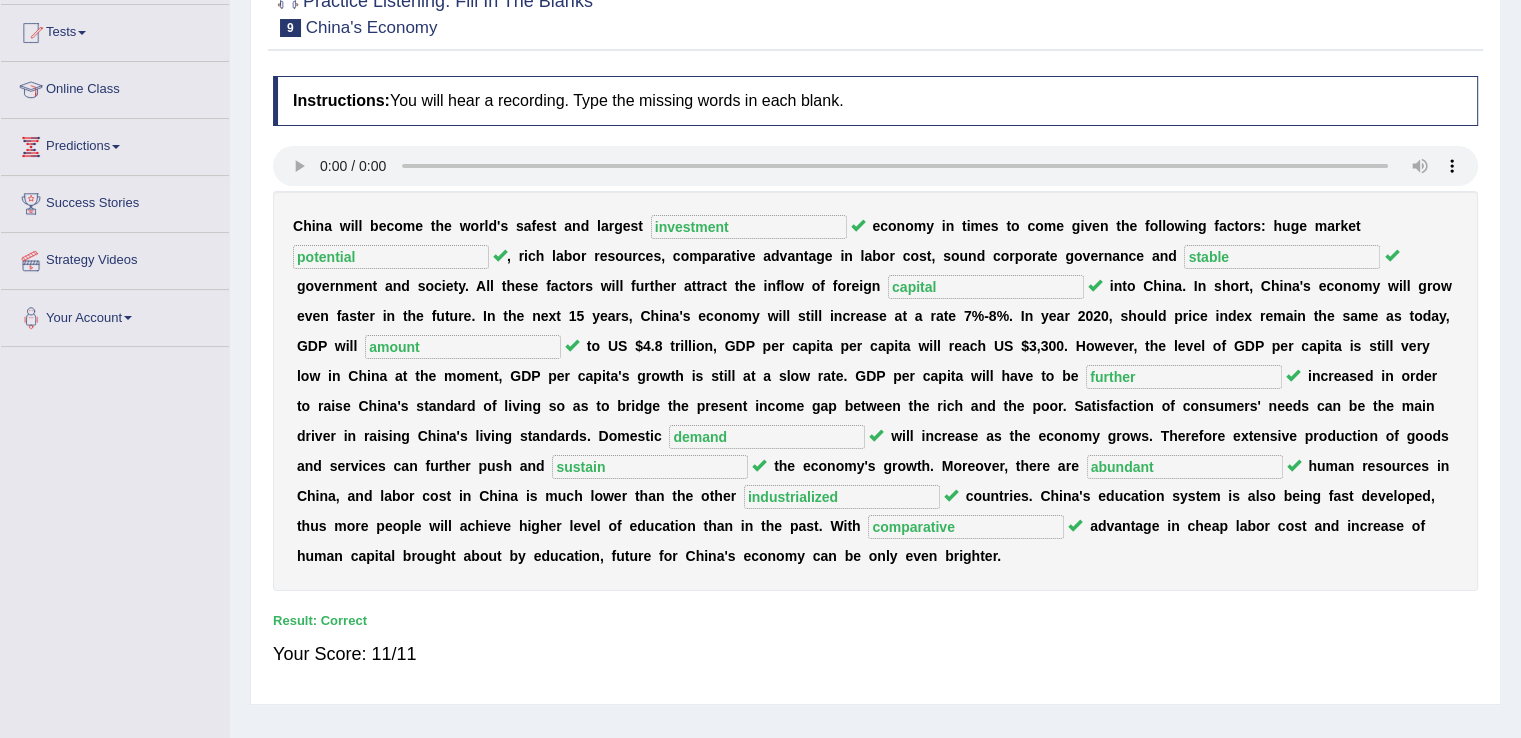scroll, scrollTop: 0, scrollLeft: 0, axis: both 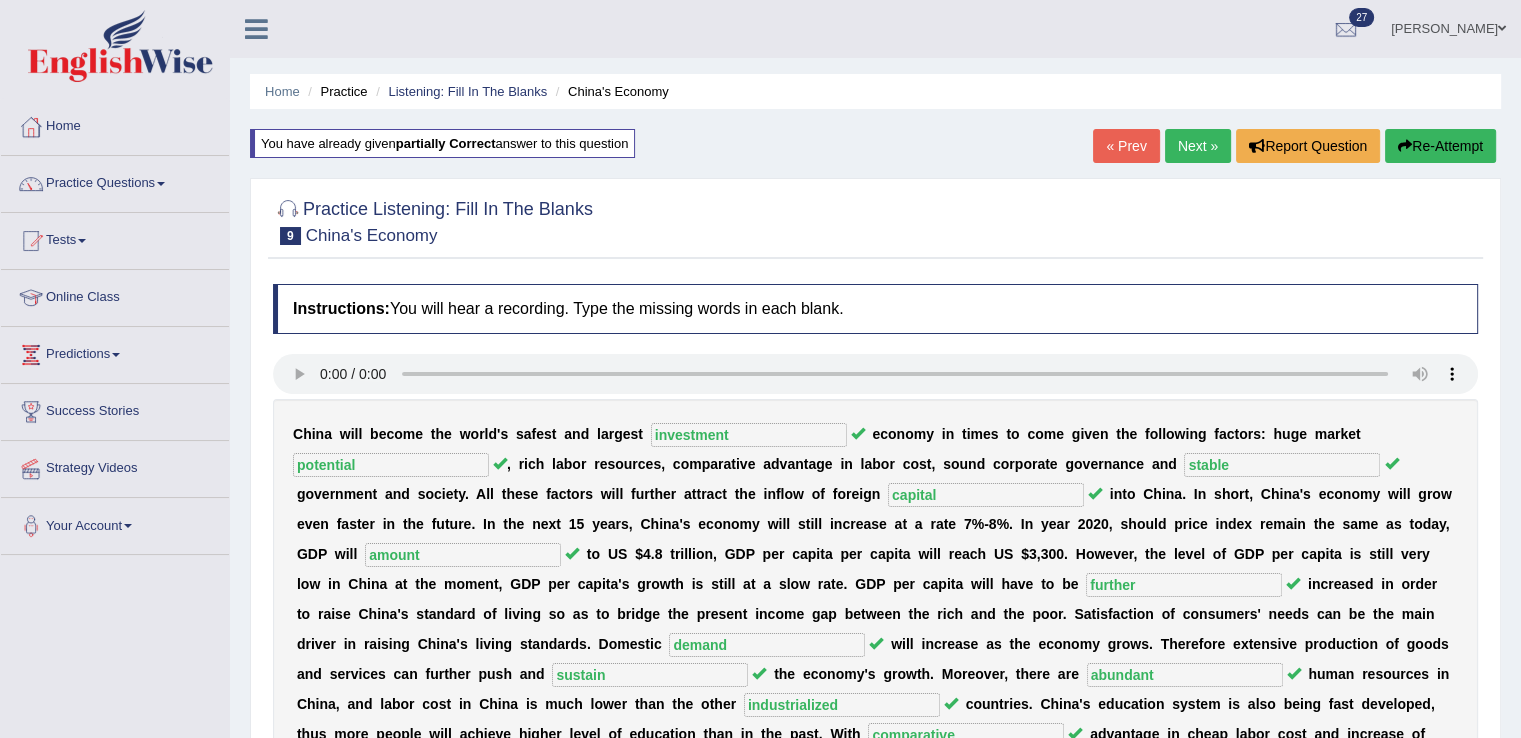 click on "Next »" at bounding box center (1198, 146) 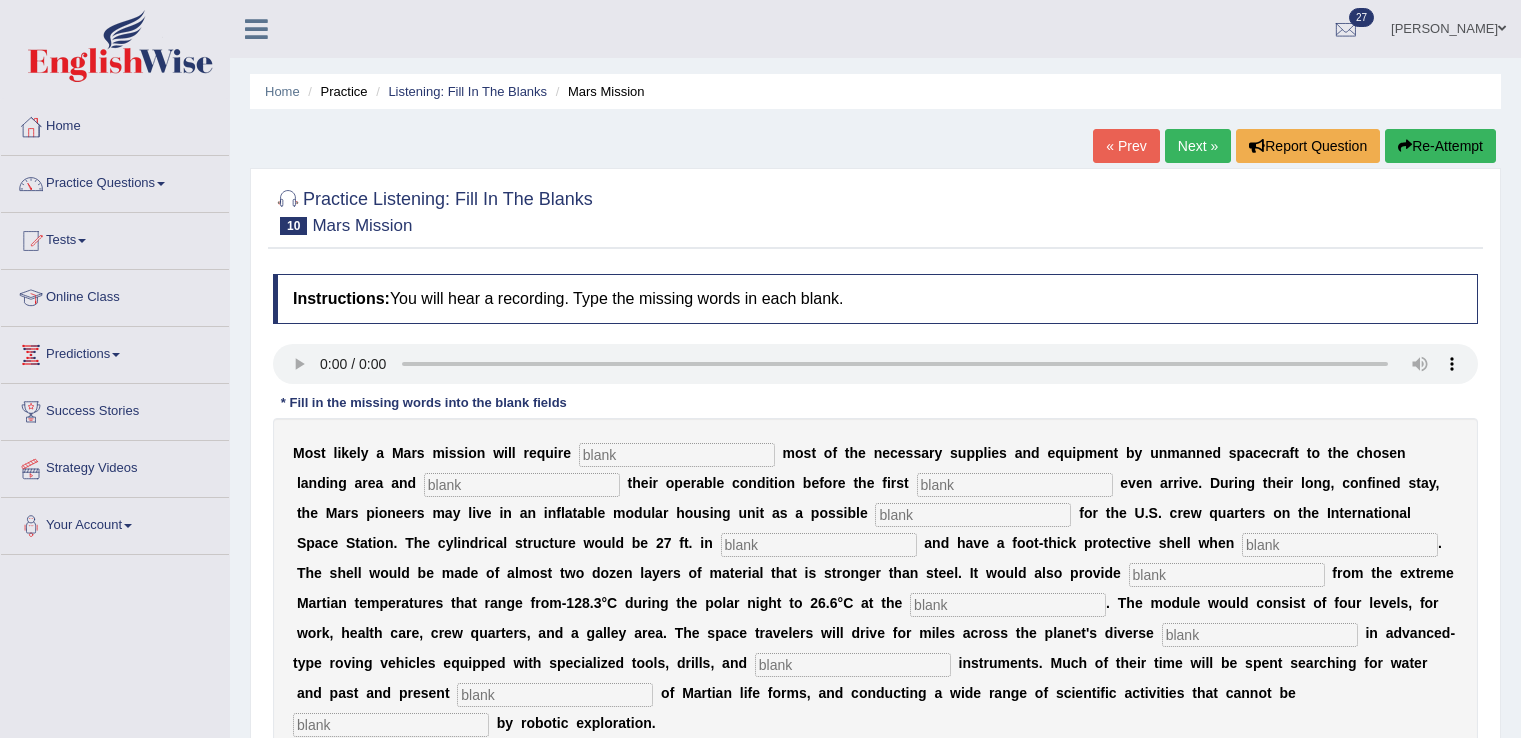 scroll, scrollTop: 0, scrollLeft: 0, axis: both 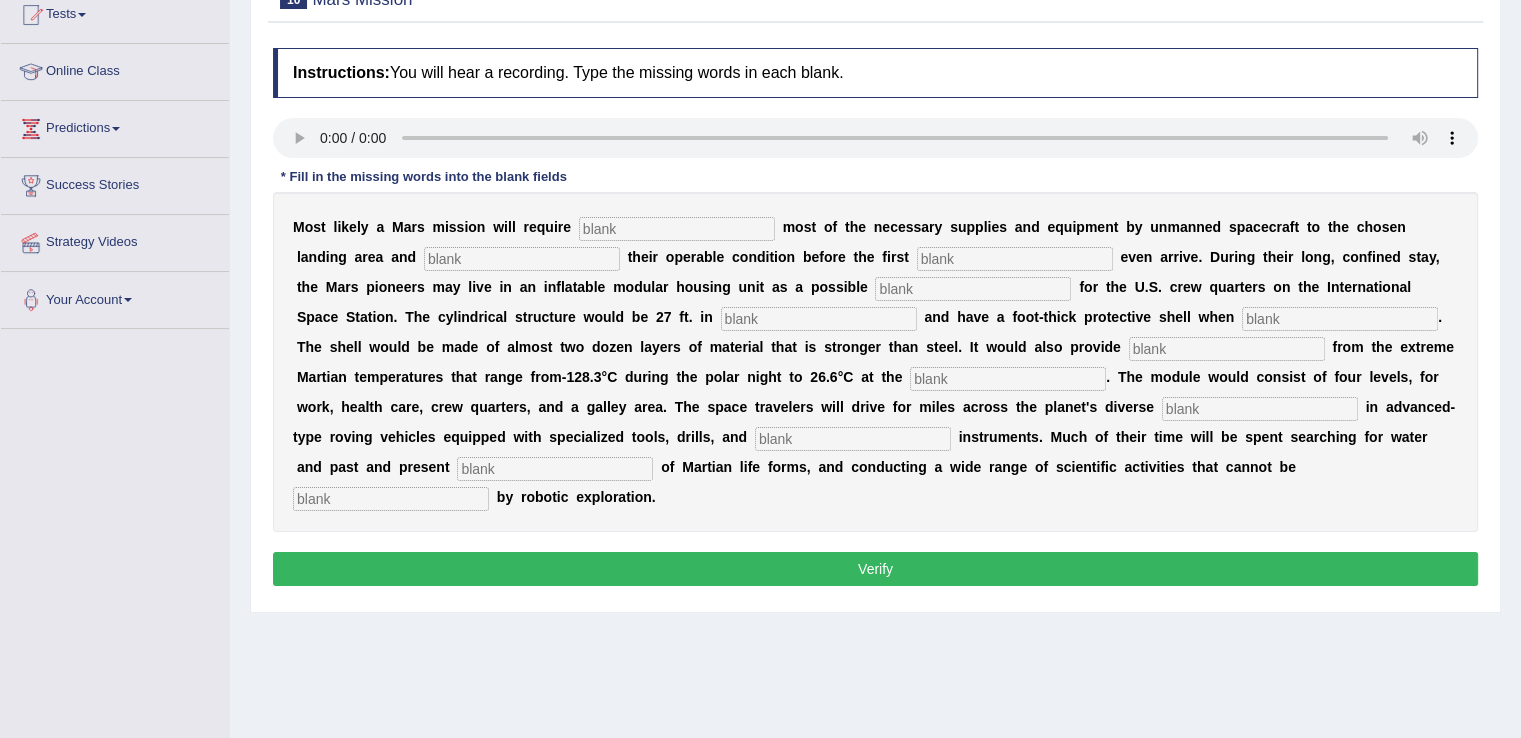 click at bounding box center (677, 229) 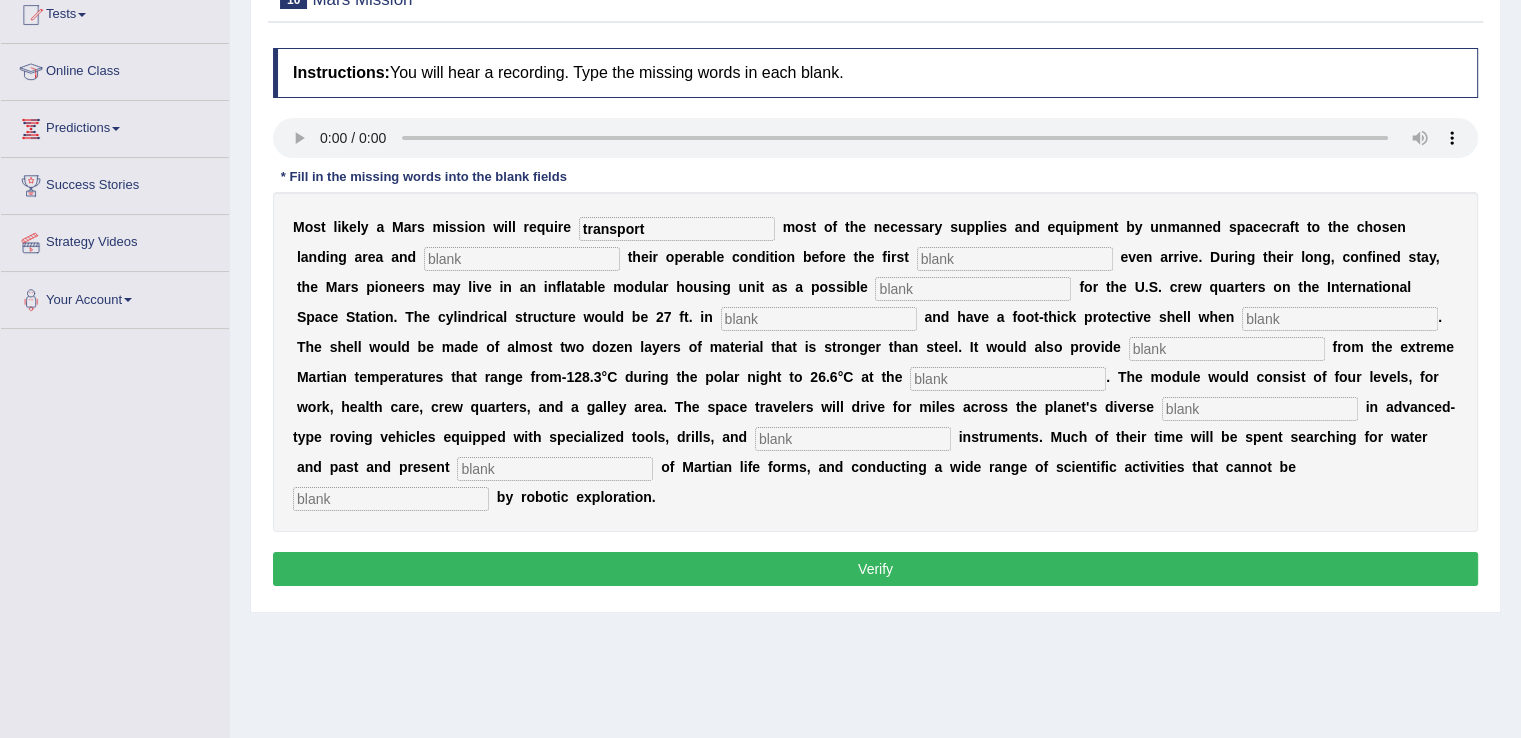 type on "transport" 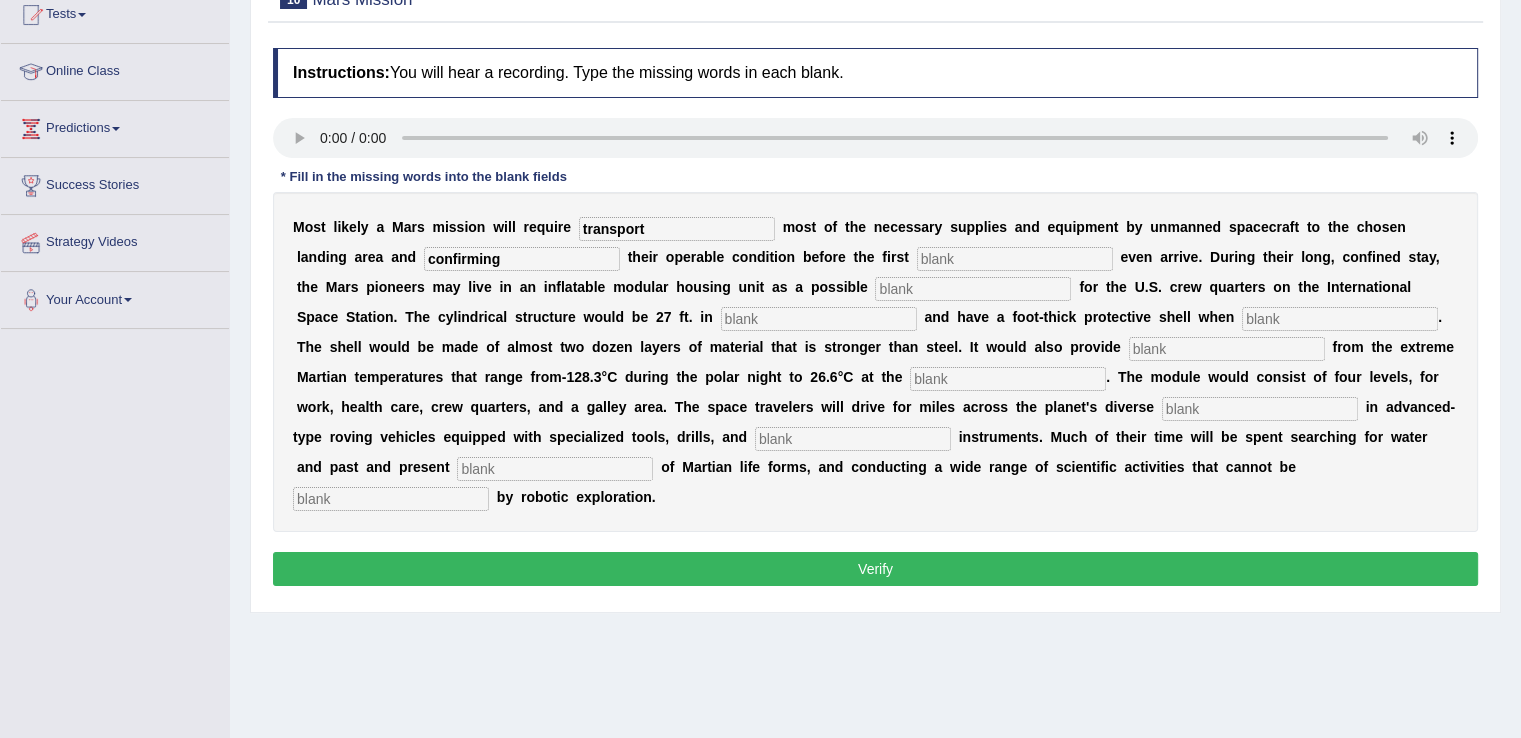 type on "confirming" 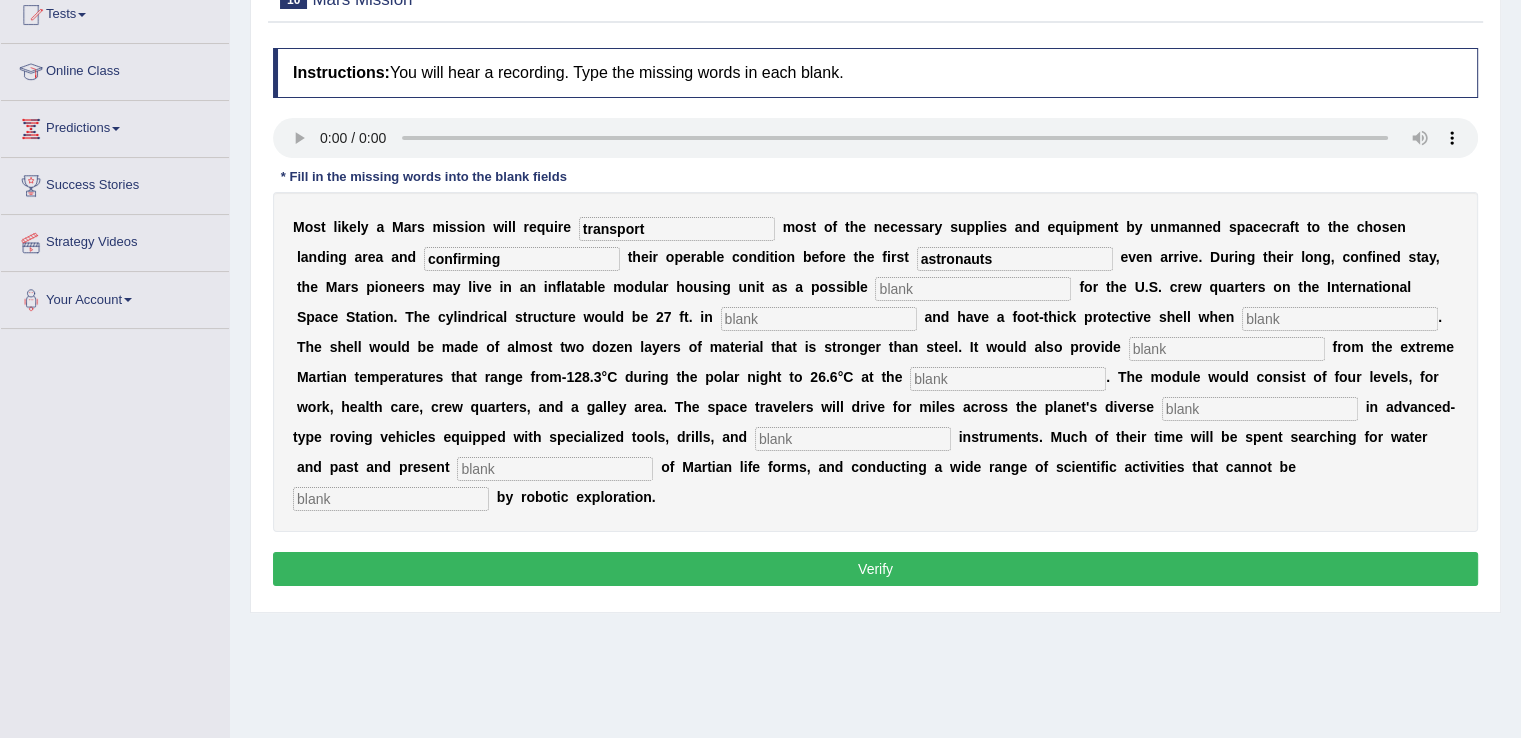 type on "astronauts" 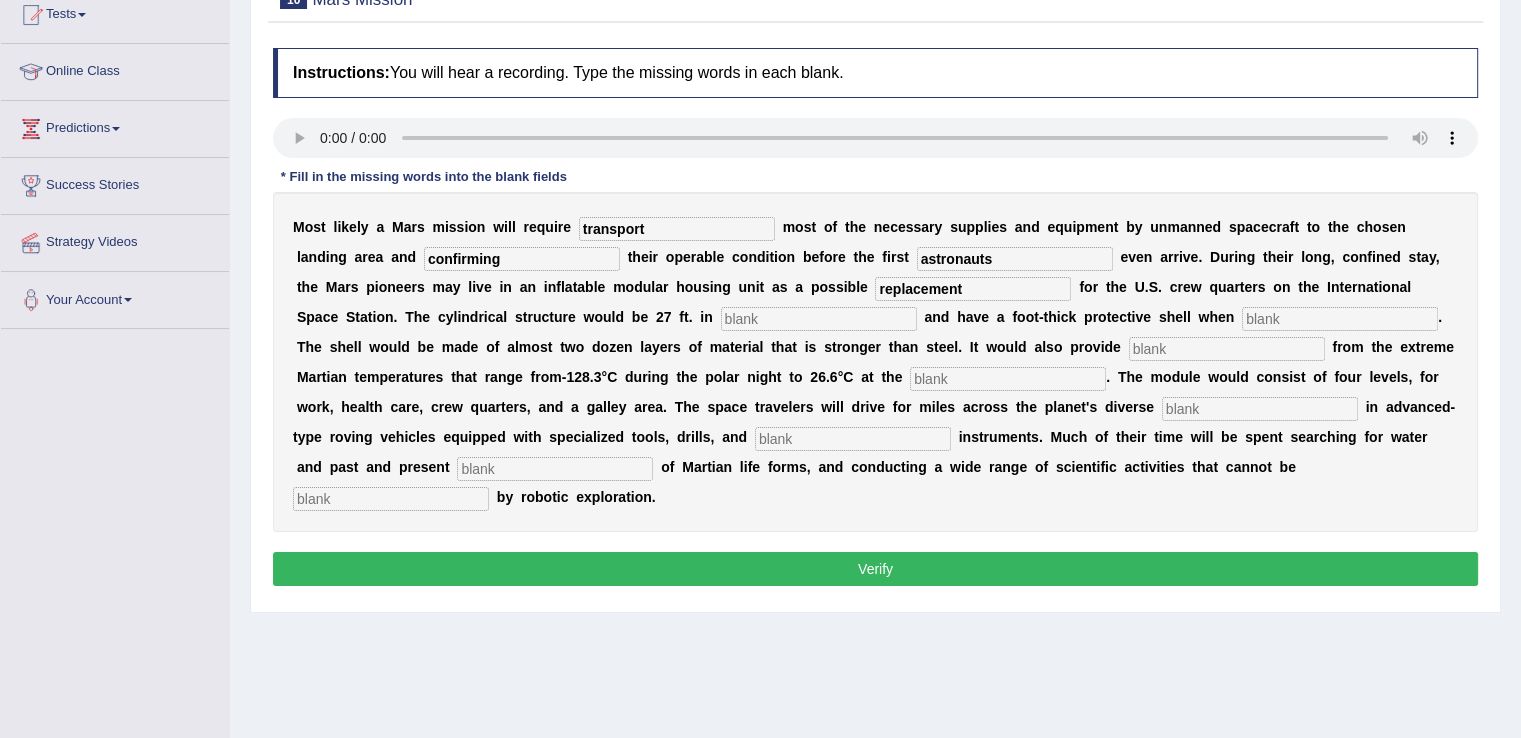 type on "replacement" 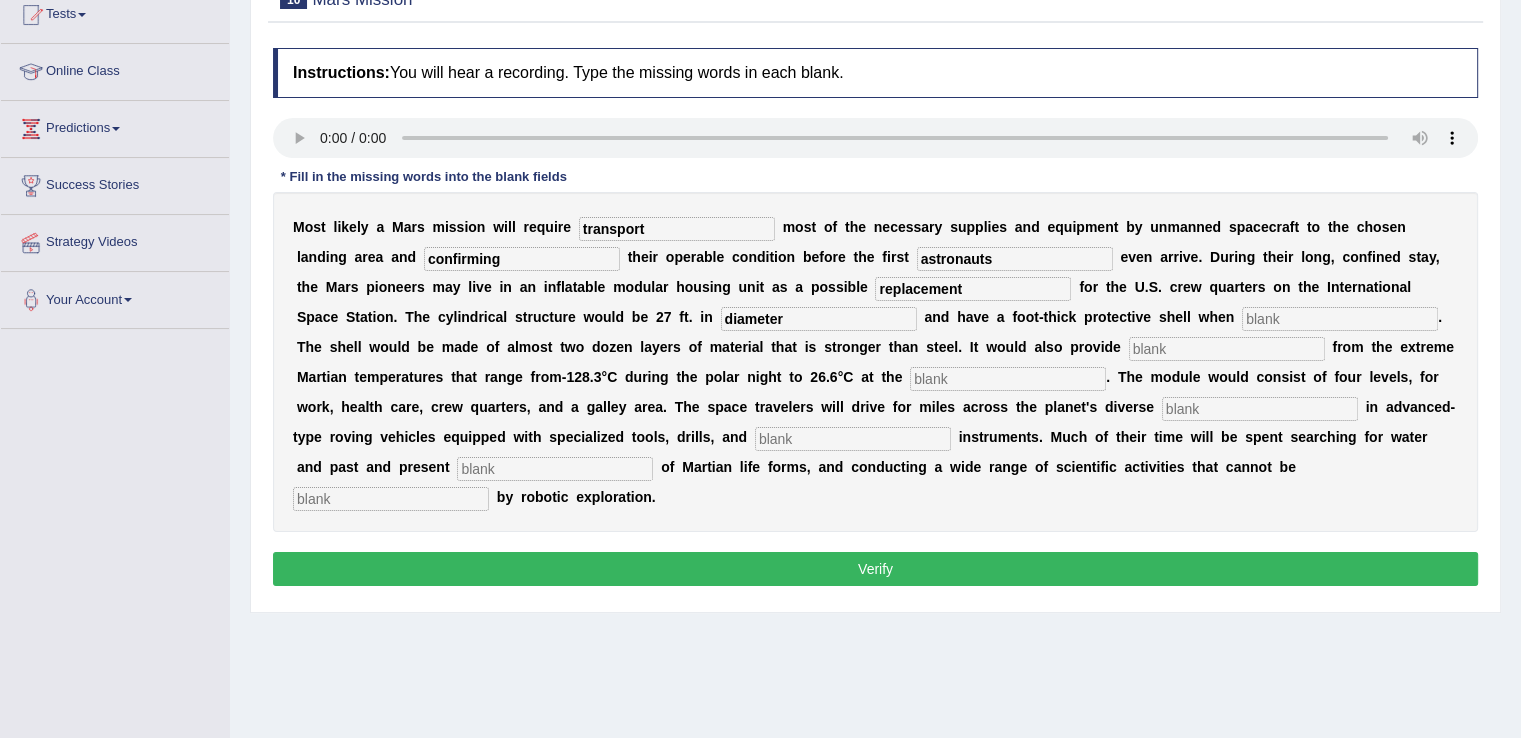 type on "diameter" 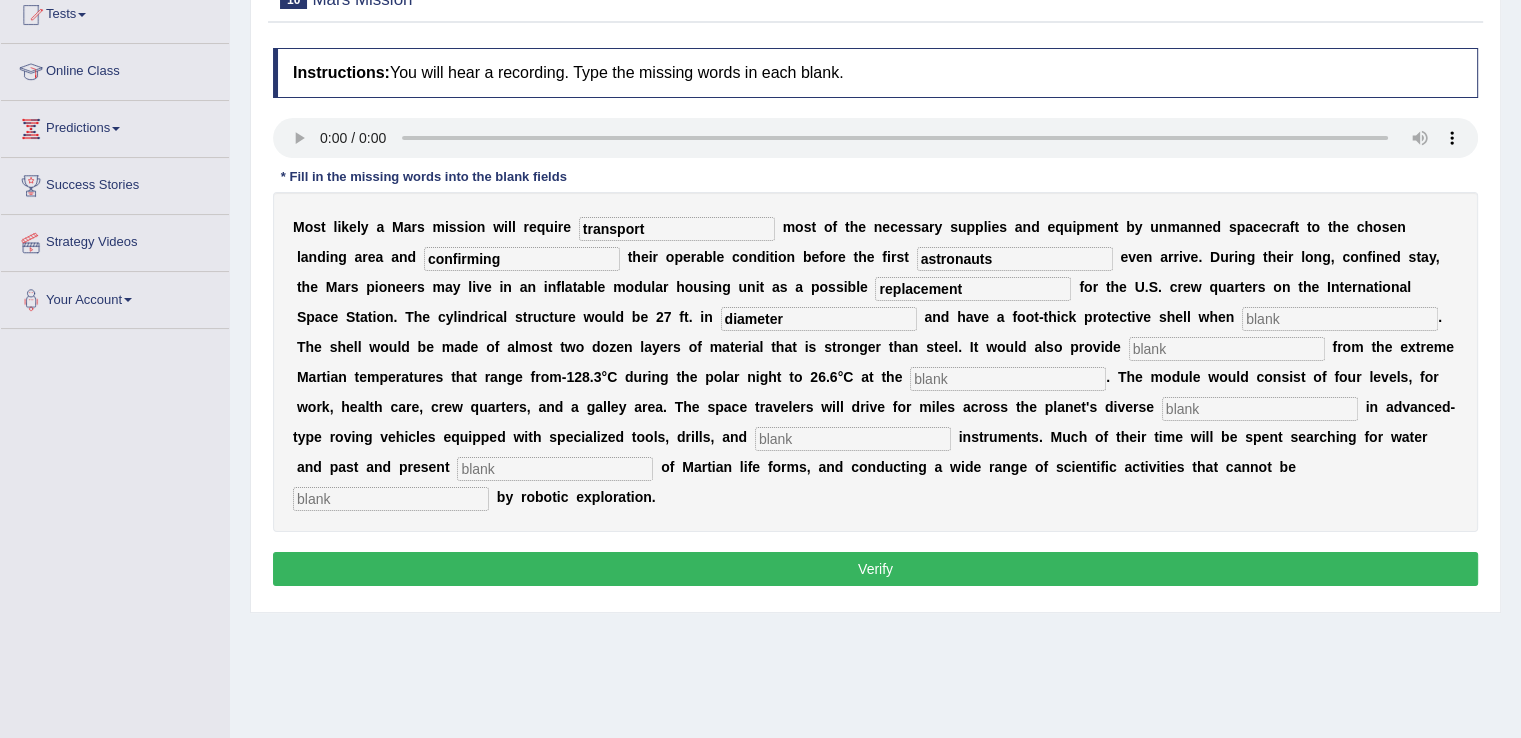 type 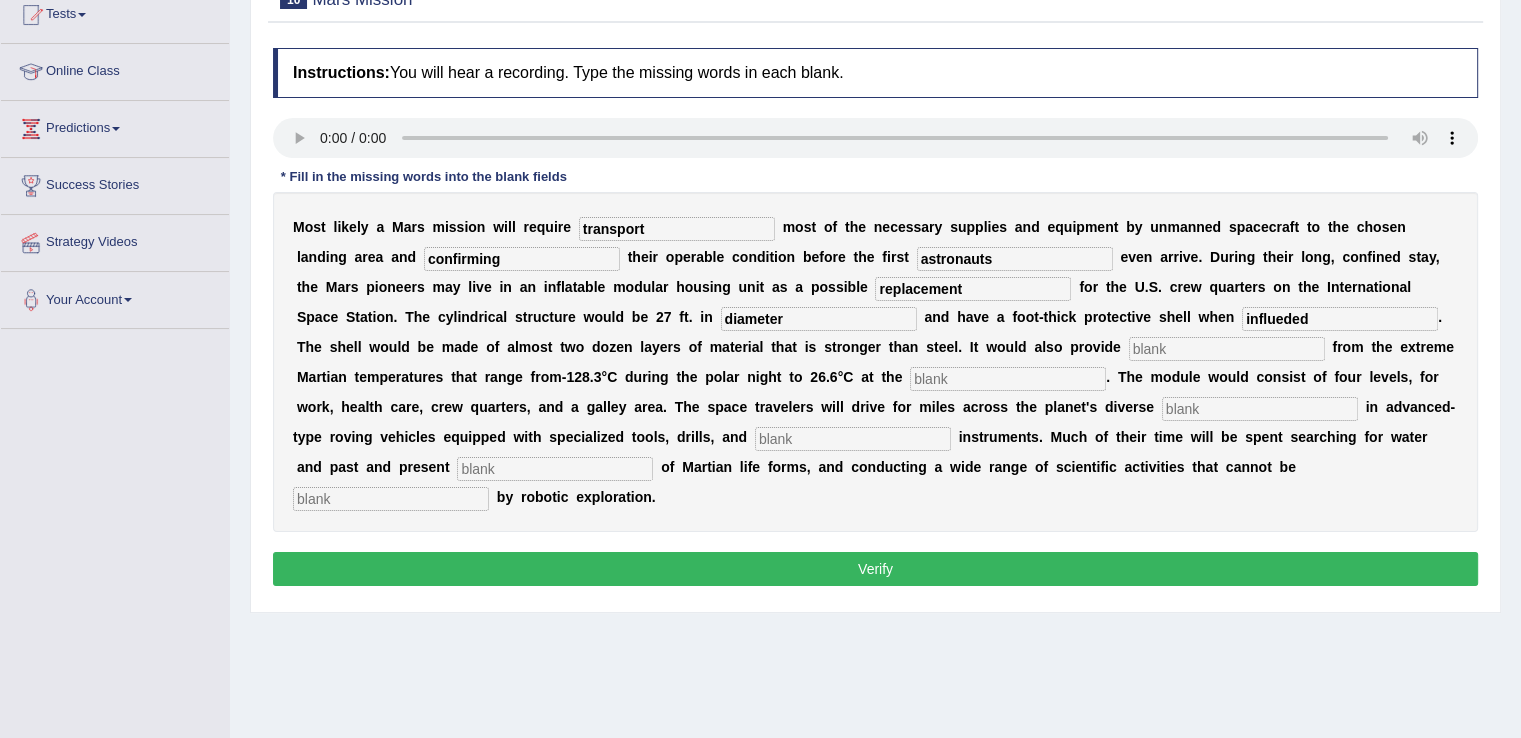 type on "influeded" 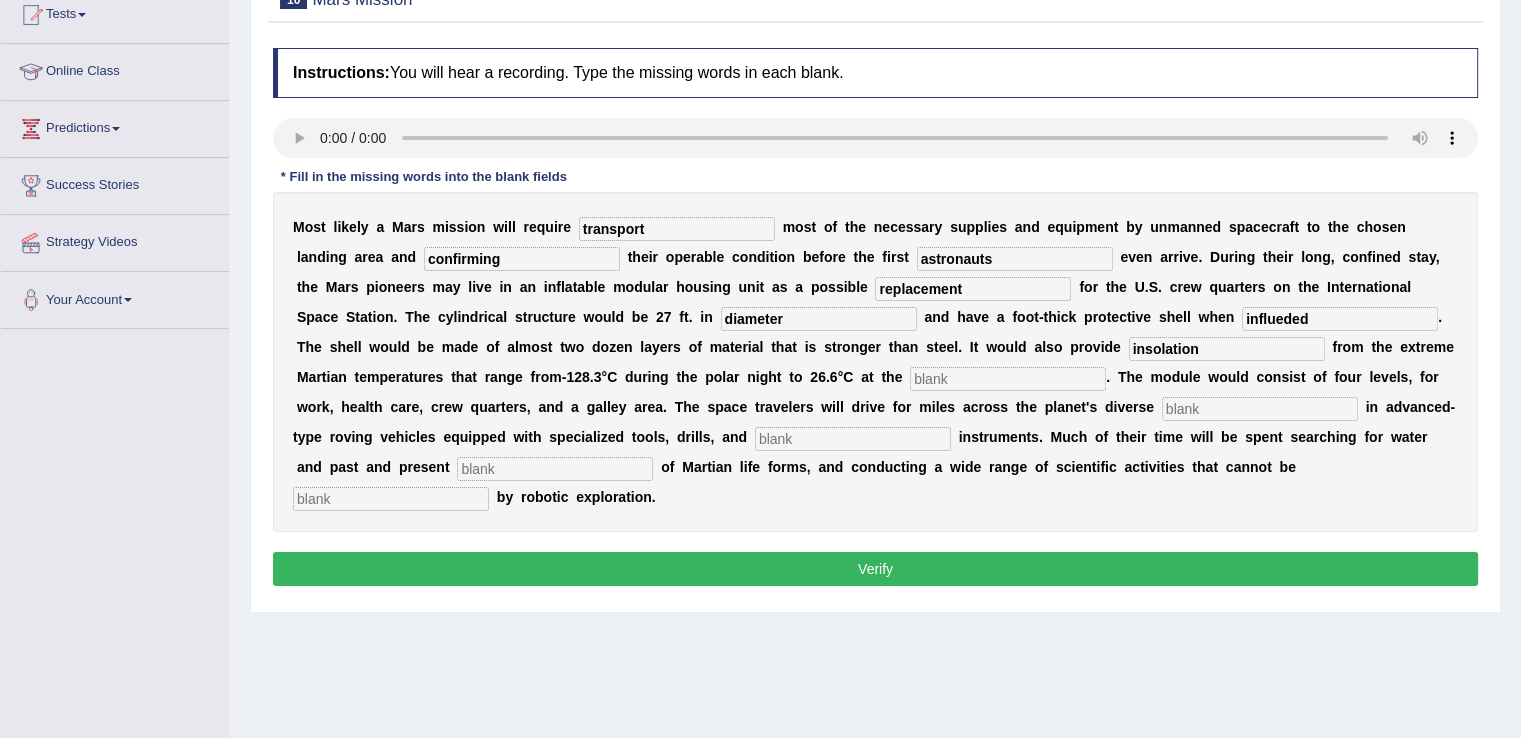 type on "insolation" 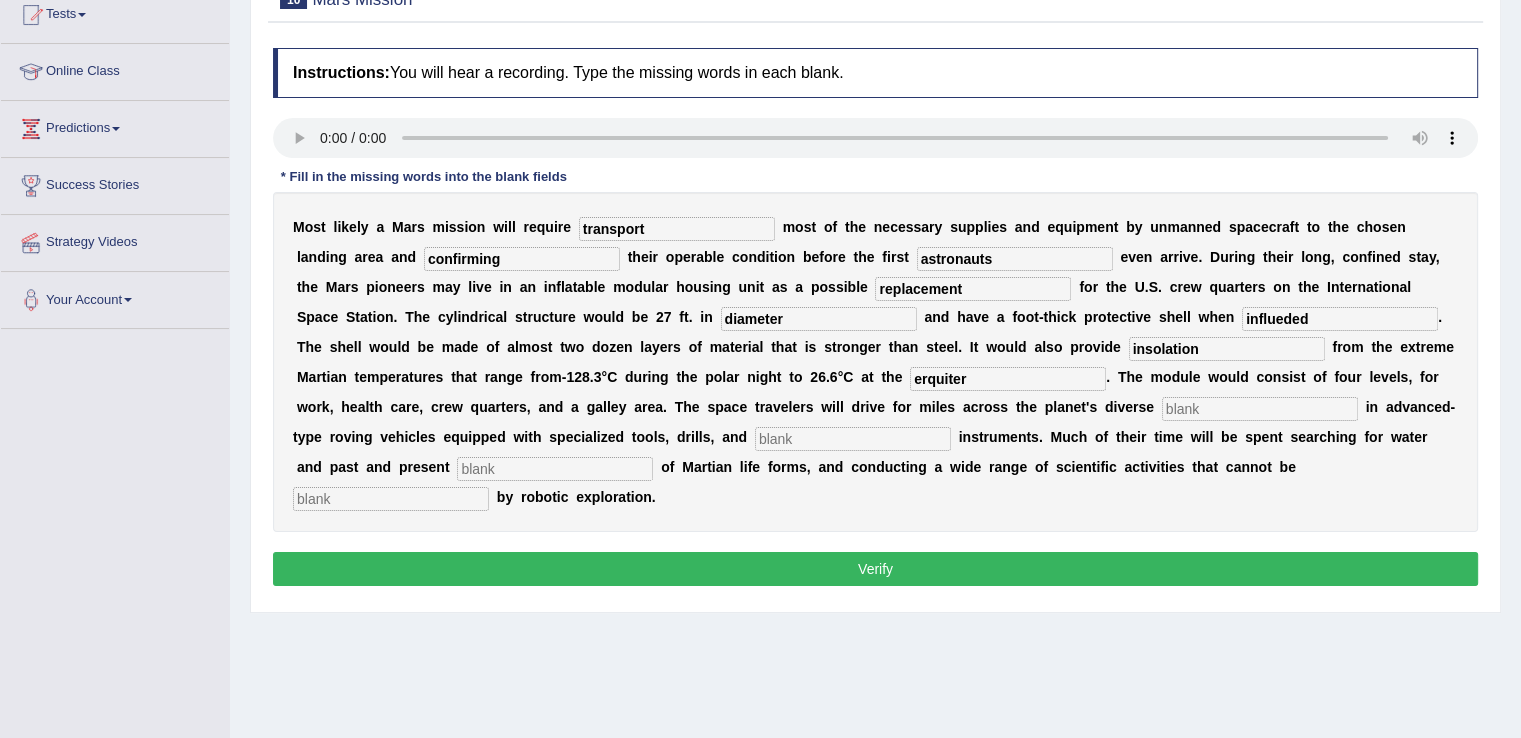 type on "erquiter" 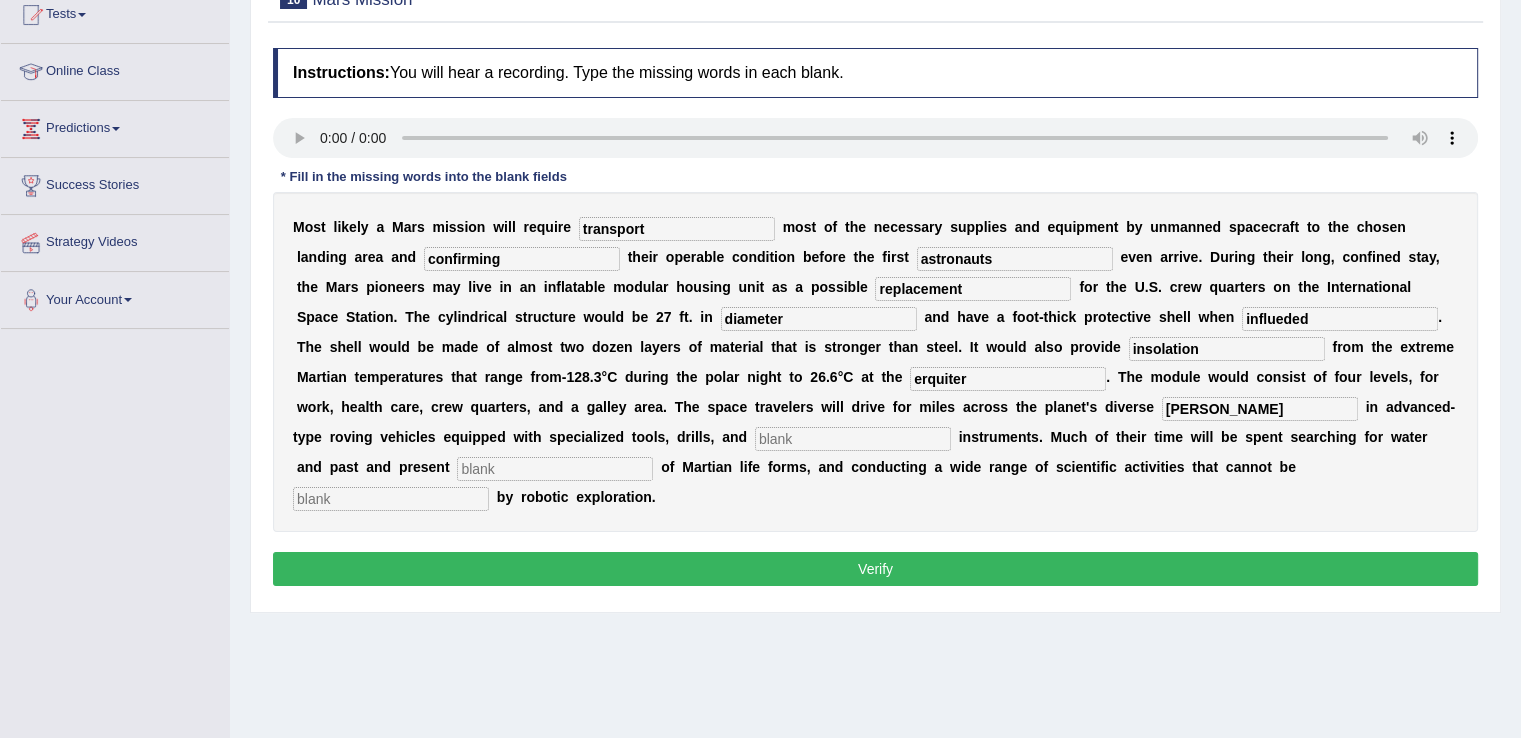 type on "torain" 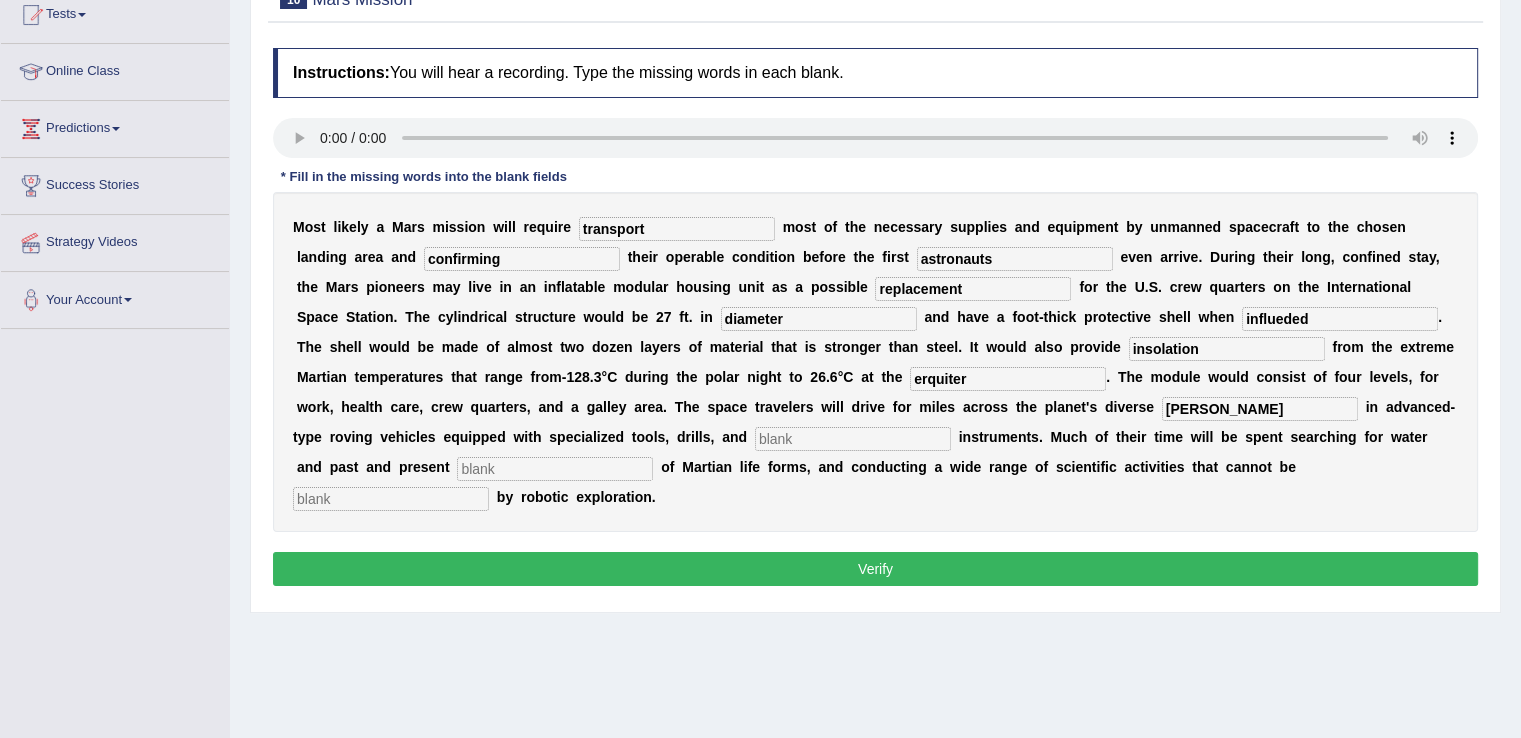 click on "M o s t    l i k e l y    a    M a r s    m i s s i o n    w i l l    r e q u i r e    transport    m o s t    o f    t h e    n e c e s s a r y    s u p p l i e s    a n d    e q u i p m e n t    b y    u n m a n n e d    s p a c e c r a f t    t o    t h e    c h o s e n    l a n d i n g    a r e a    a n d    confirming    t h e i r    o p e r a b l e    c o n d i t i o n    b e f o r e    t h e    f i r s t    astronauts    e v e n    a r r i v e .    D u r i n g    t h e i r    l o n g ,    c o n f i n e d    s t a y ,    t h e    M a r s    p i o n e e r s    m a y    l i v e    i n    a n    i n f l a t a b l e    m o d u l a r    h o u s i n g    u n i t    a s    a    p o s s i b l e    replacement    f o r    t h e    U . S .    c r e w    q u a r t e r s    o n    t h e    I n t e r n a t i o n a l    S p a c e    S t a t i o n .    T h e    c y l i n d r i c a l    s t r u c t u r e    w o u l d    b e    2 7    f t .    i n a" at bounding box center [875, 362] 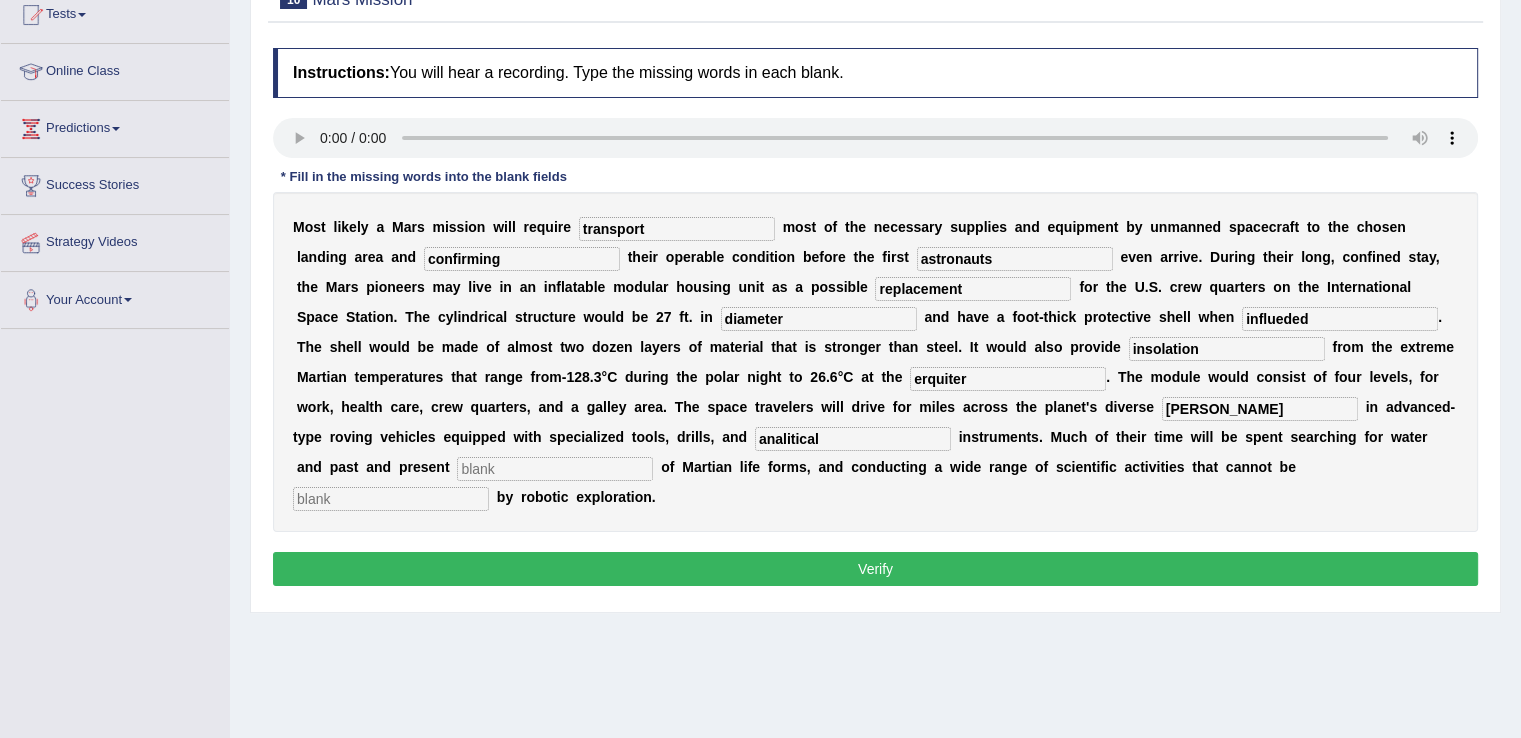type on "analitical" 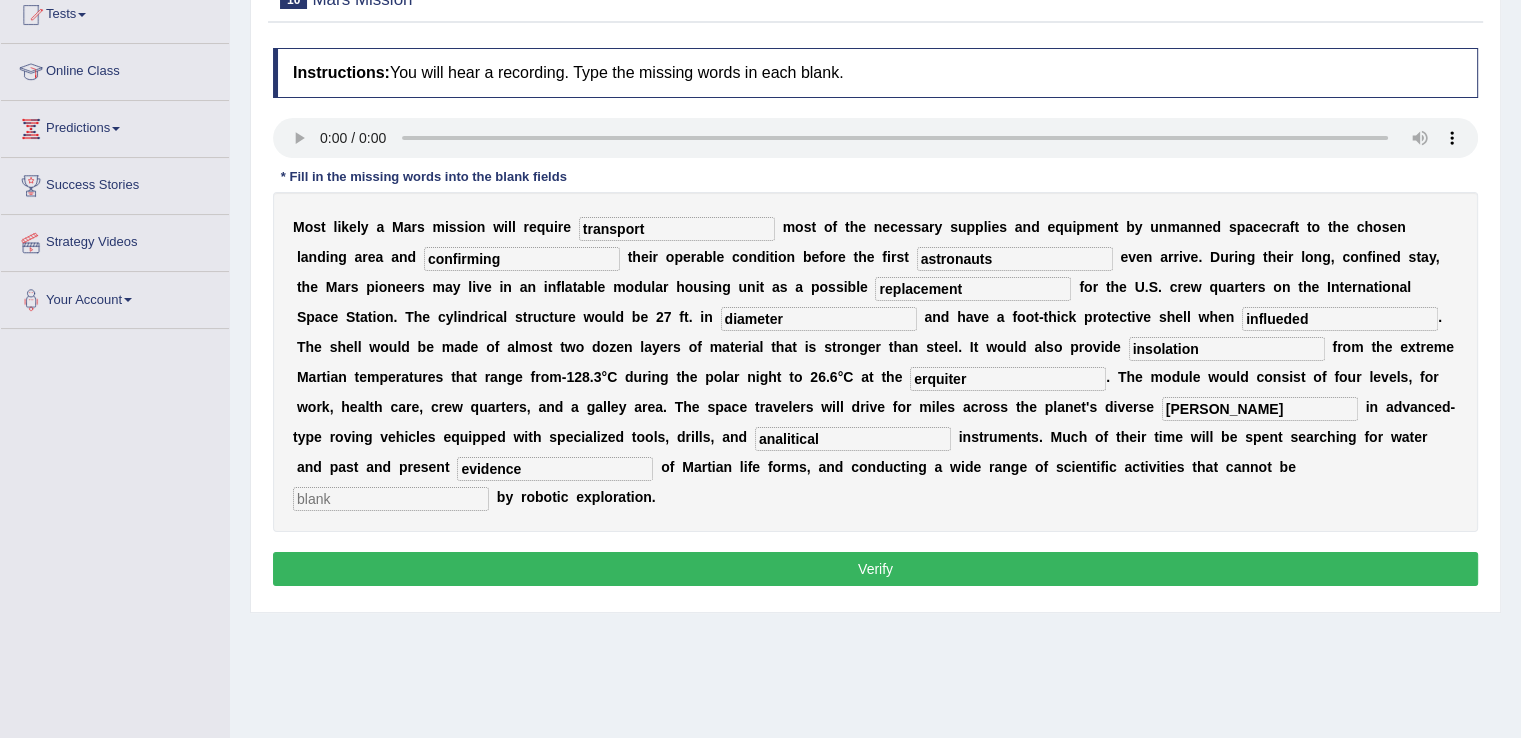 type on "evidence" 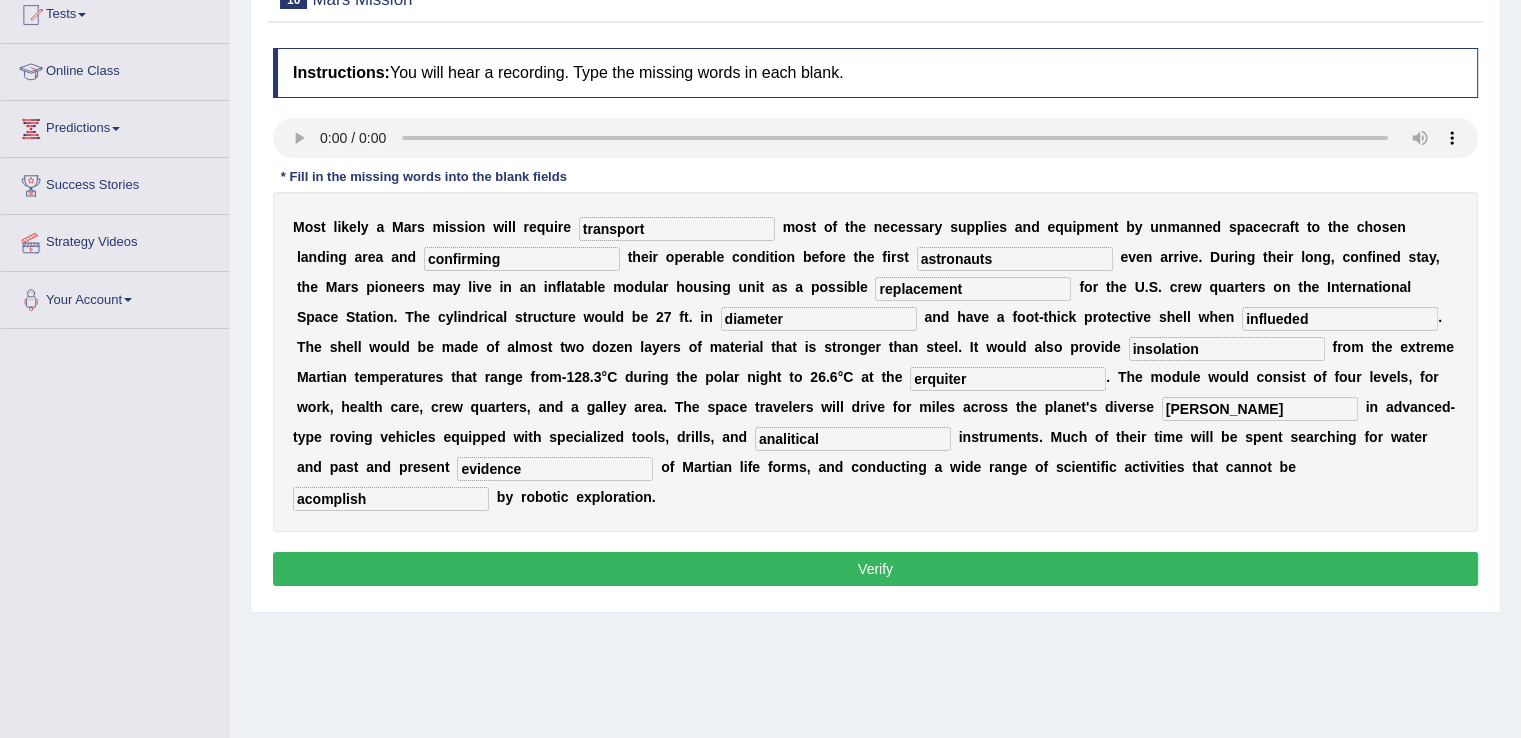 type on "acomplish" 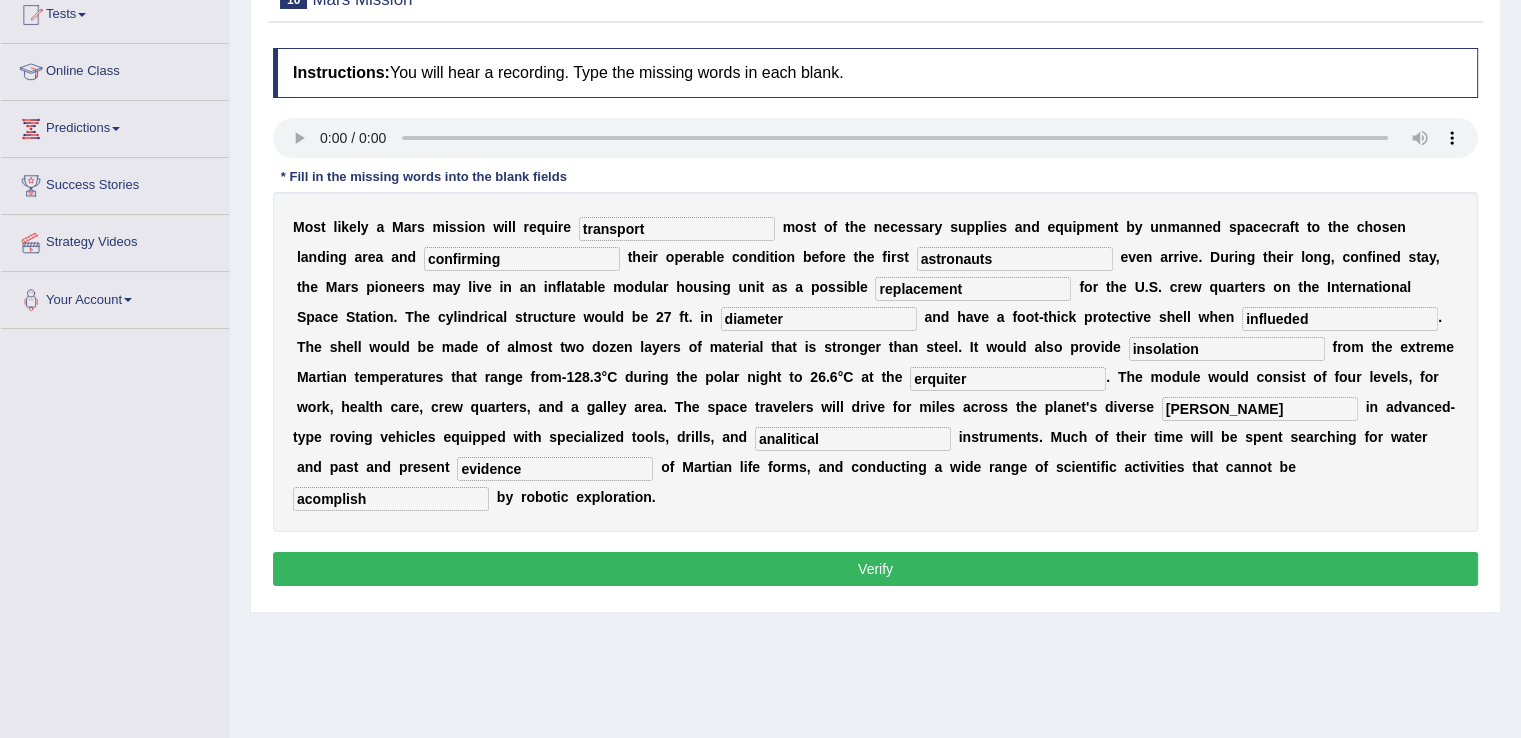 click on "influeded" at bounding box center [1340, 319] 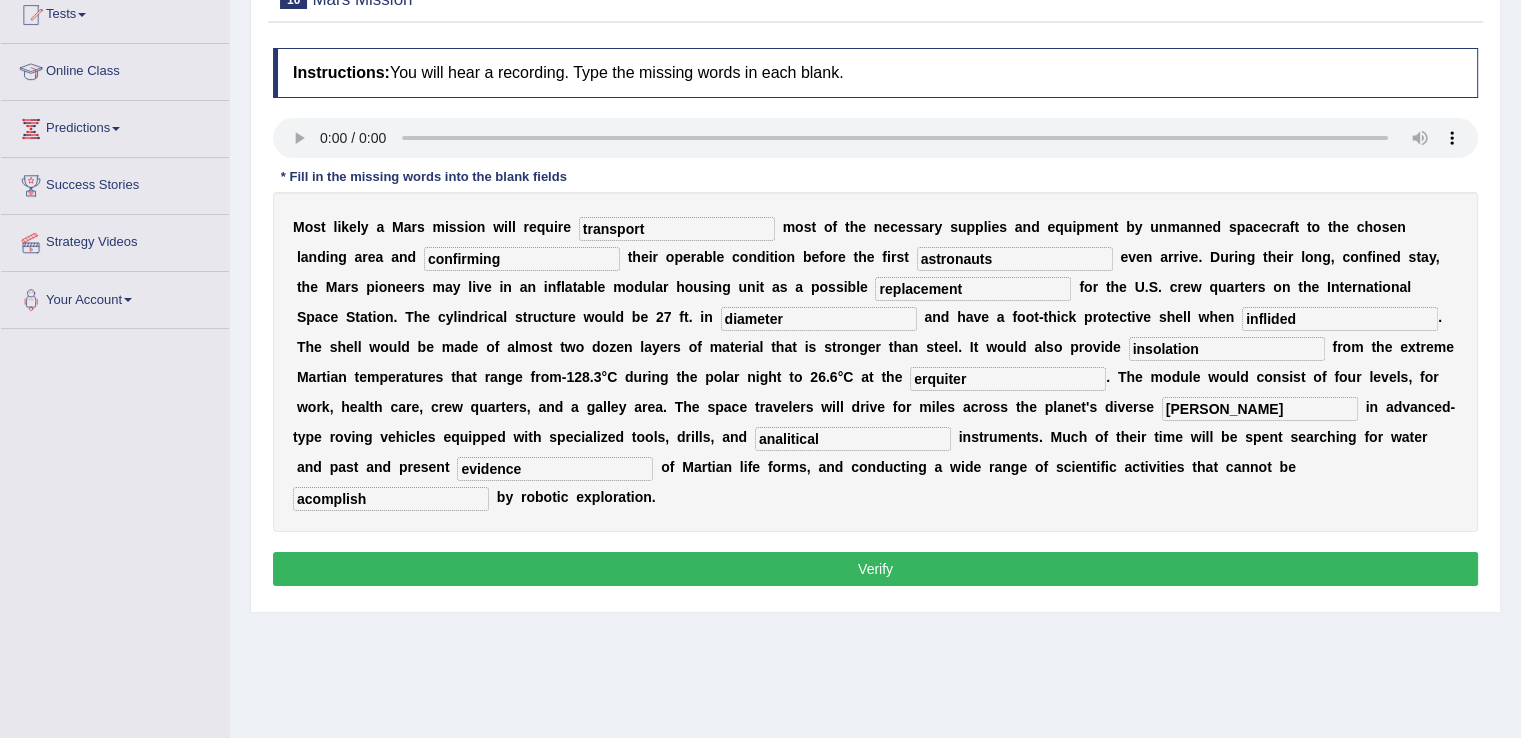 click on "inflided" at bounding box center (1340, 319) 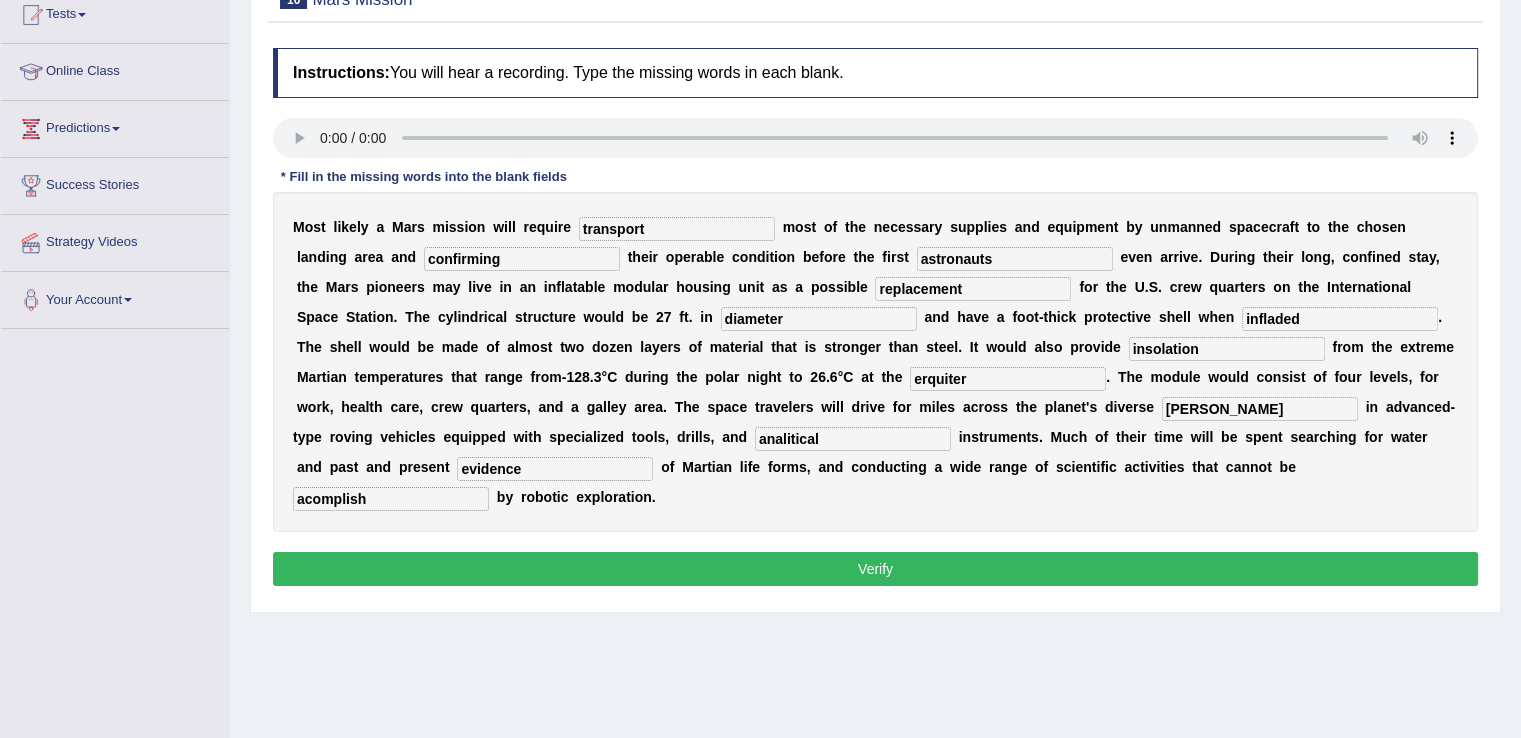 click on "infladed" at bounding box center [1340, 319] 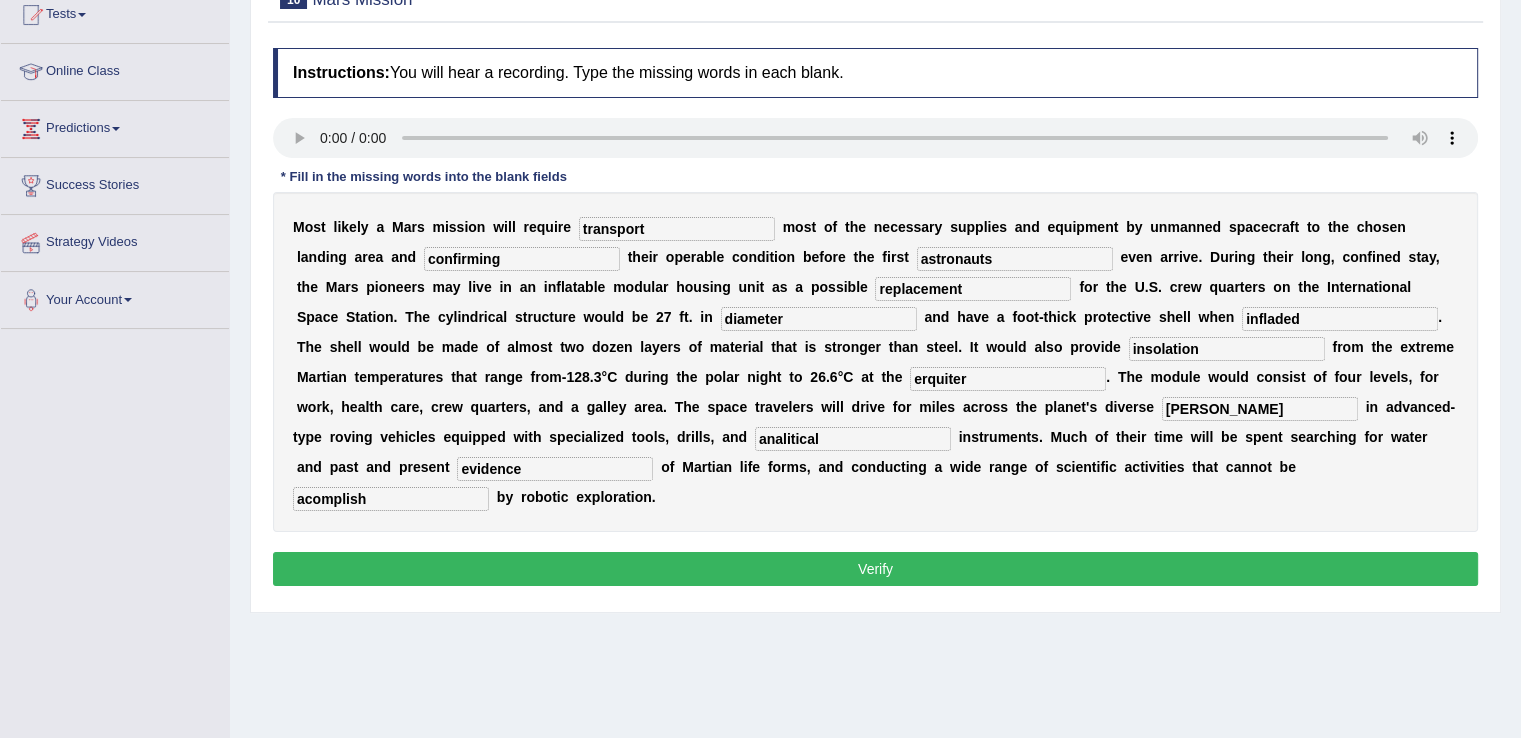 type on "infladed" 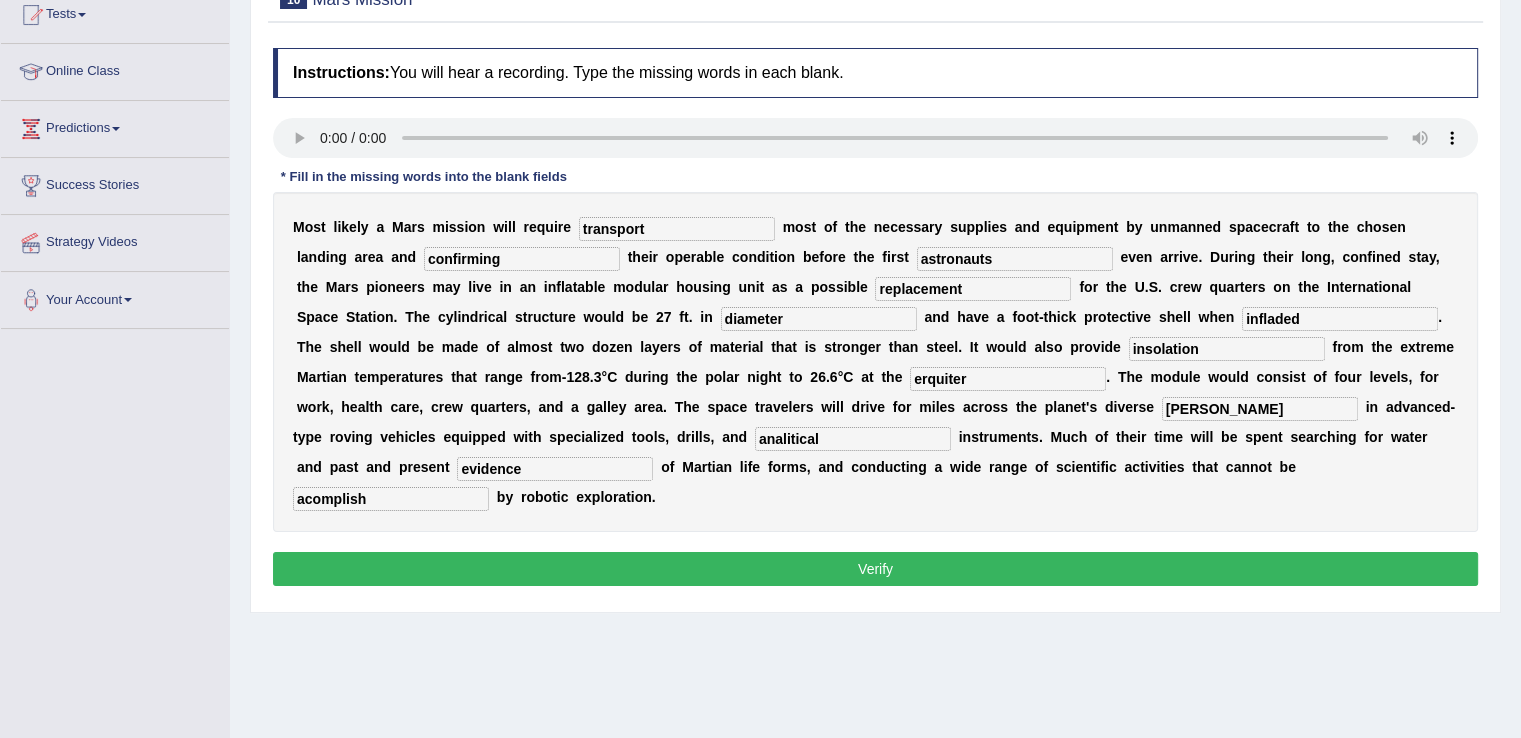 click on "erquiter" at bounding box center (1008, 379) 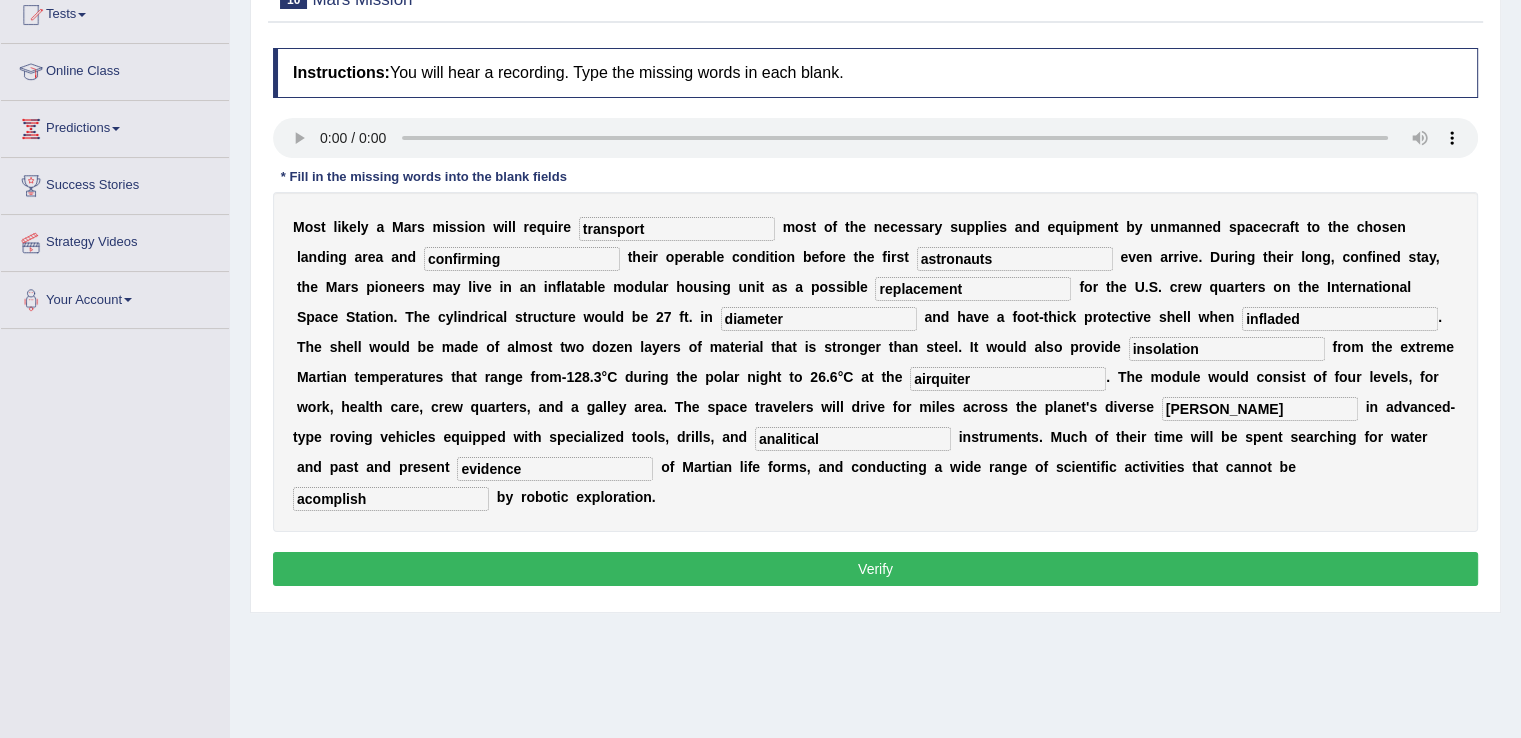 type on "airquiter" 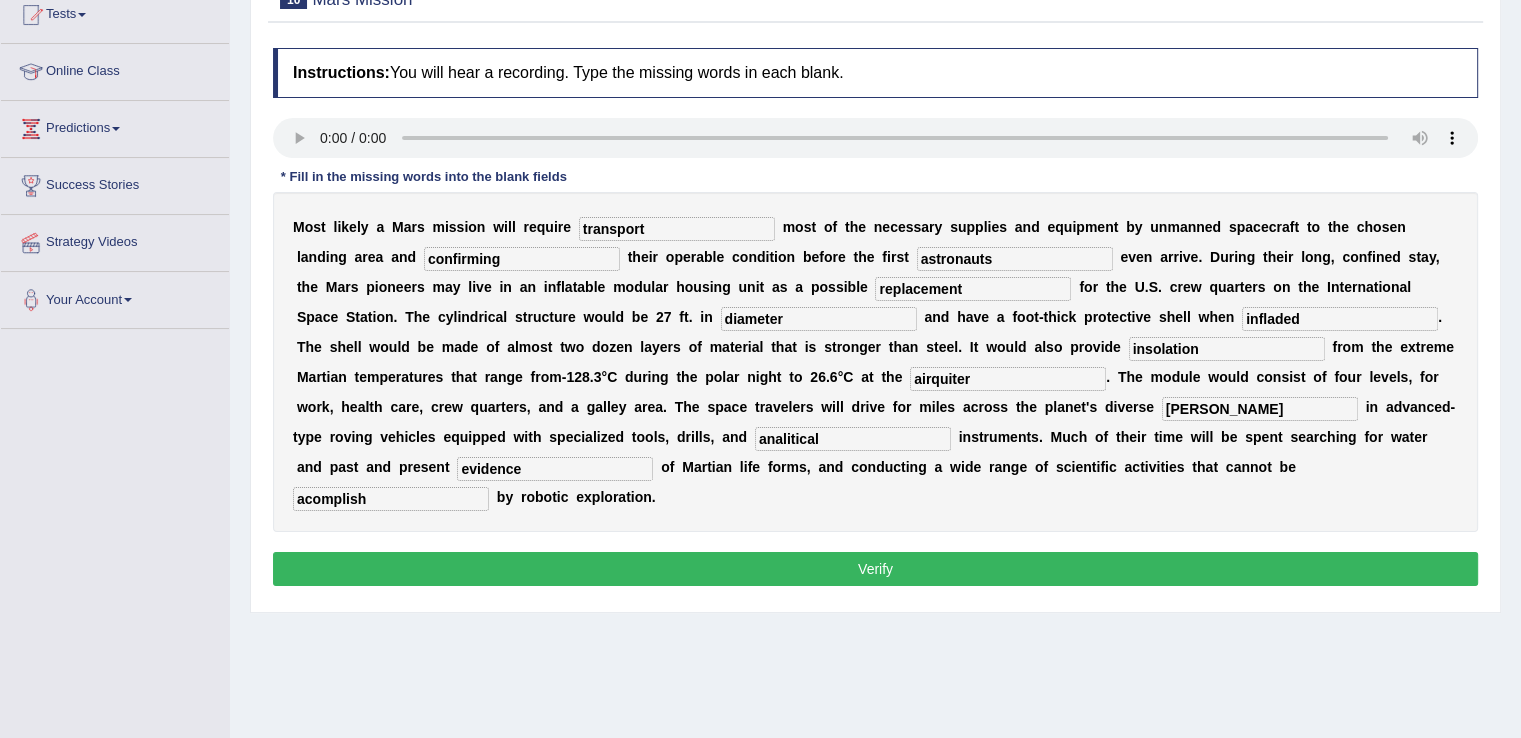 click on "Verify" at bounding box center [875, 569] 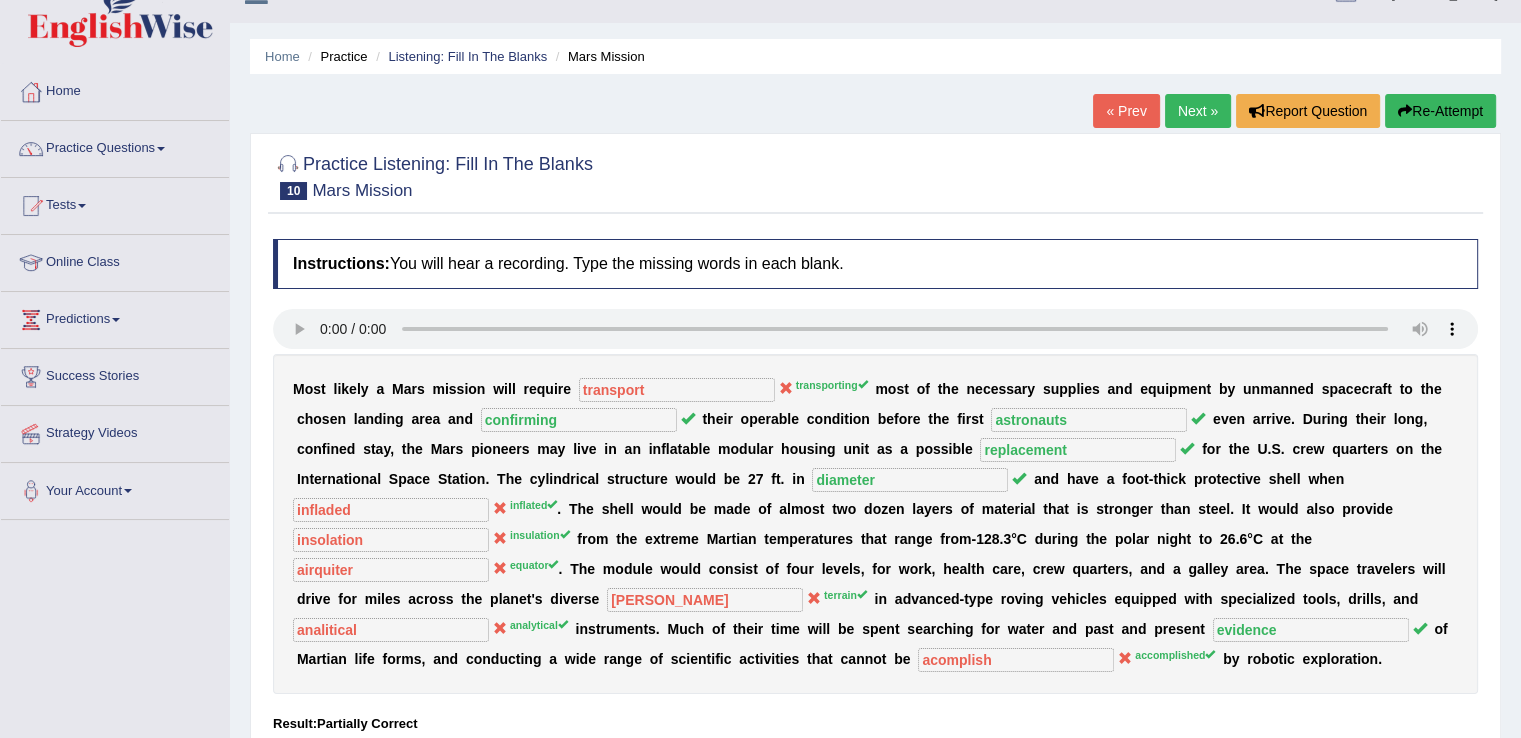 scroll, scrollTop: 24, scrollLeft: 0, axis: vertical 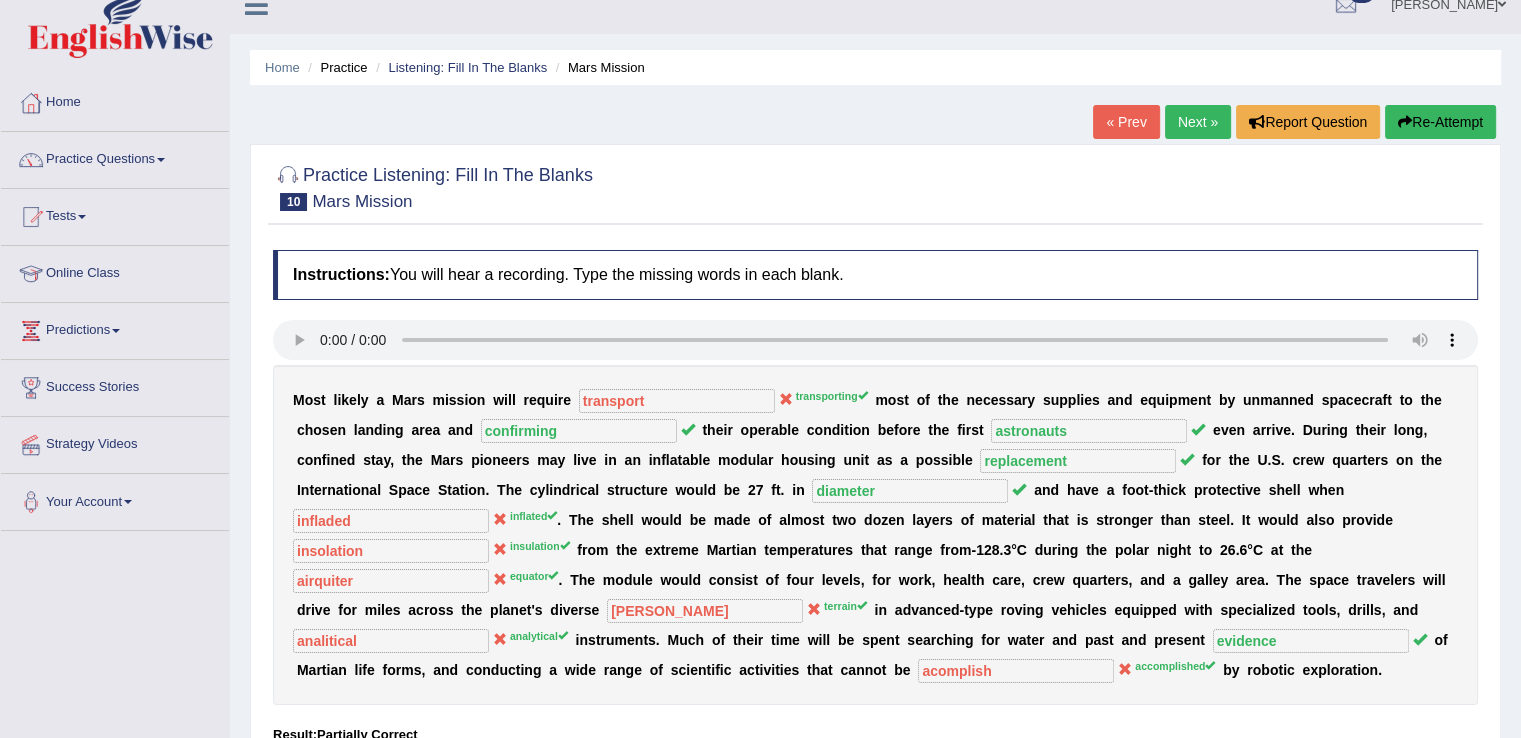 click at bounding box center (1405, 122) 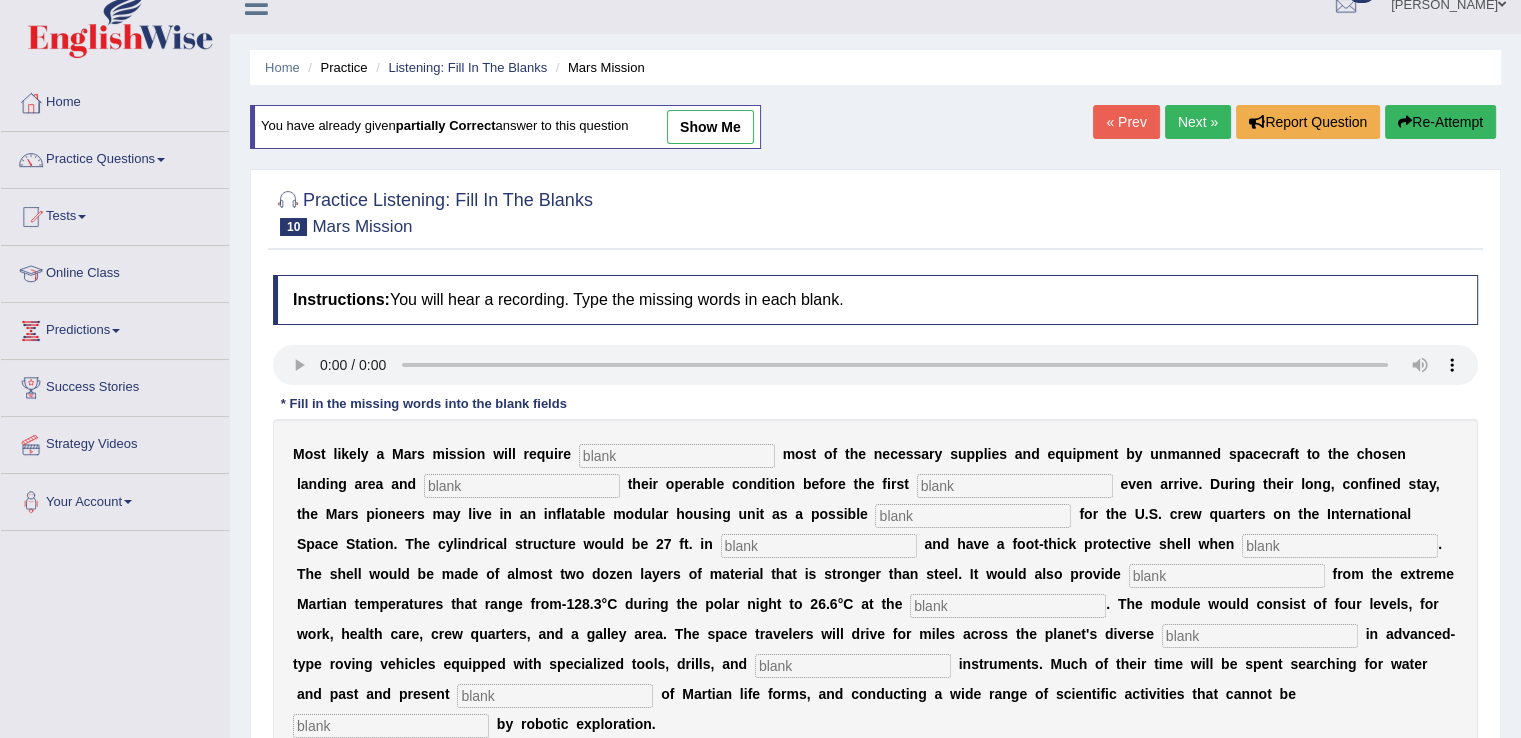 scroll, scrollTop: 24, scrollLeft: 0, axis: vertical 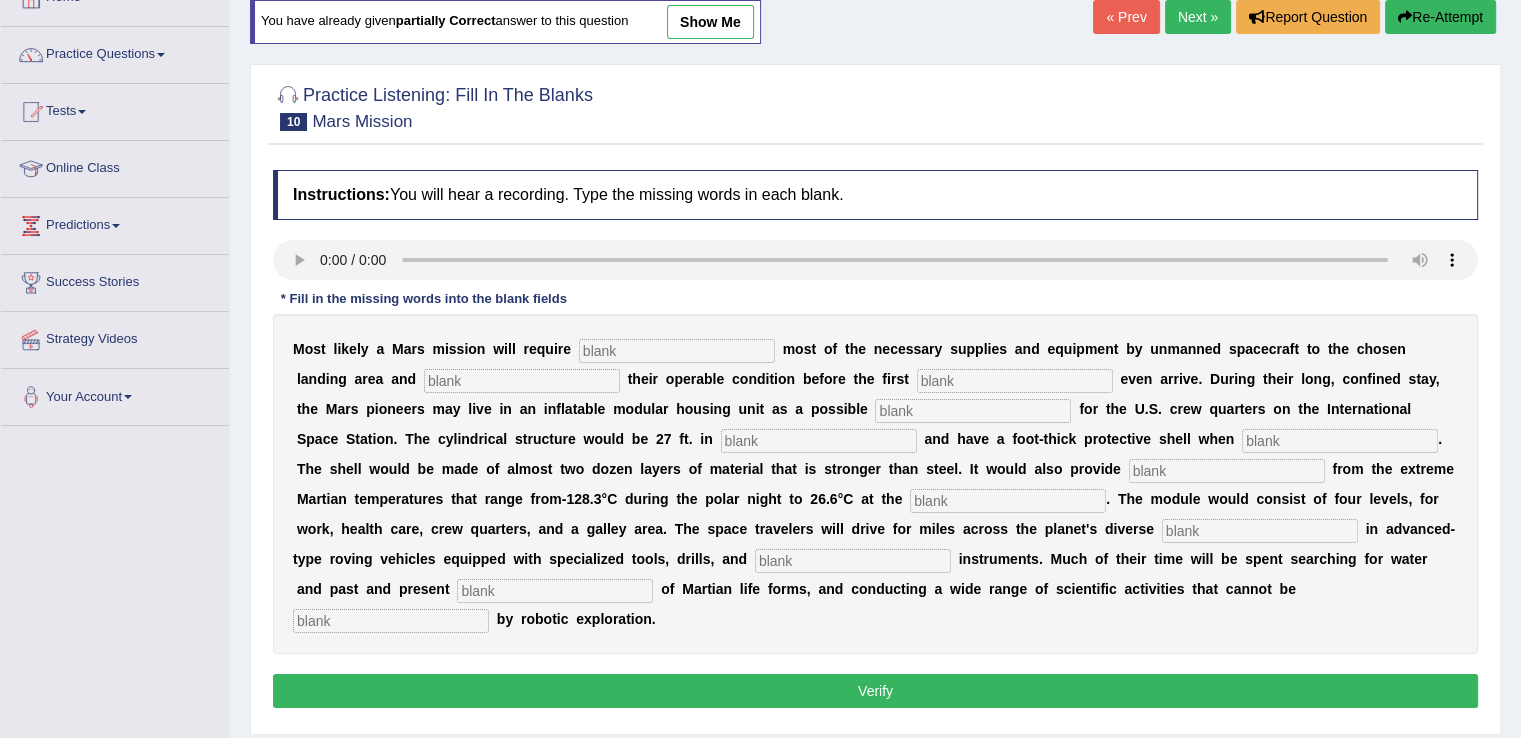 click at bounding box center (677, 351) 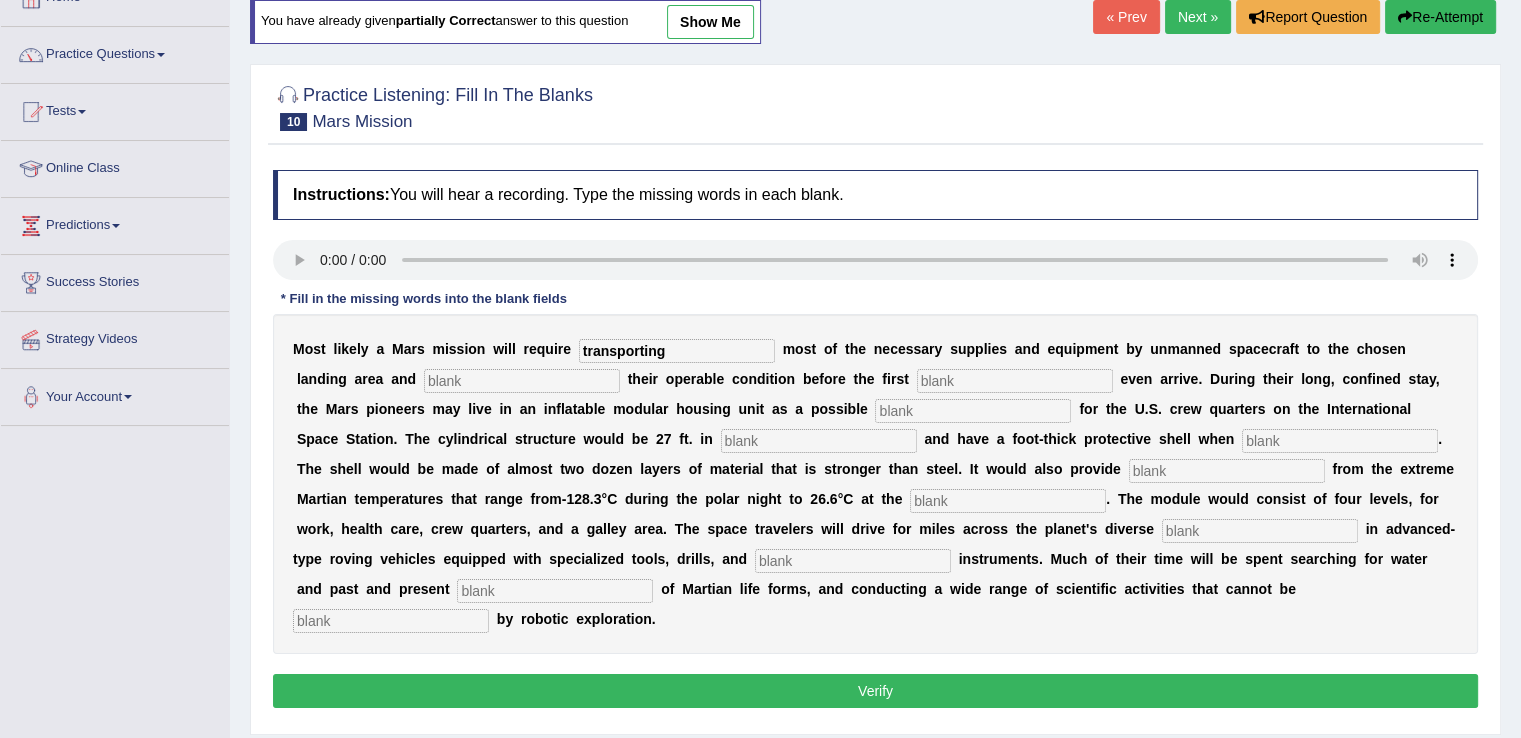 type on "transporting" 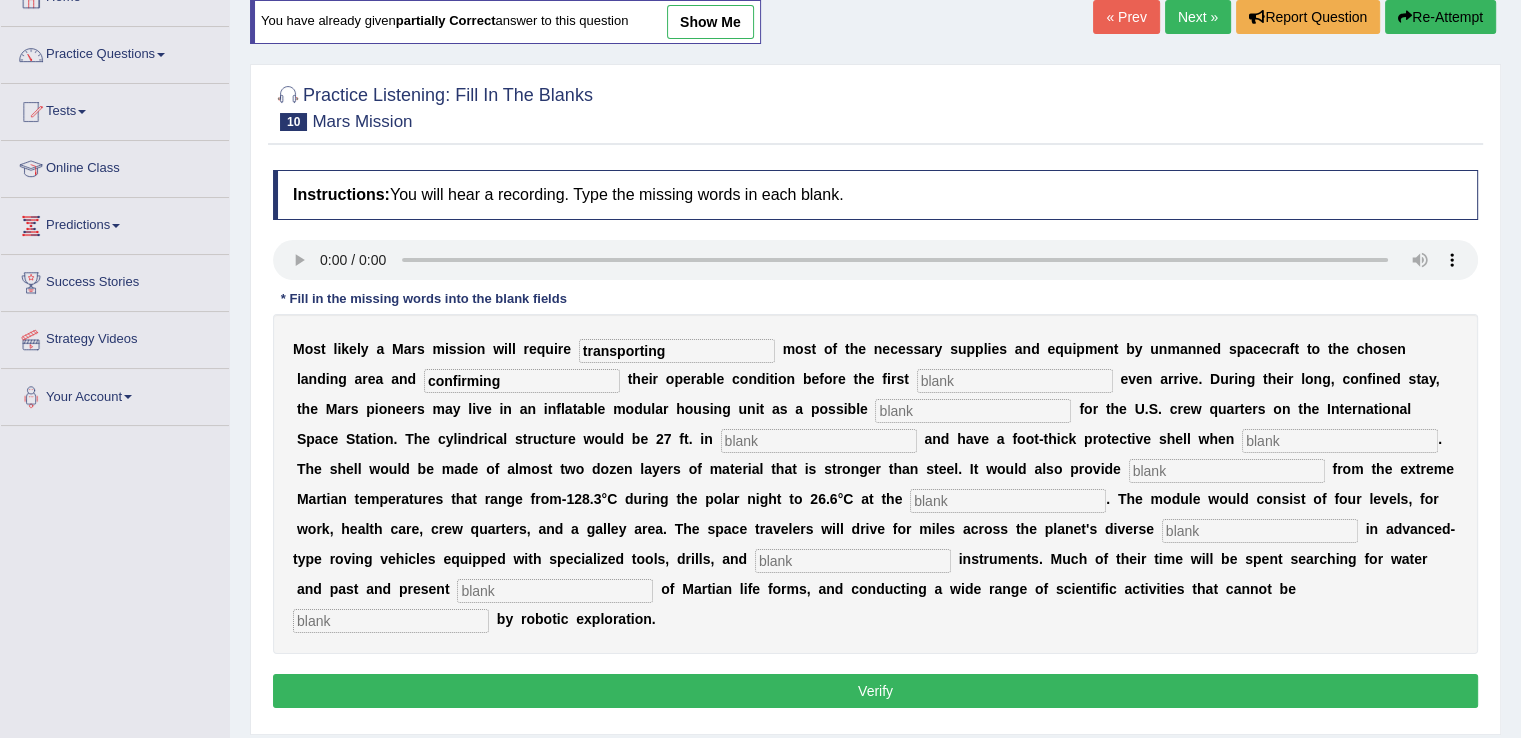 type on "confirming" 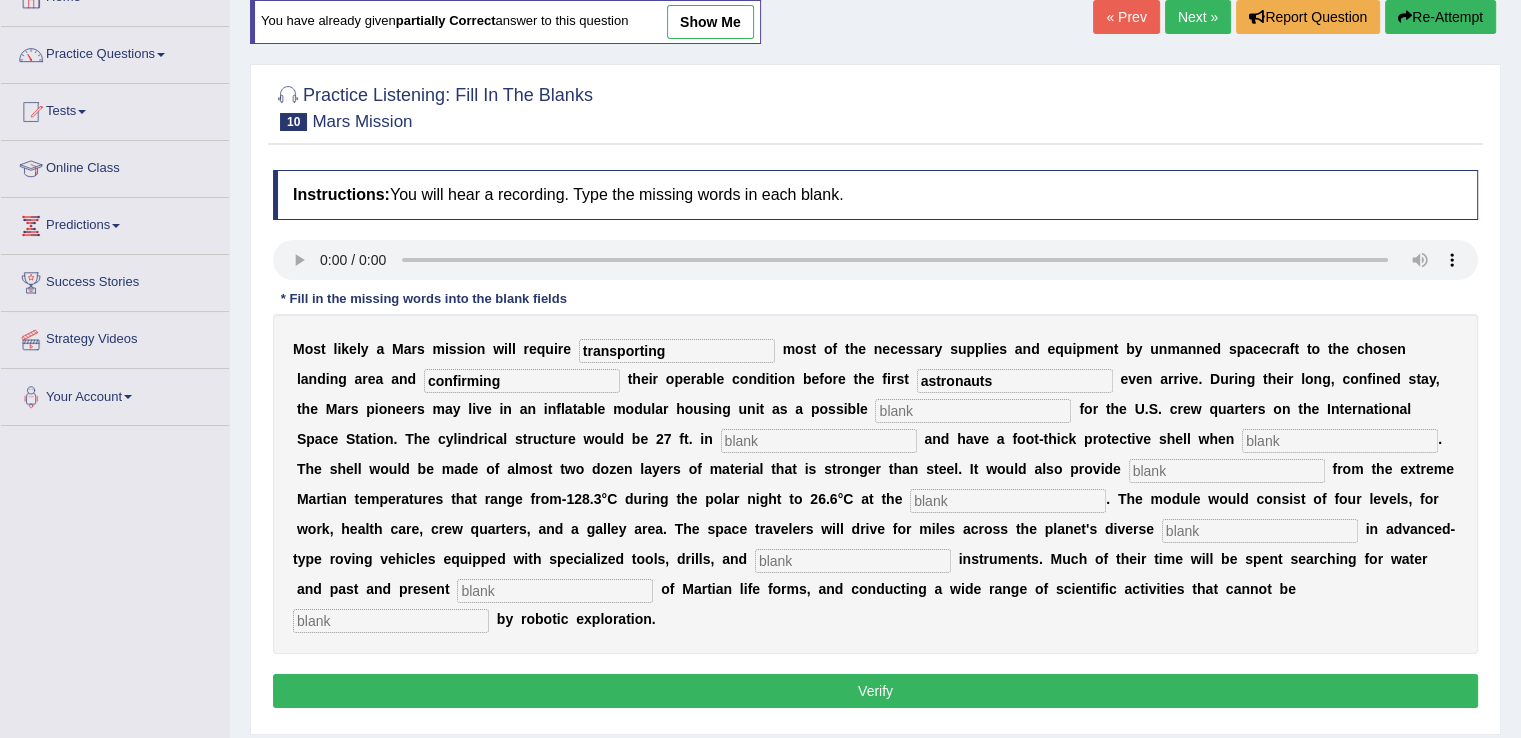 type on "astronauts" 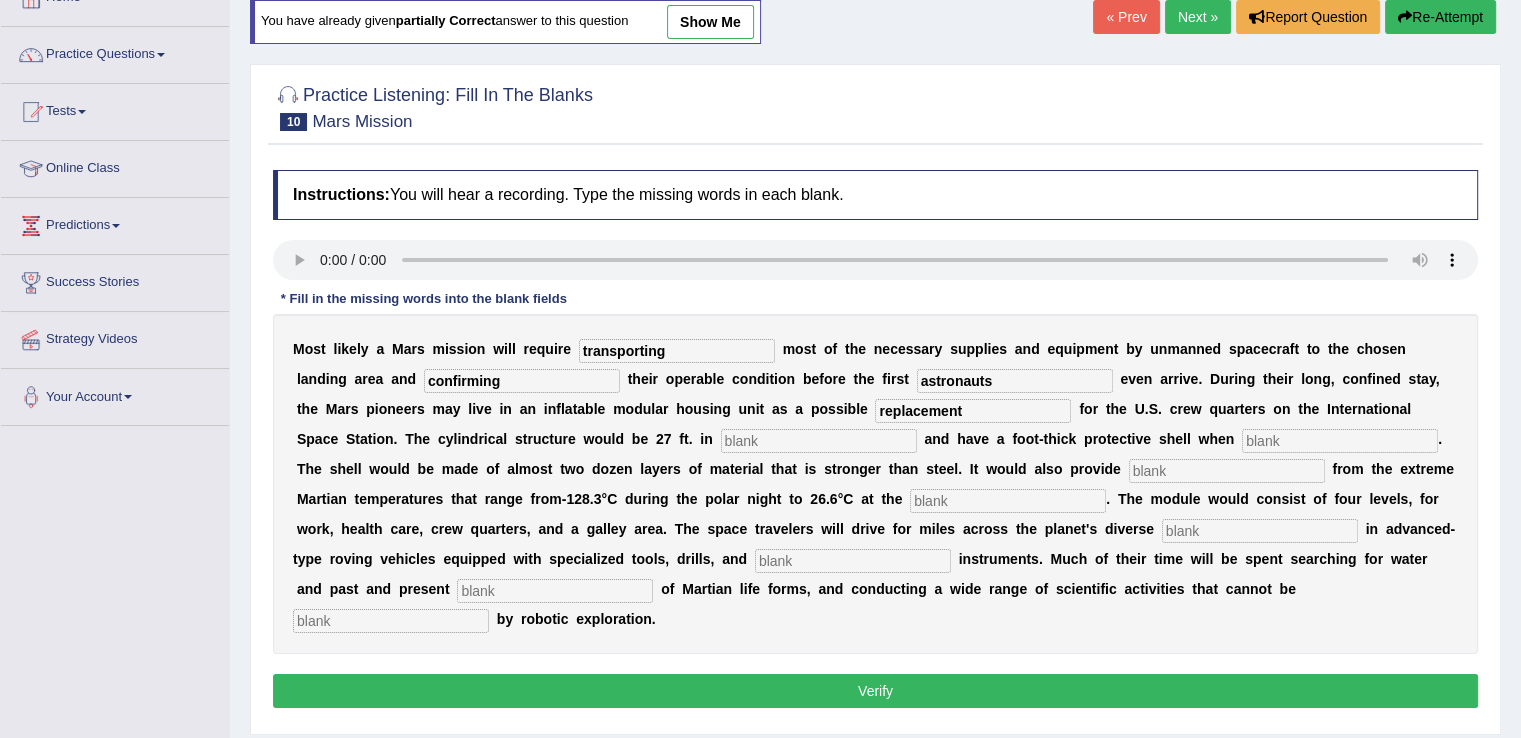 type on "replacement" 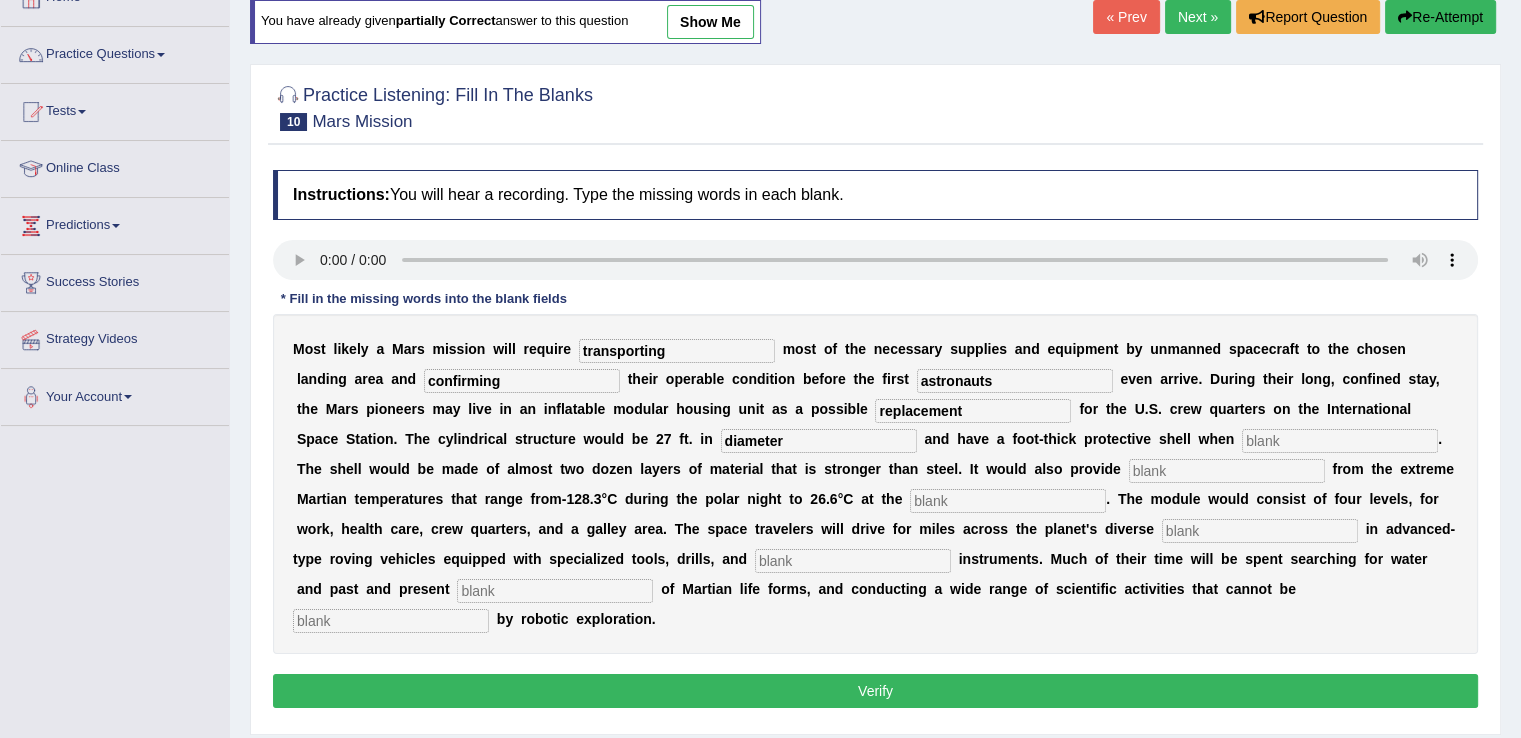 type on "diameter" 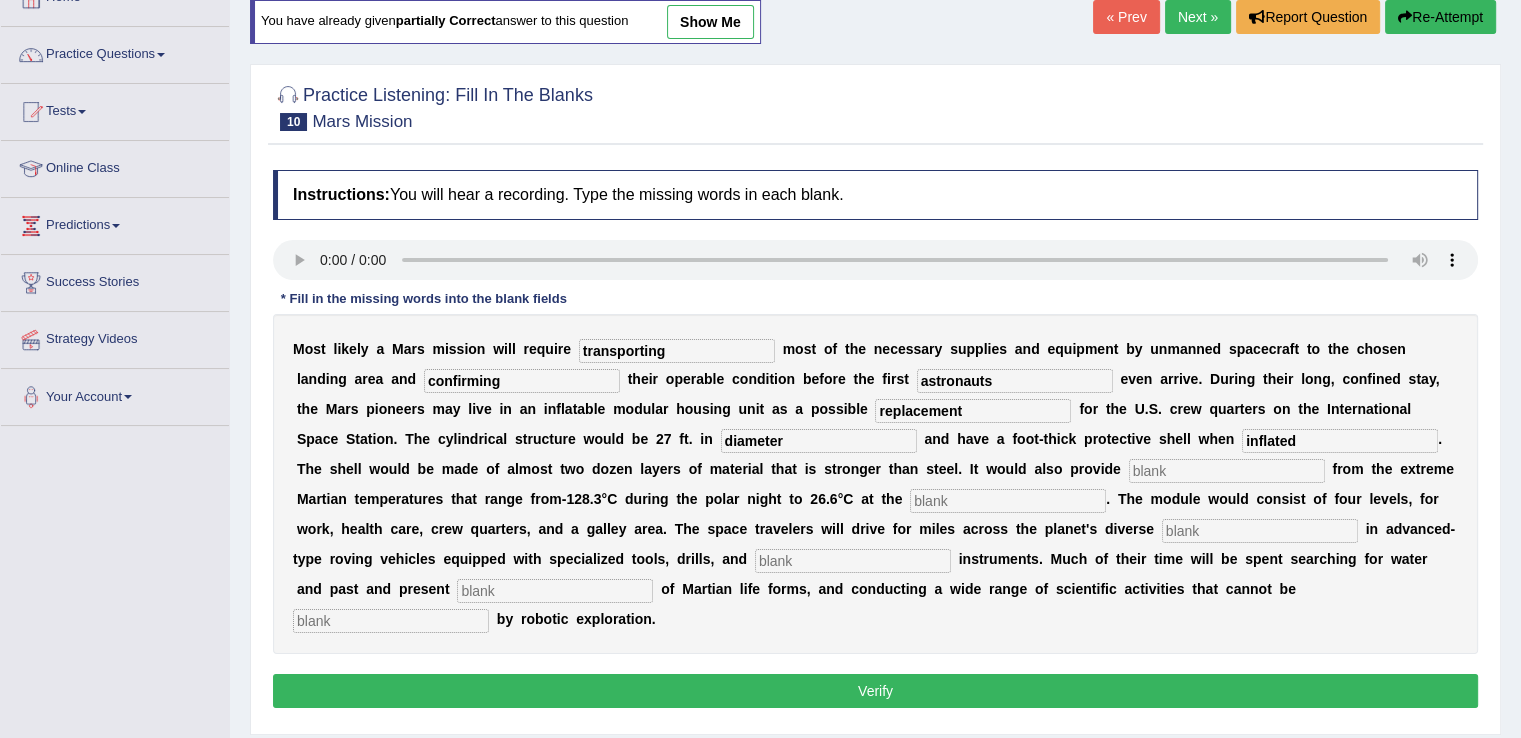 type on "inflated" 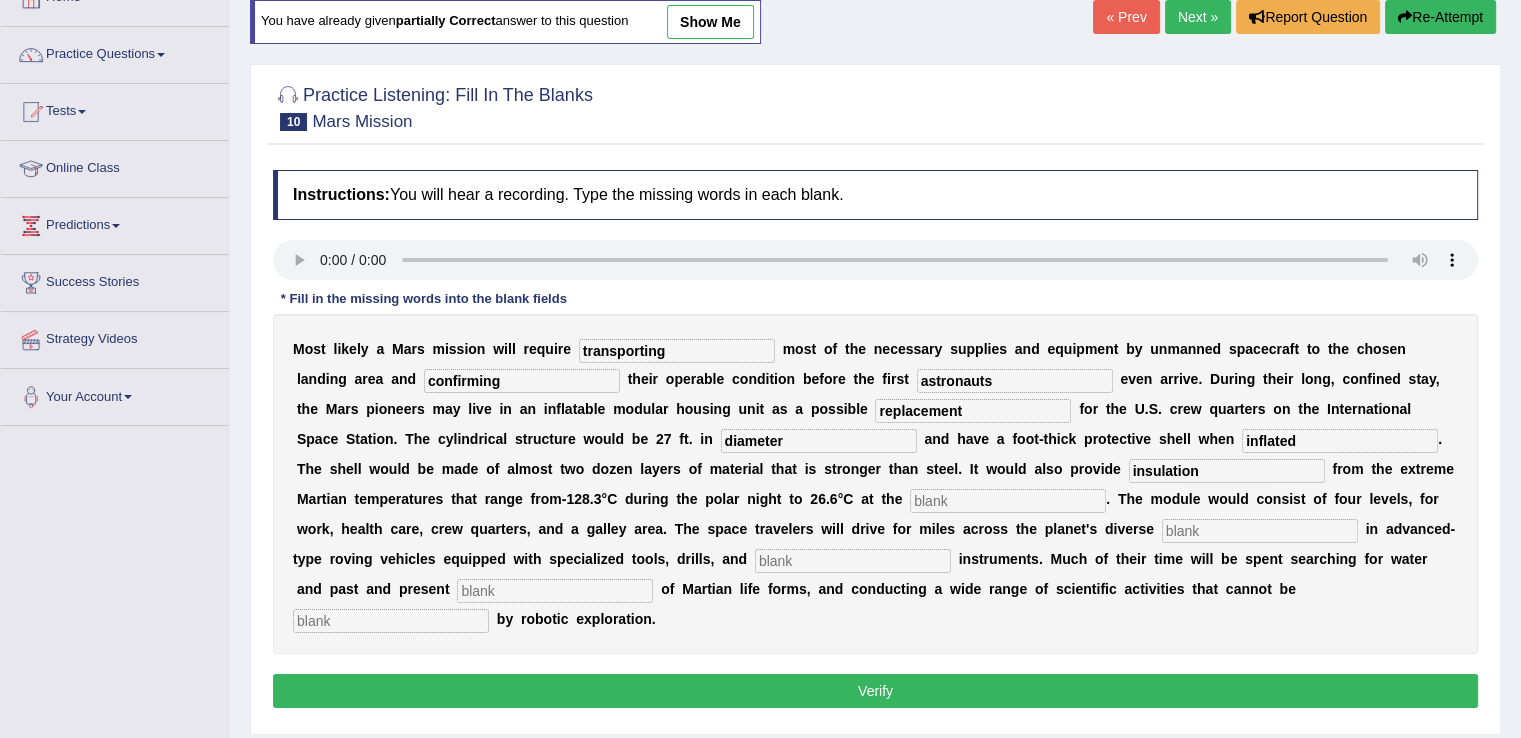 type on "insulation" 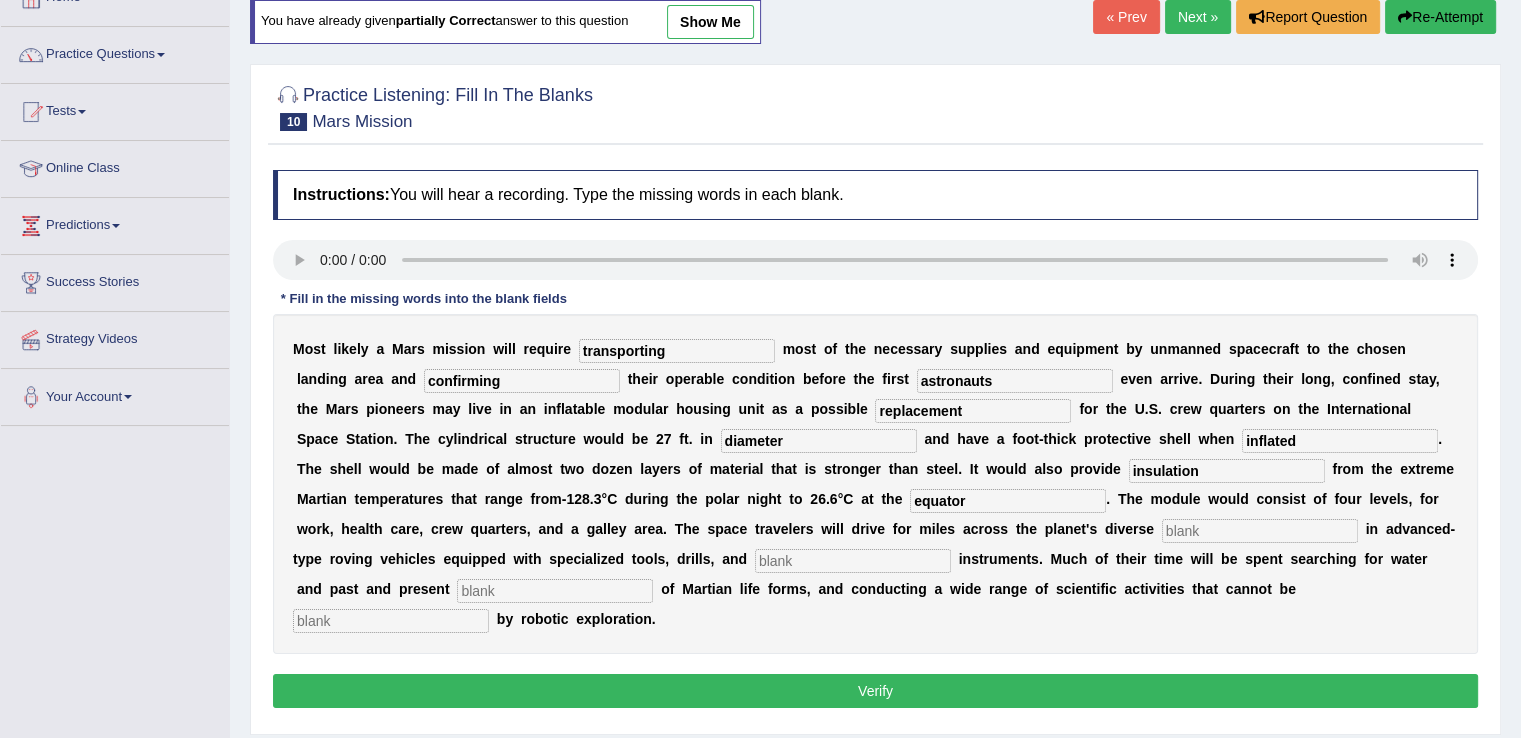 type on "equator" 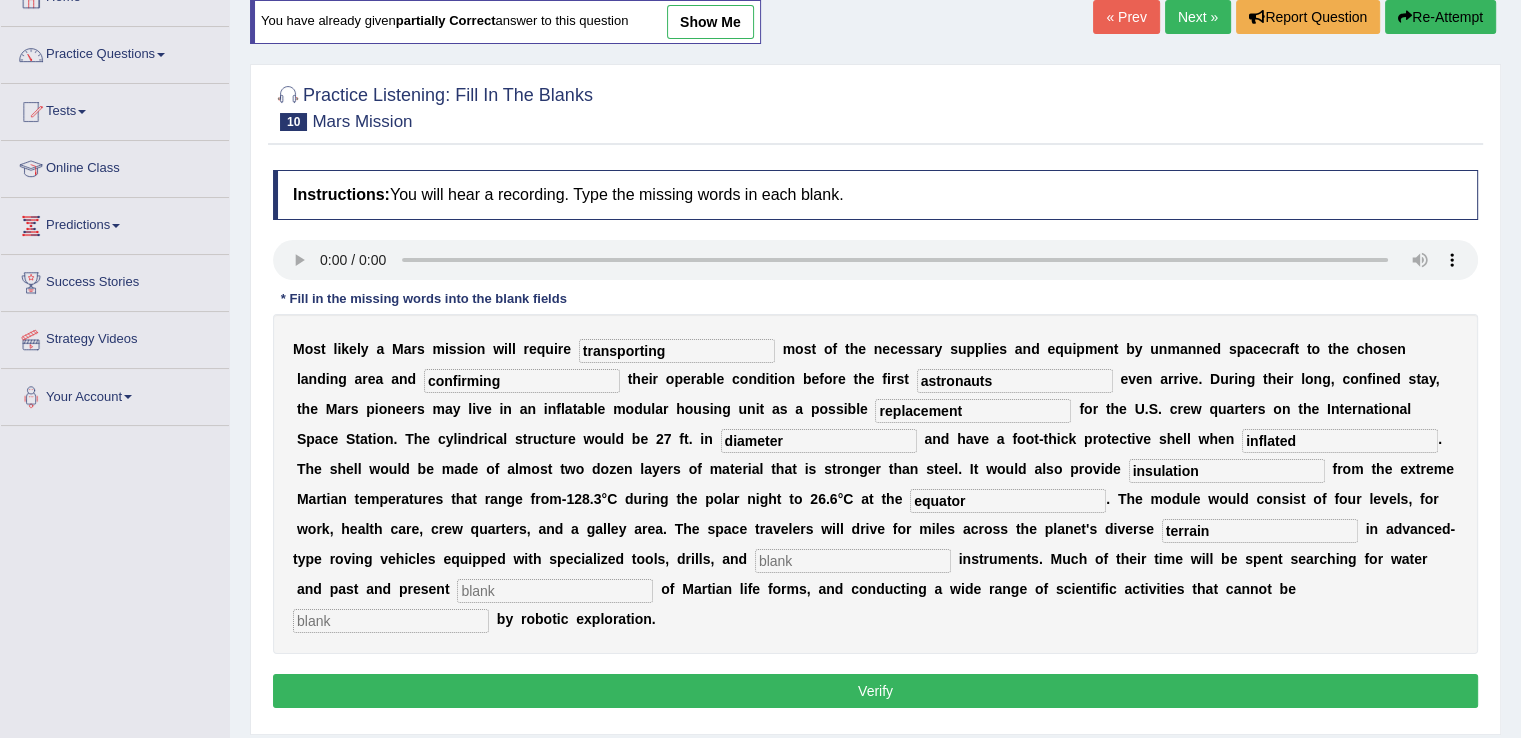 type on "terrain" 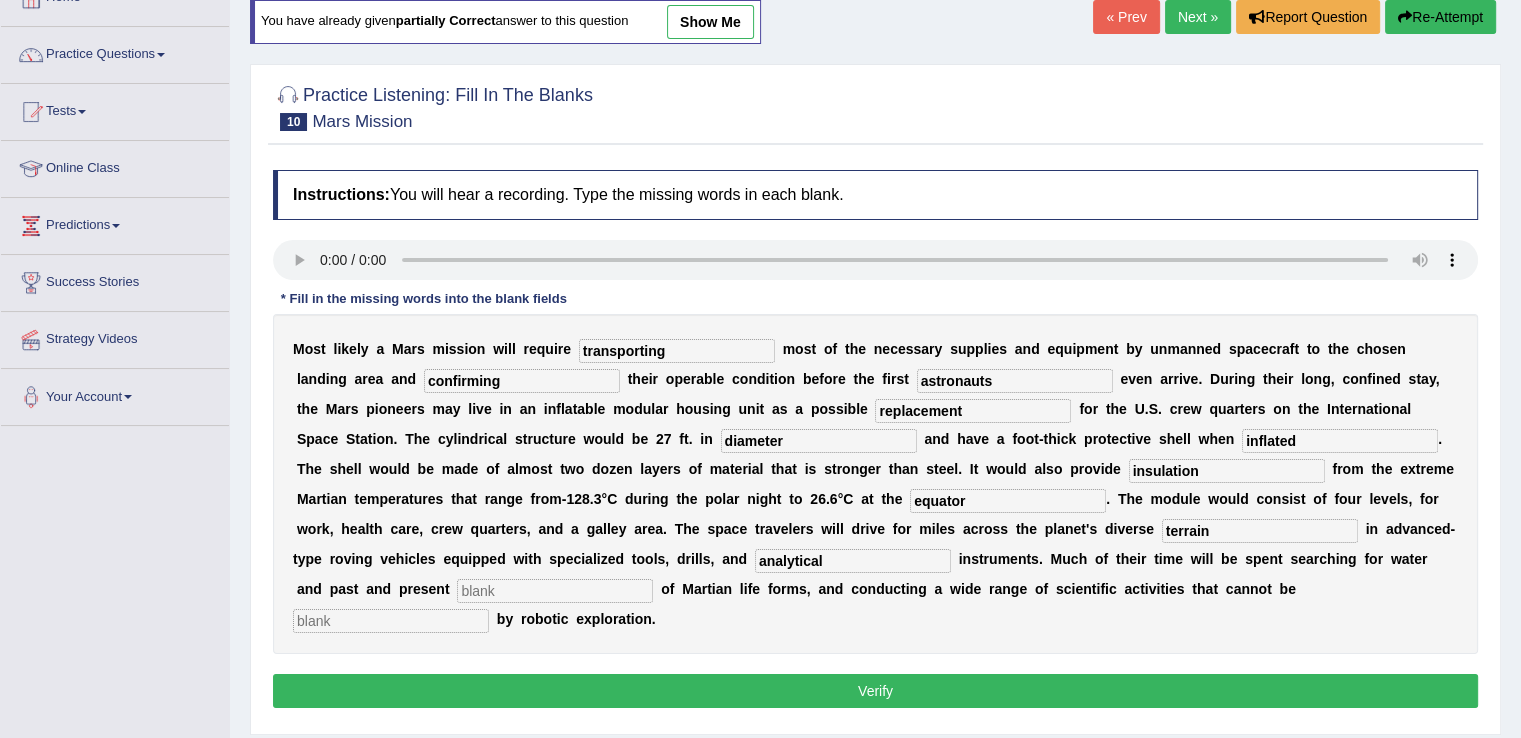 type on "analytical" 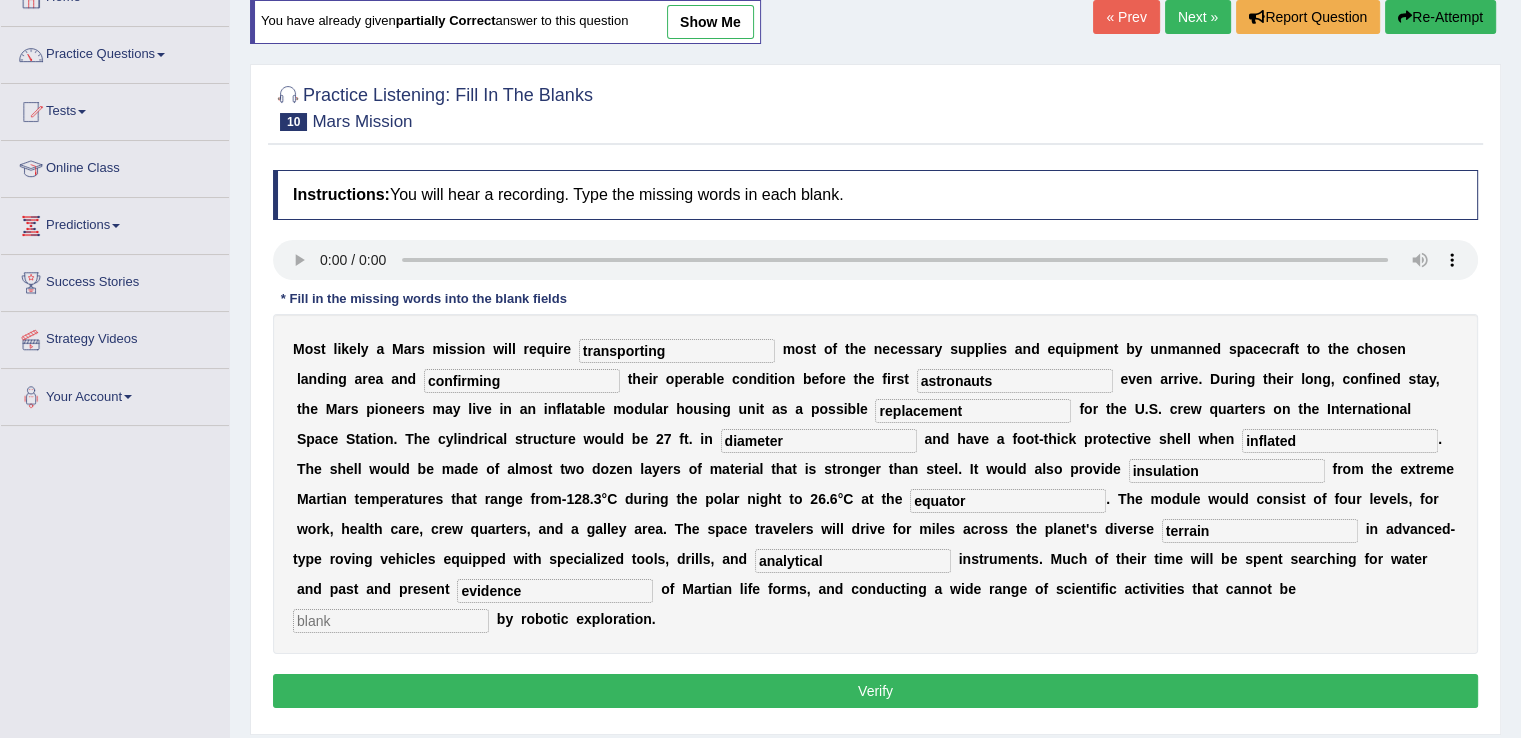 type on "evidence" 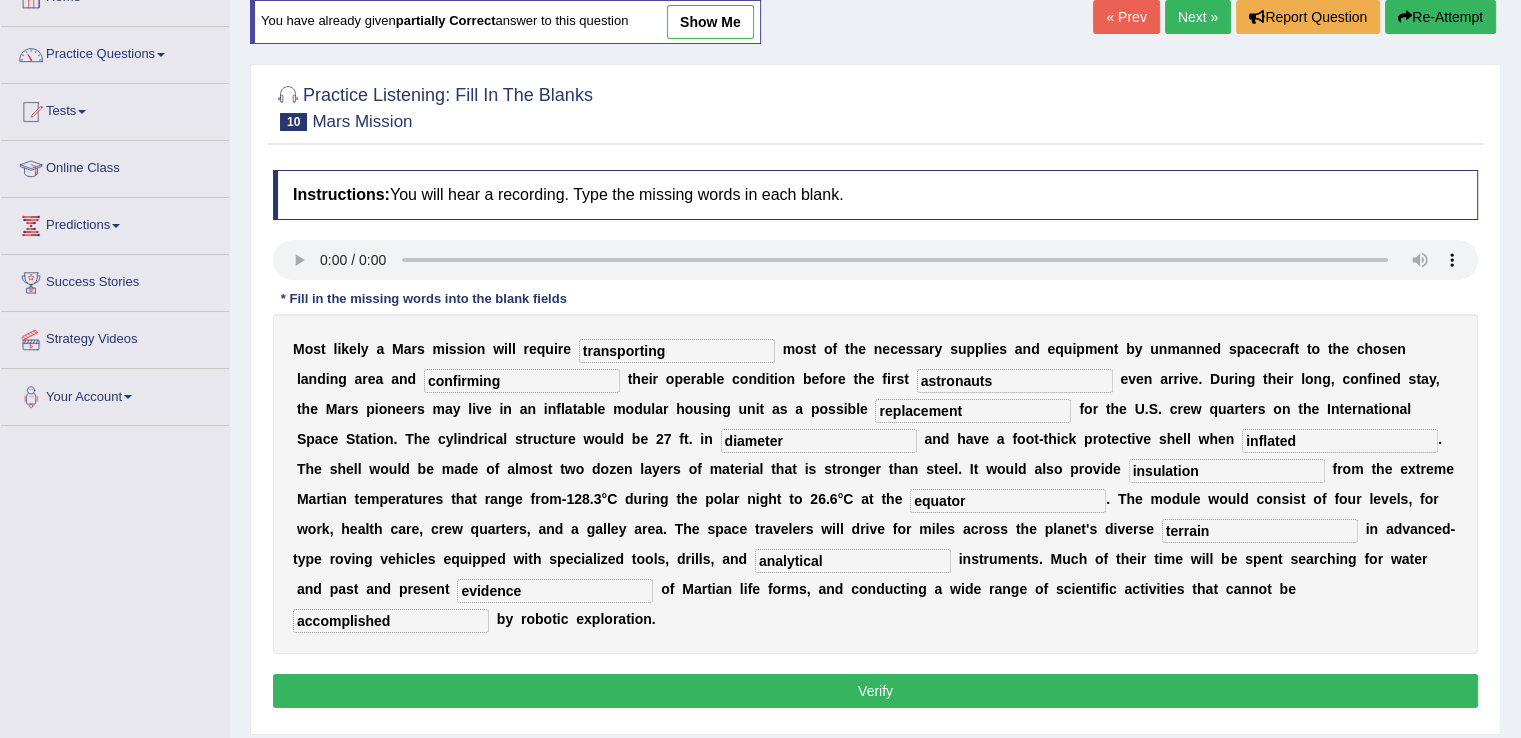 scroll, scrollTop: 214, scrollLeft: 0, axis: vertical 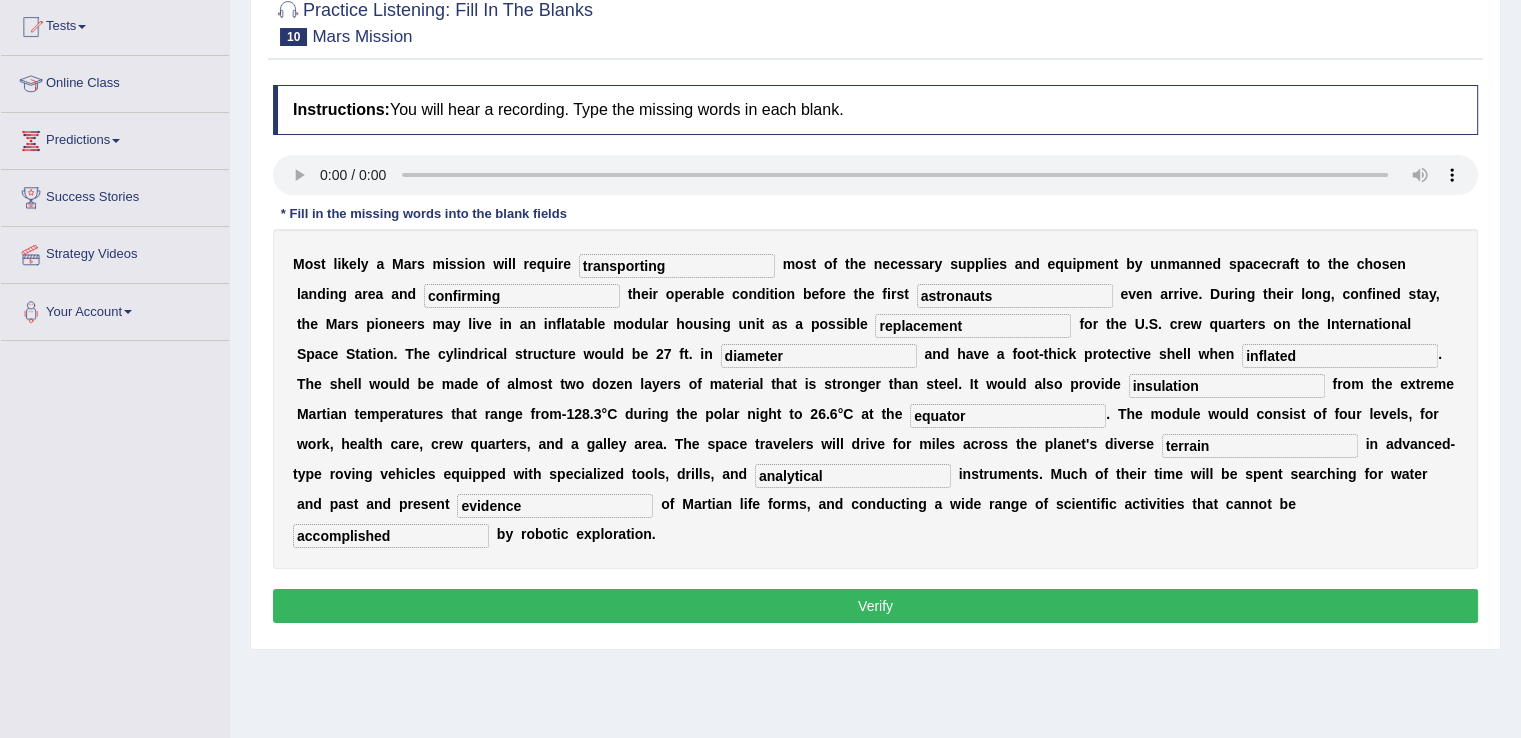 type on "accomplished" 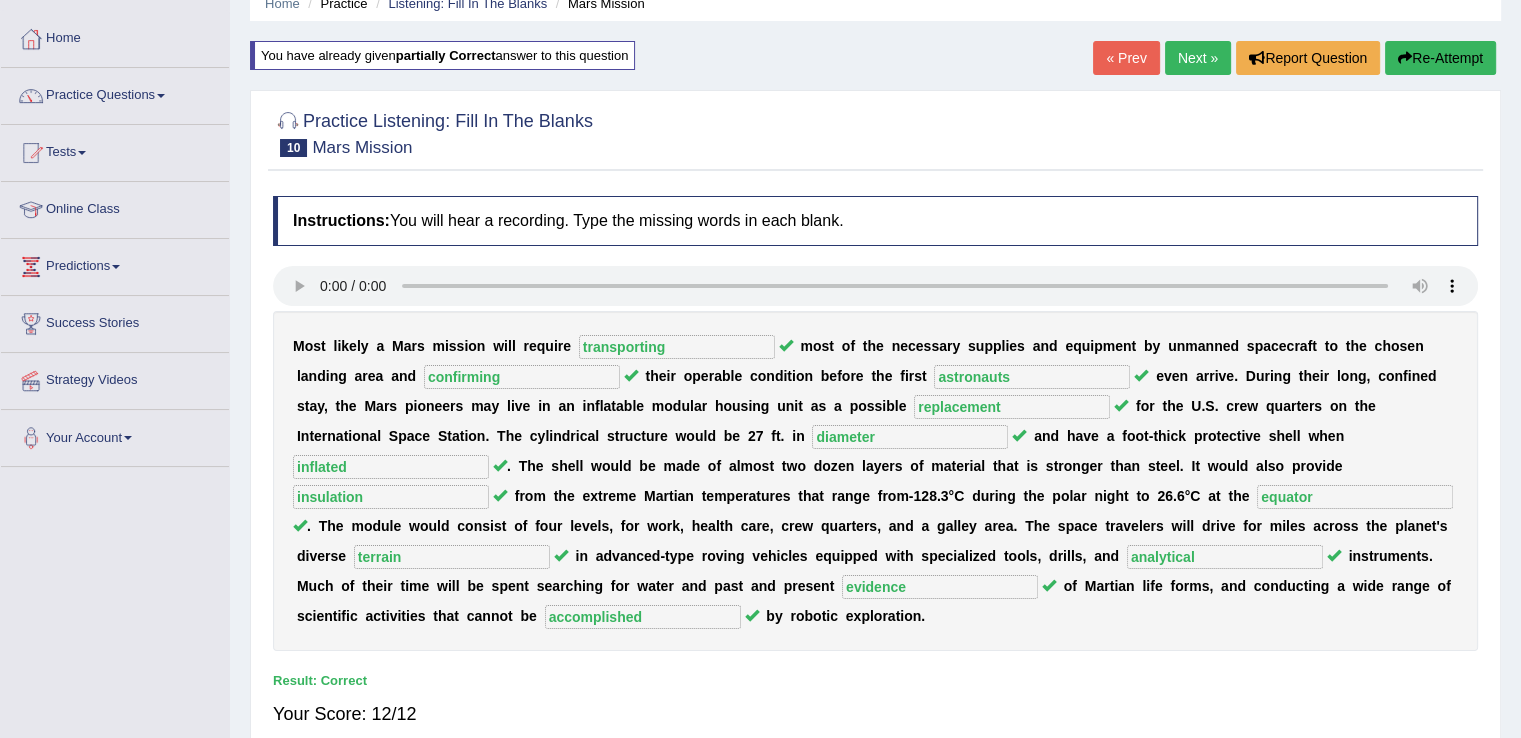 scroll, scrollTop: 82, scrollLeft: 0, axis: vertical 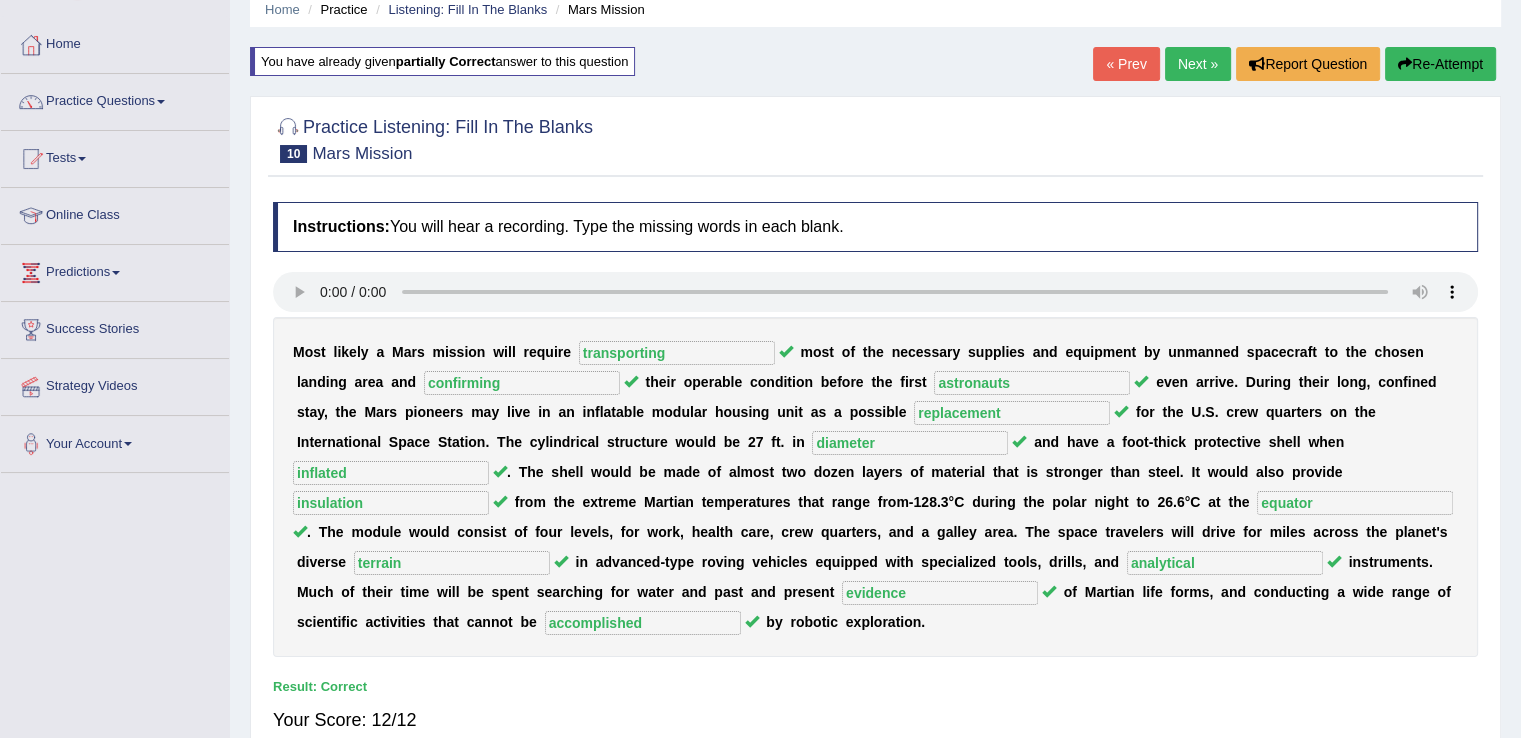click on "Next »" at bounding box center [1198, 64] 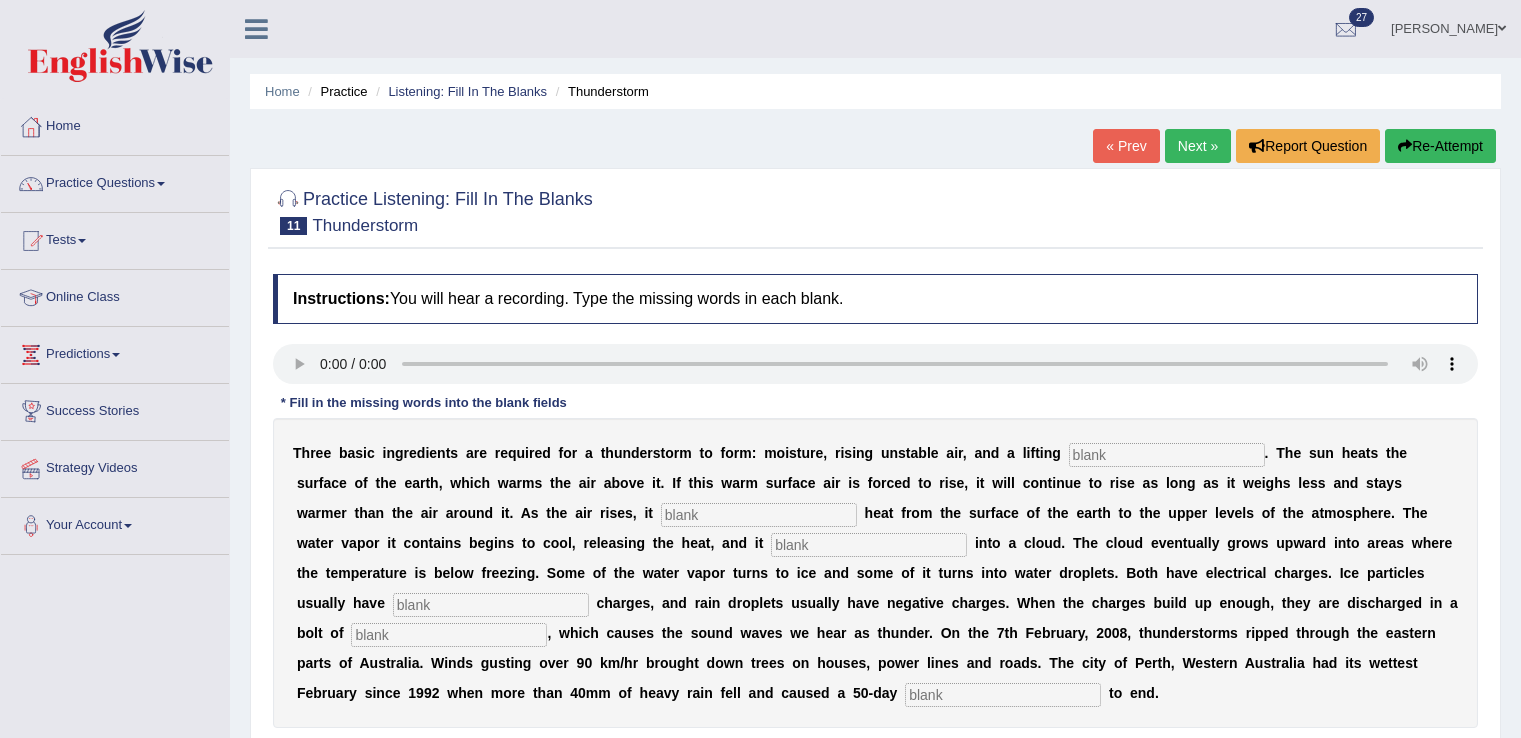 scroll, scrollTop: 0, scrollLeft: 0, axis: both 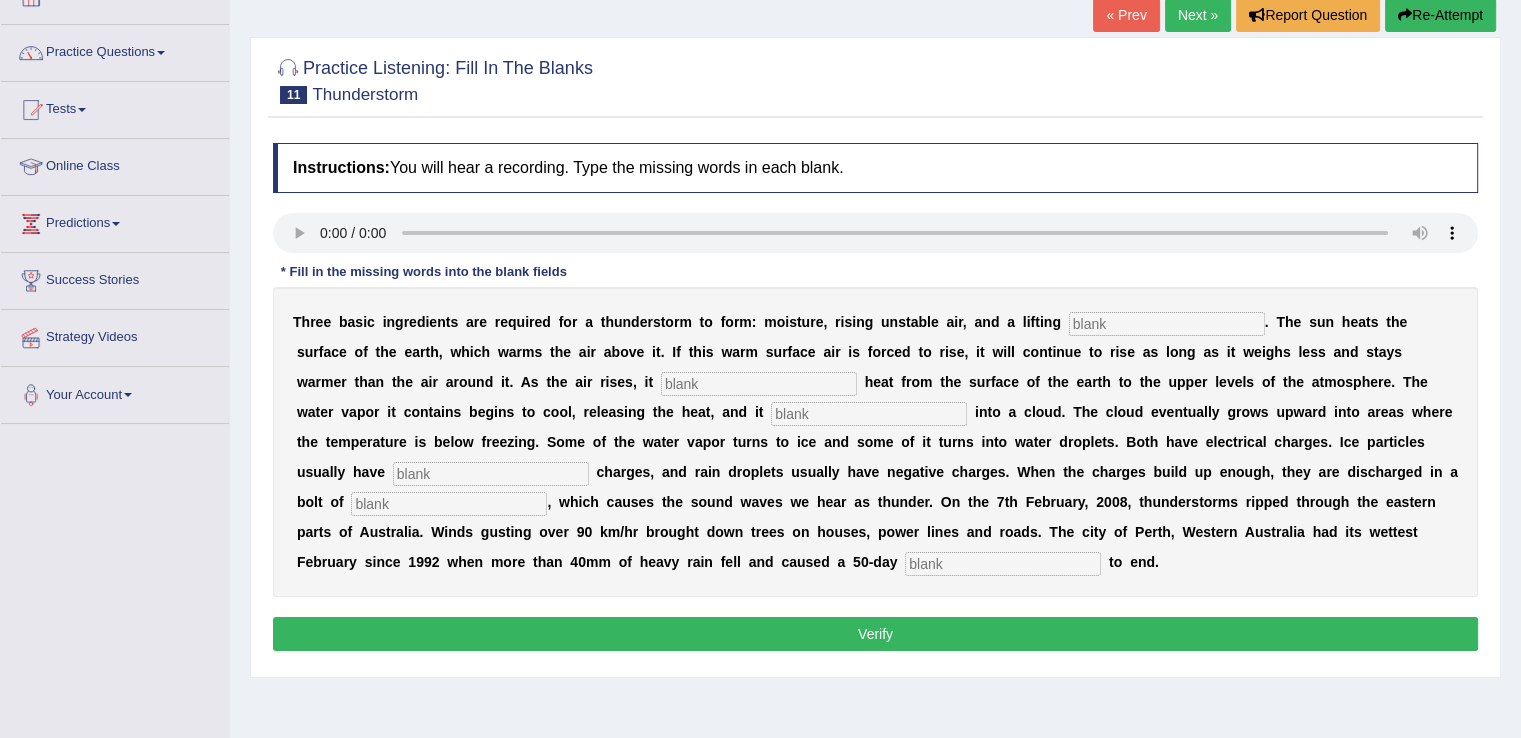 click at bounding box center (1167, 324) 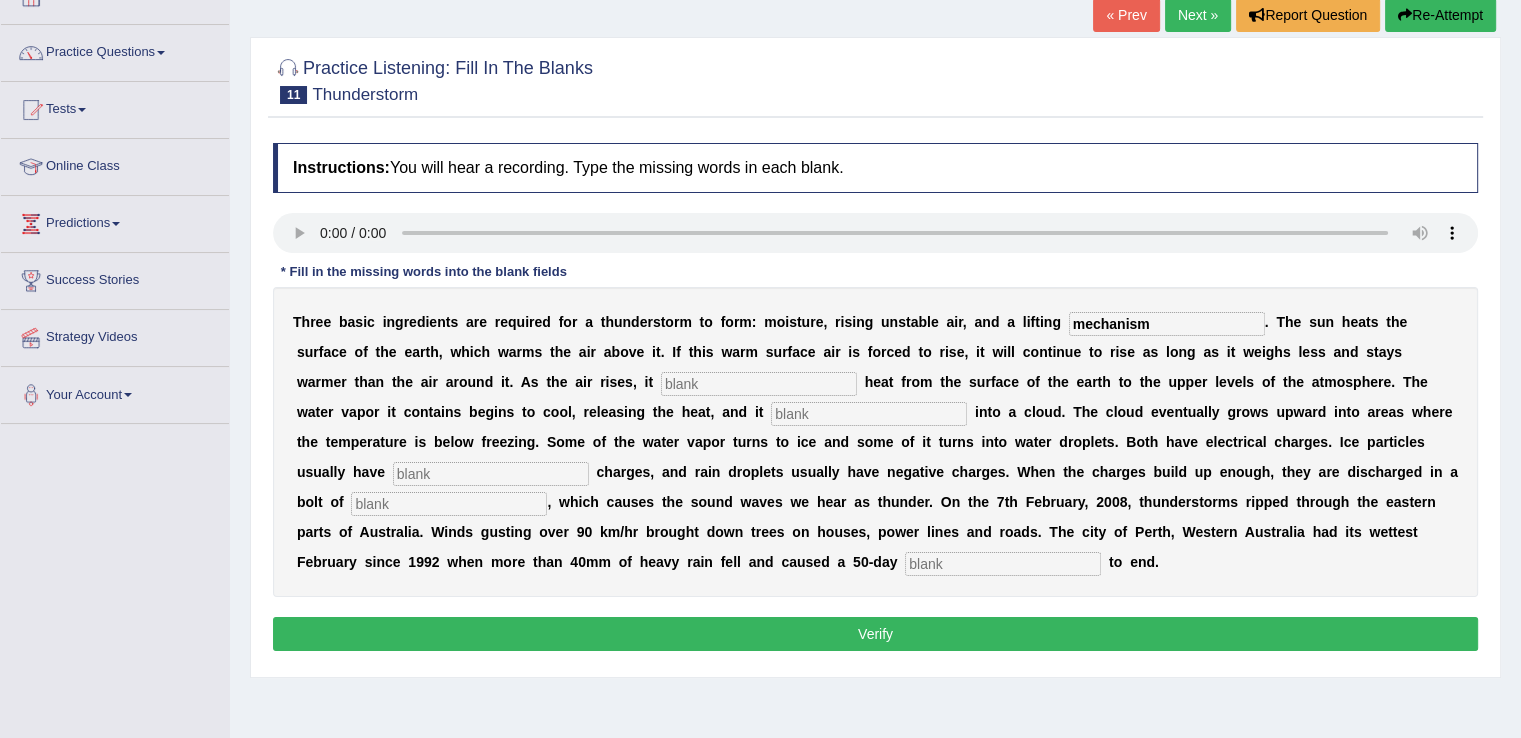 type on "mechanism" 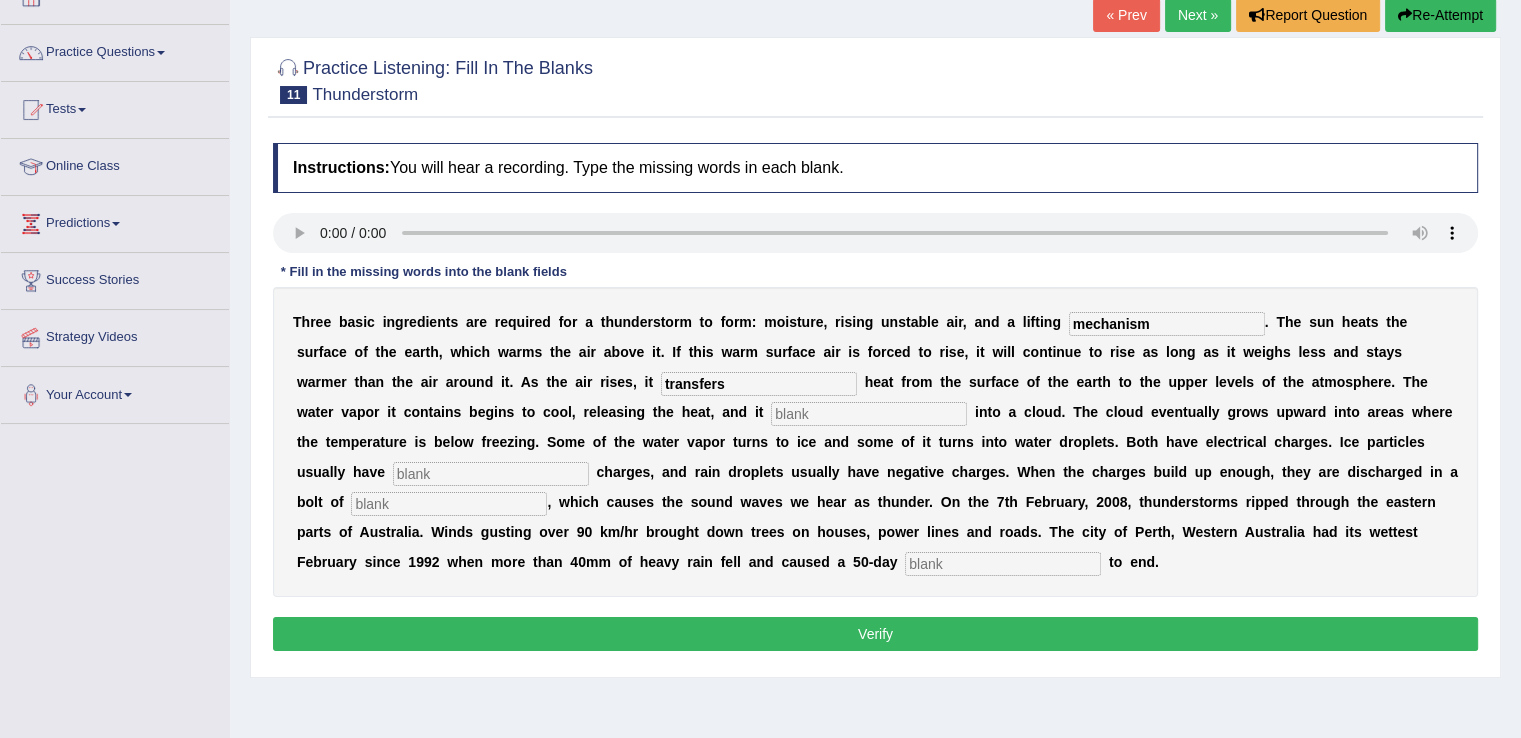 type on "transfers" 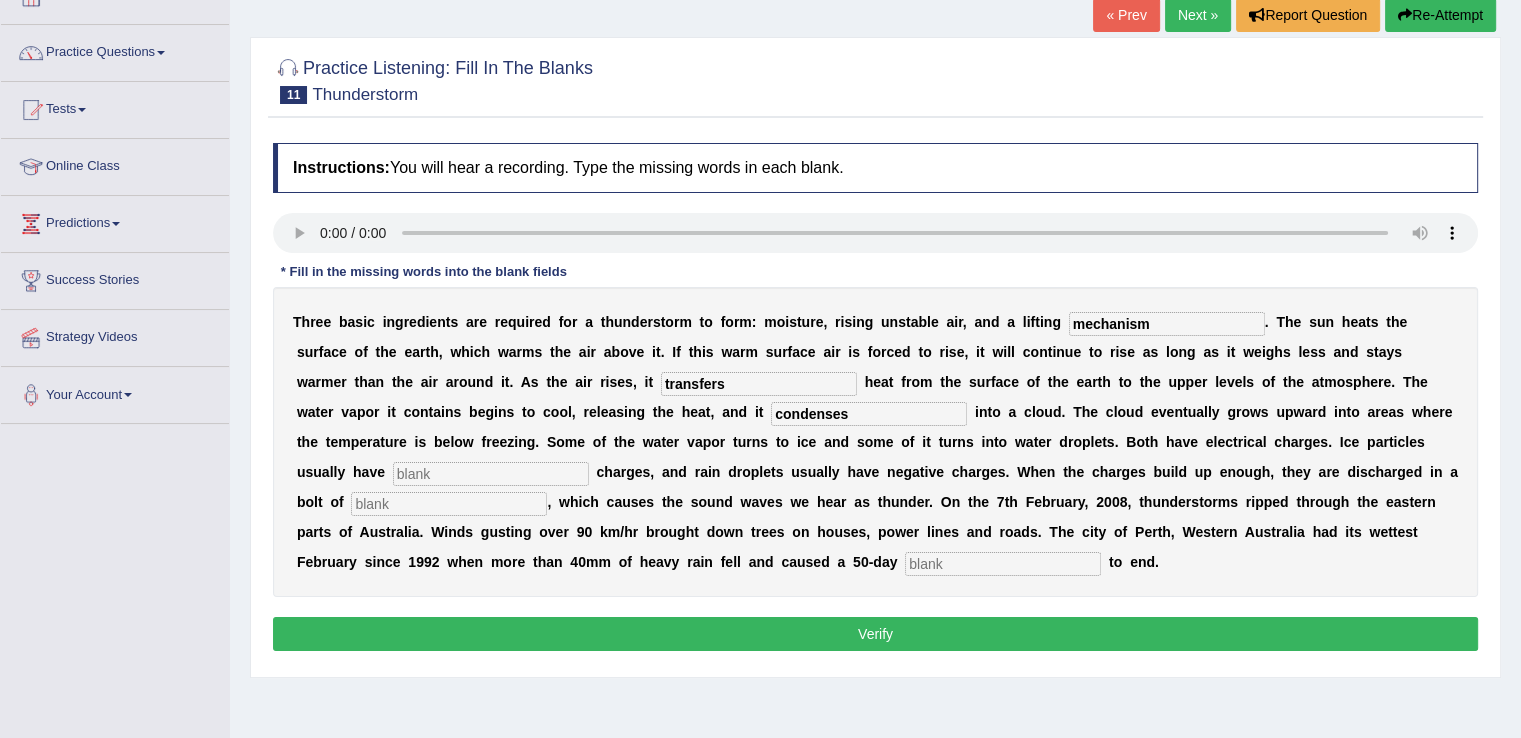 type on "condenses" 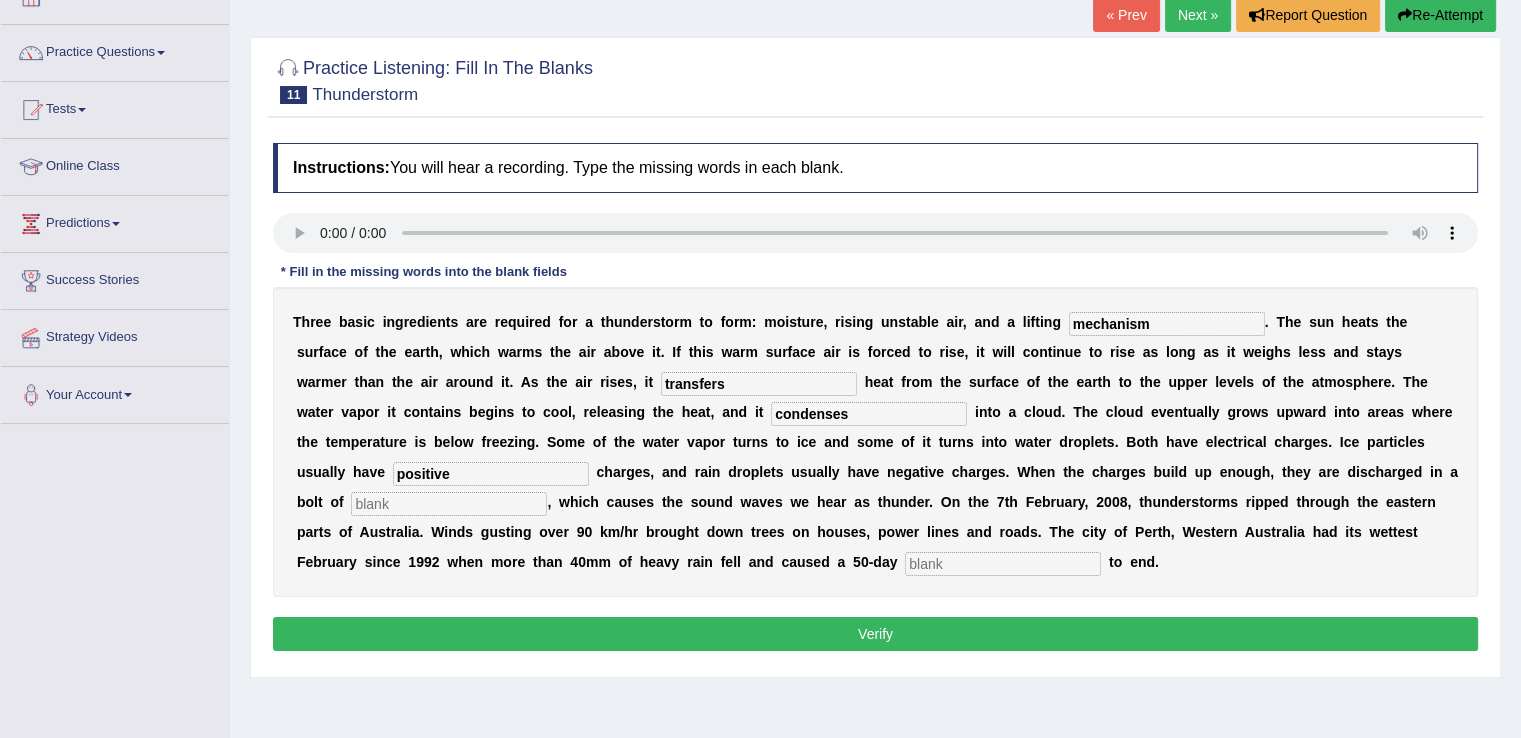 type on "positive" 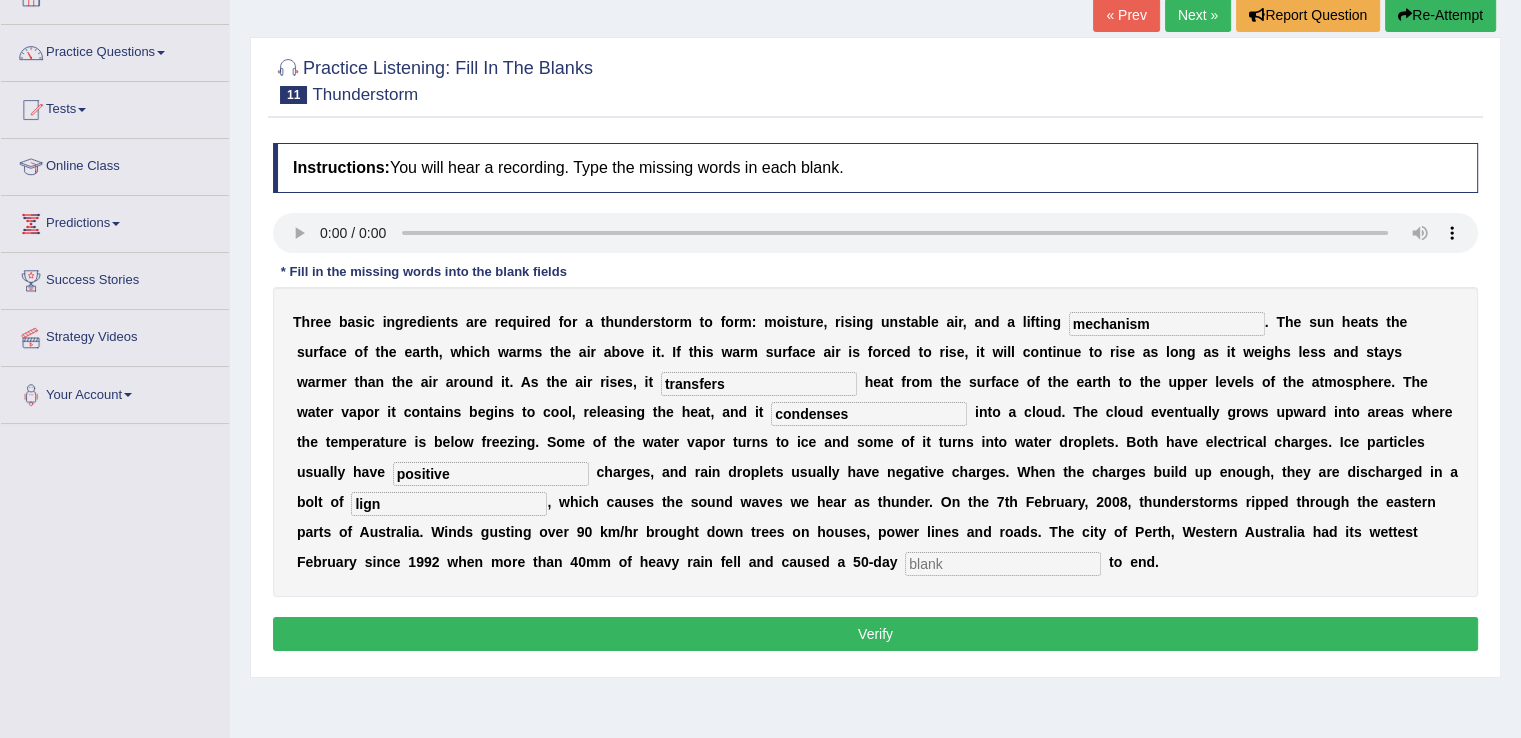 click on "lign" at bounding box center [449, 504] 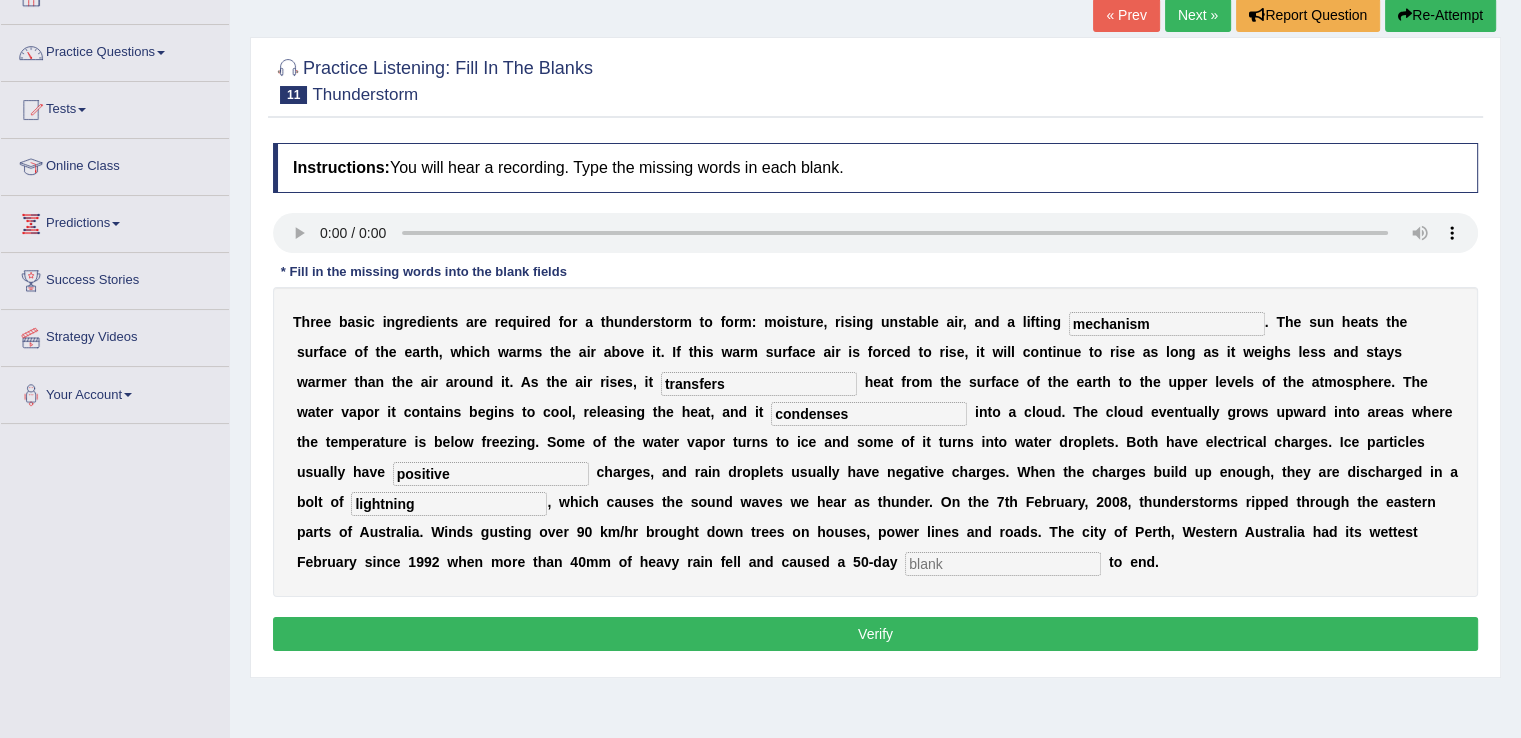 type on "lightning" 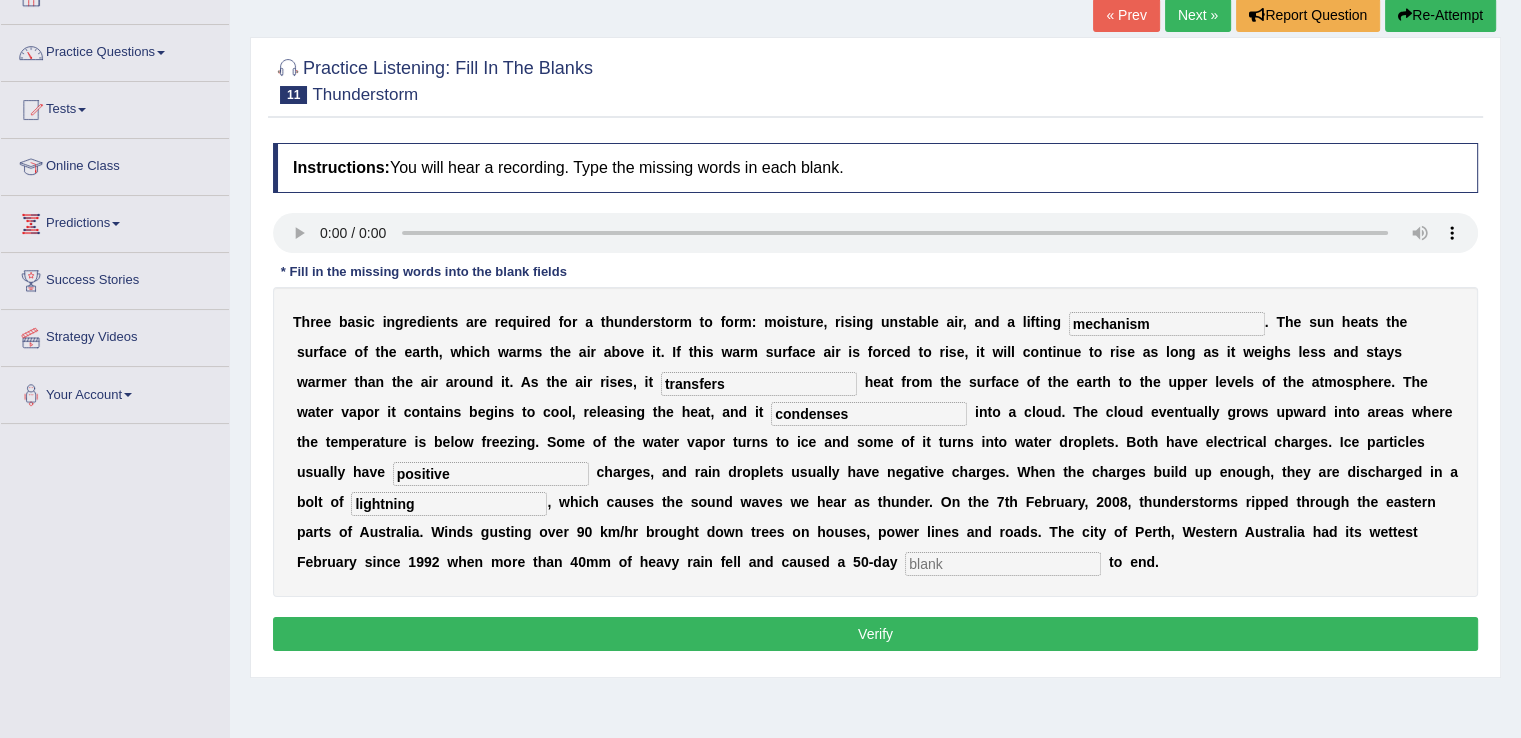 type 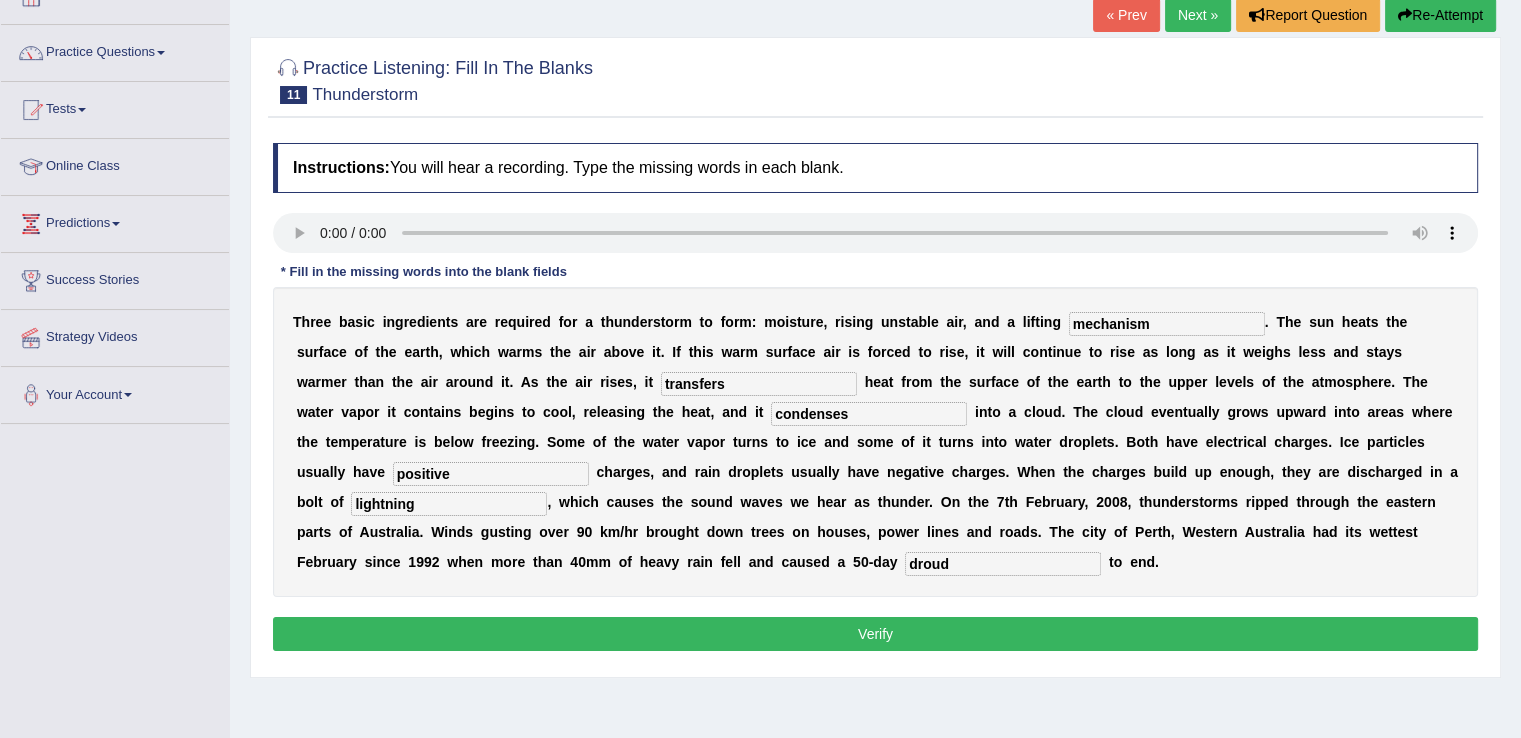 type on "droud" 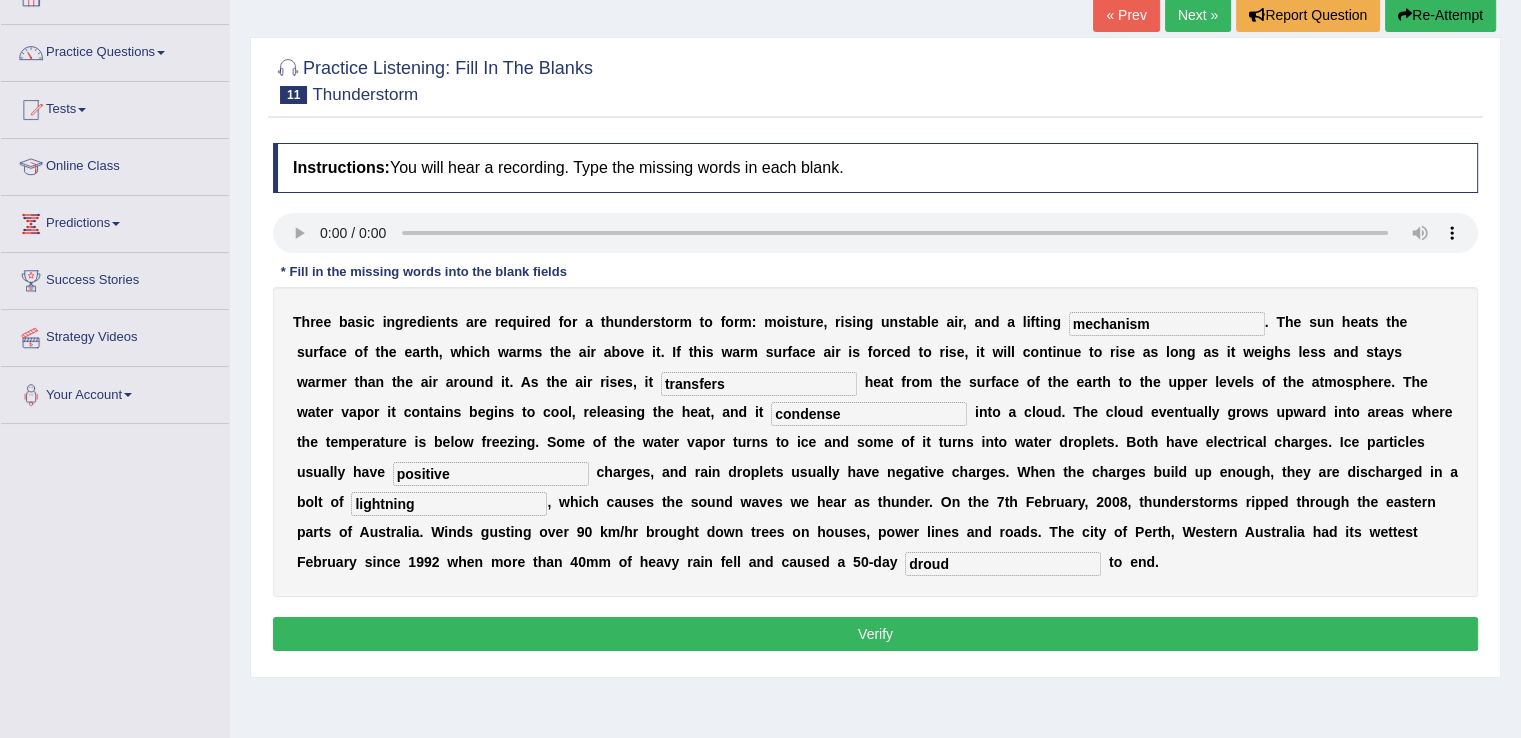 type on "condense" 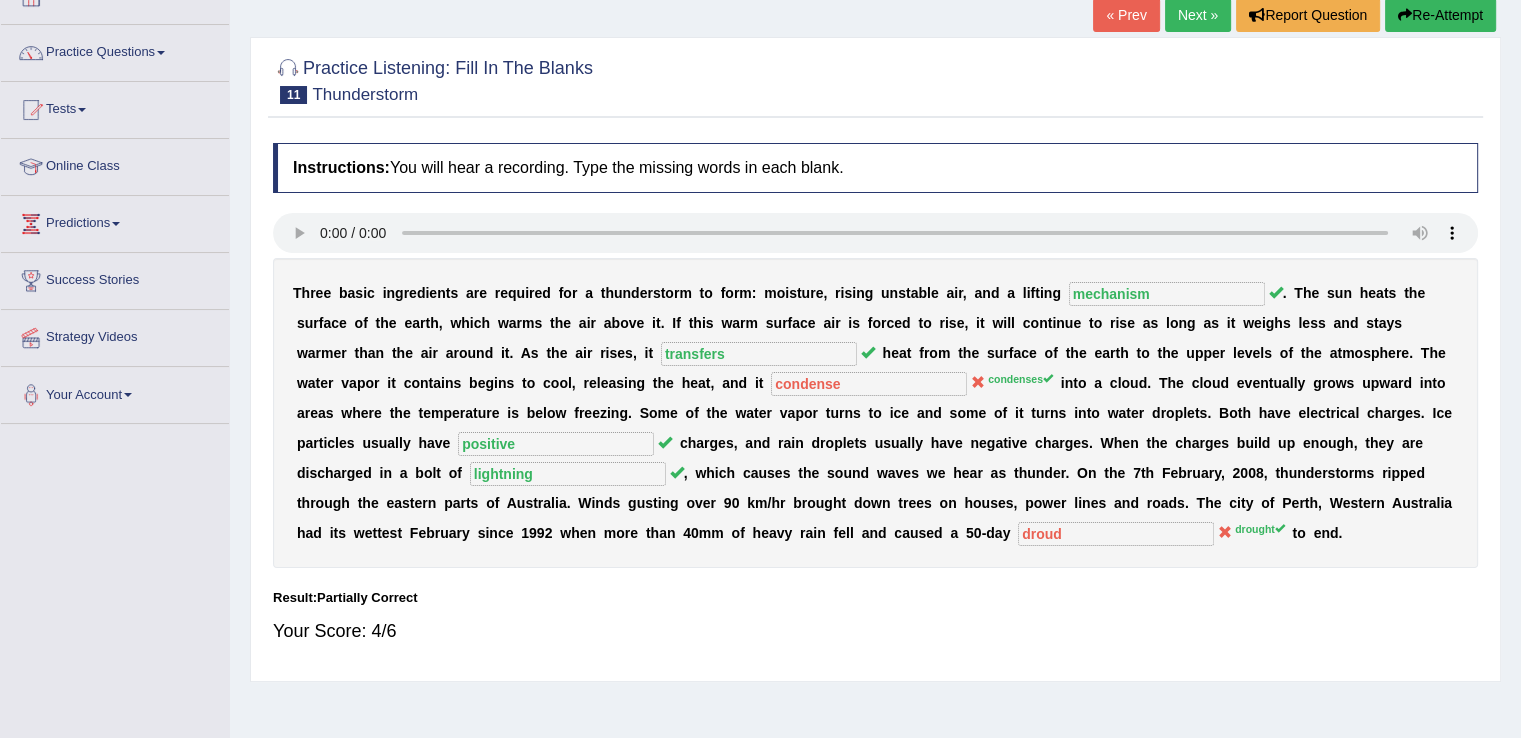 click on "Re-Attempt" at bounding box center (1440, 15) 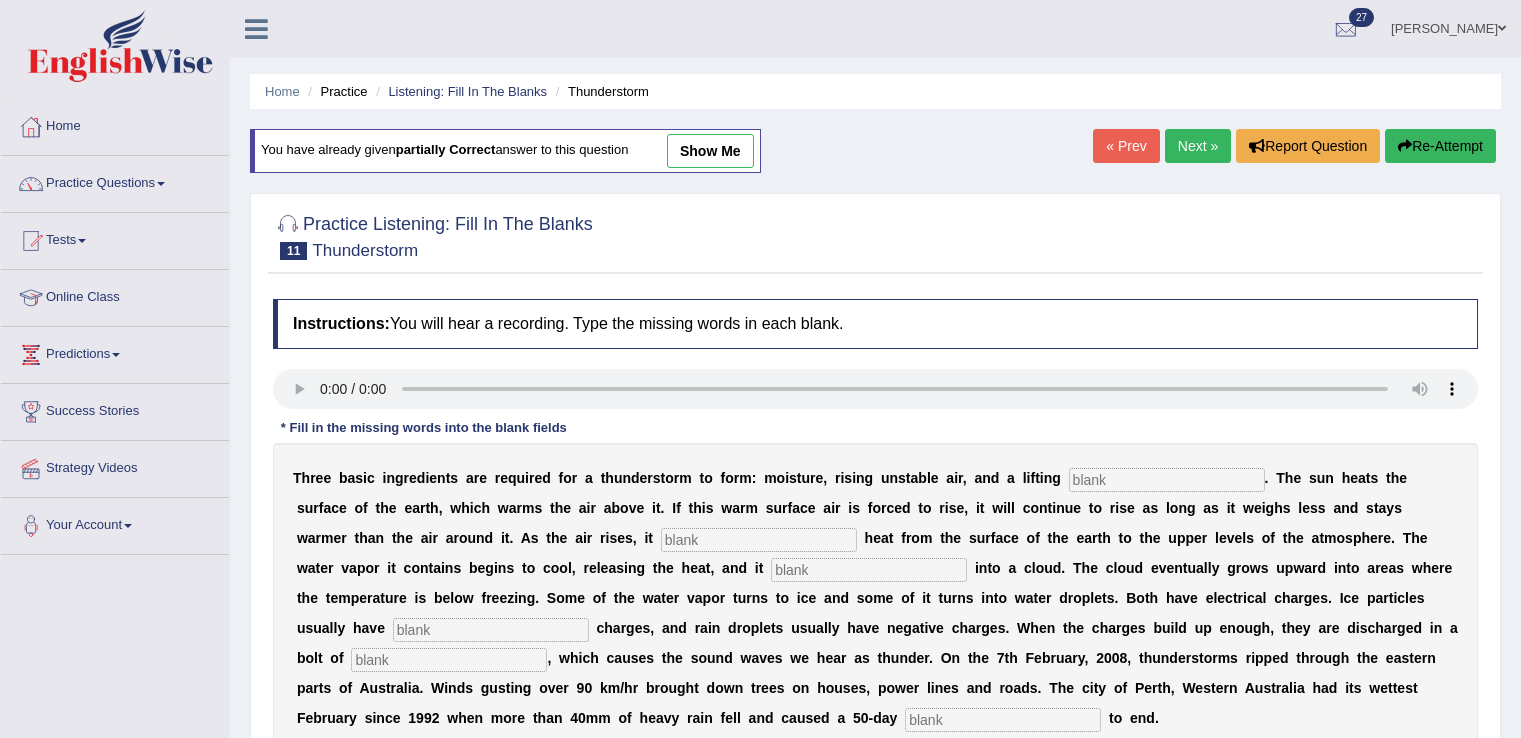 scroll, scrollTop: 131, scrollLeft: 0, axis: vertical 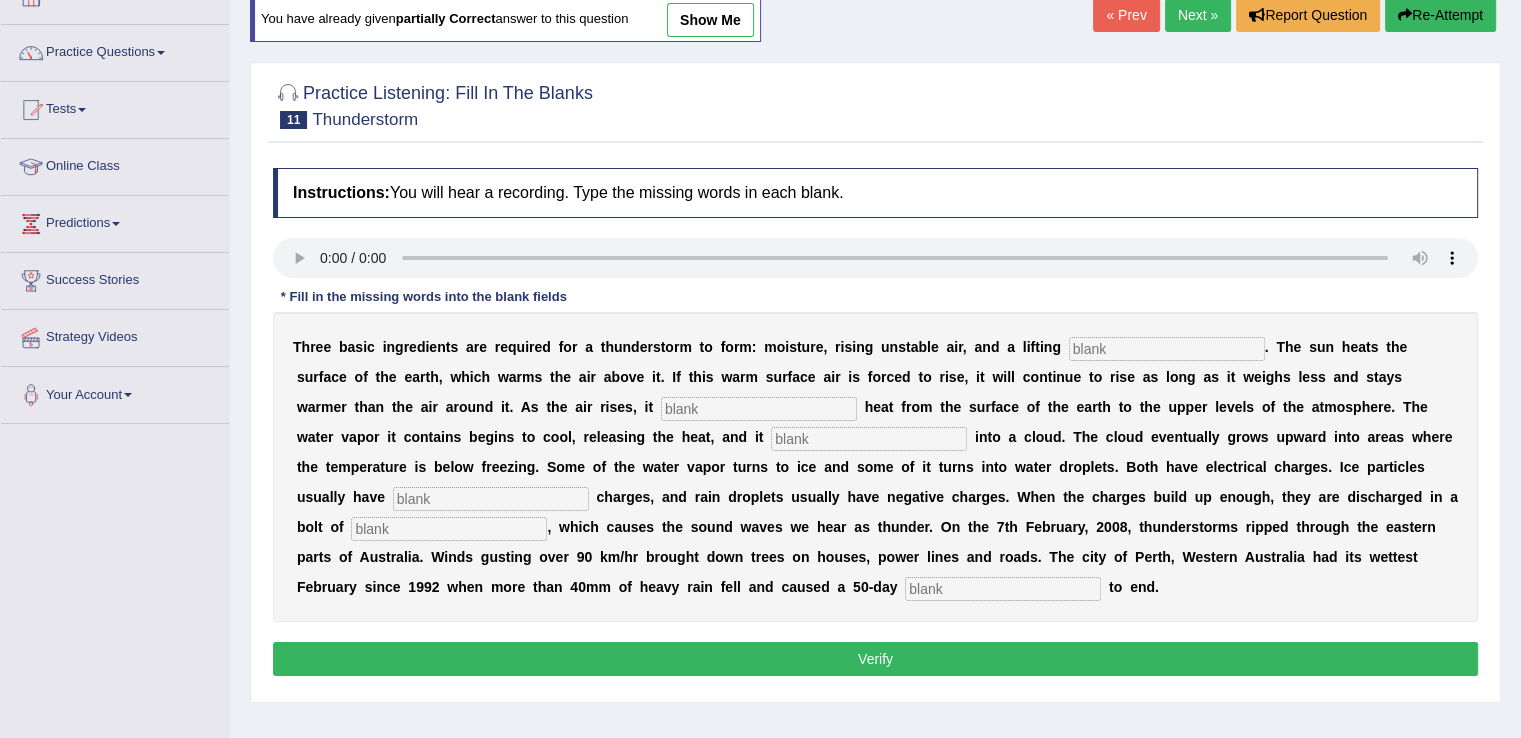 click at bounding box center (1167, 349) 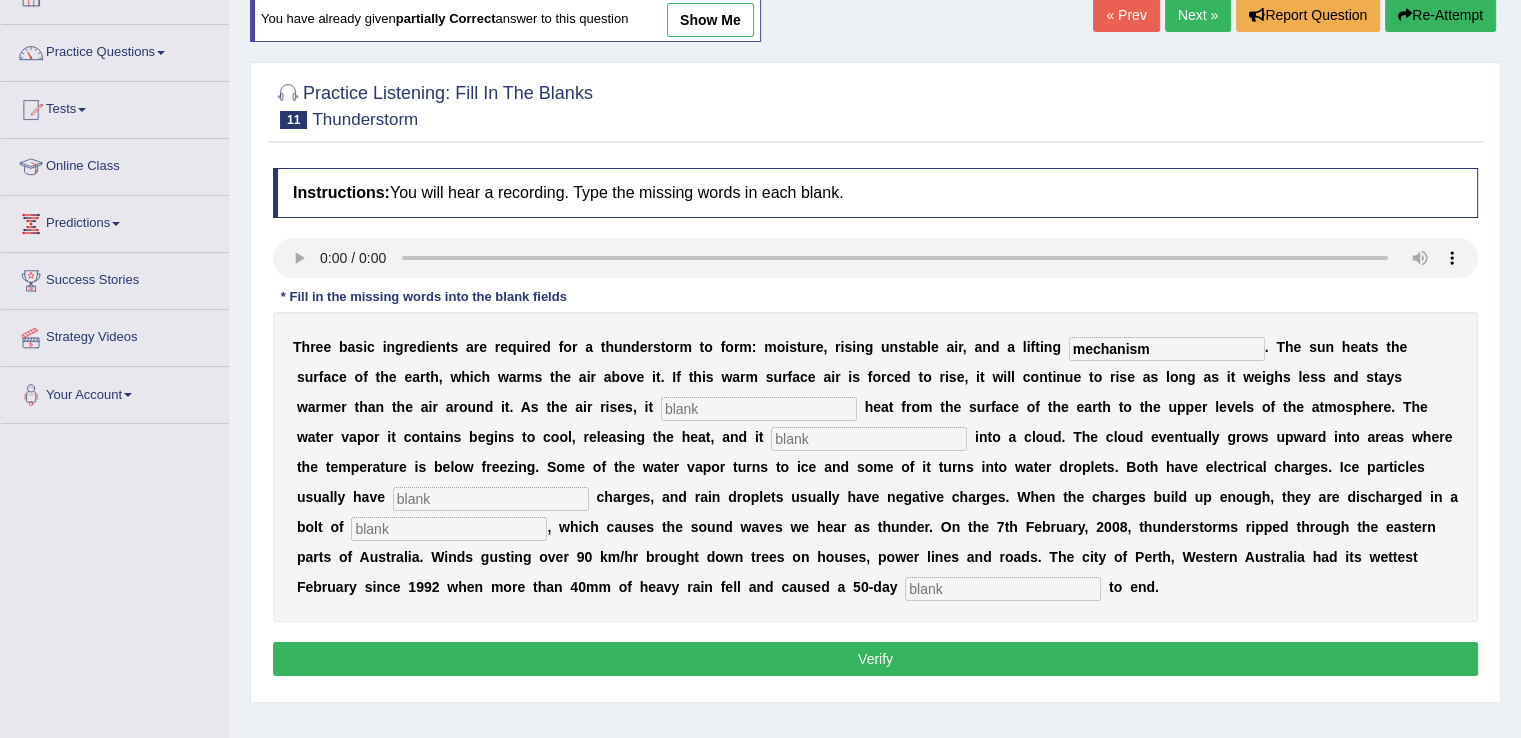 type on "mechanism" 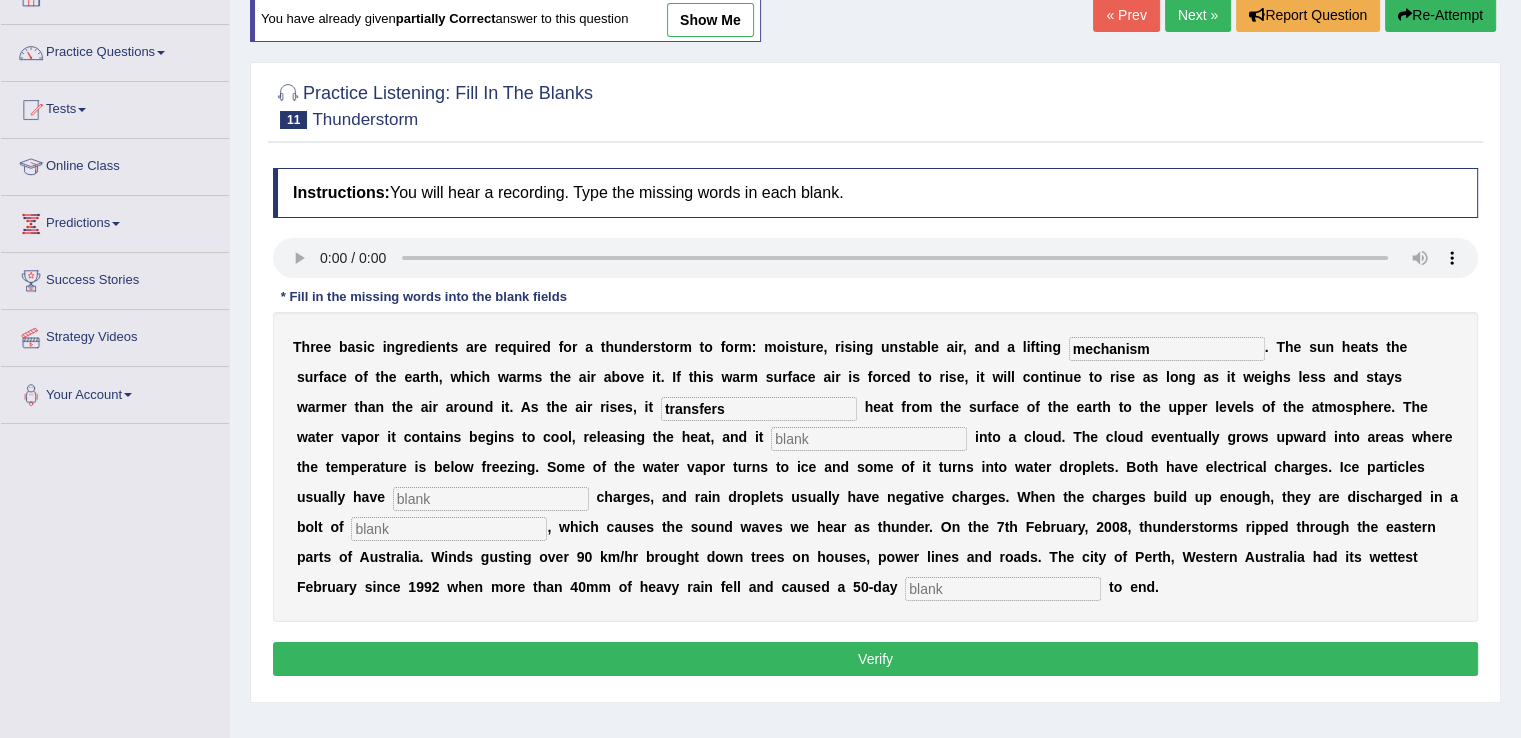 type on "transfers" 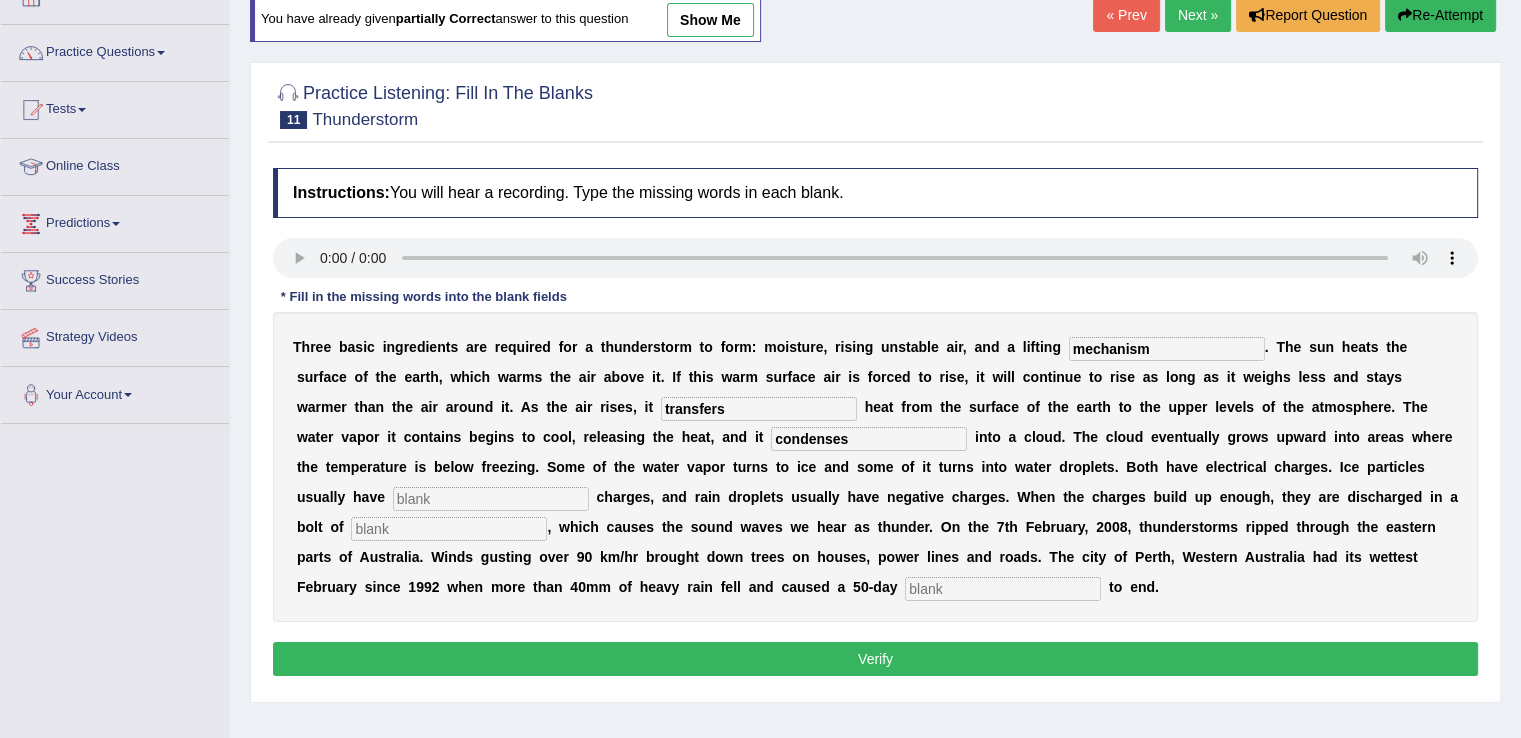 type on "condenses" 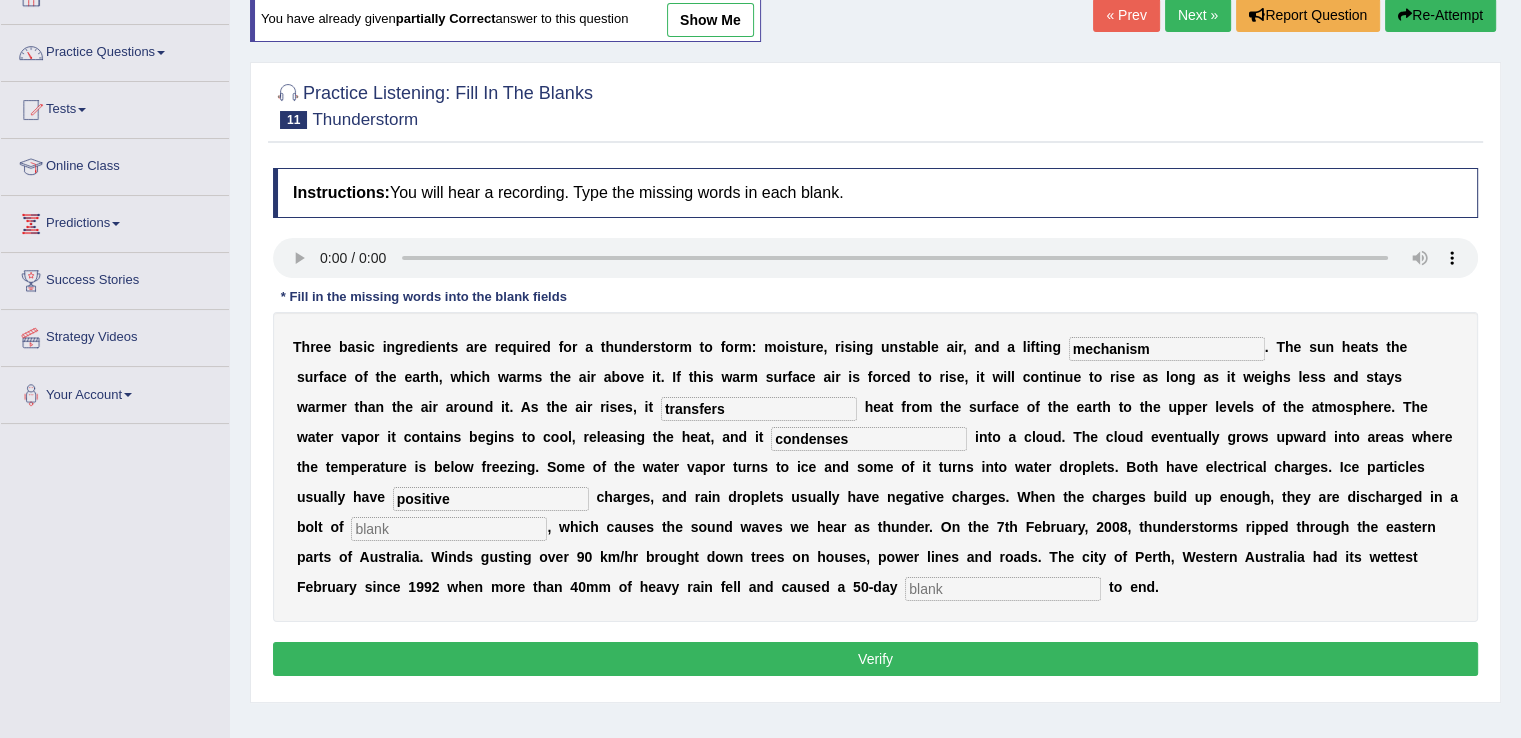 type on "positive" 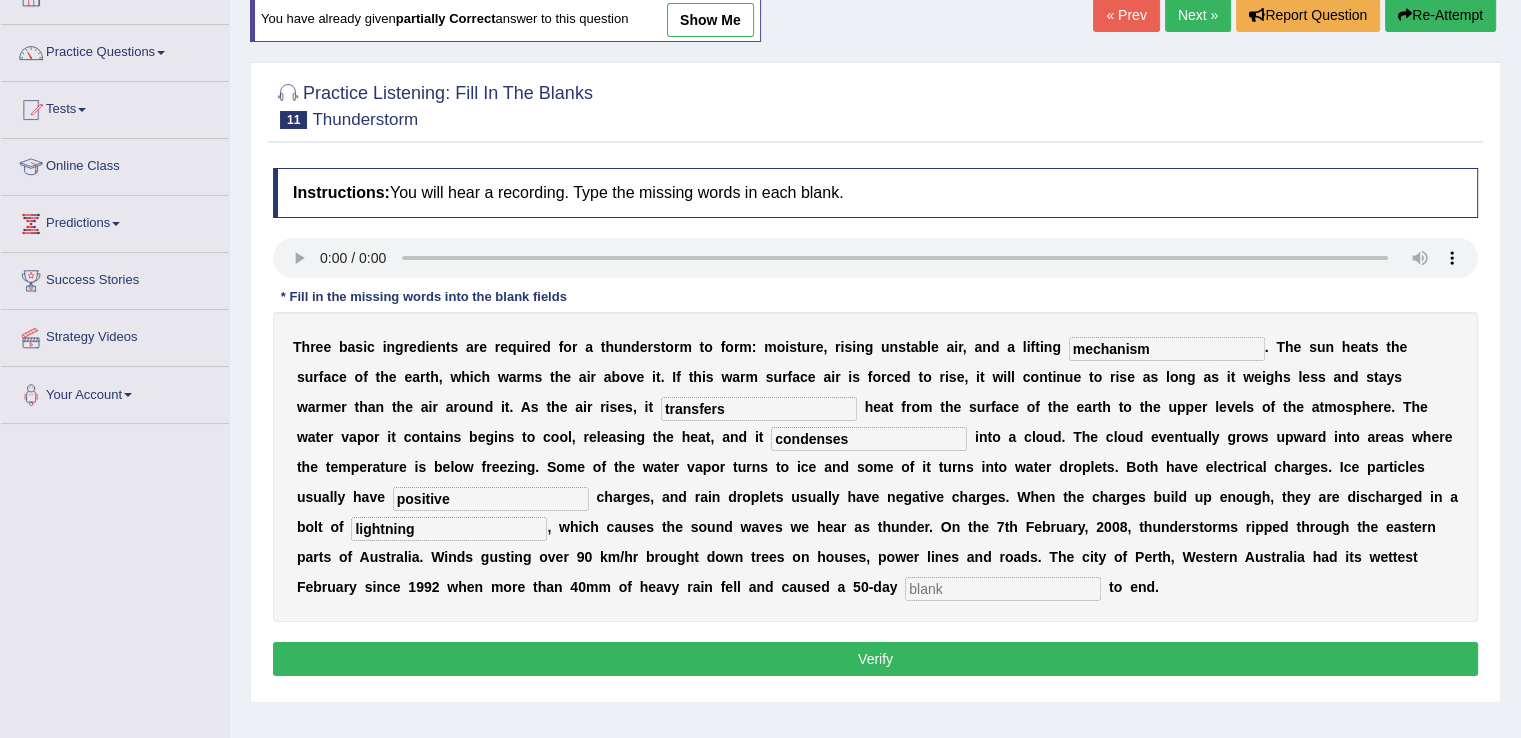 type on "lightning" 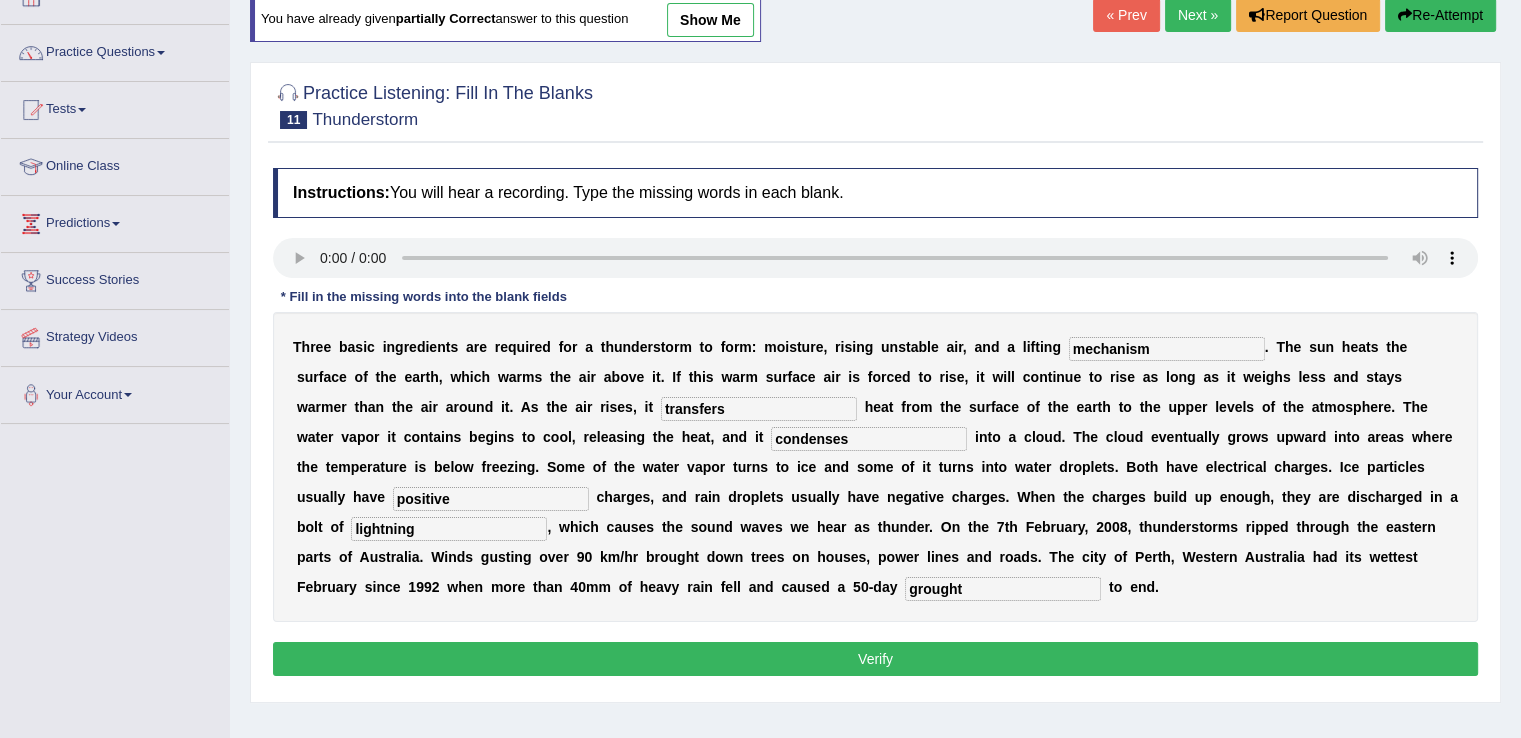 click on "grought" at bounding box center (1003, 589) 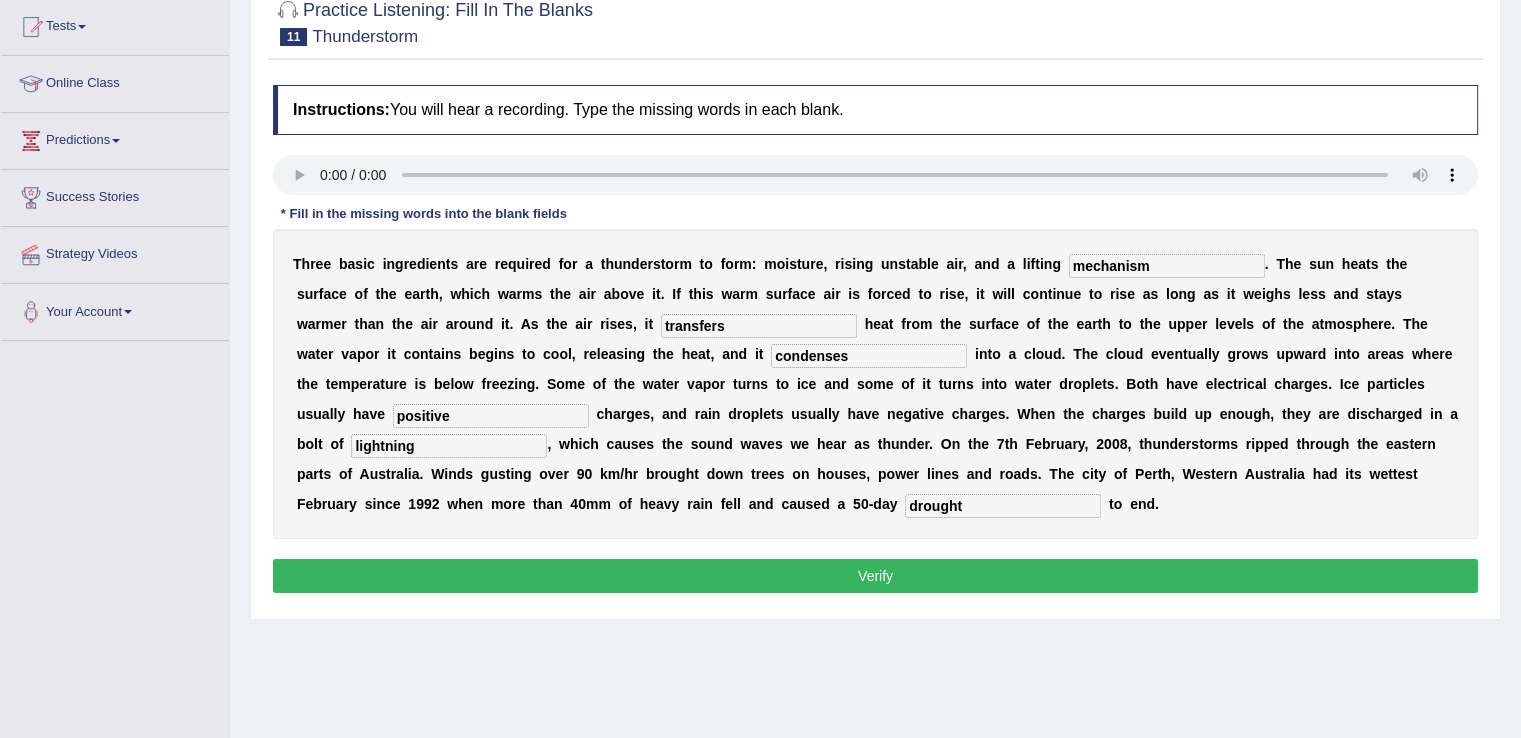 scroll, scrollTop: 225, scrollLeft: 0, axis: vertical 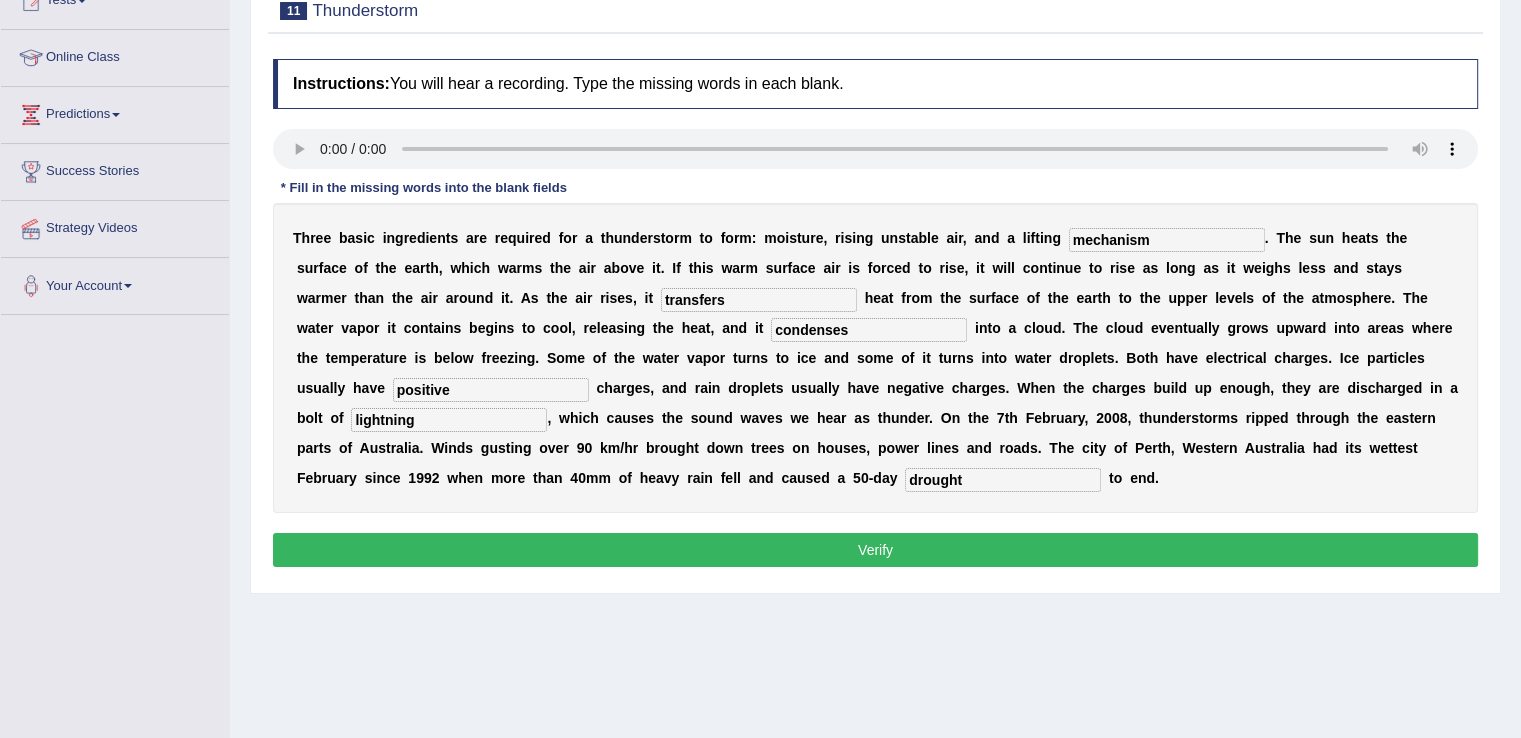 type on "drought" 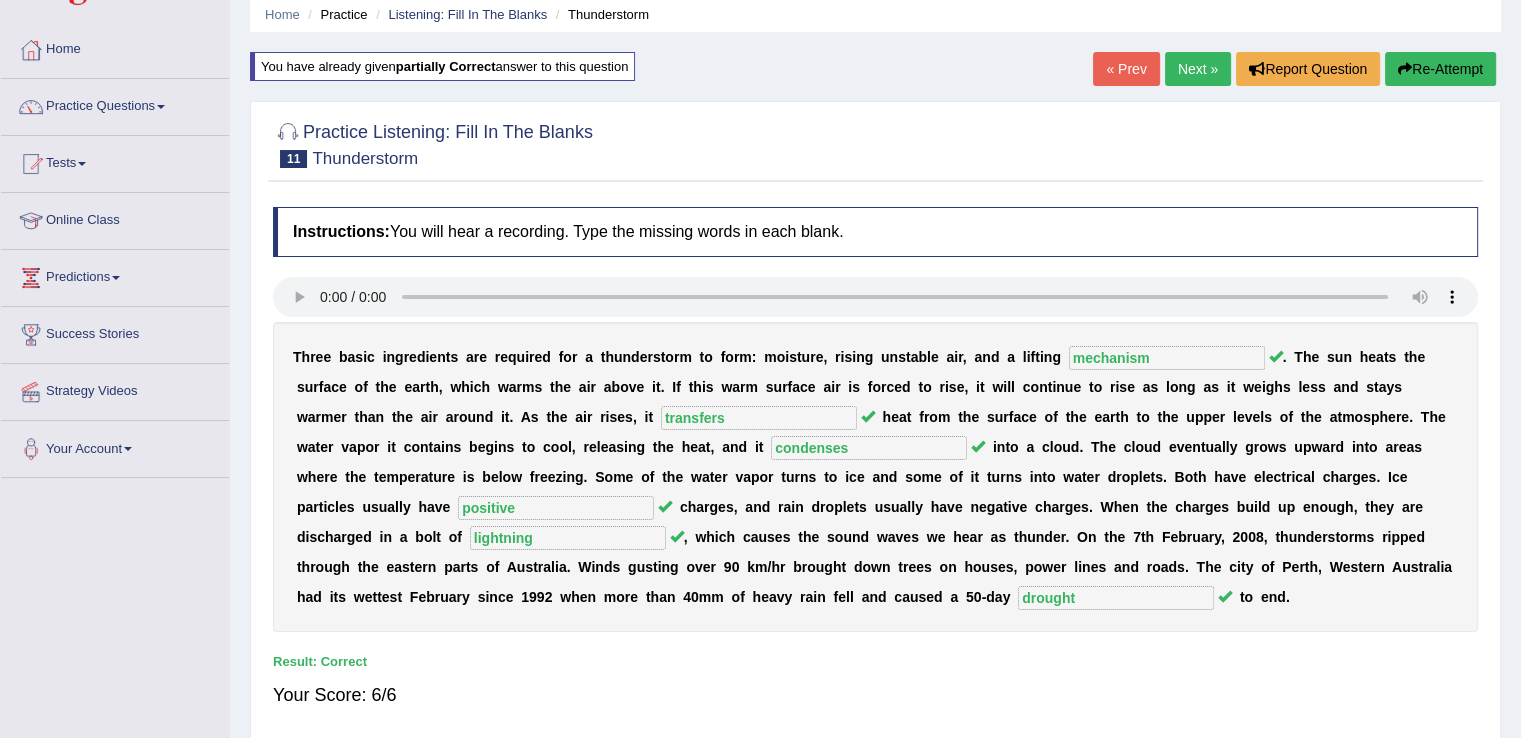 scroll, scrollTop: 32, scrollLeft: 0, axis: vertical 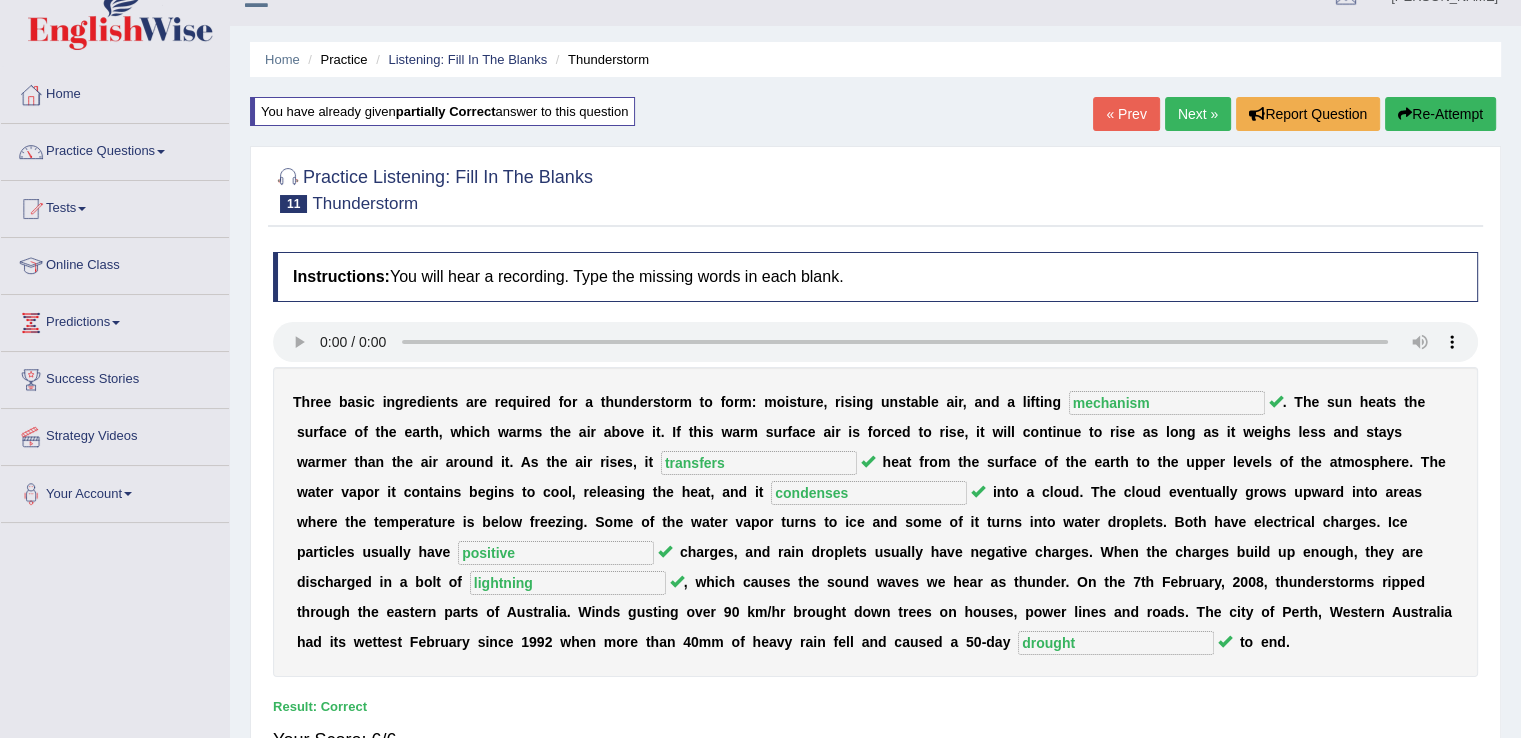 click on "Next »" at bounding box center [1198, 114] 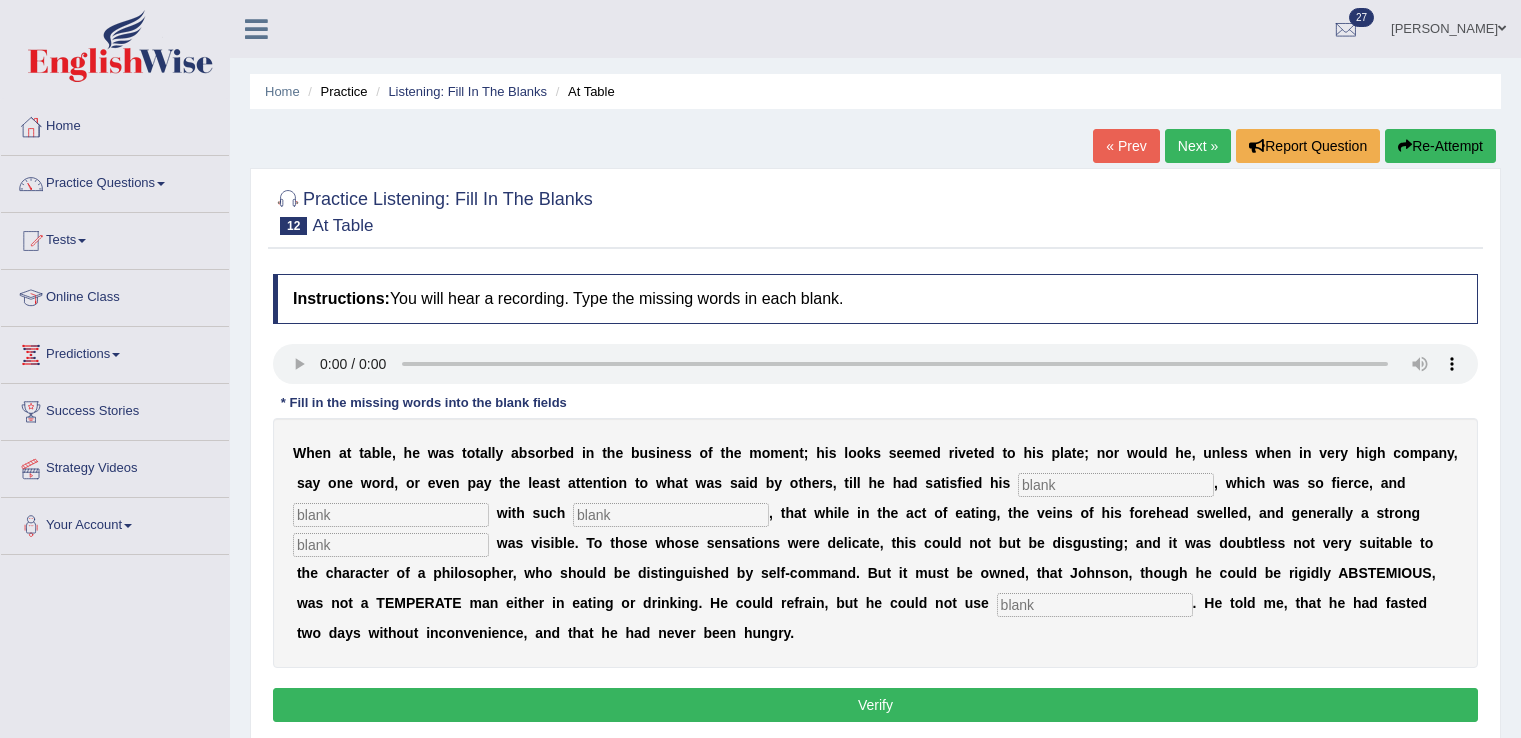 scroll, scrollTop: 0, scrollLeft: 0, axis: both 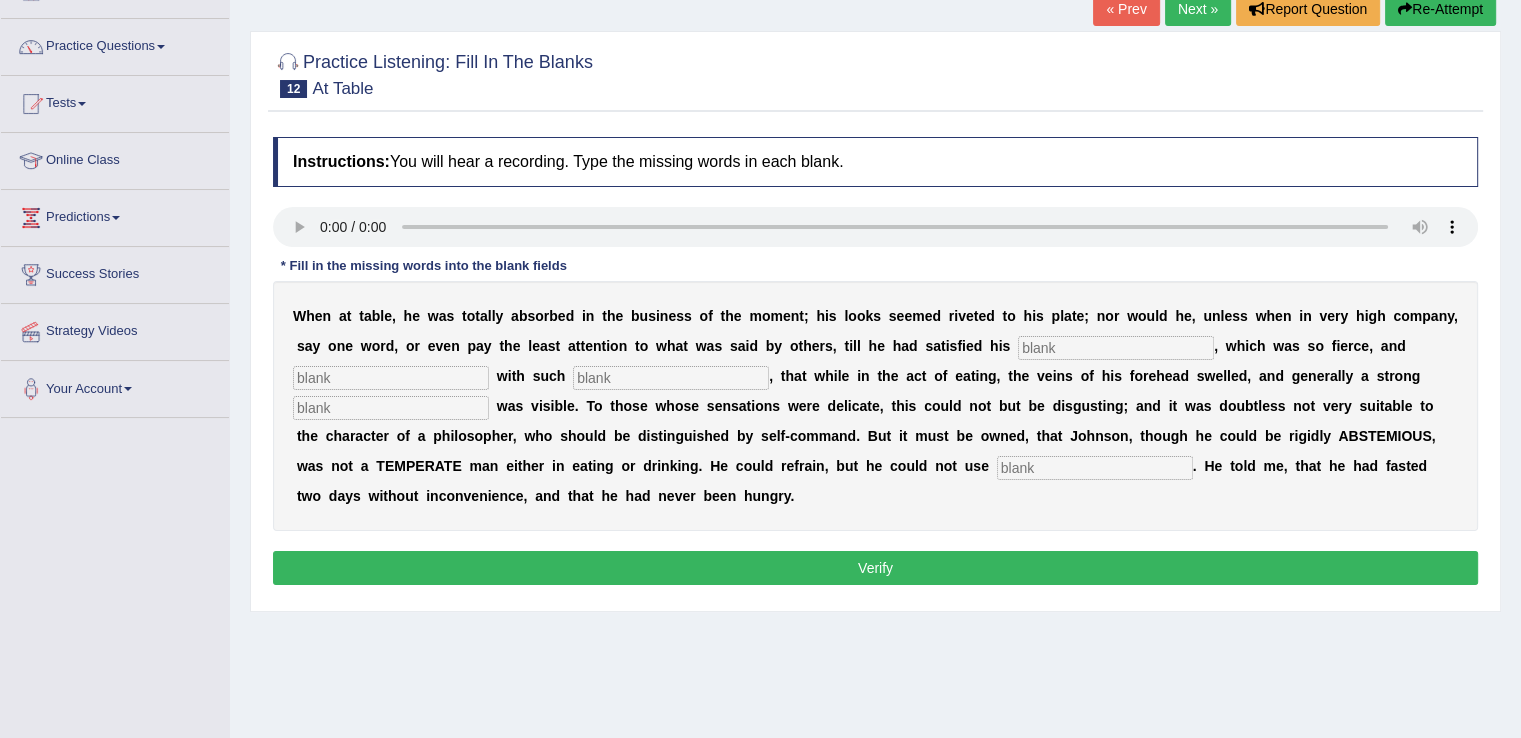 click at bounding box center (1116, 348) 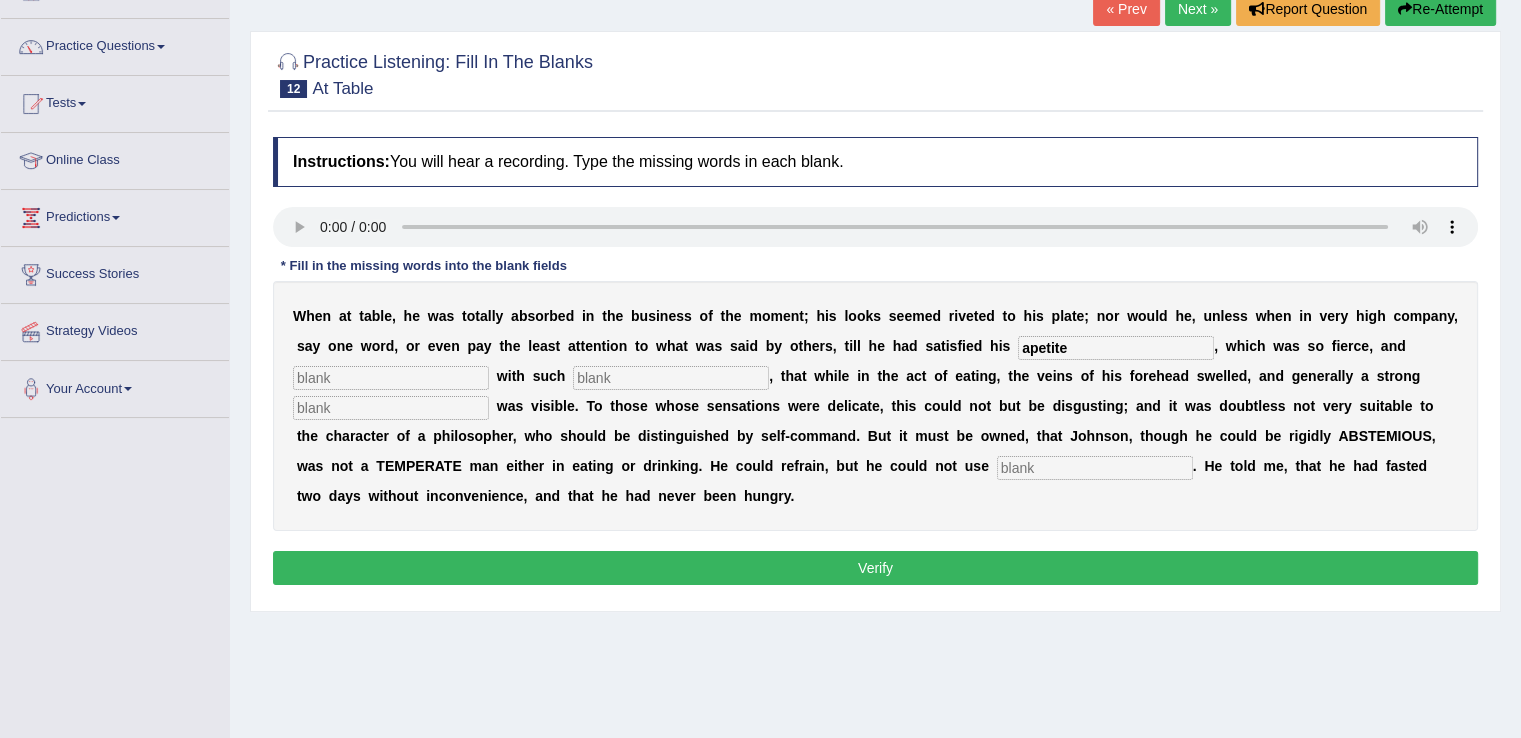 type on "apetite" 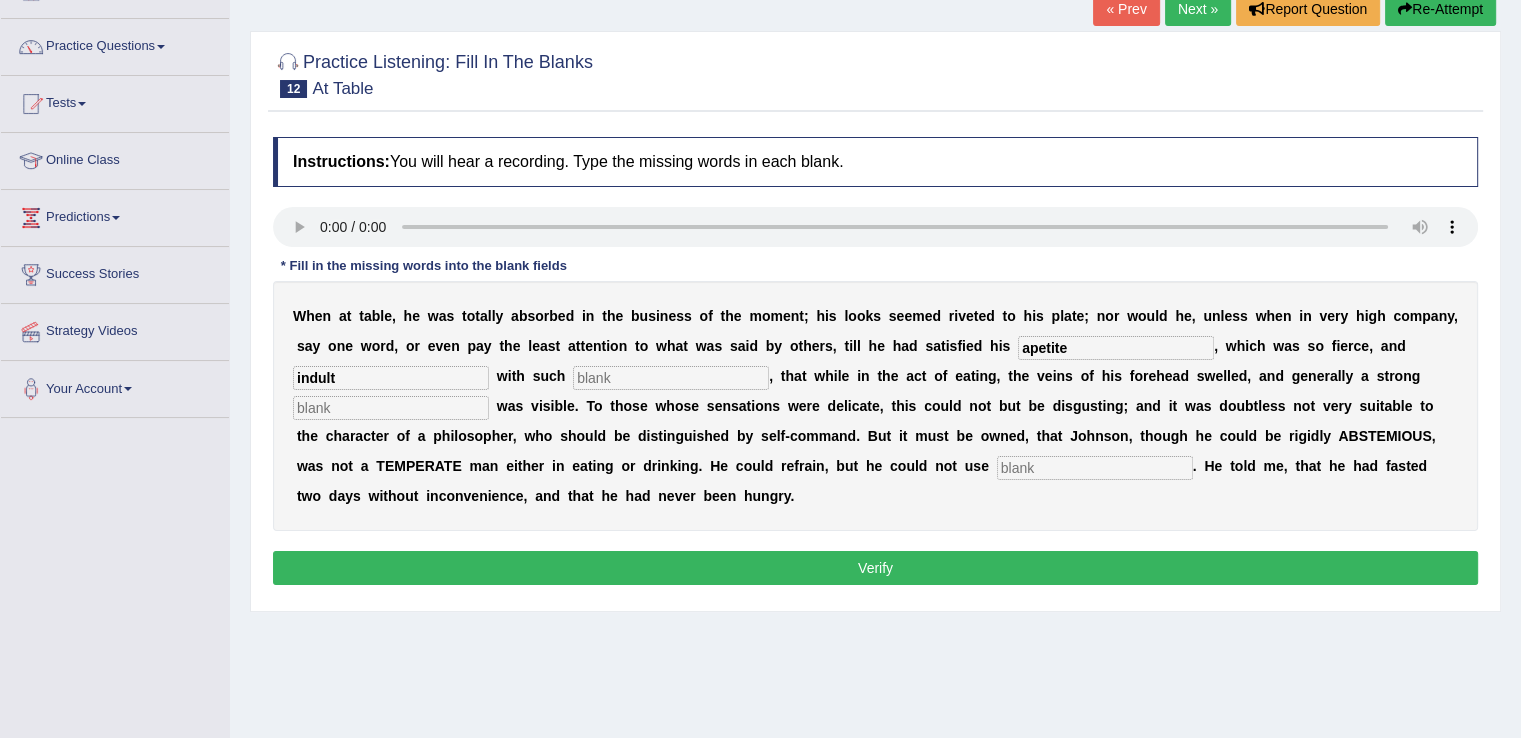type on "indult" 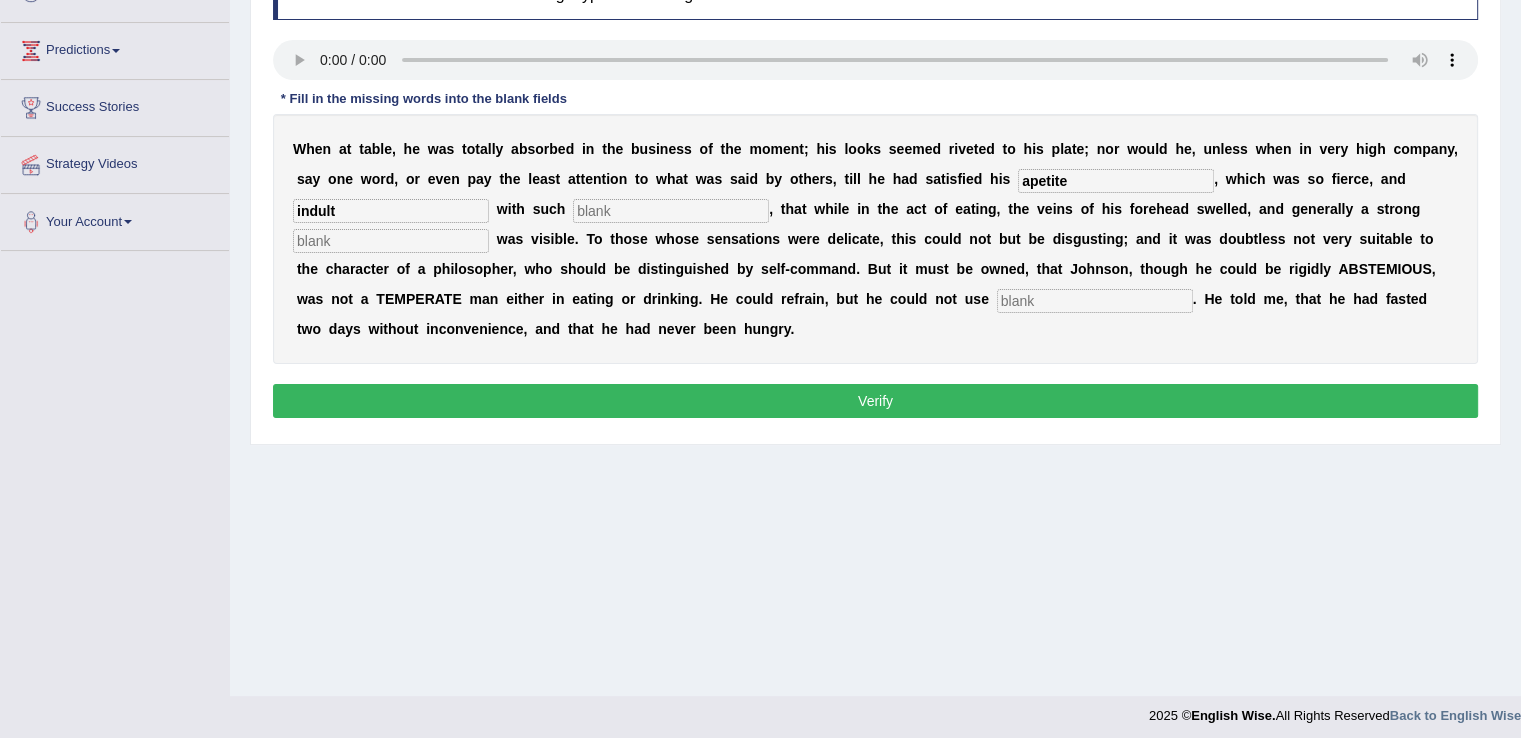 scroll, scrollTop: 312, scrollLeft: 0, axis: vertical 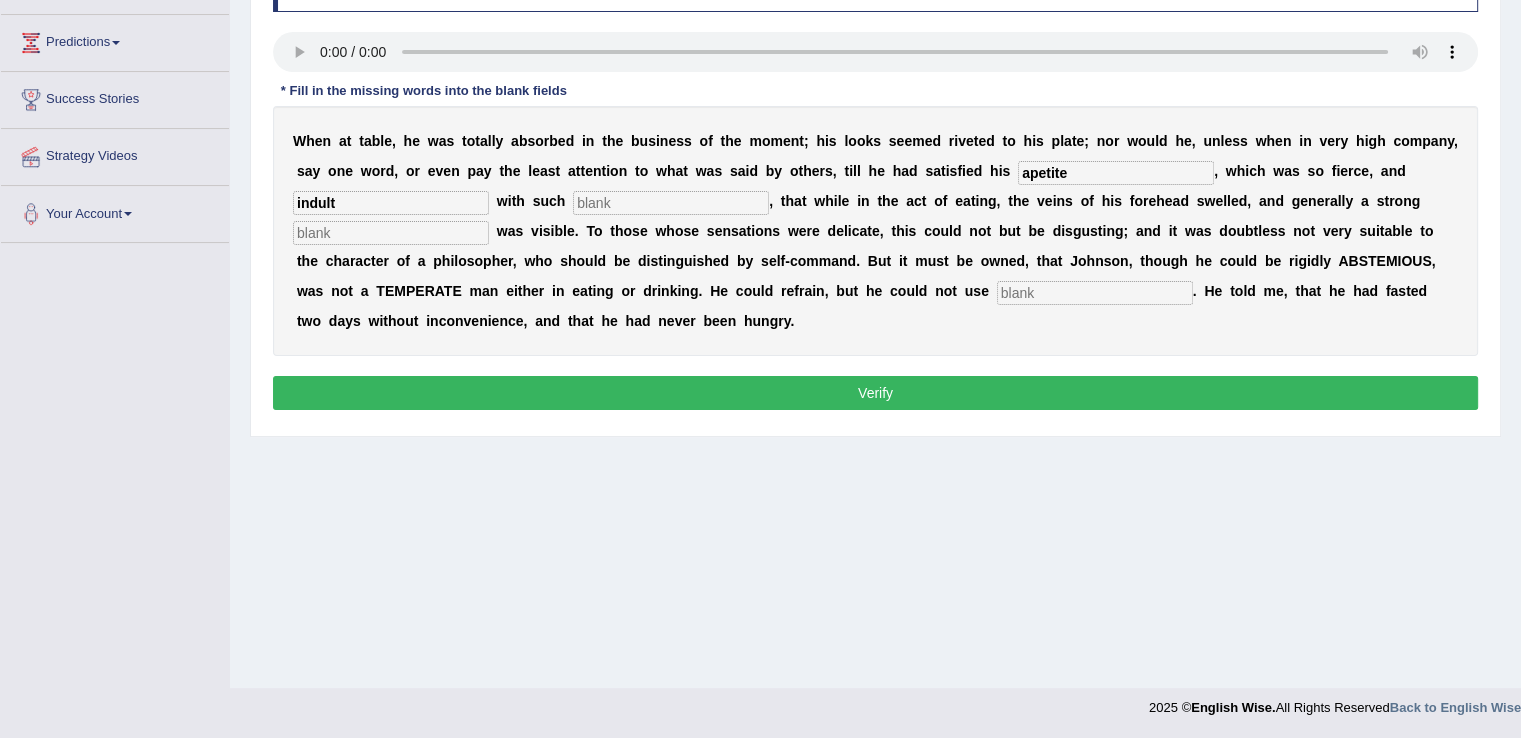 click at bounding box center [671, 203] 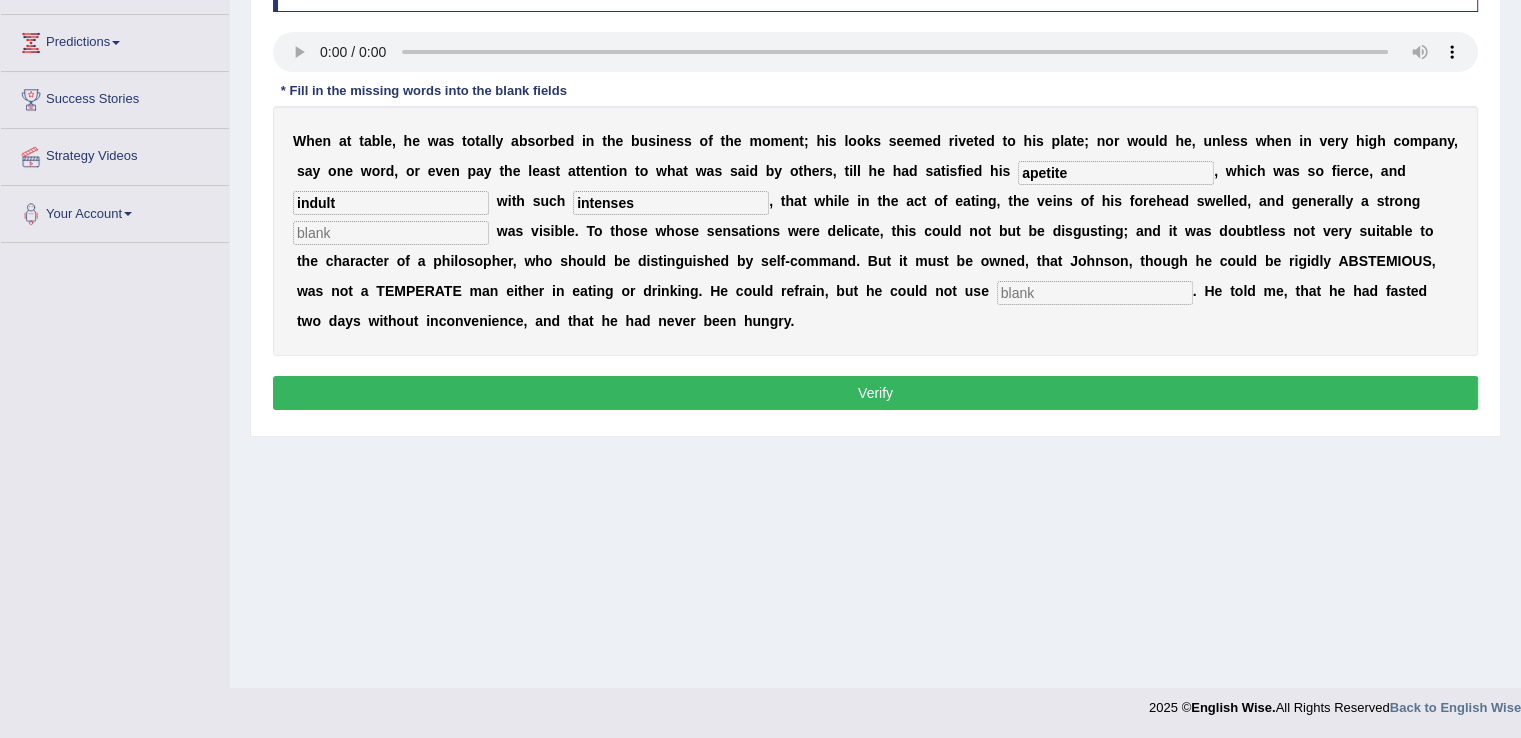 type on "intenses" 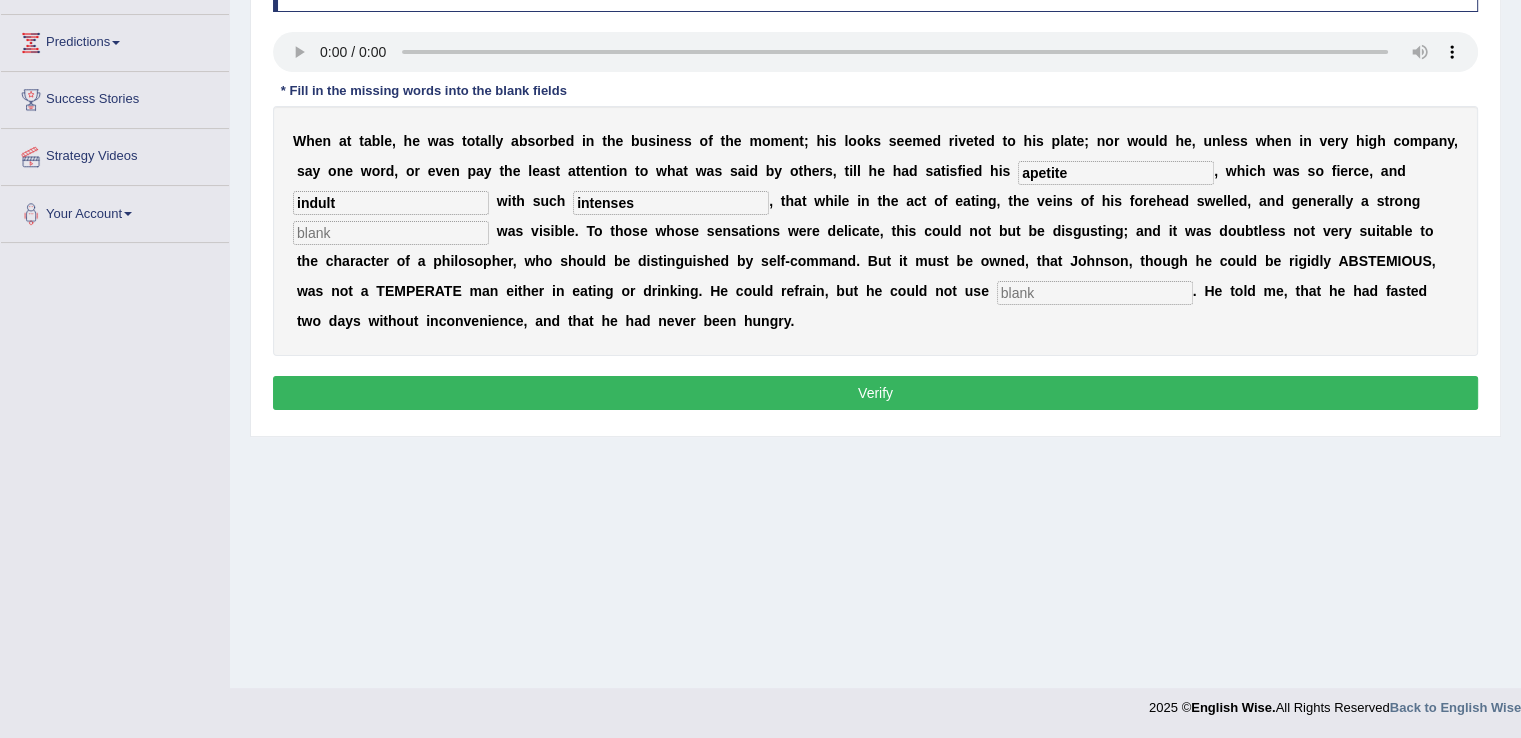 click at bounding box center (391, 233) 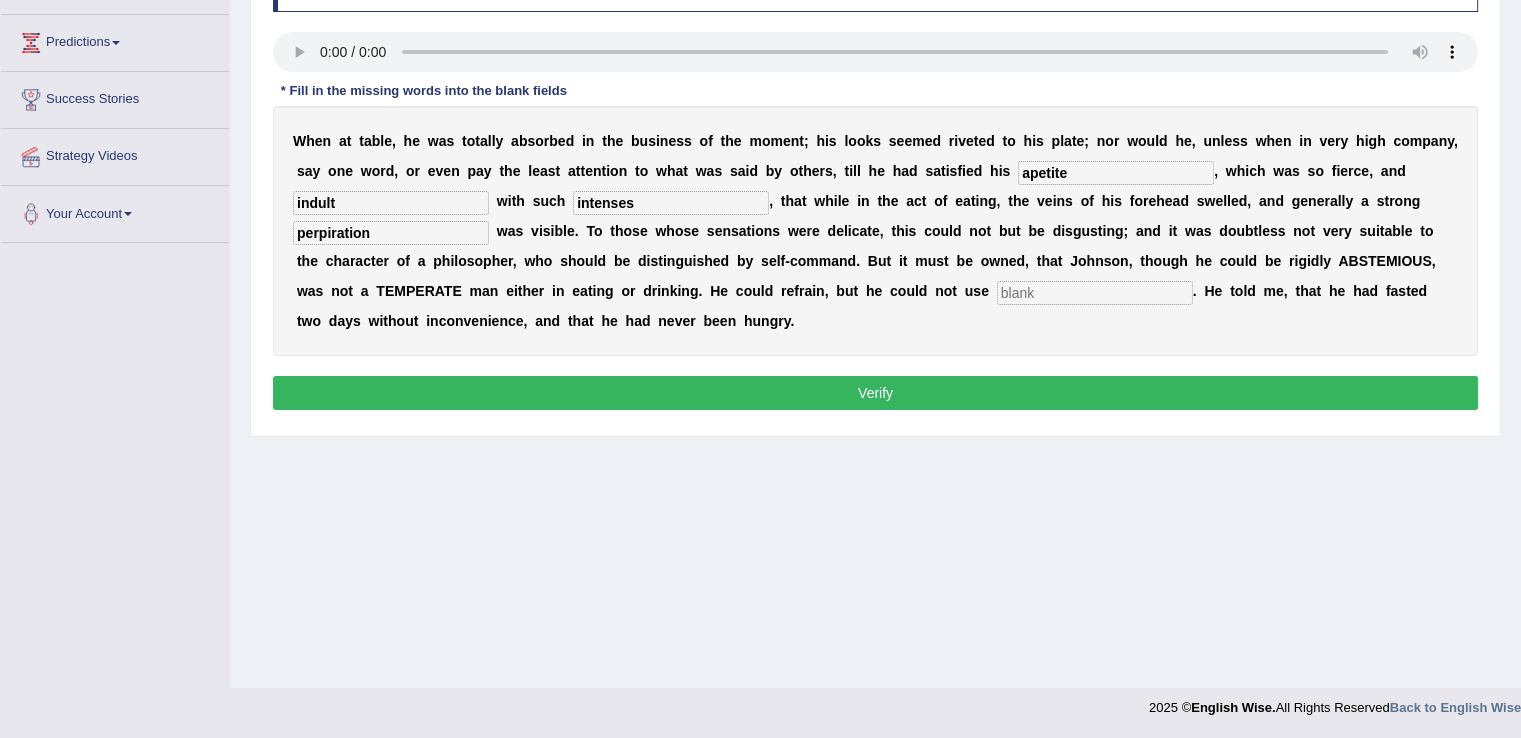 type on "perpiration" 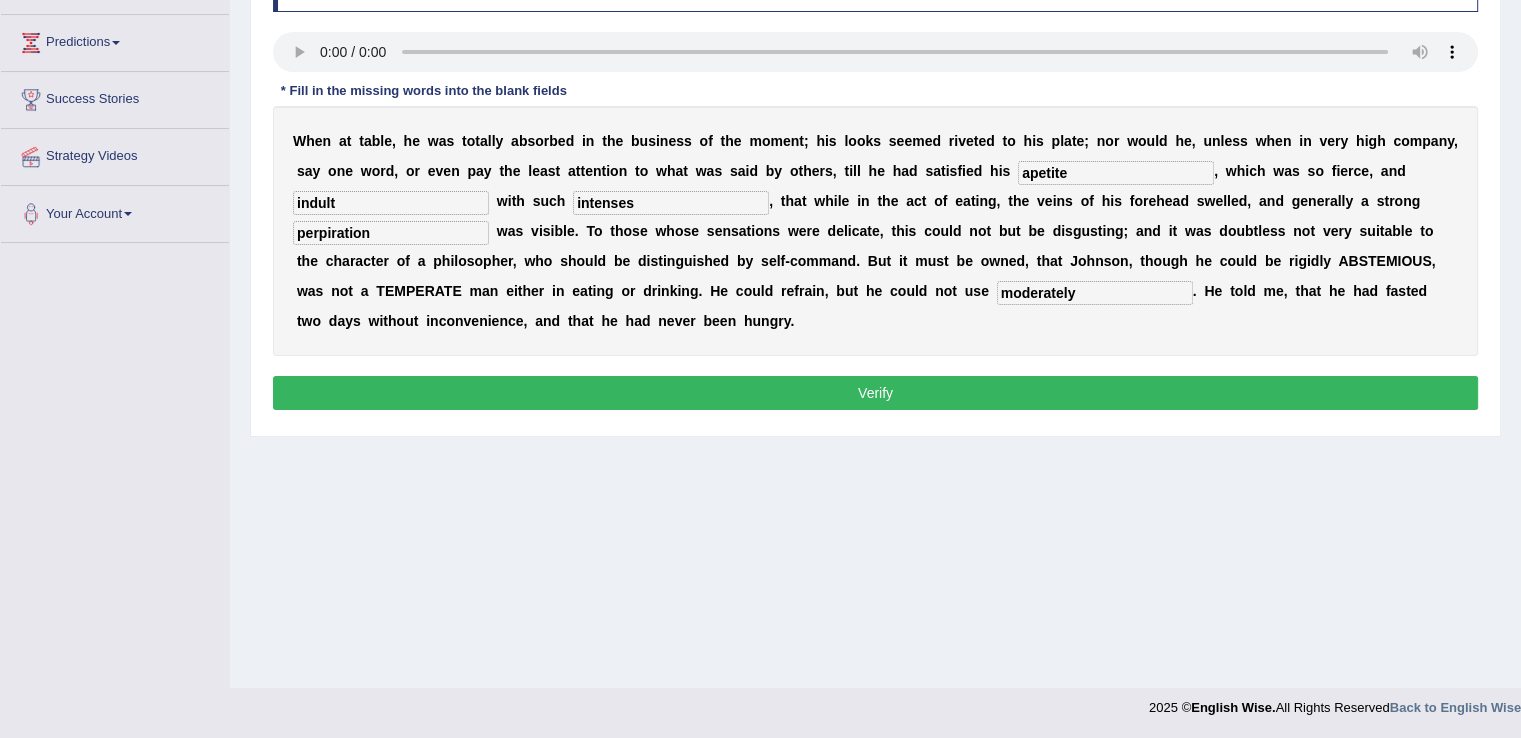 type on "moderately" 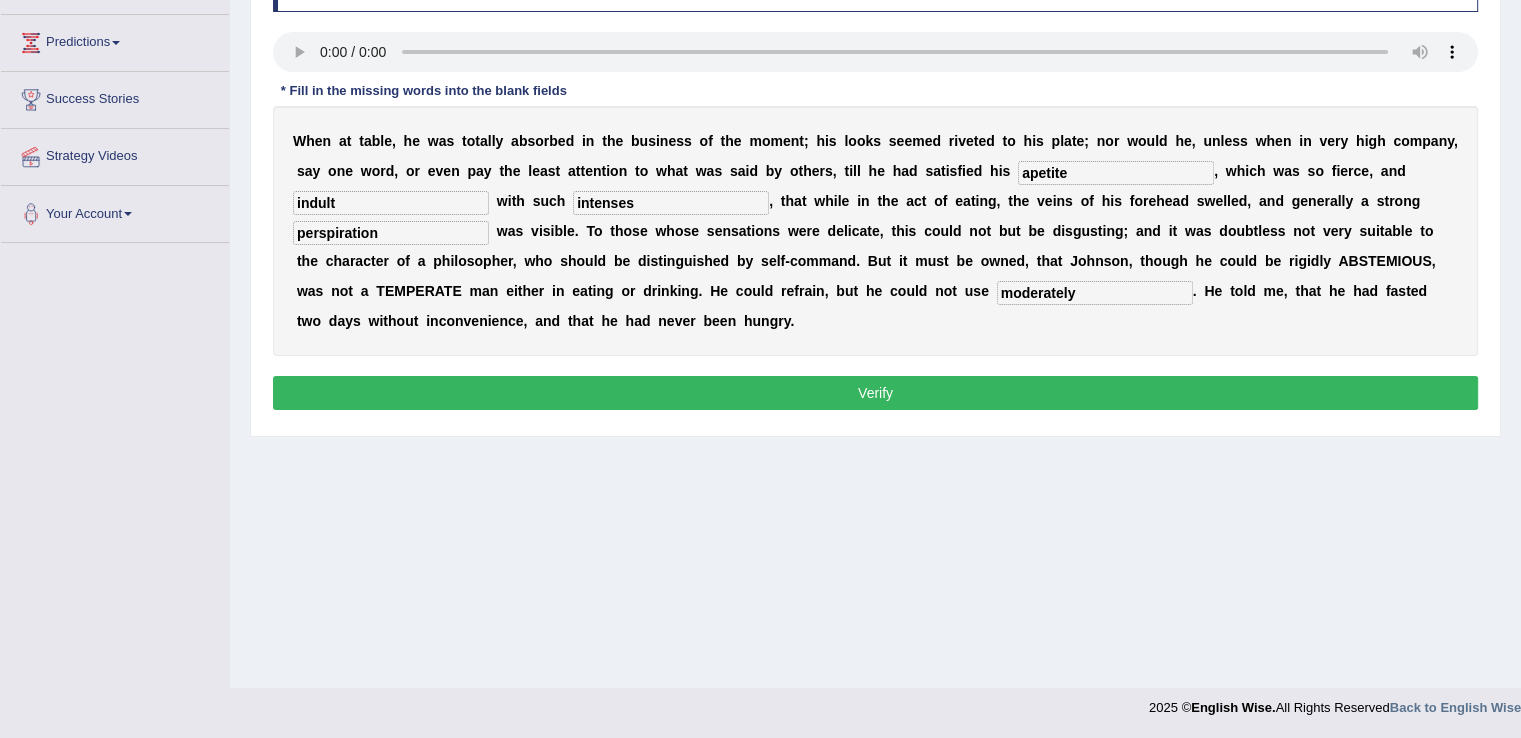 type on "perspiration" 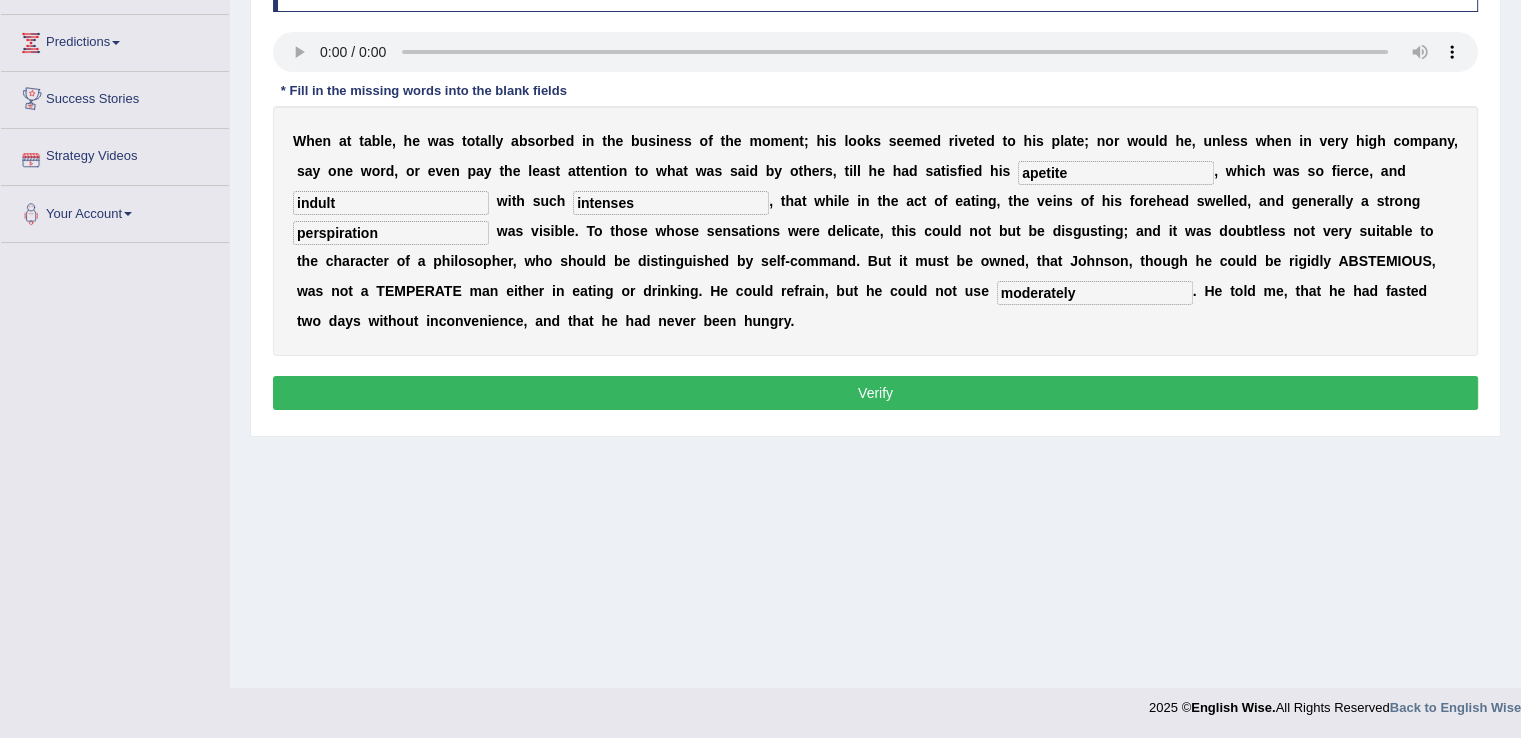 click on "Verify" at bounding box center (875, 393) 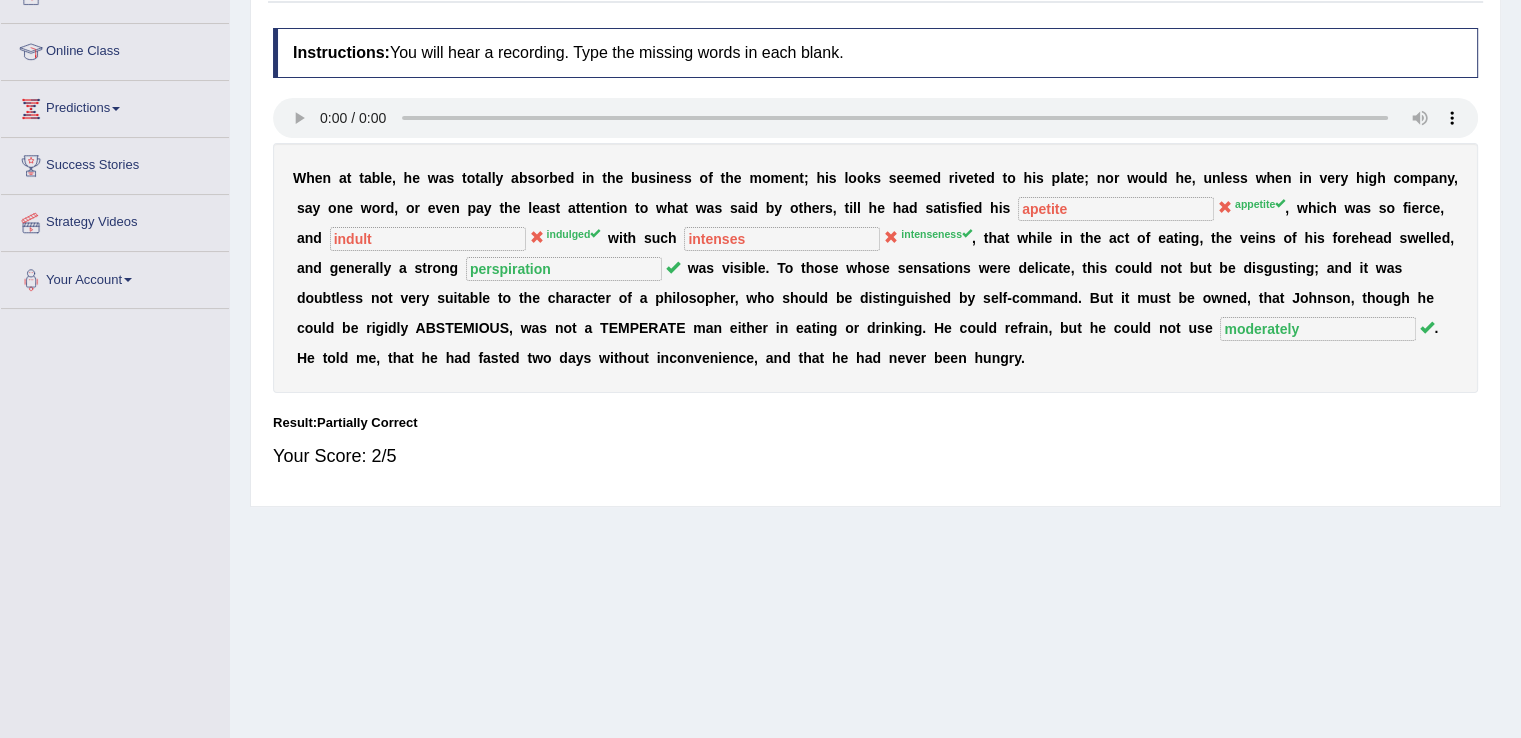 scroll, scrollTop: 233, scrollLeft: 0, axis: vertical 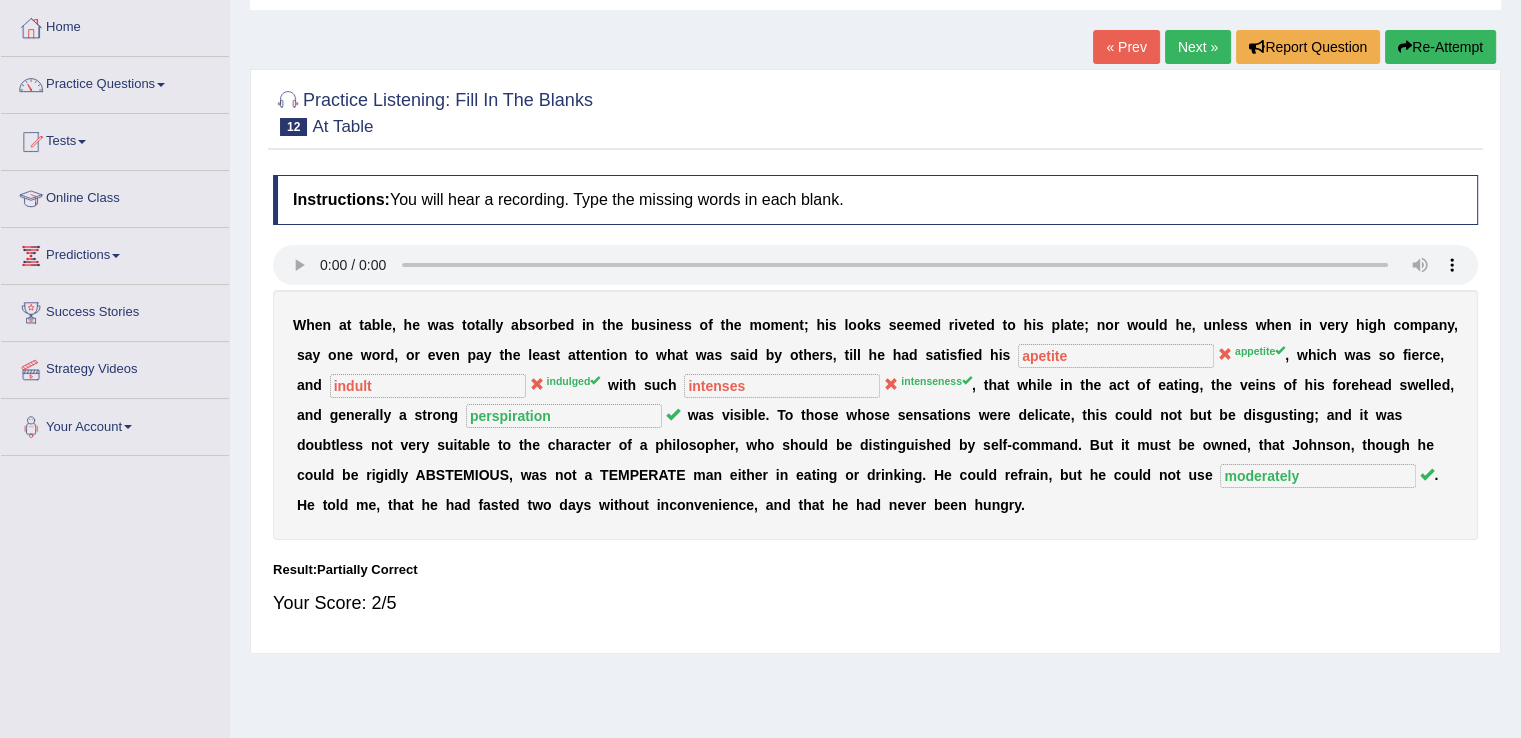 click on "Re-Attempt" at bounding box center [1440, 47] 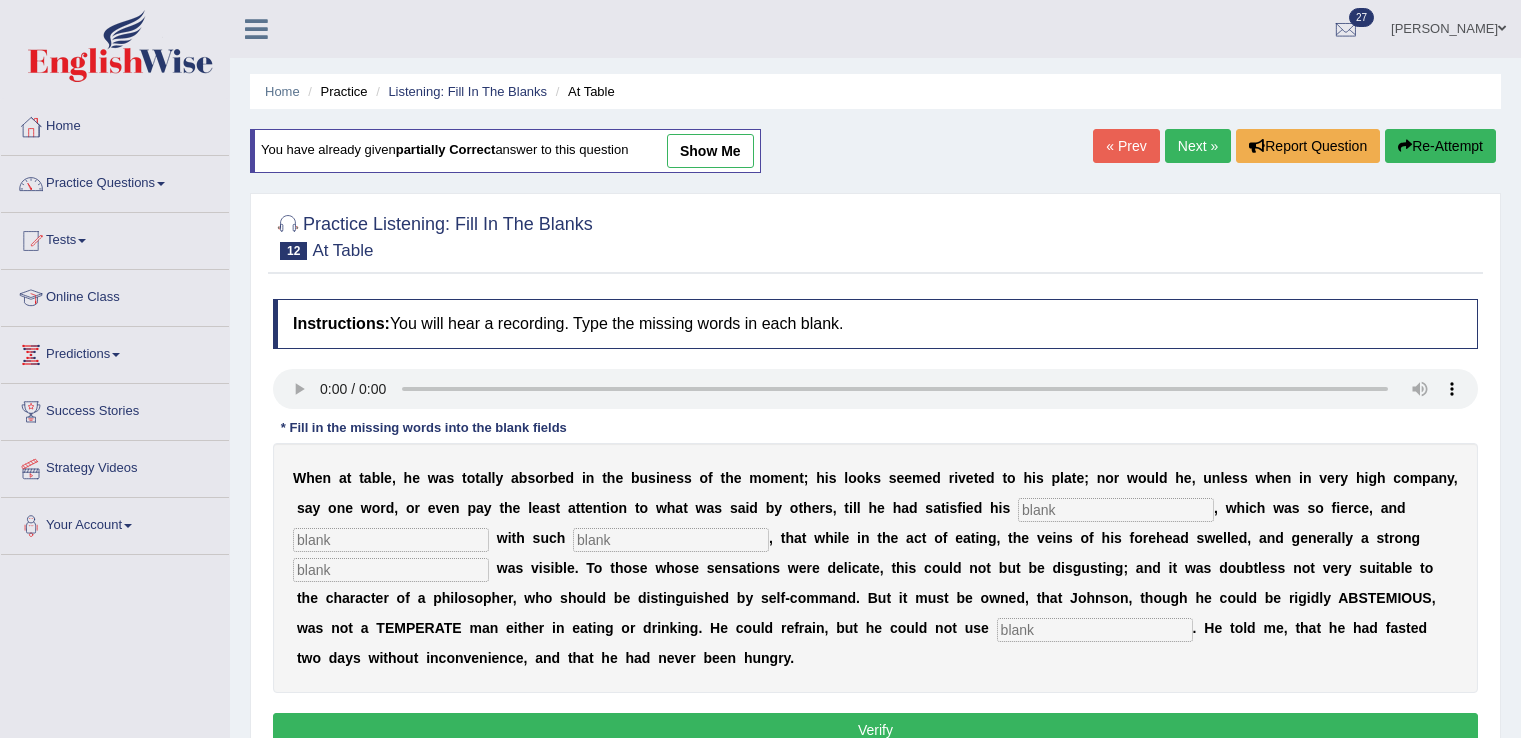 scroll, scrollTop: 99, scrollLeft: 0, axis: vertical 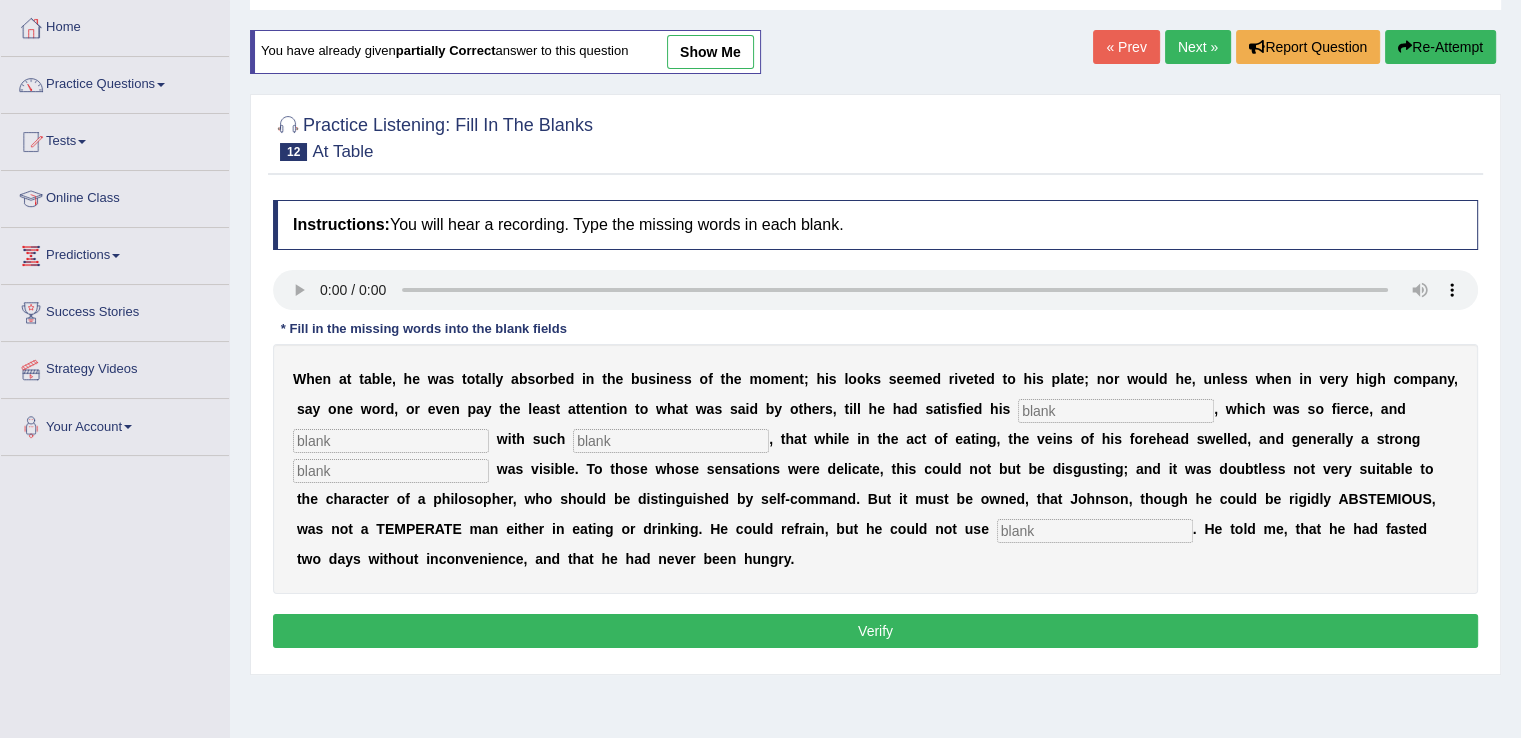 click at bounding box center [1116, 411] 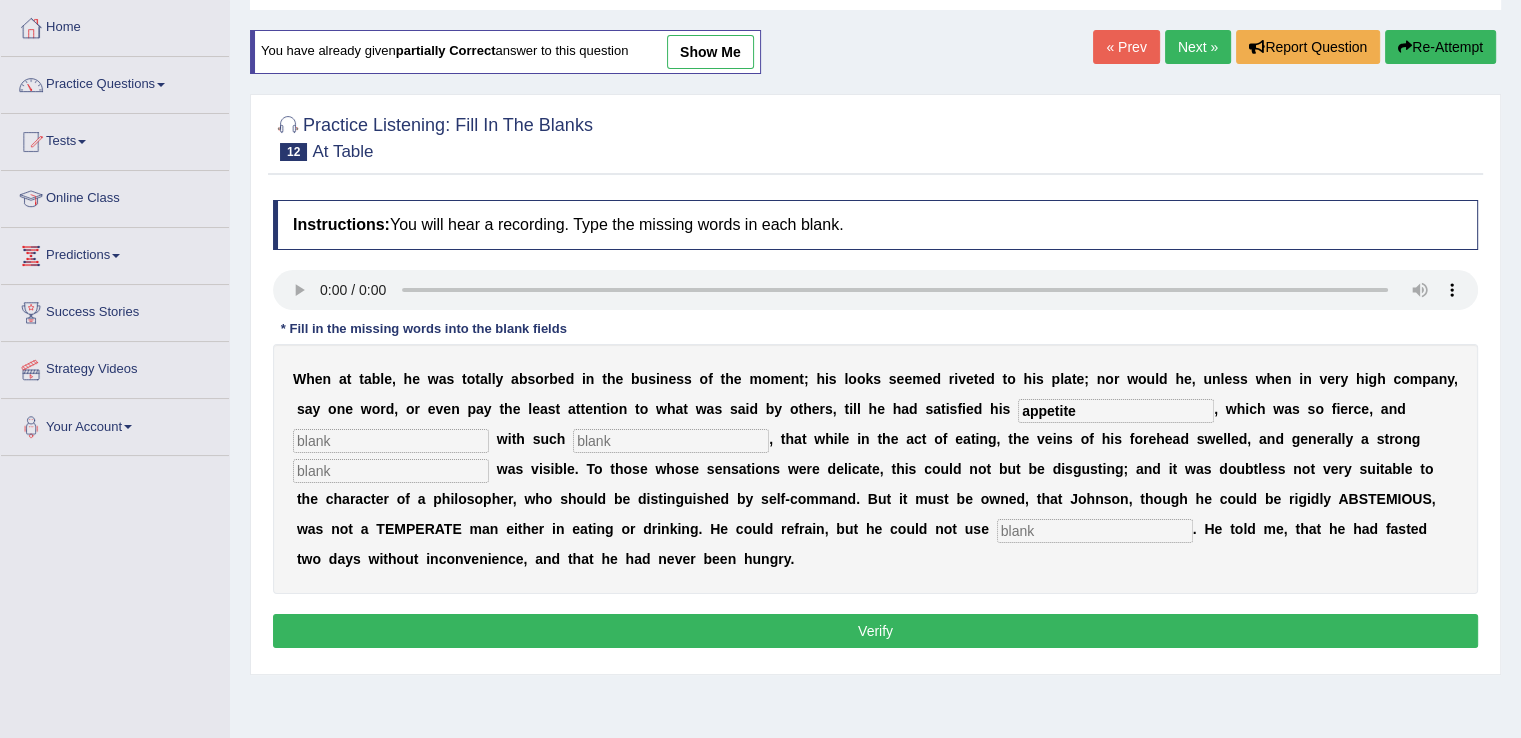 type on "appetite" 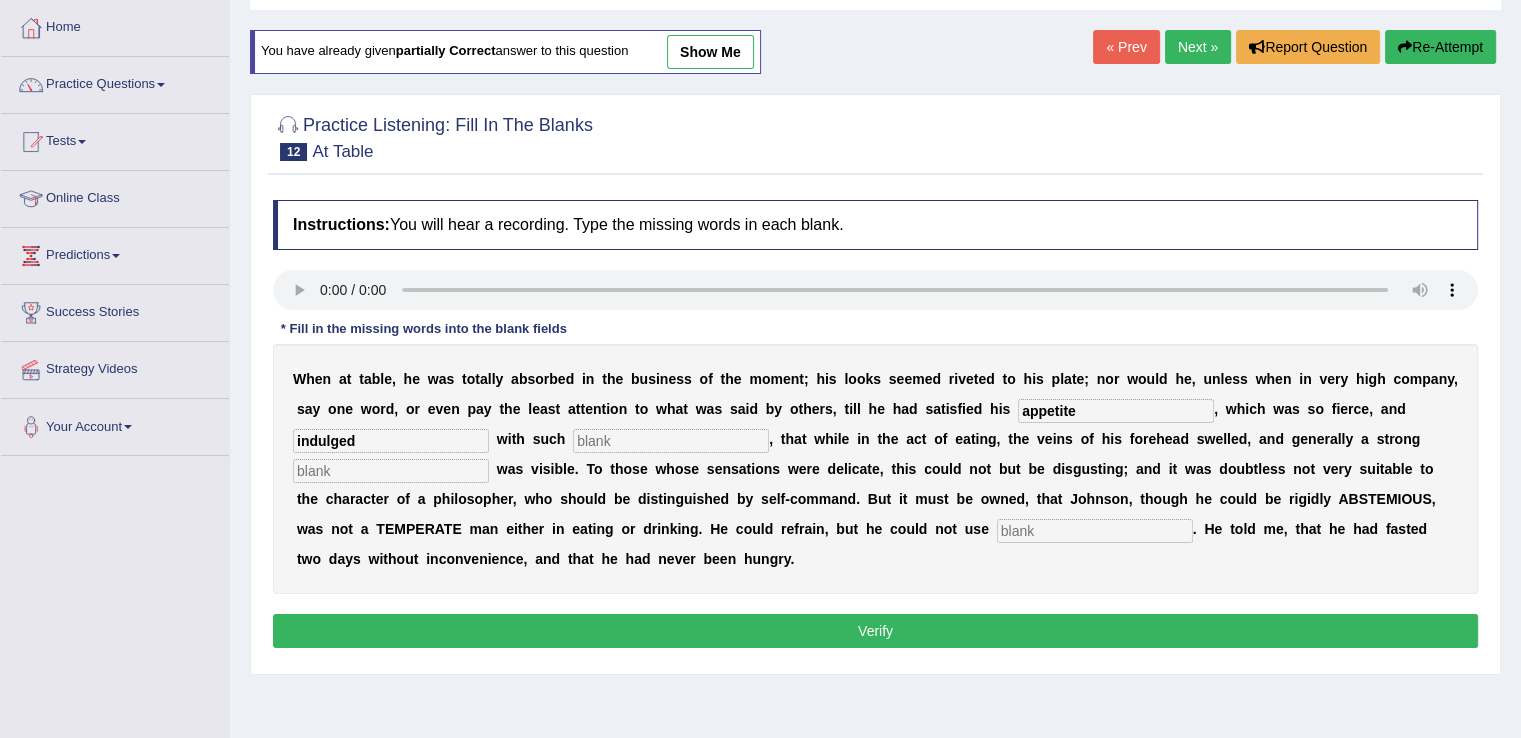 type on "indulged" 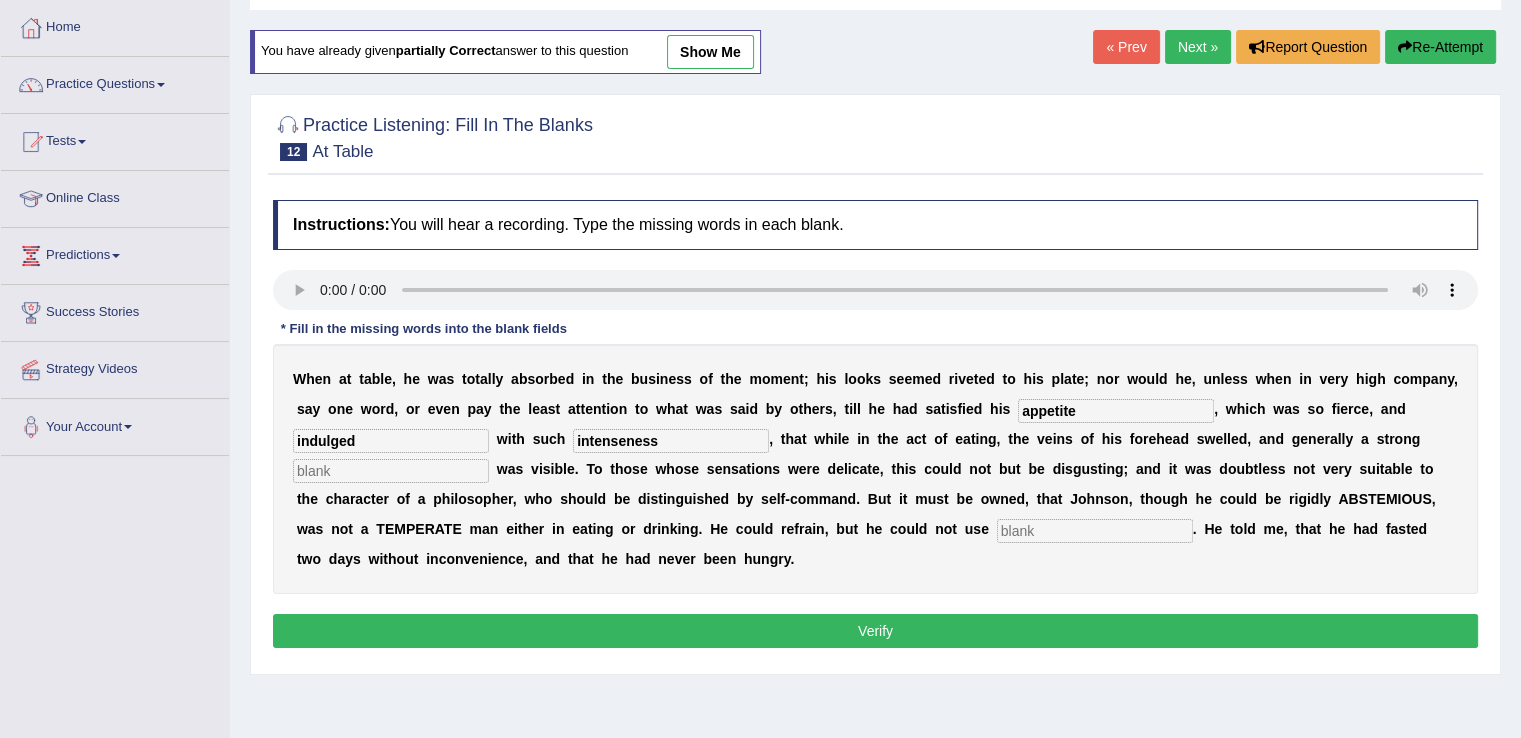 type on "intenseness" 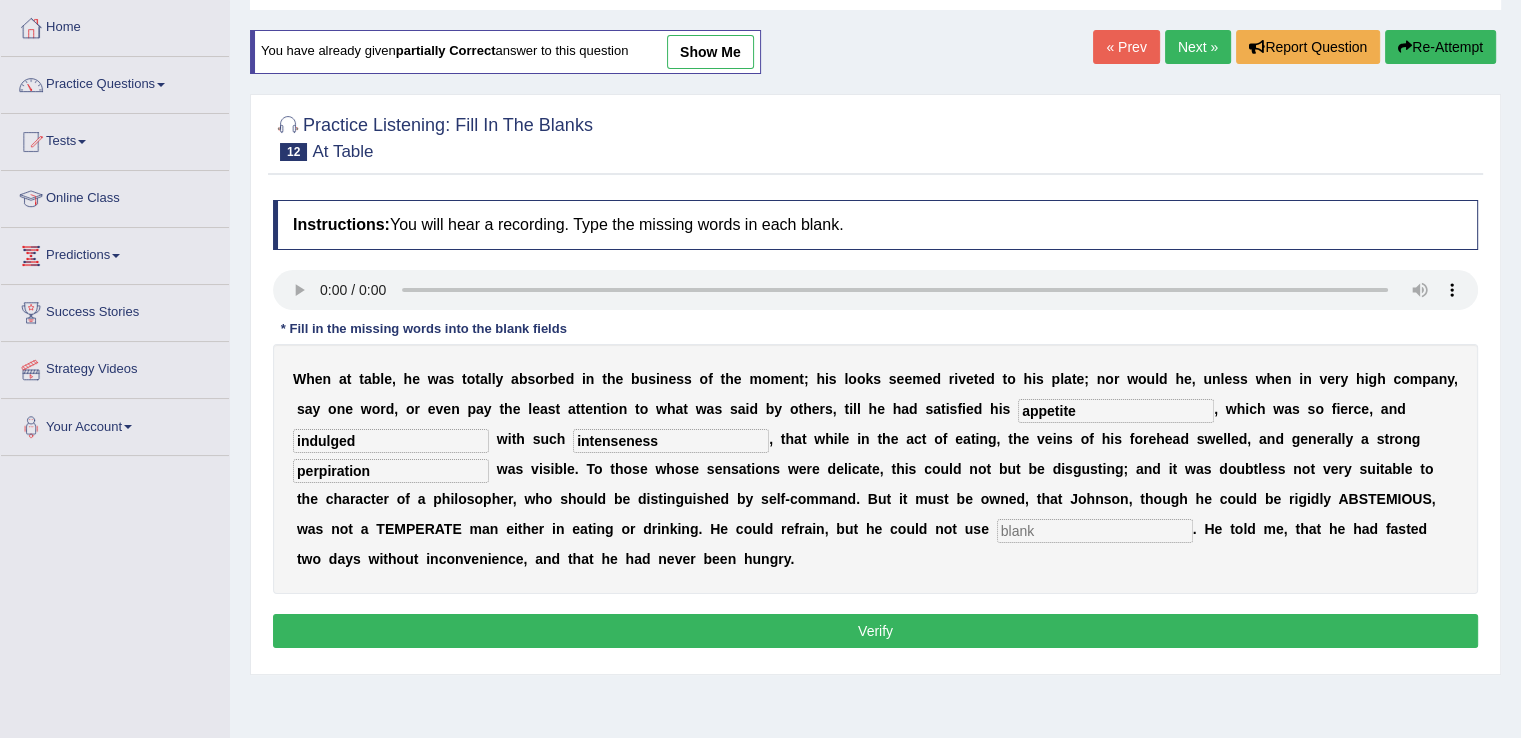 click on "perpiration" at bounding box center (391, 471) 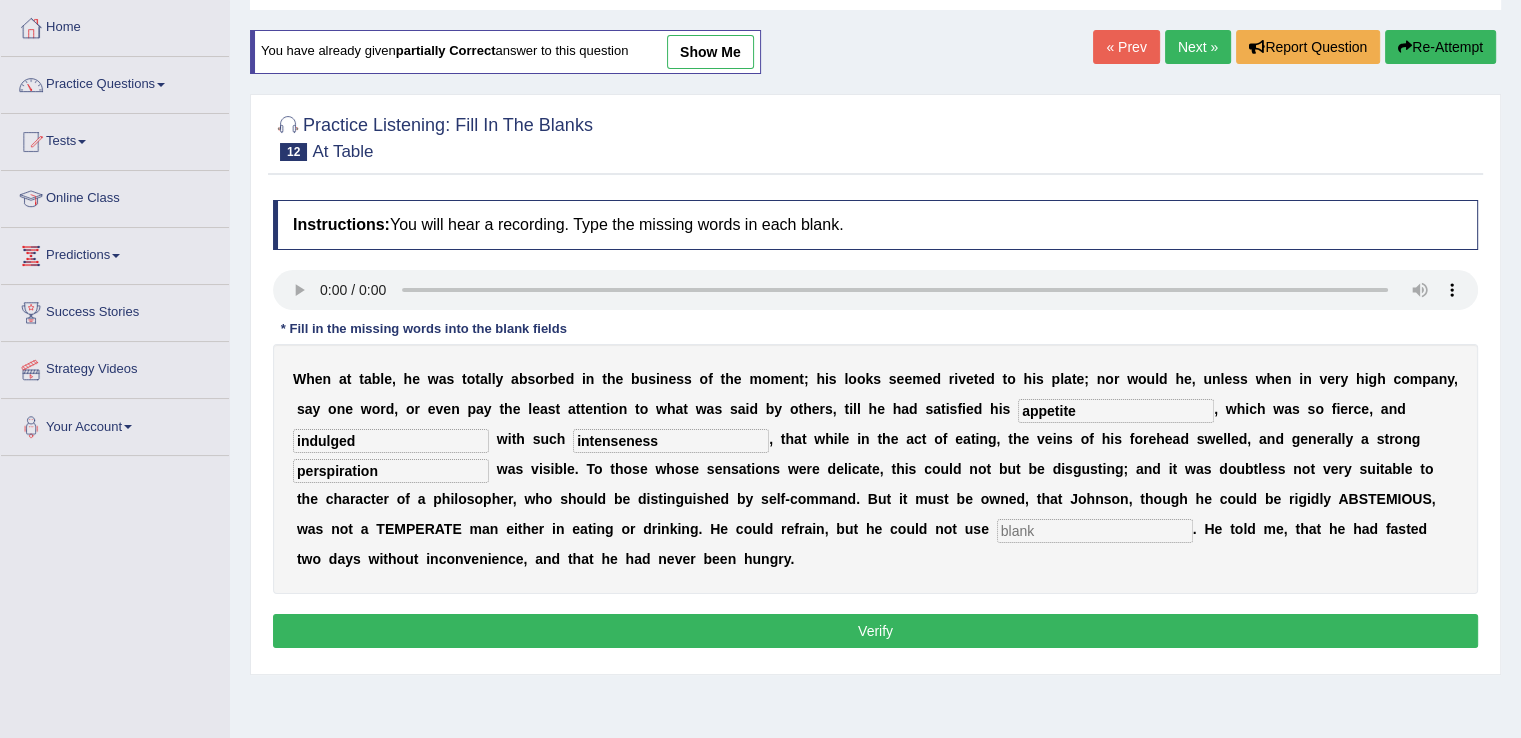 type on "perspiration" 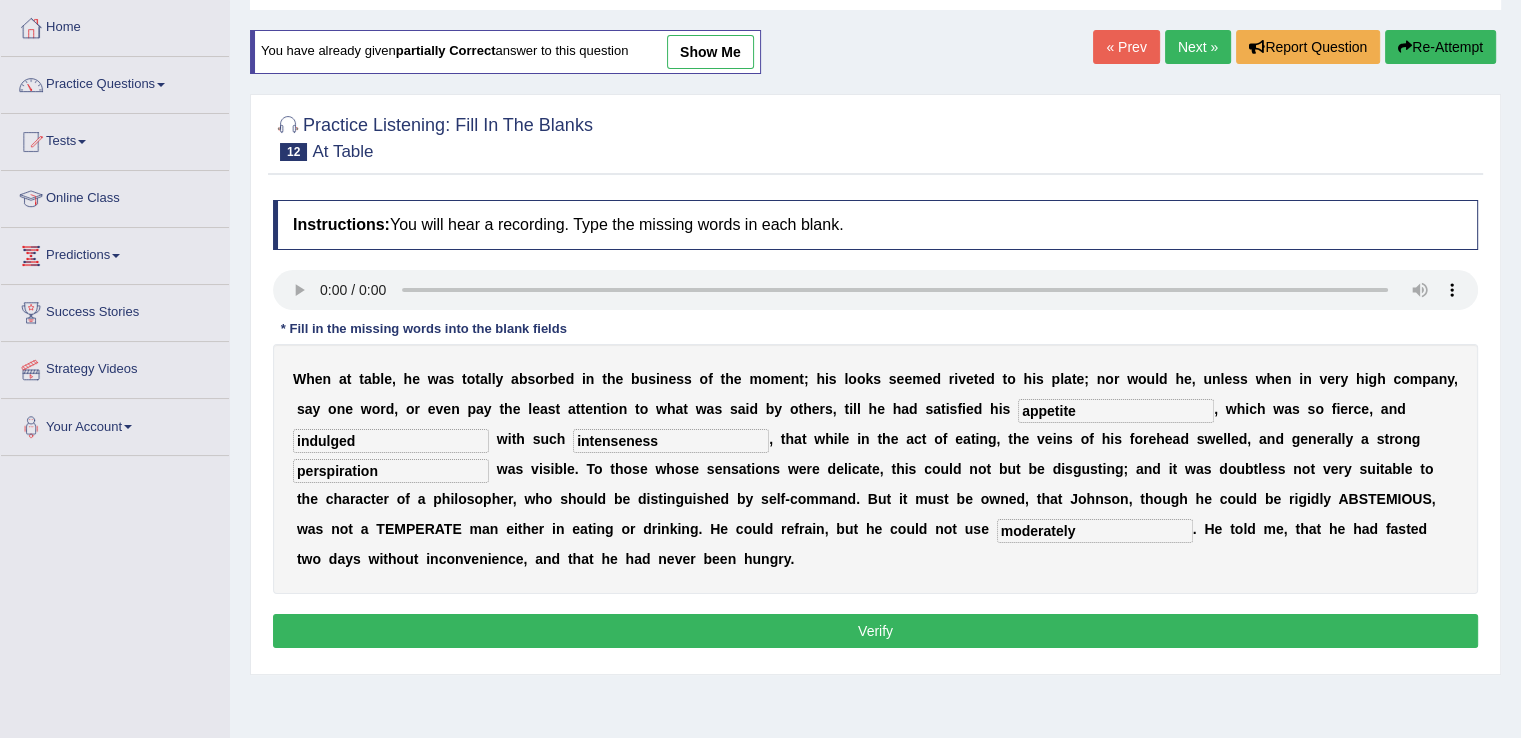 type on "moderately" 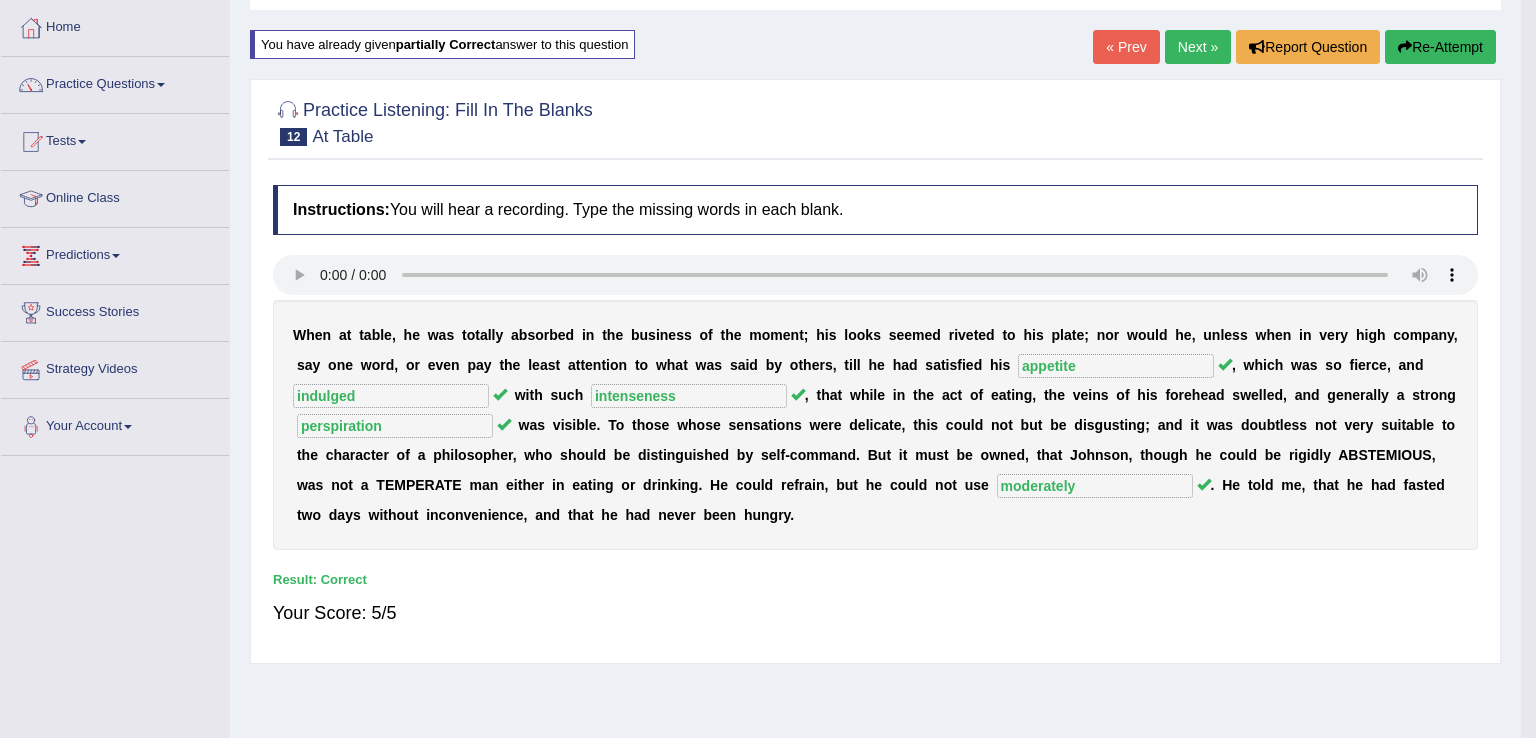 click on "Next »" at bounding box center (1198, 47) 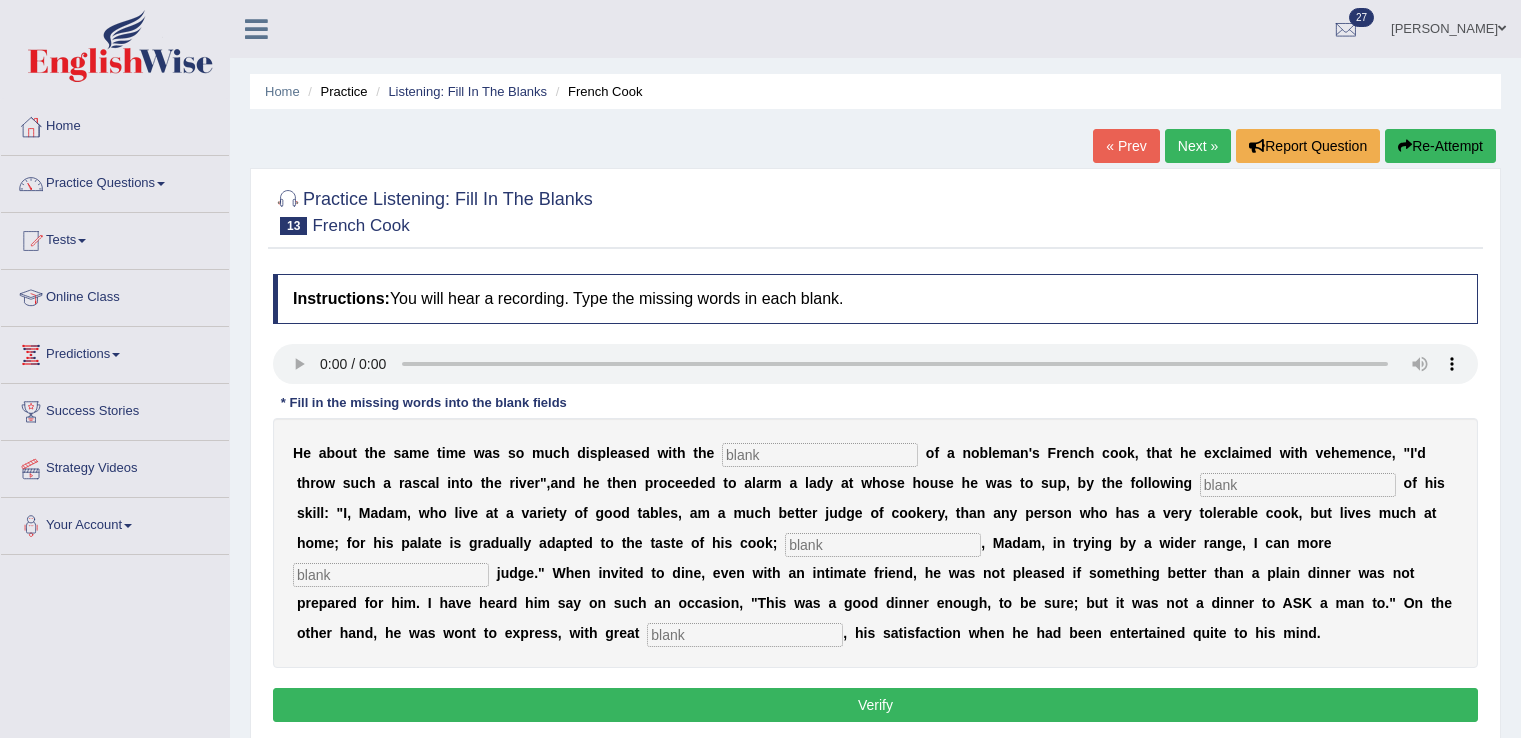 scroll, scrollTop: 0, scrollLeft: 0, axis: both 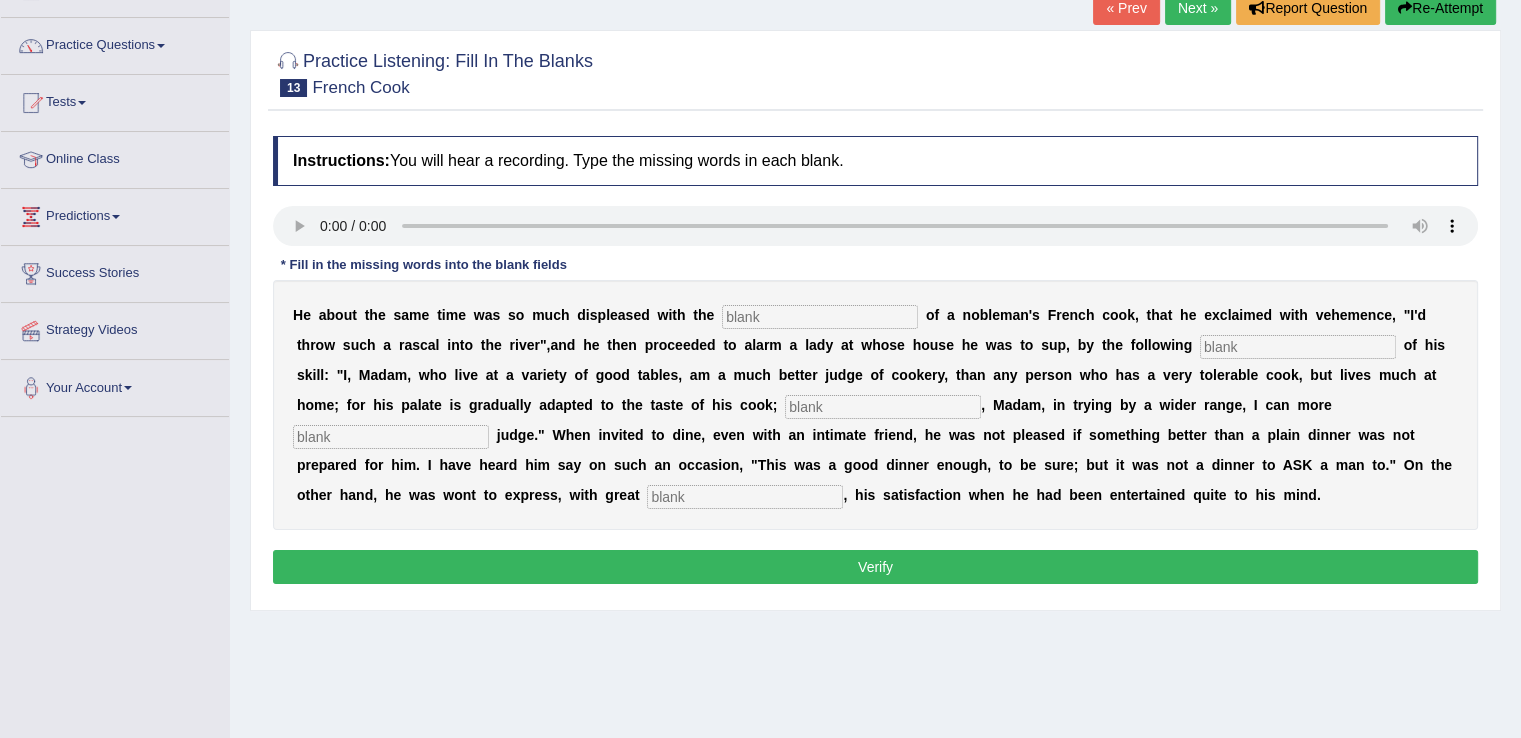 click at bounding box center (820, 317) 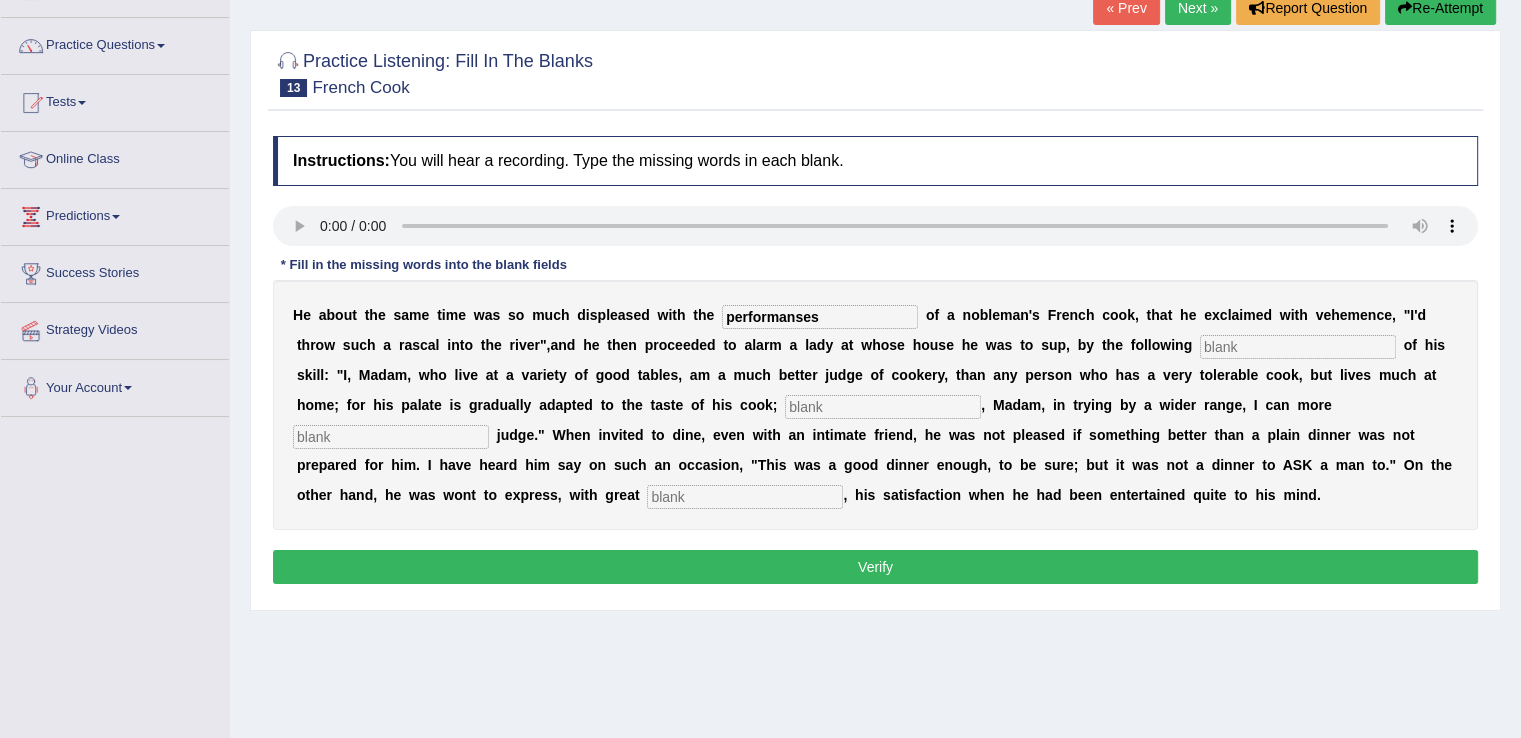 type on "performanses" 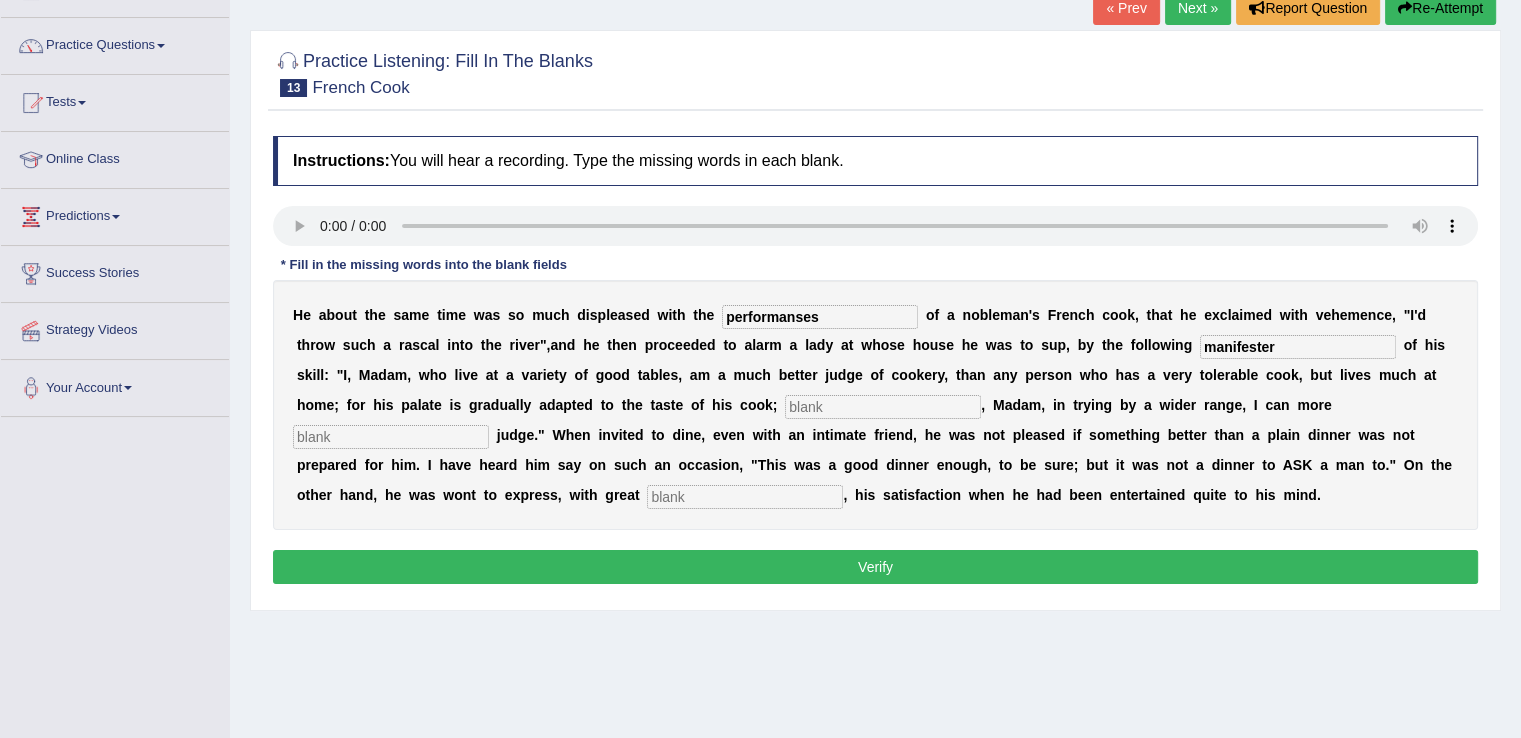 type on "manifester" 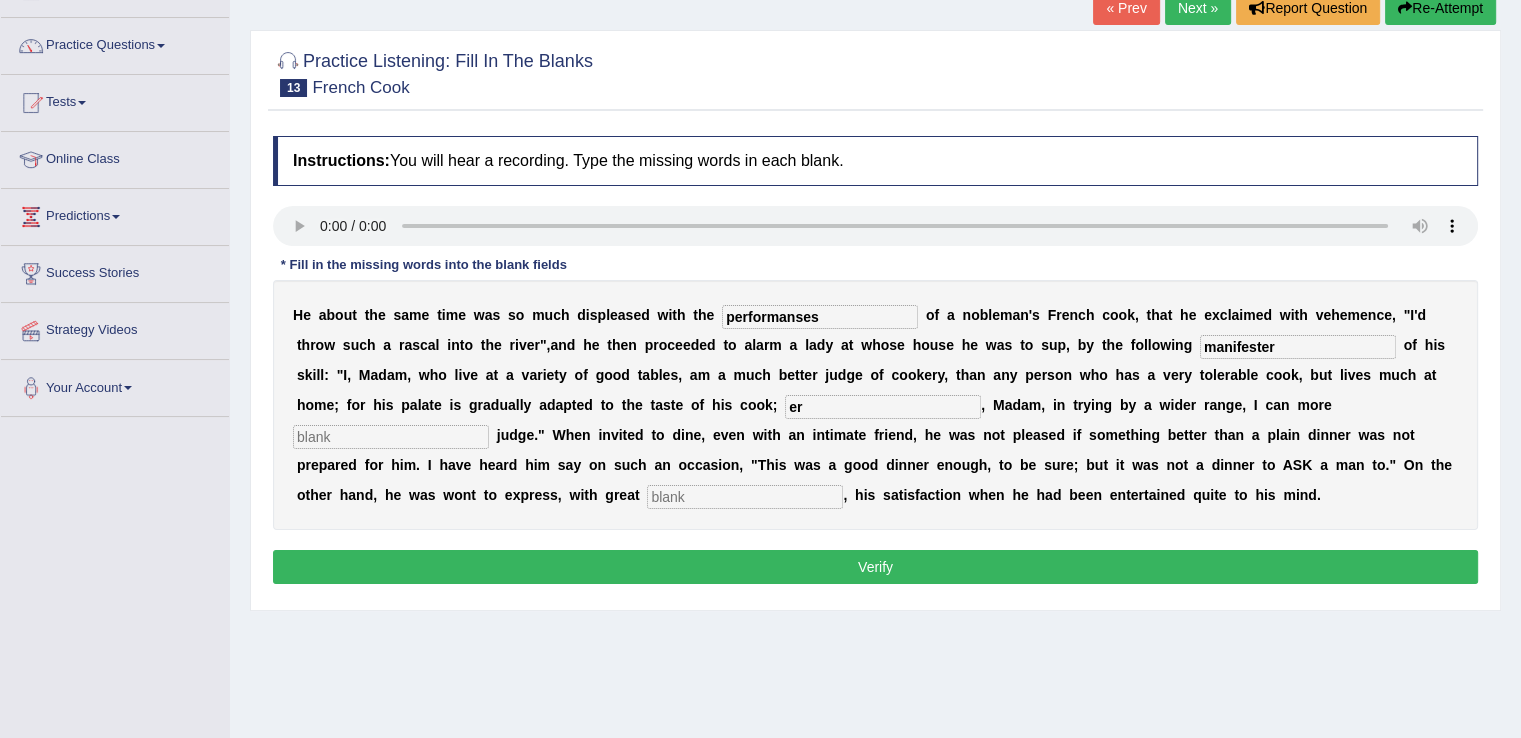 type on "e" 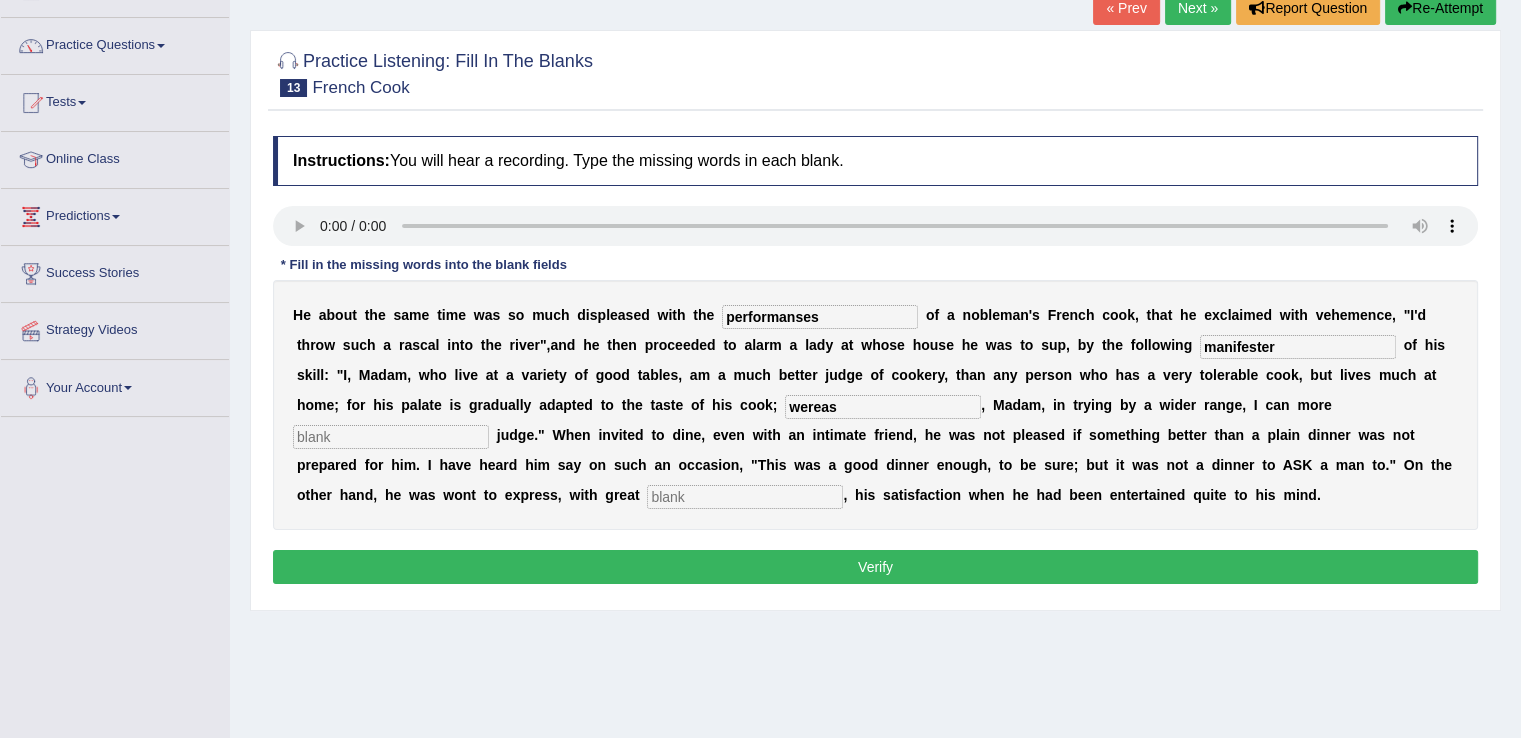 type on "wereas" 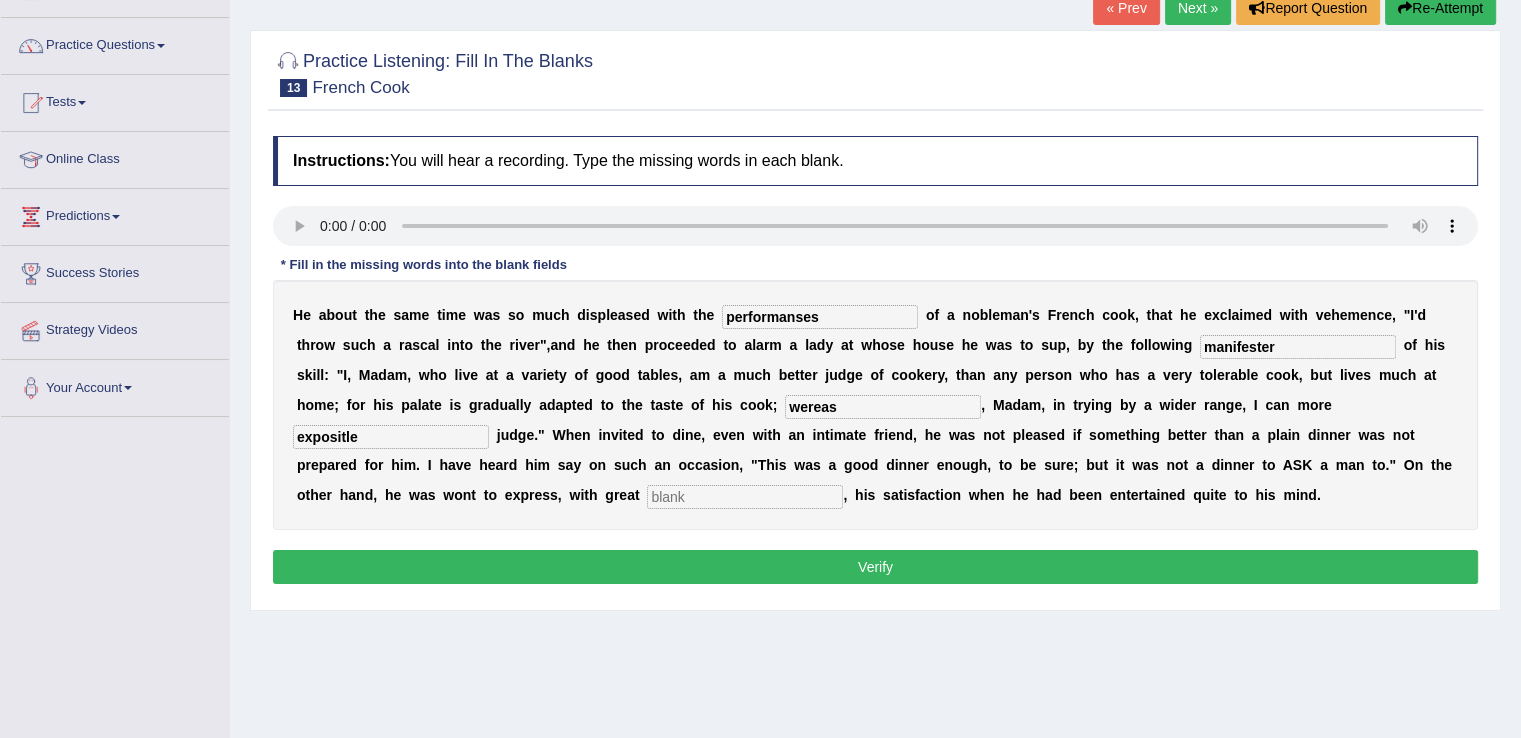 type on "expositle" 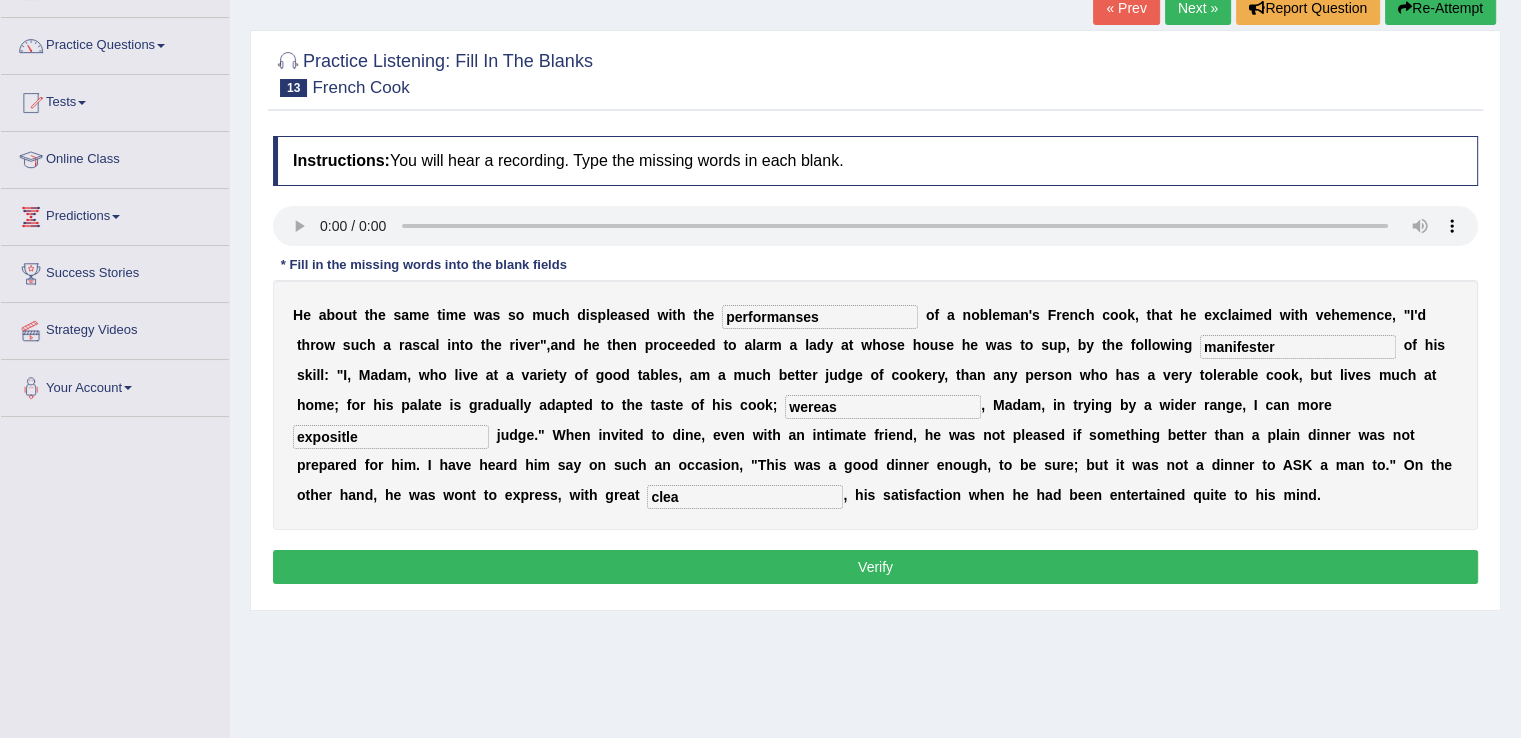 type on "clea" 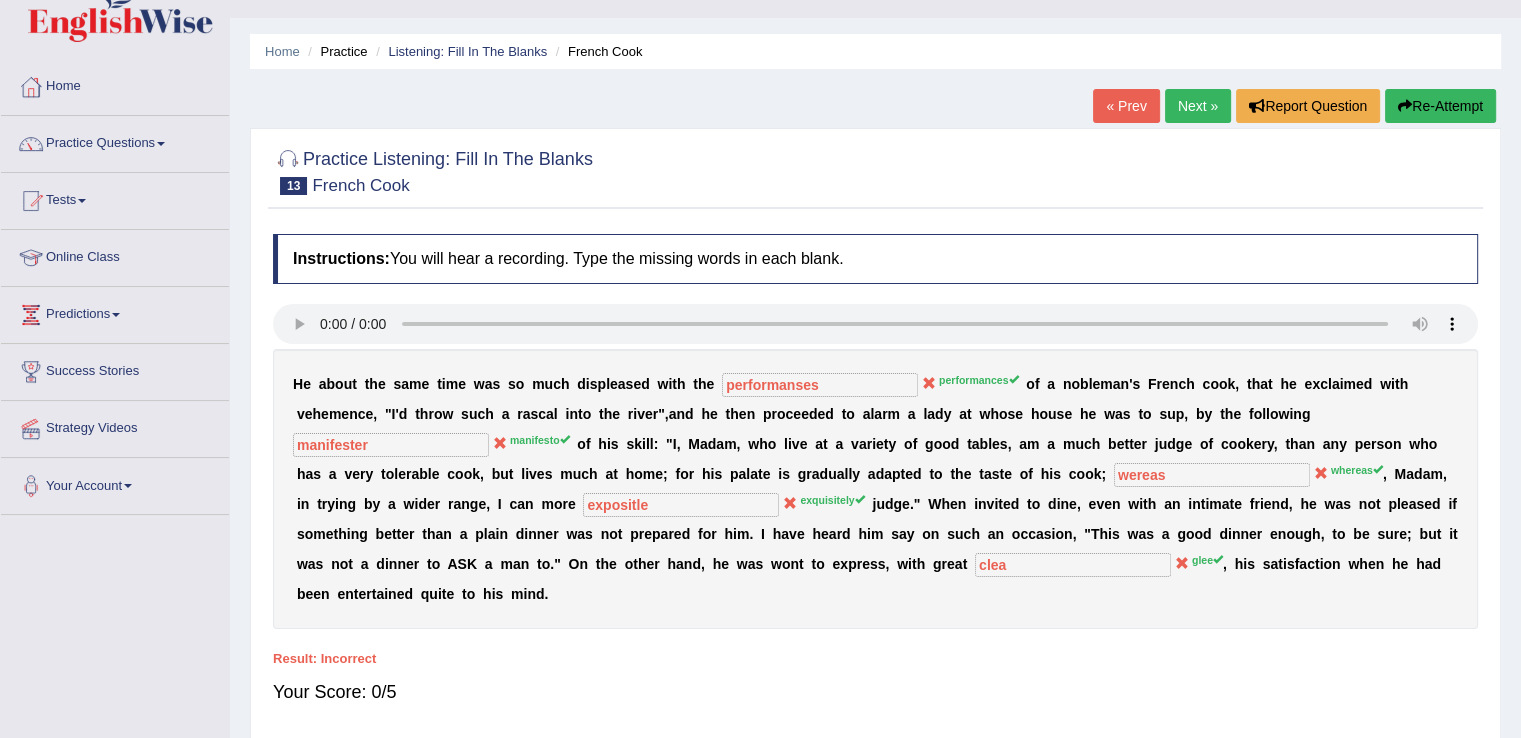 scroll, scrollTop: 30, scrollLeft: 0, axis: vertical 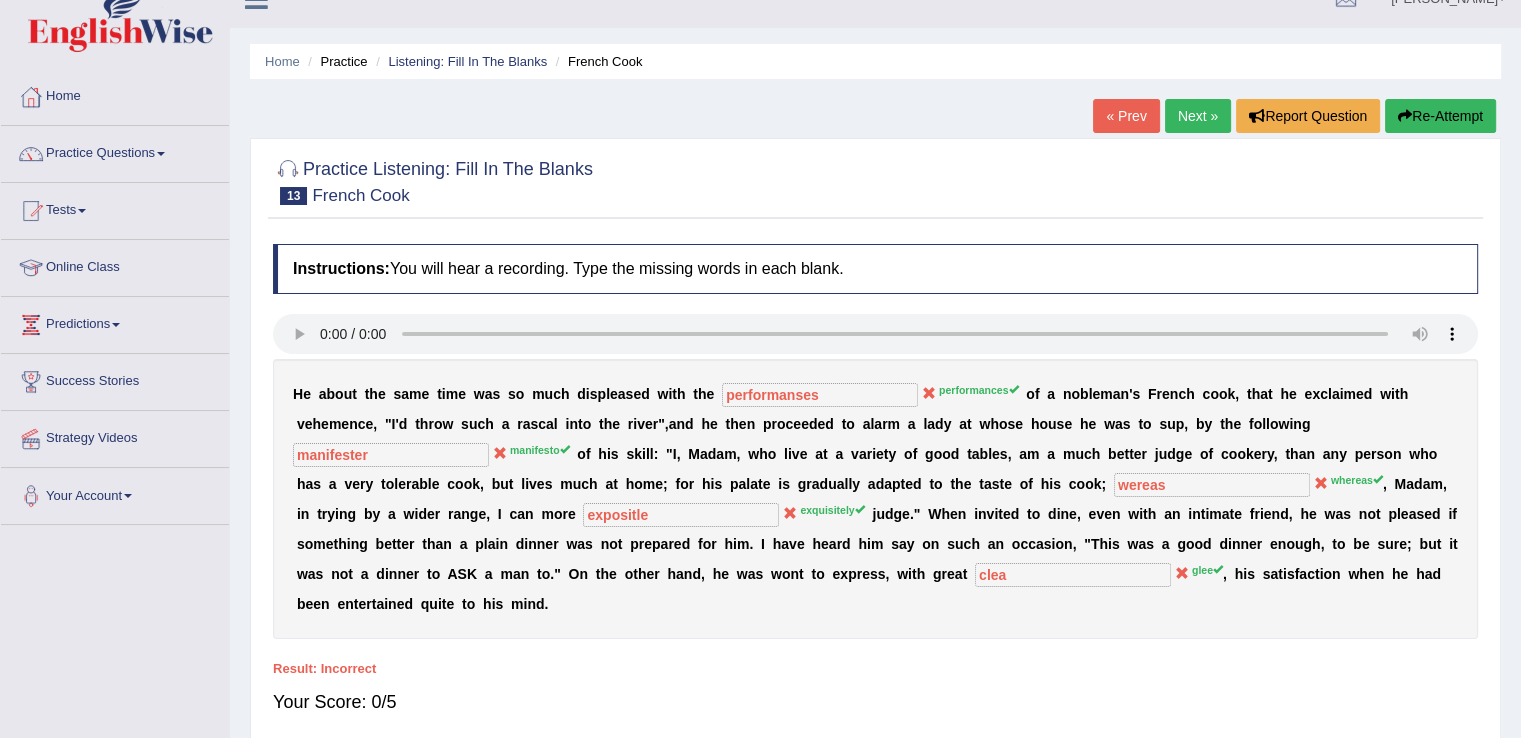 click on "Re-Attempt" at bounding box center (1440, 116) 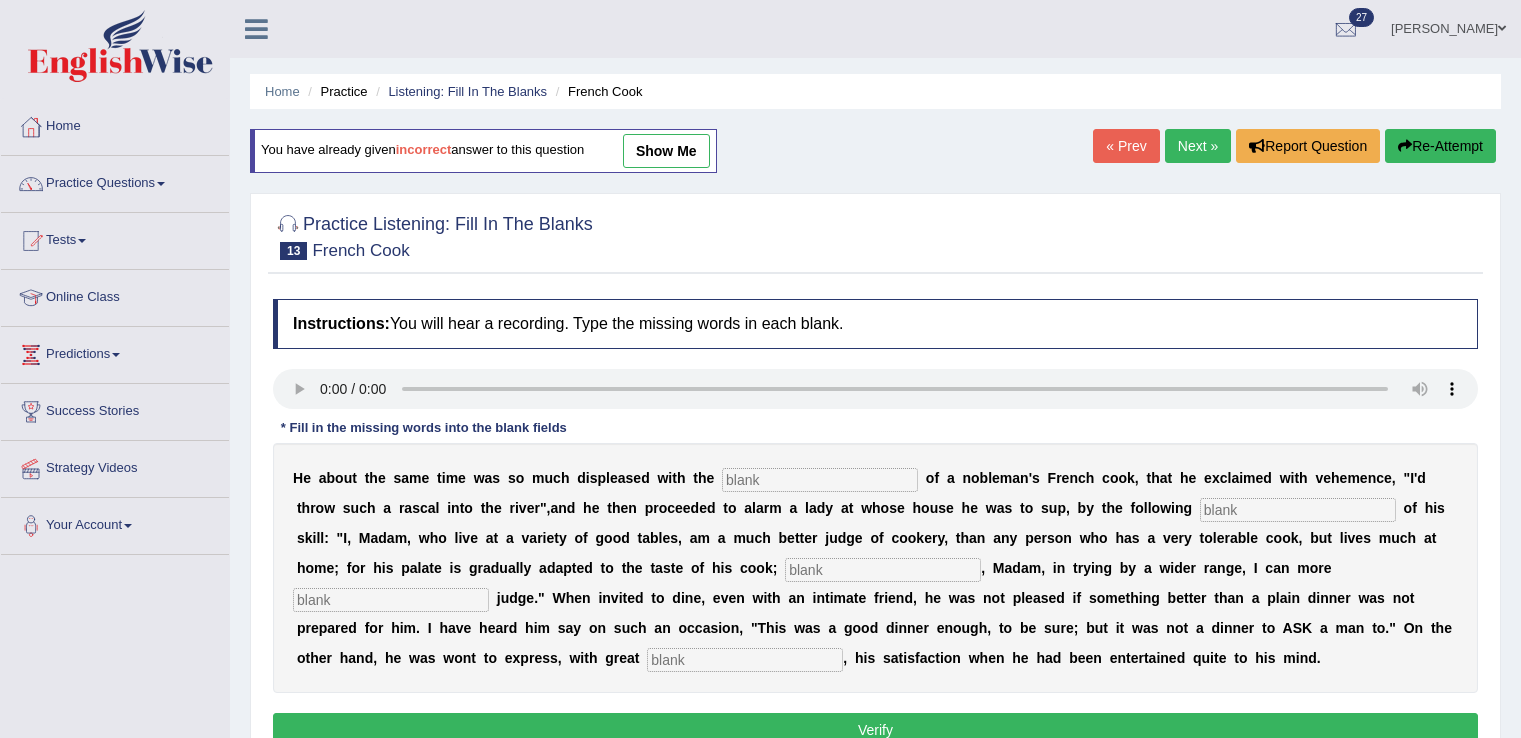 scroll, scrollTop: 30, scrollLeft: 0, axis: vertical 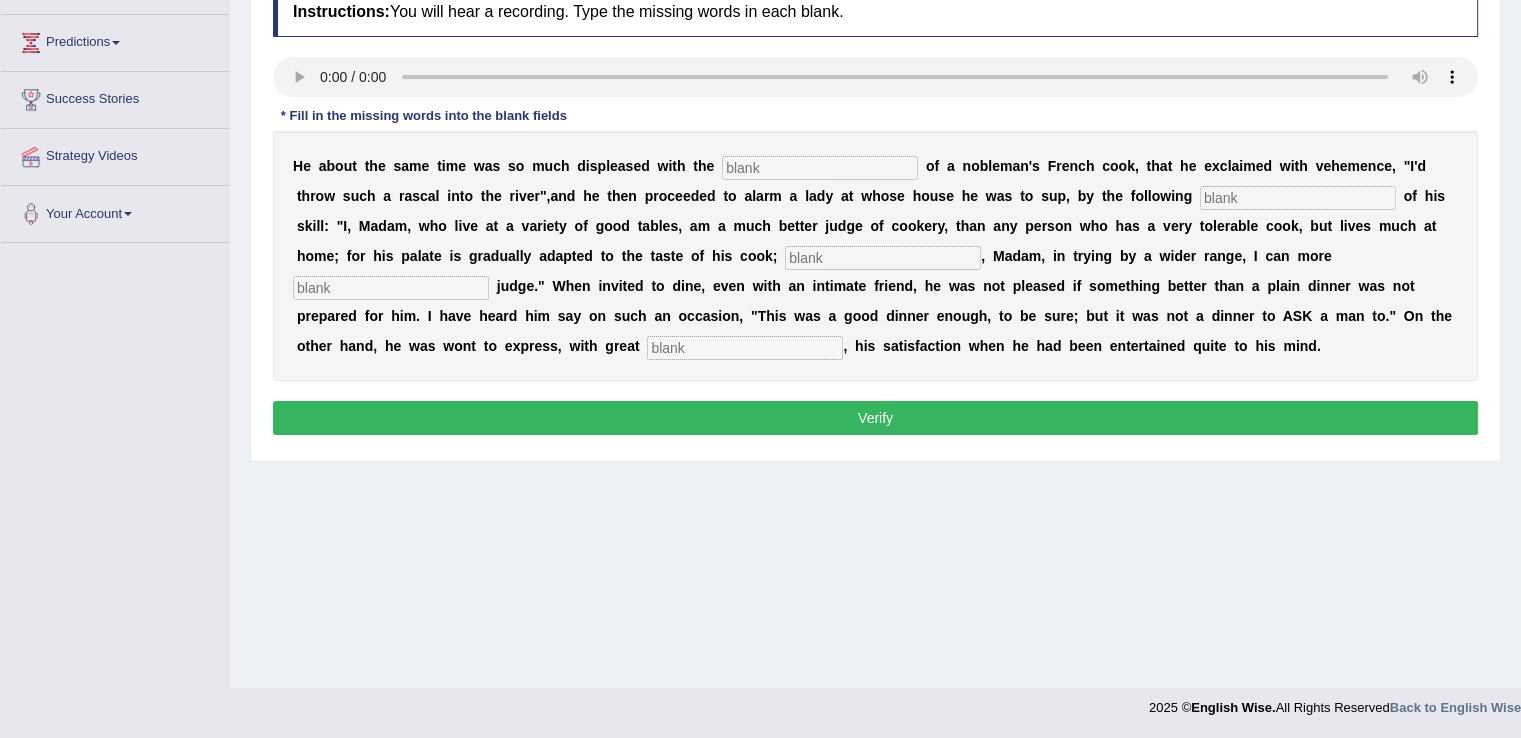 click at bounding box center (820, 168) 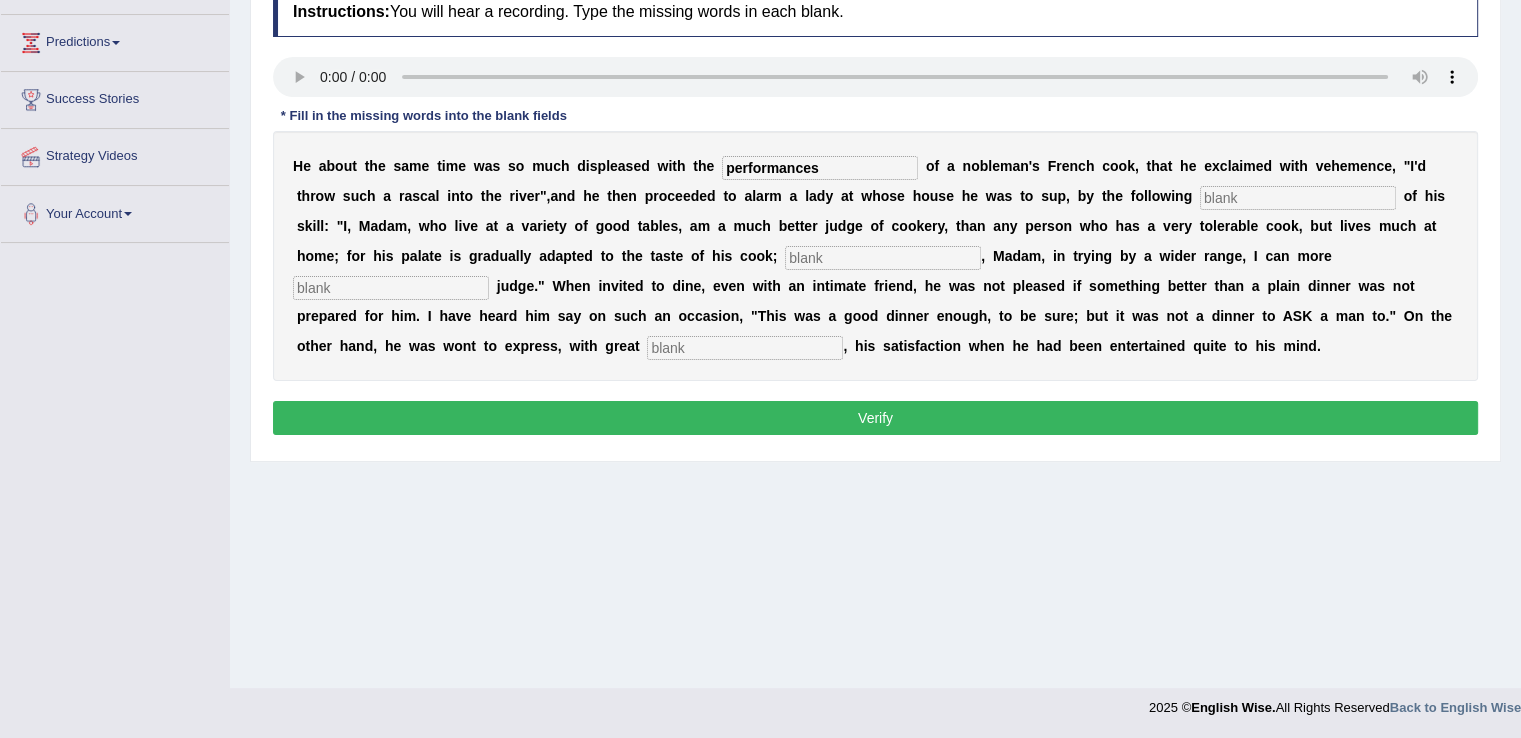 type on "performances" 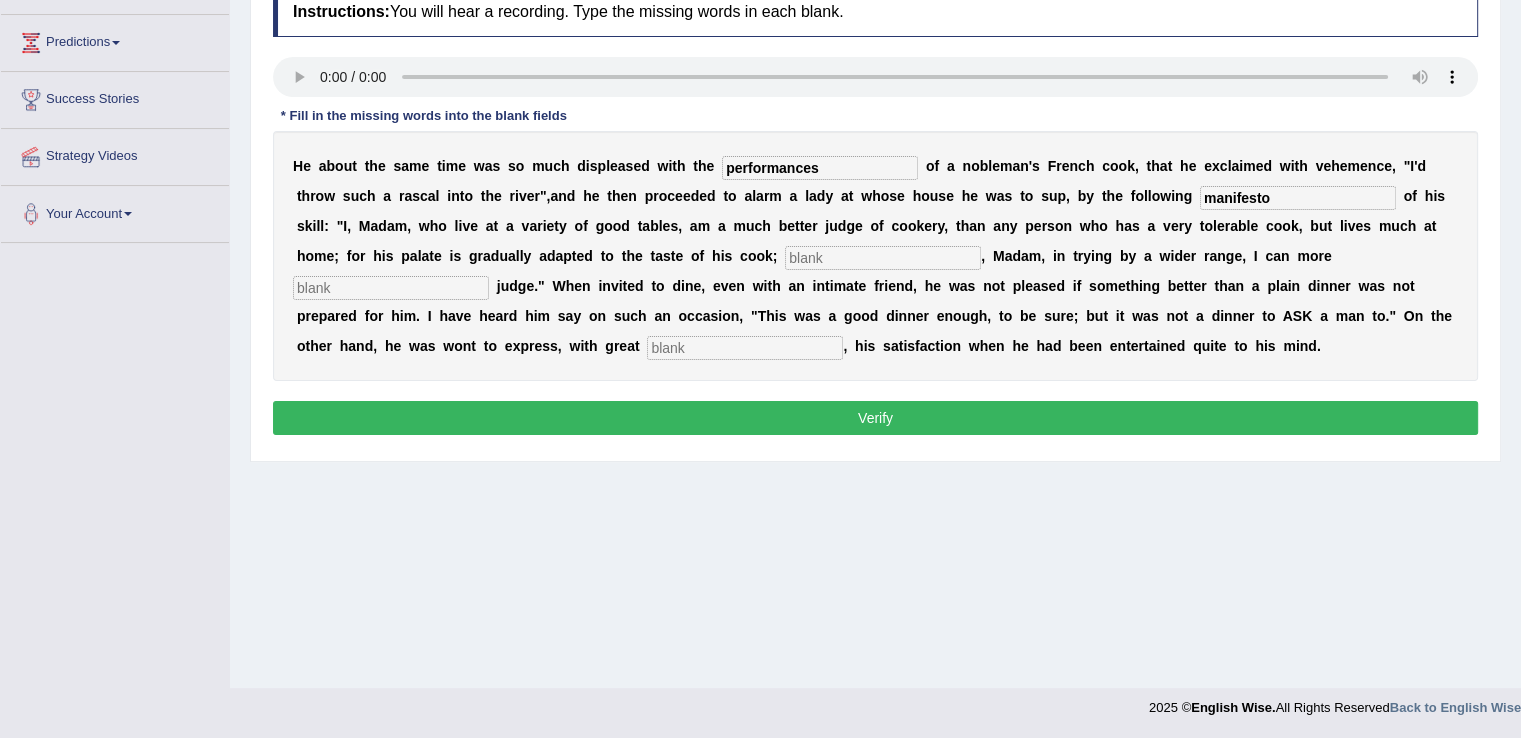 type on "manifesto" 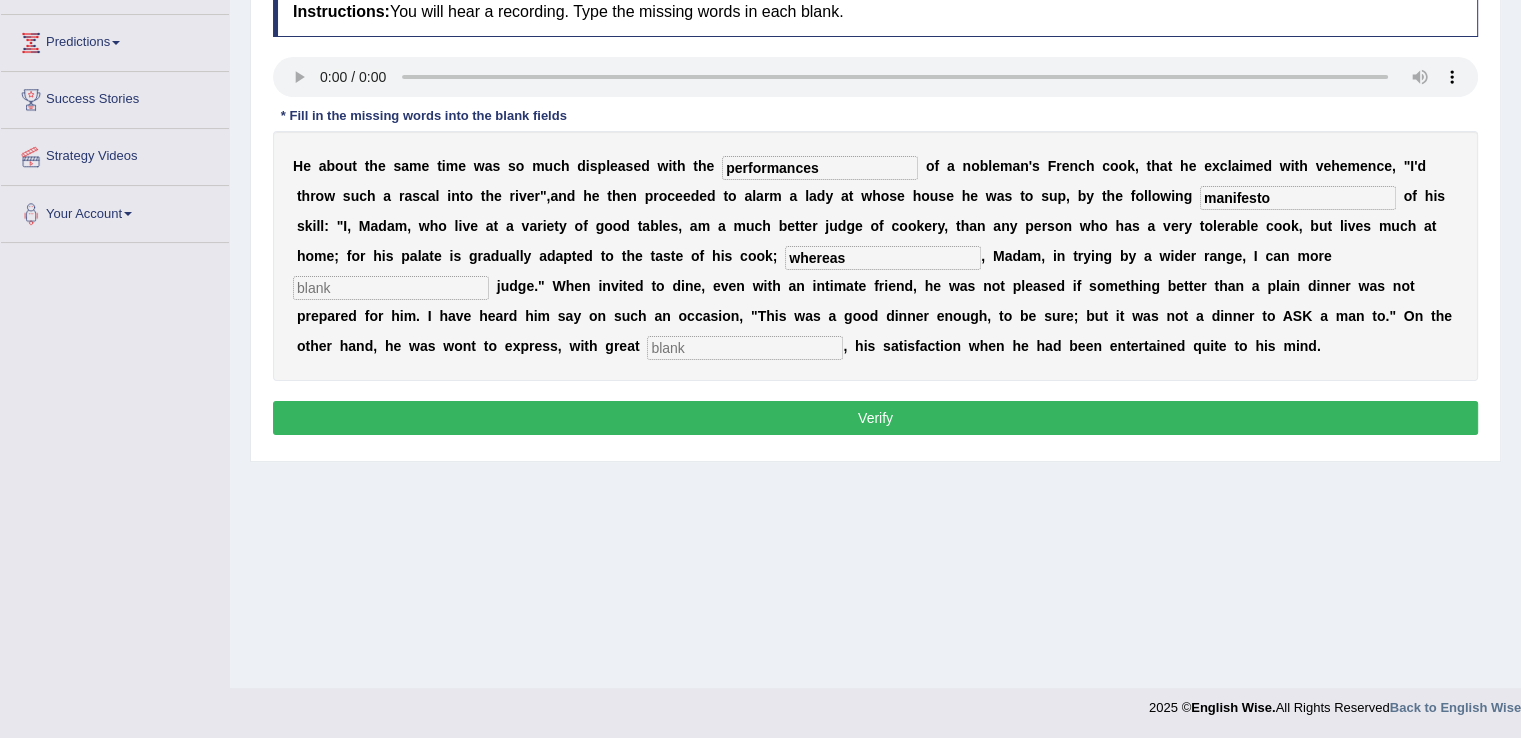 type on "whereas" 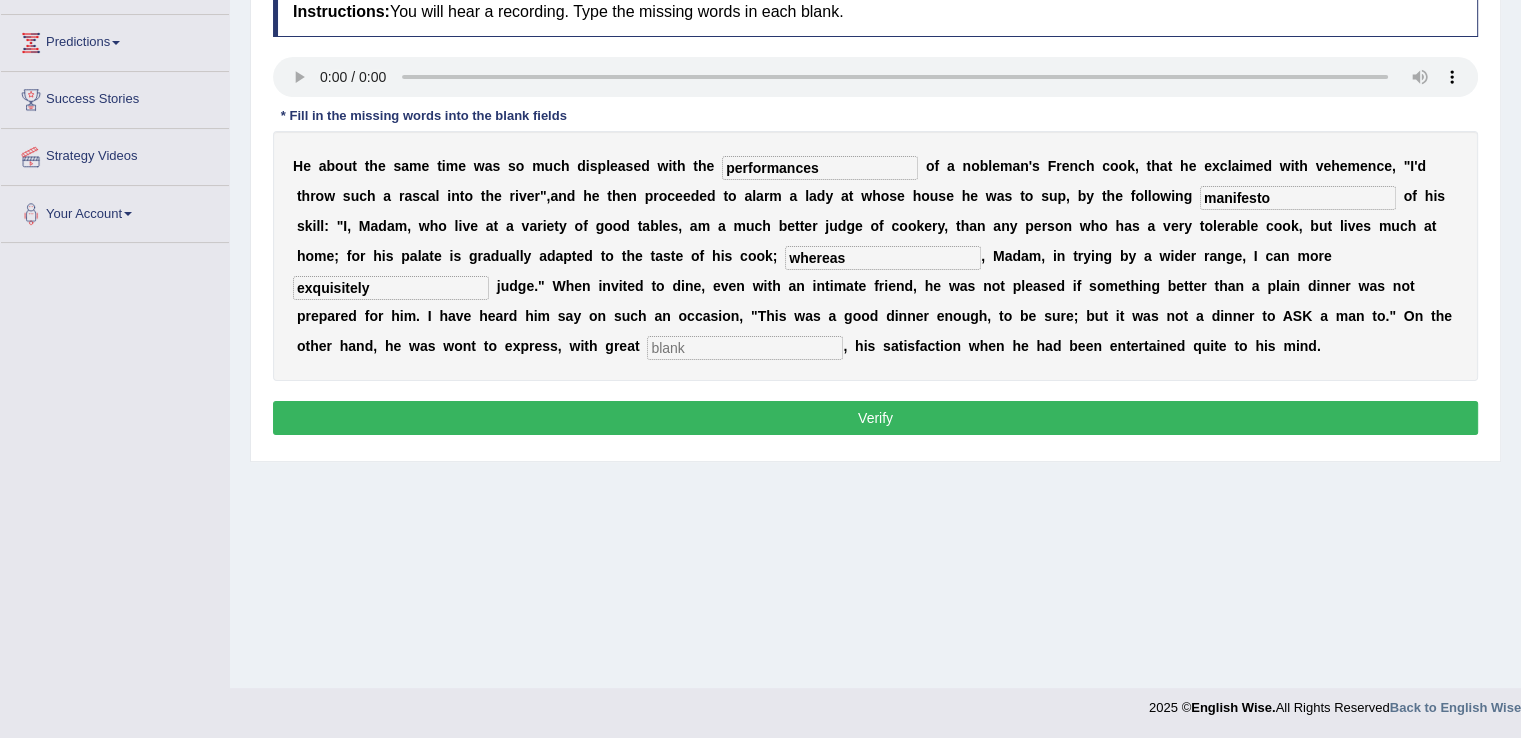 type on "exquisitely" 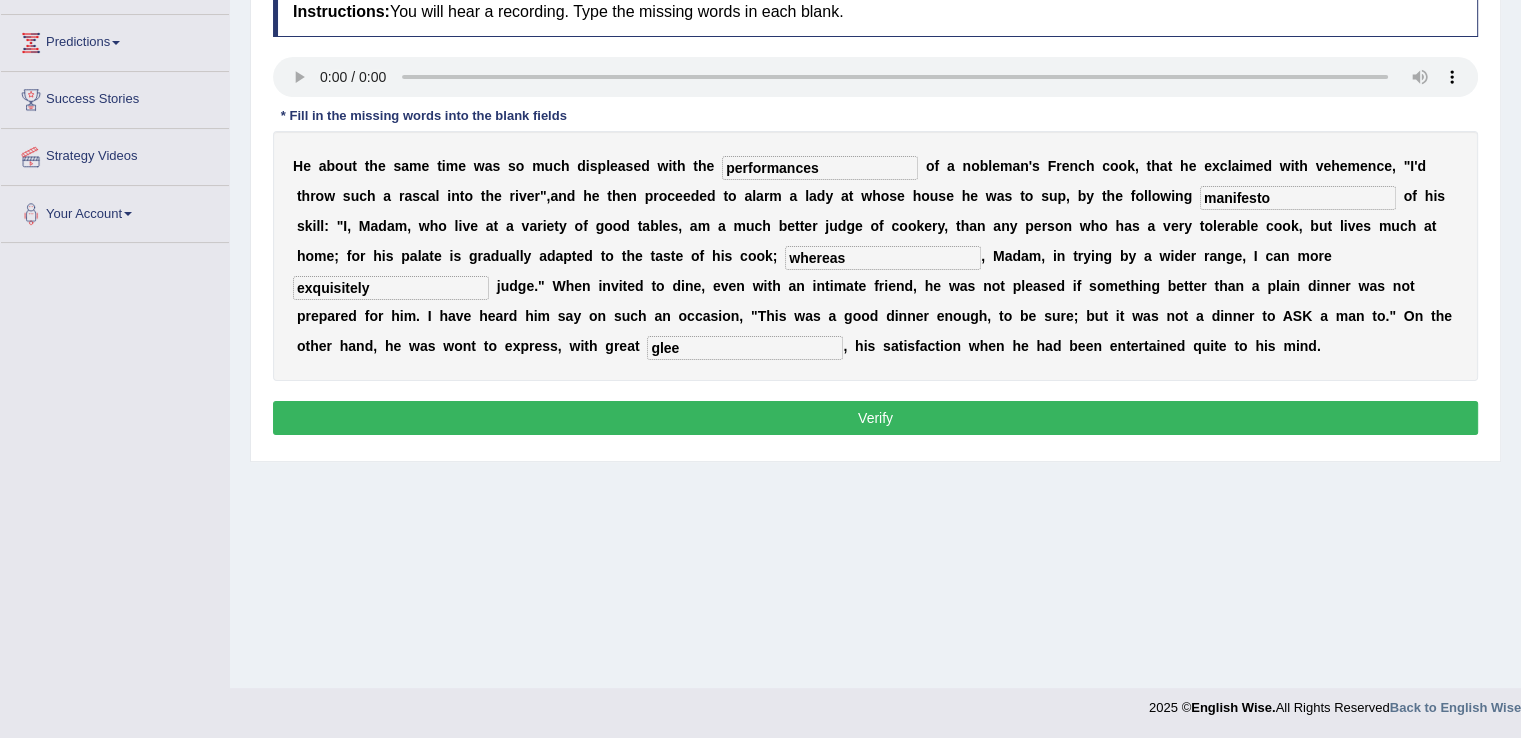 type on "glee" 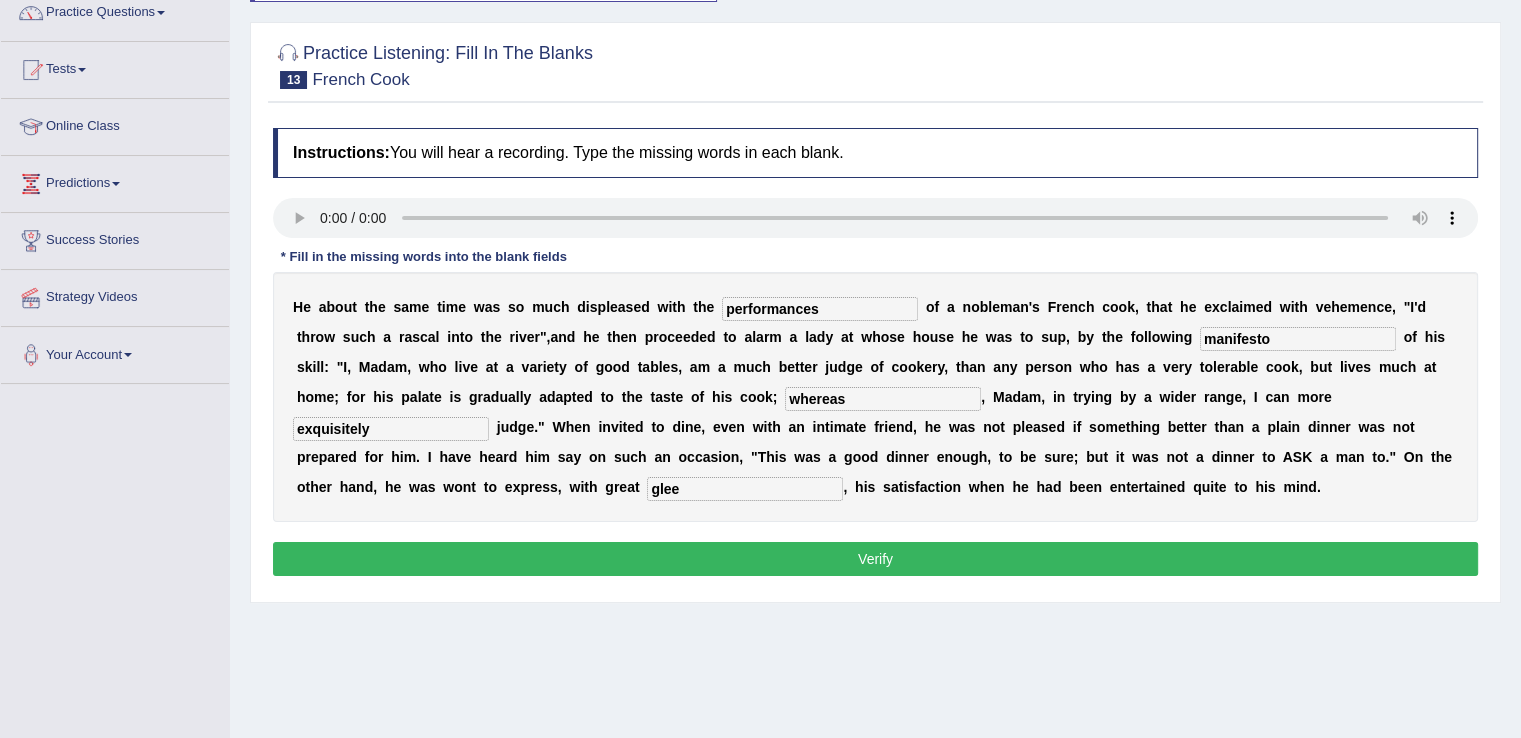 scroll, scrollTop: 176, scrollLeft: 0, axis: vertical 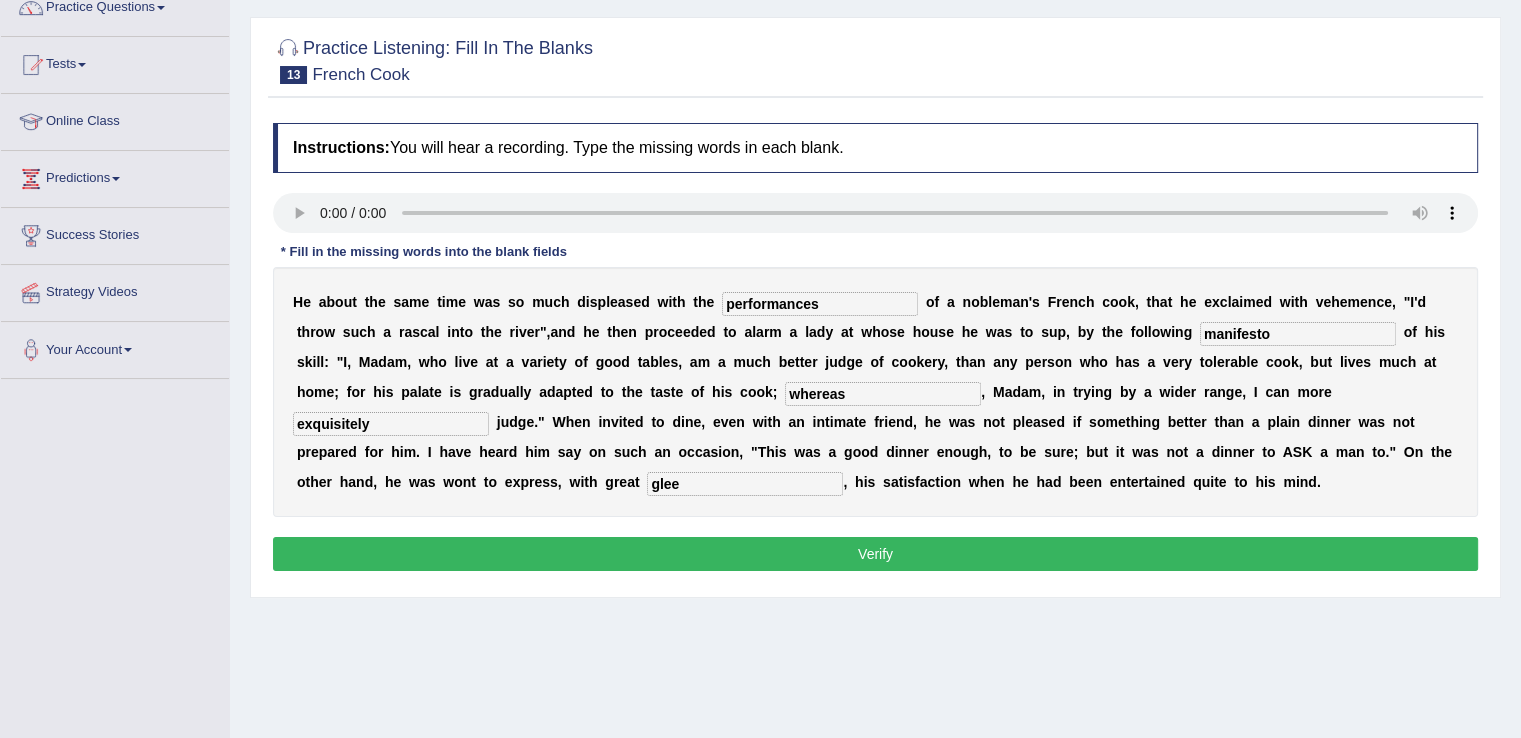 click on "Verify" at bounding box center (875, 554) 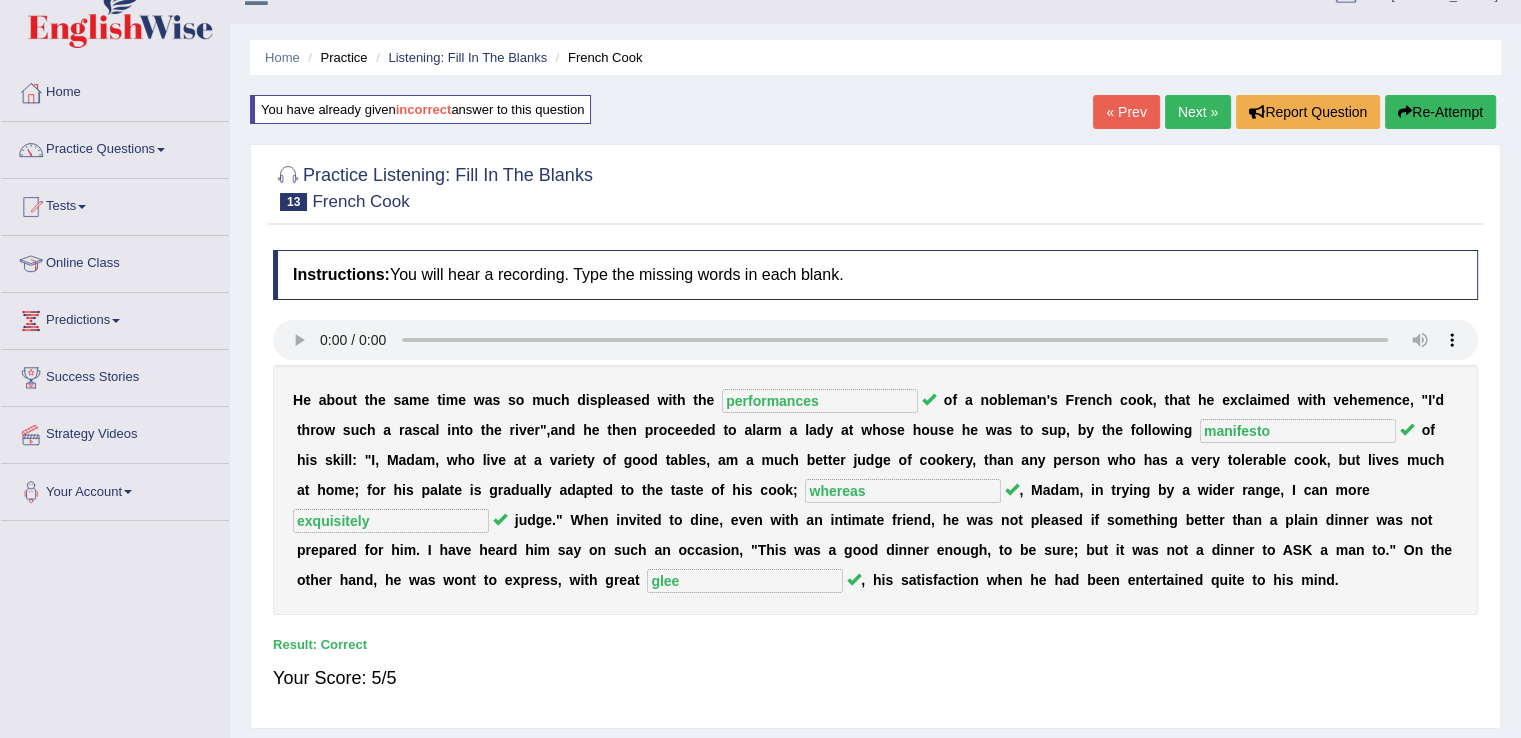 scroll, scrollTop: 0, scrollLeft: 0, axis: both 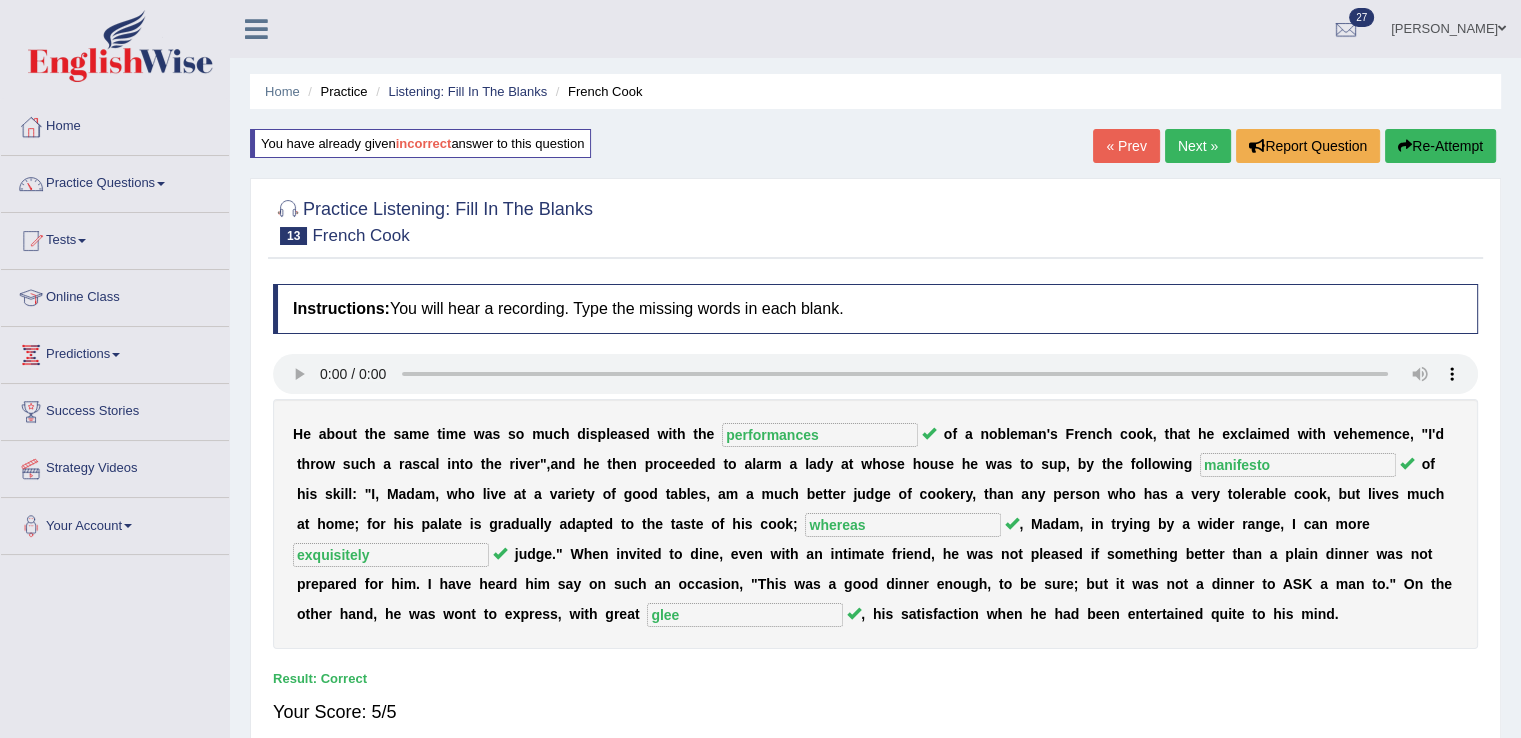 click on "Next »" at bounding box center [1198, 146] 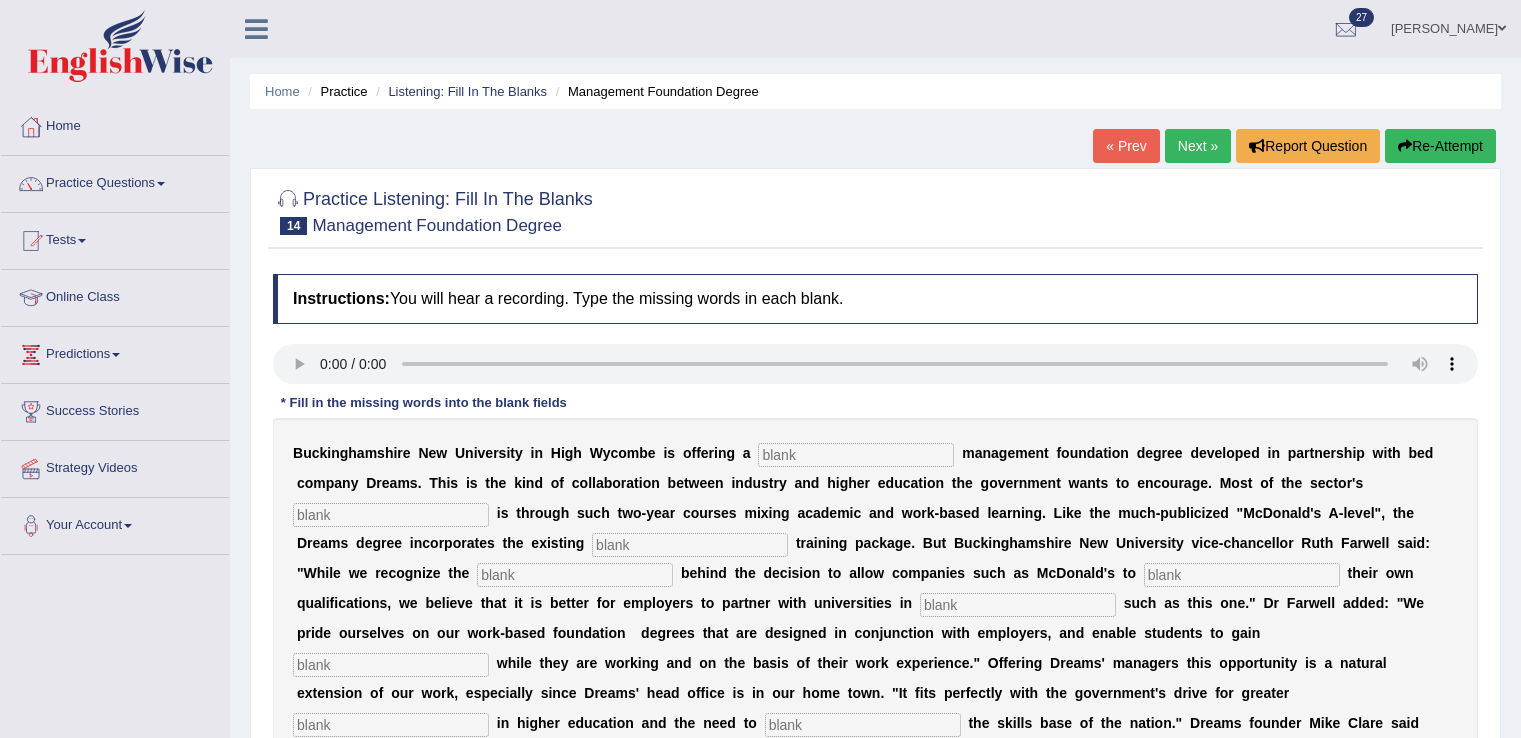 scroll, scrollTop: 0, scrollLeft: 0, axis: both 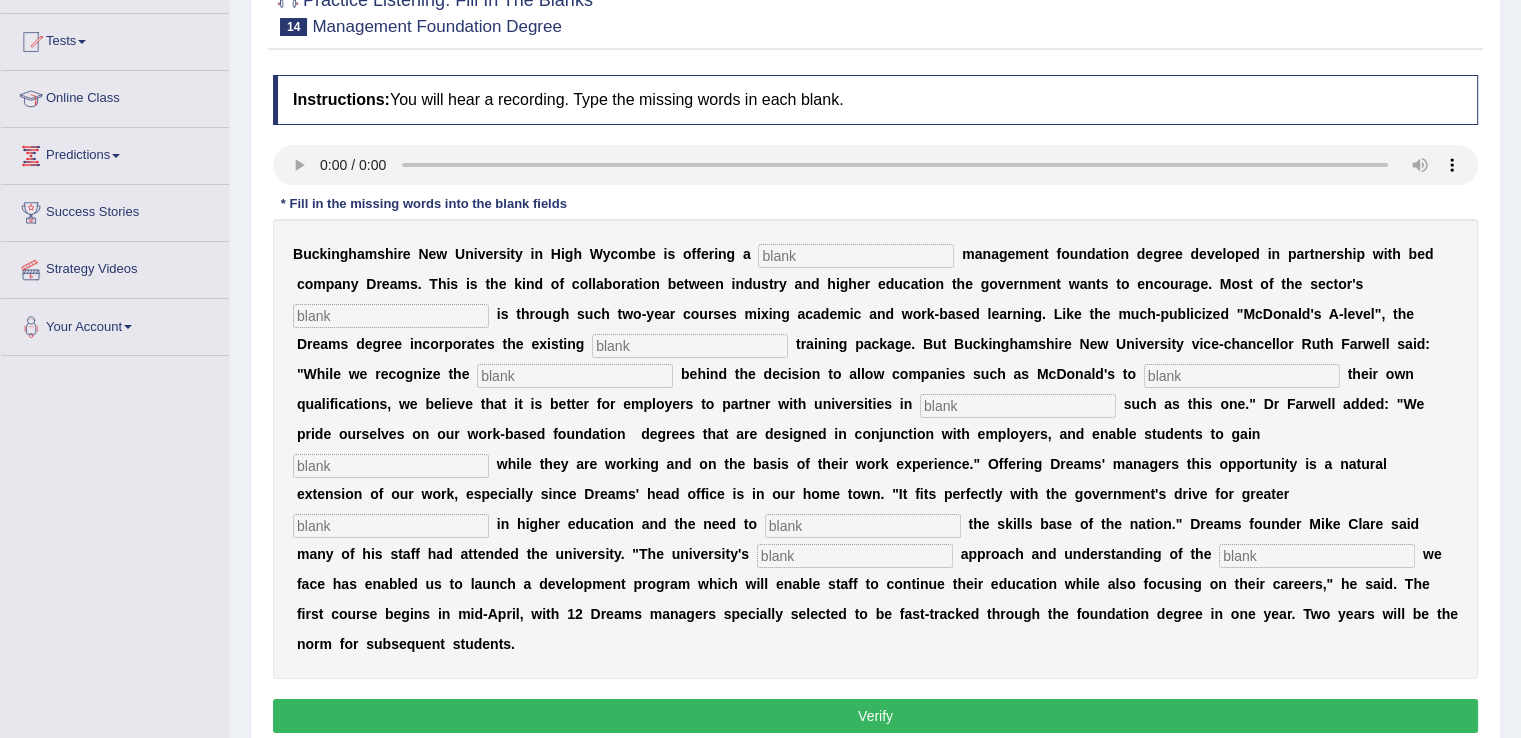 click at bounding box center (856, 256) 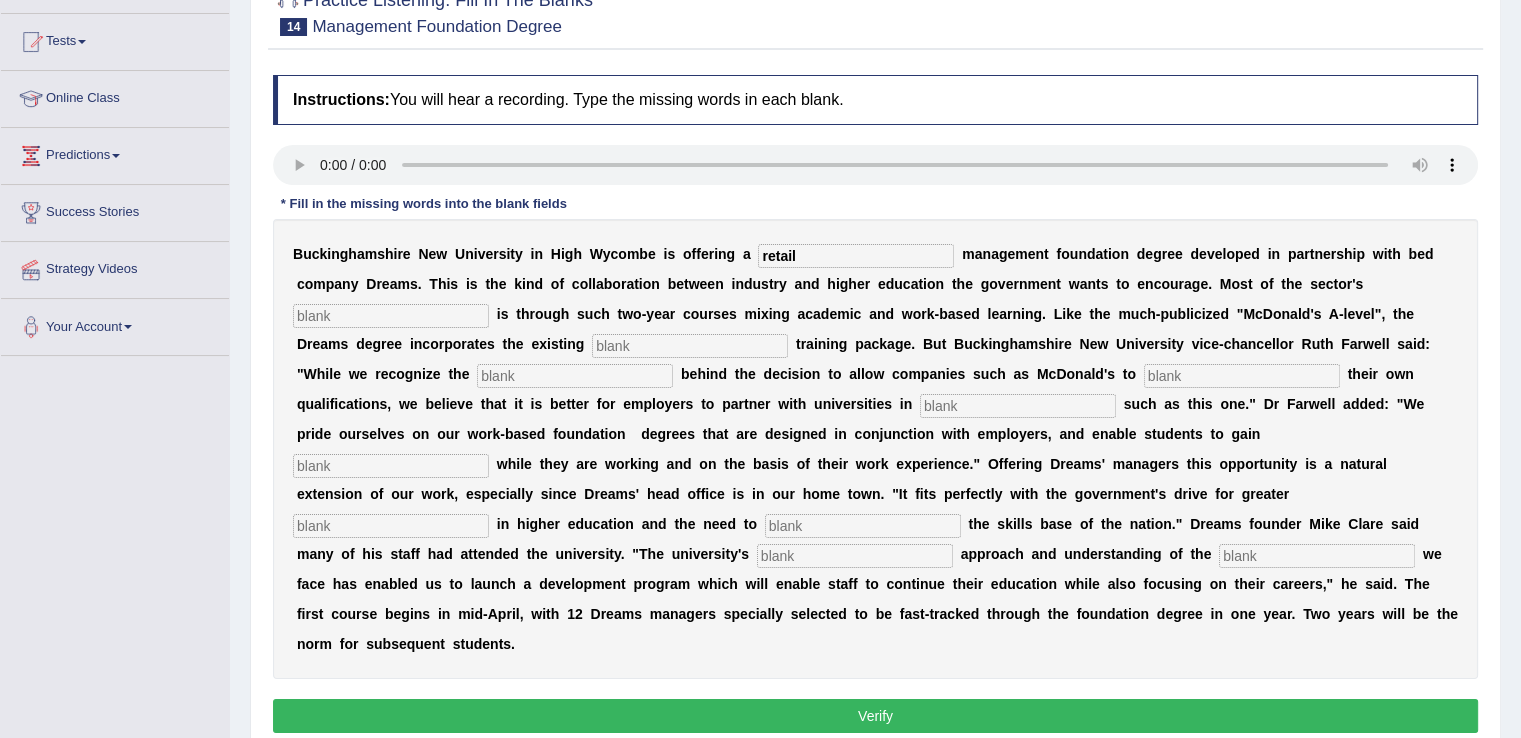 type on "retail" 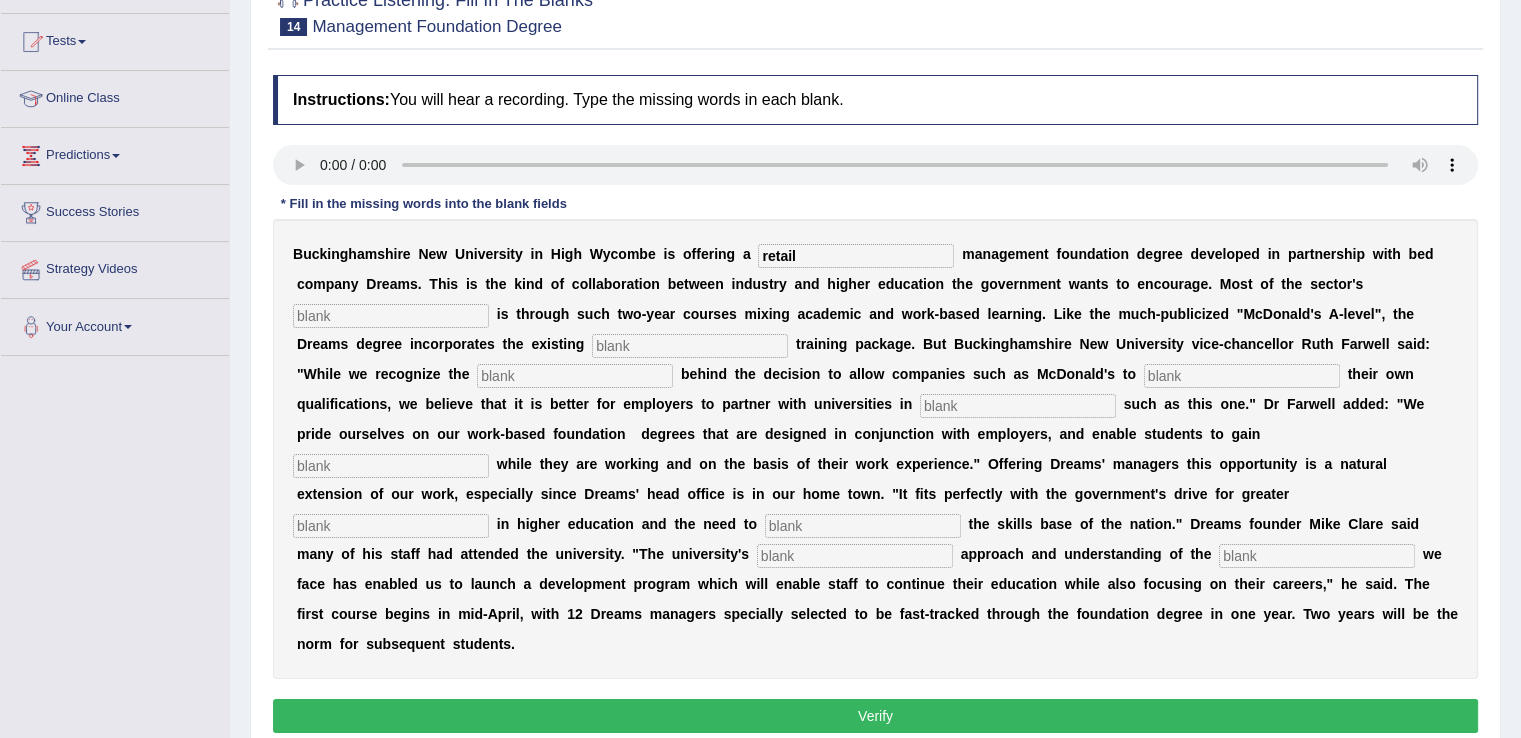 type 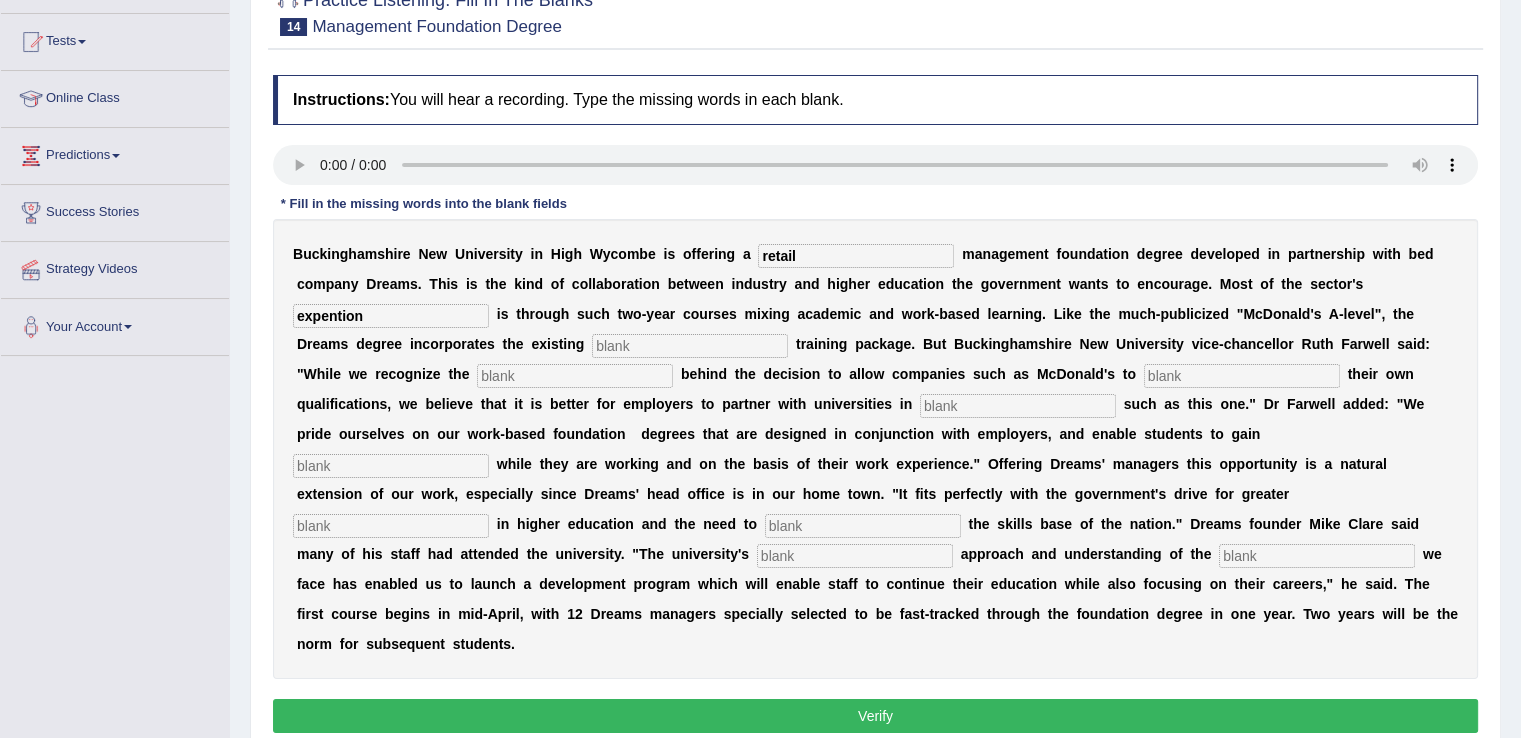 type on "expention" 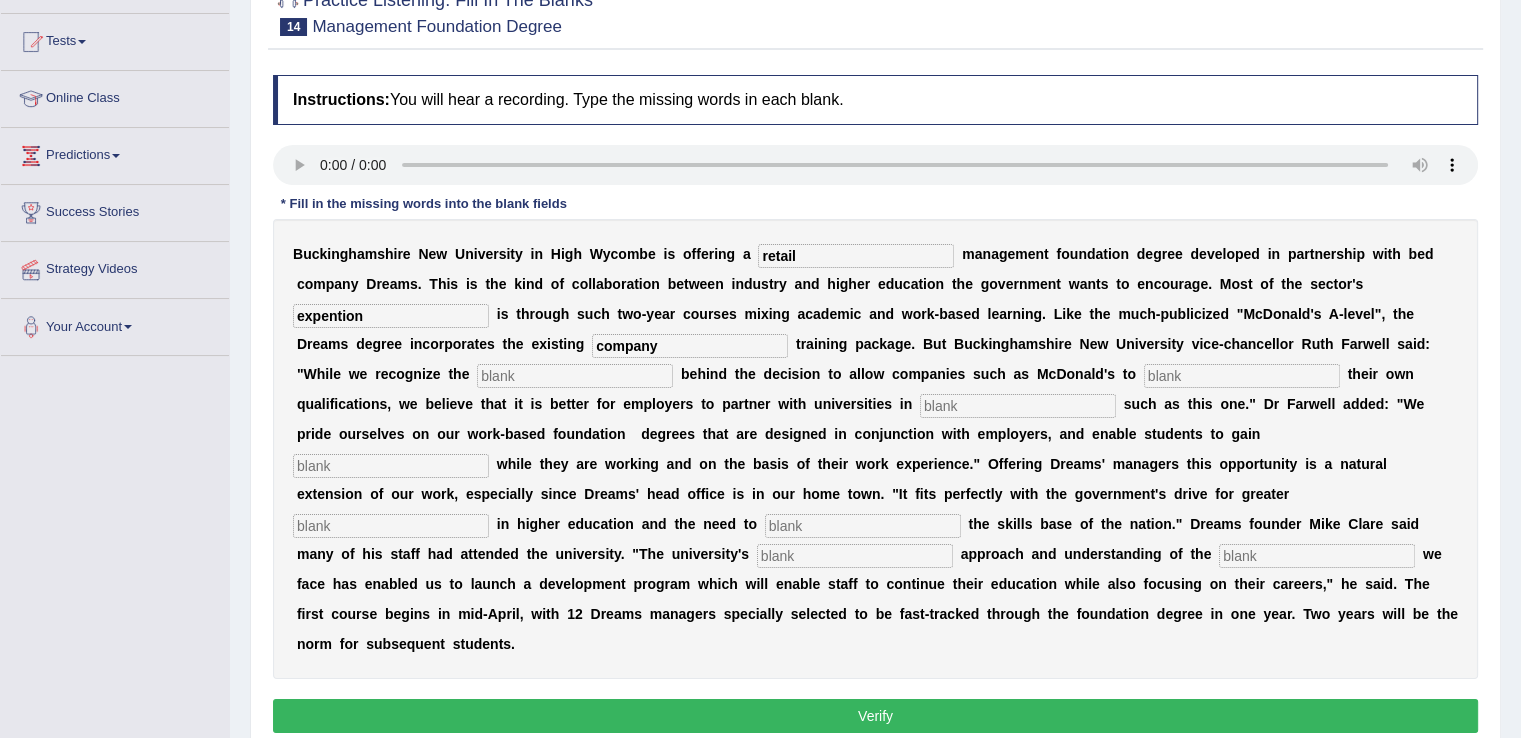 type on "company" 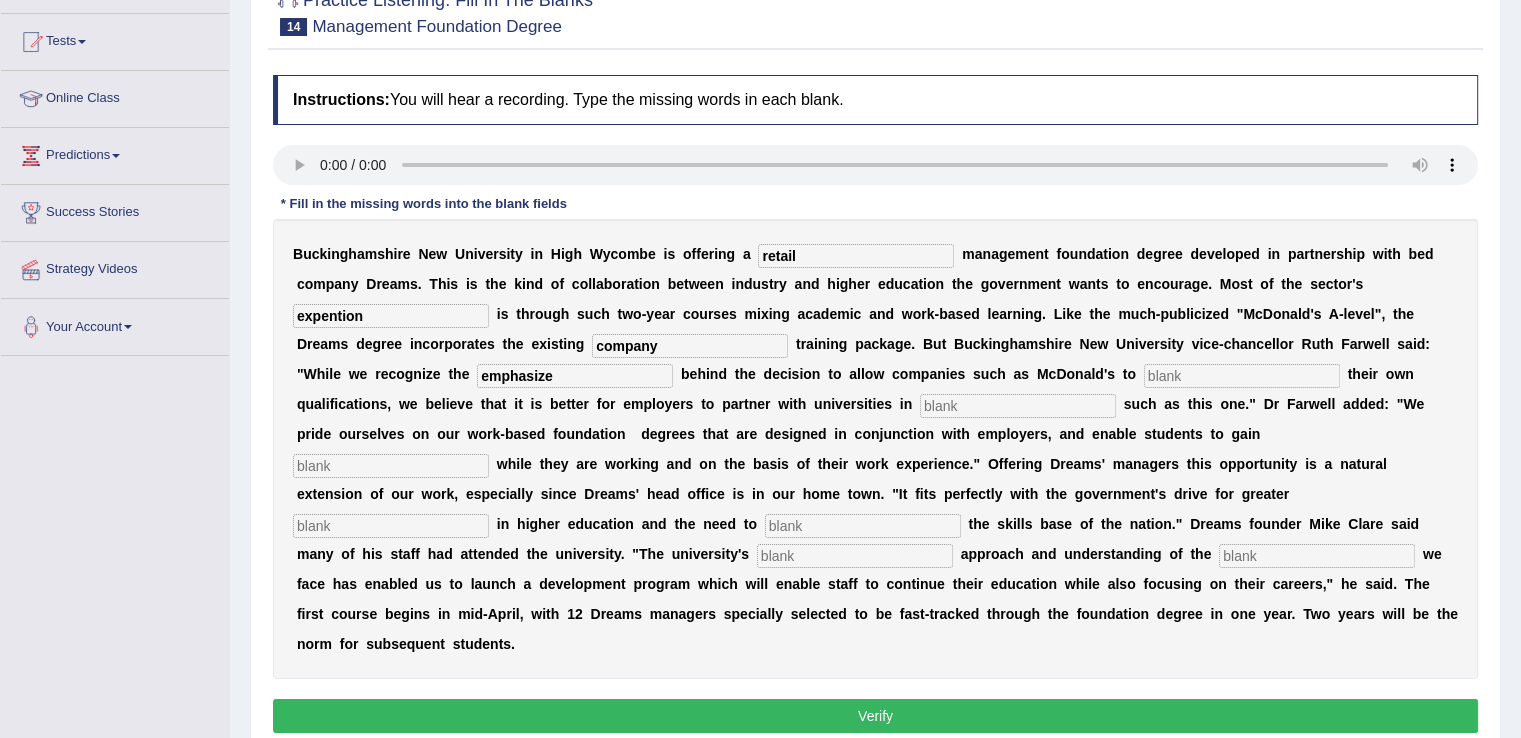 click on "emphasize" at bounding box center [575, 376] 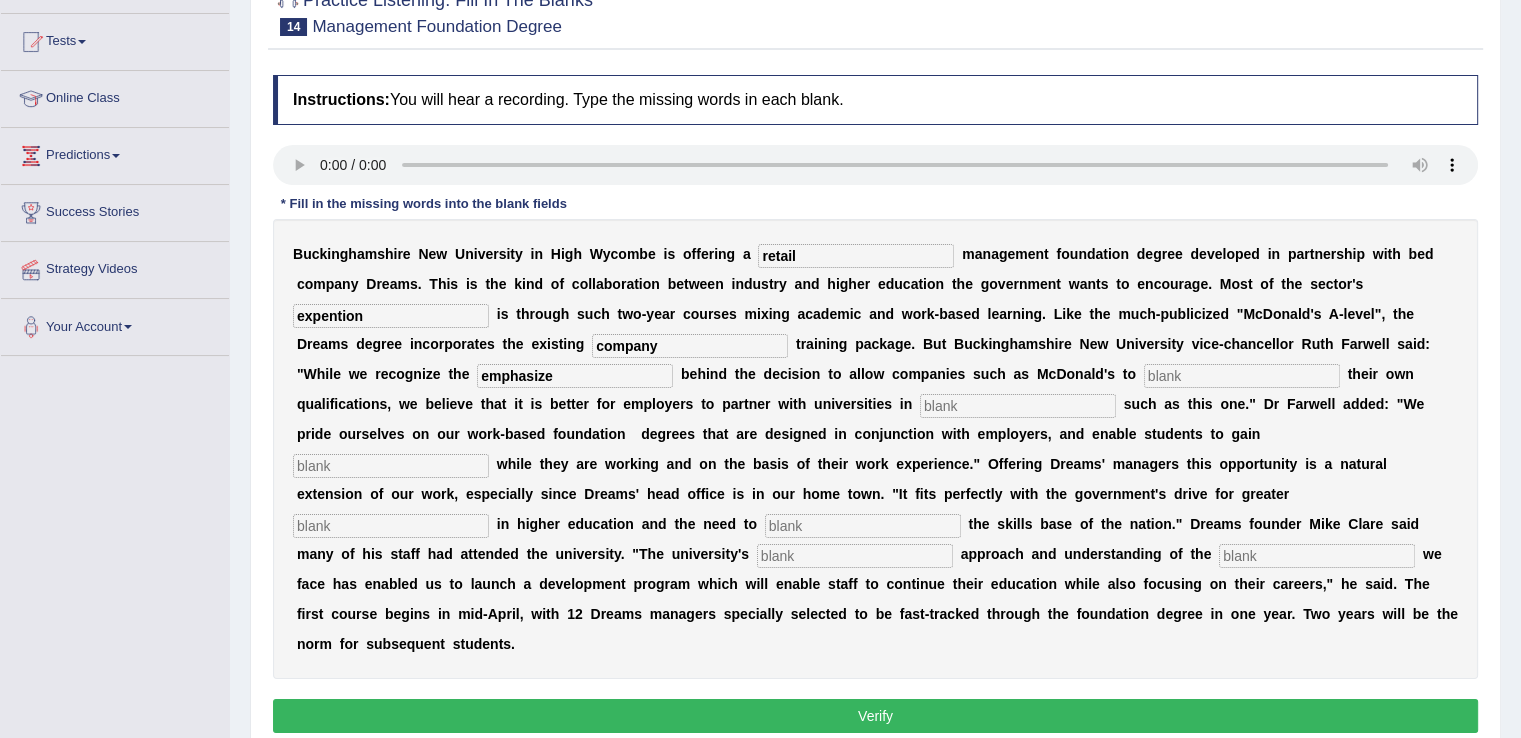 type on "emphasize" 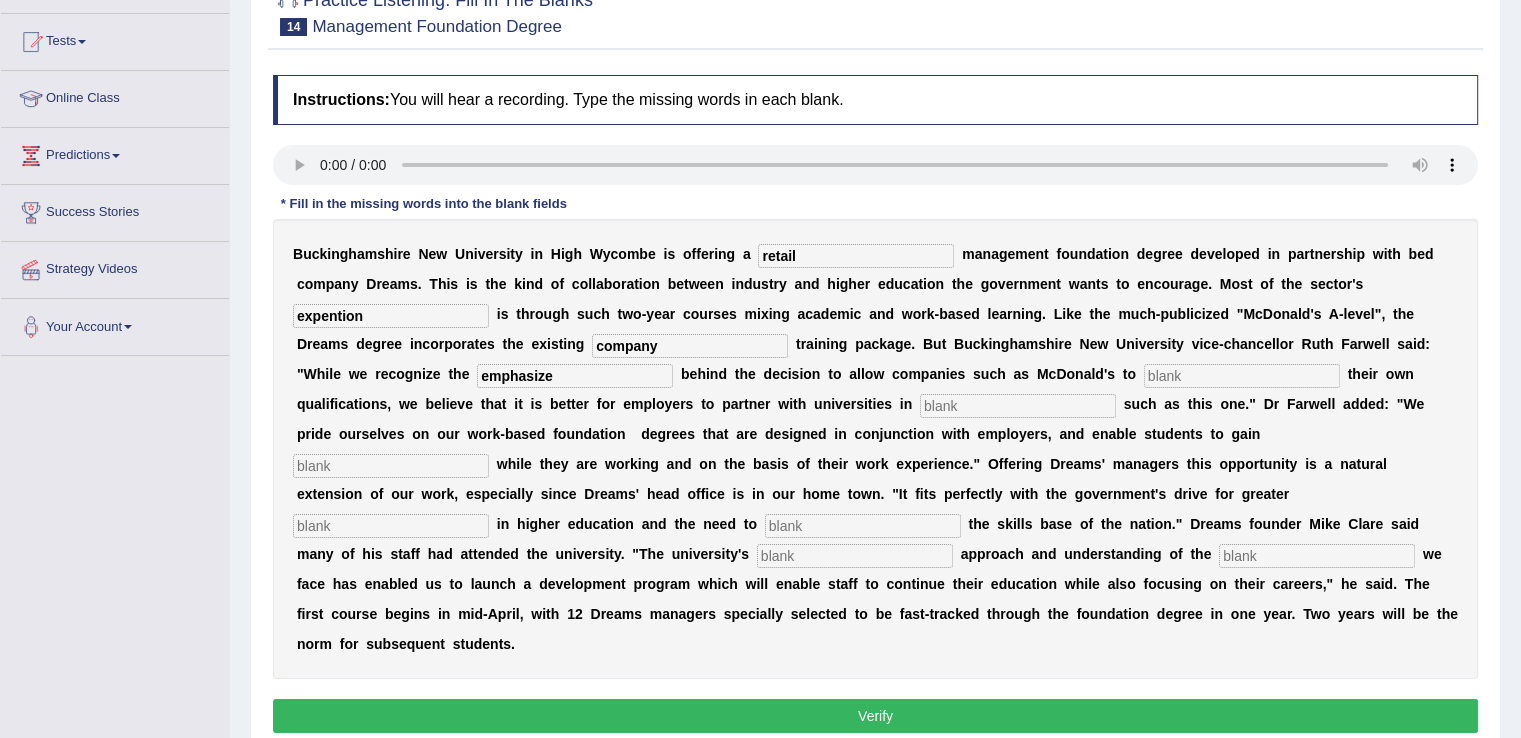 click at bounding box center (1242, 376) 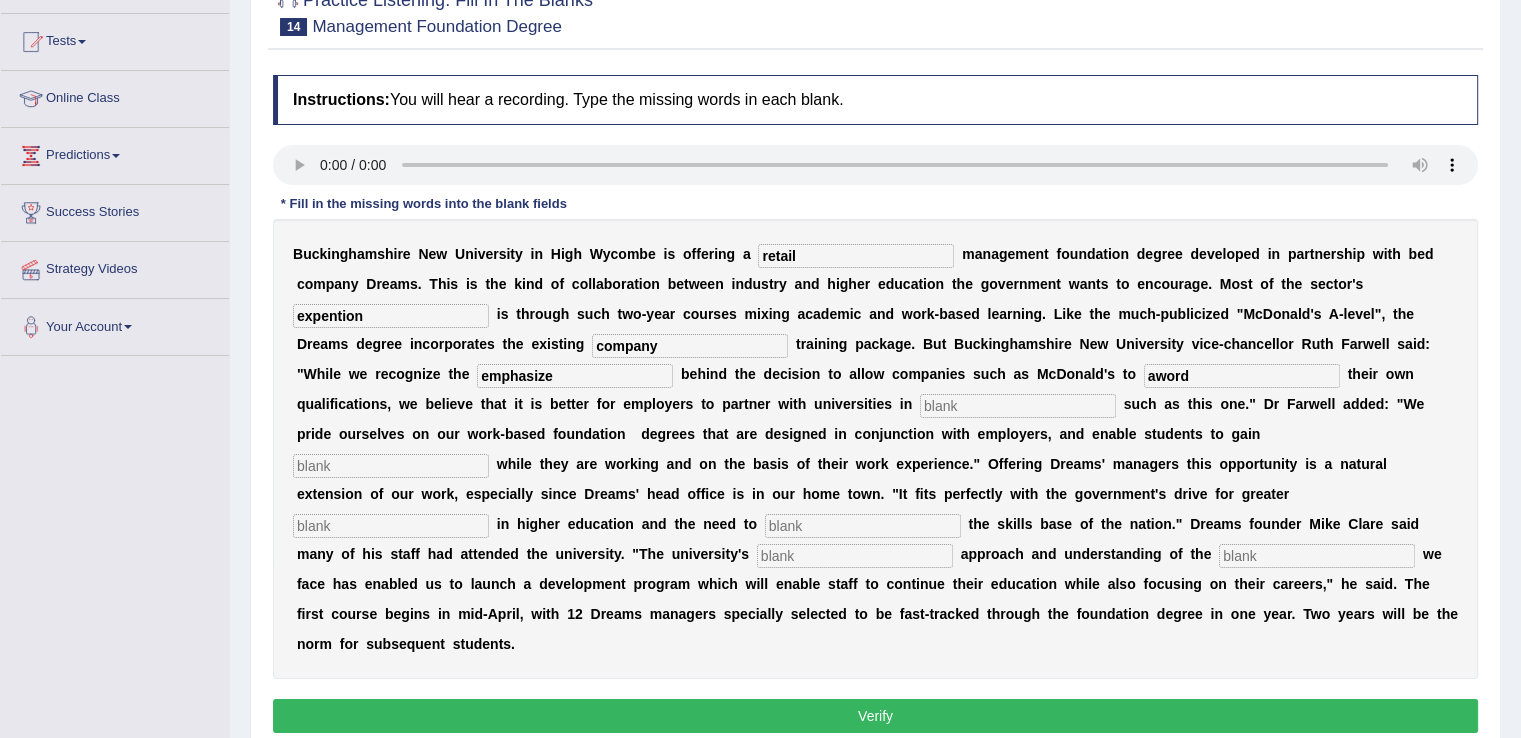 type on "aword" 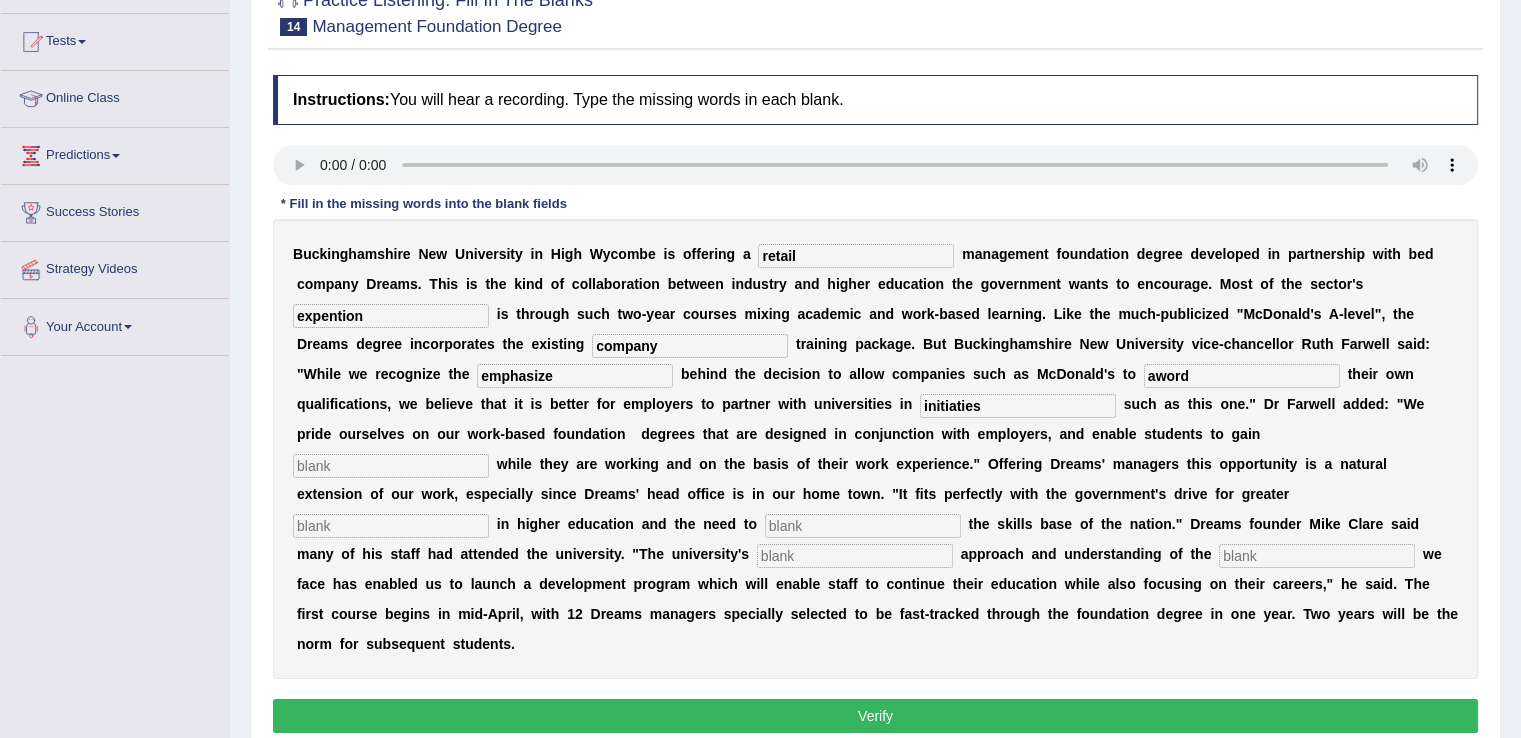 type on "initiaties" 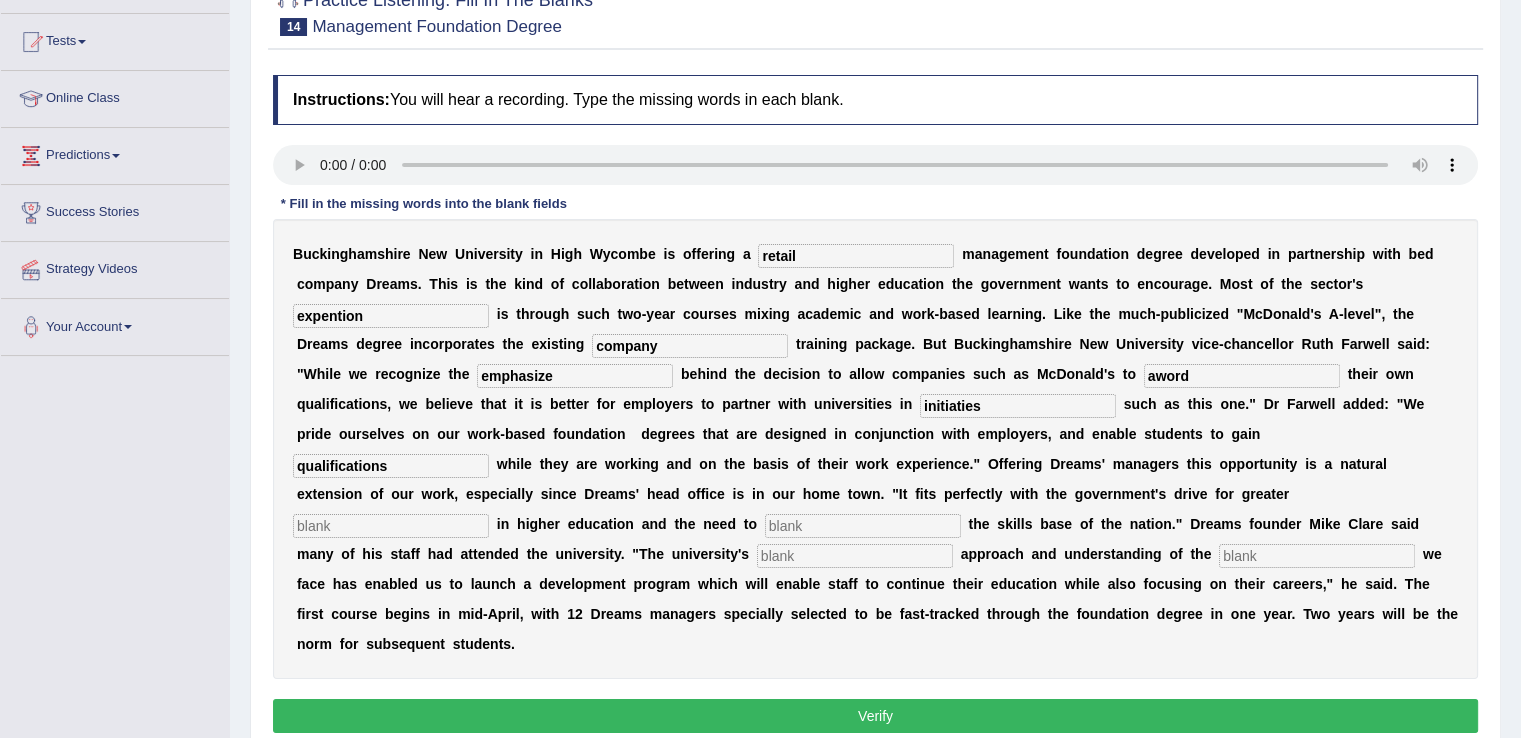 type on "qualifications" 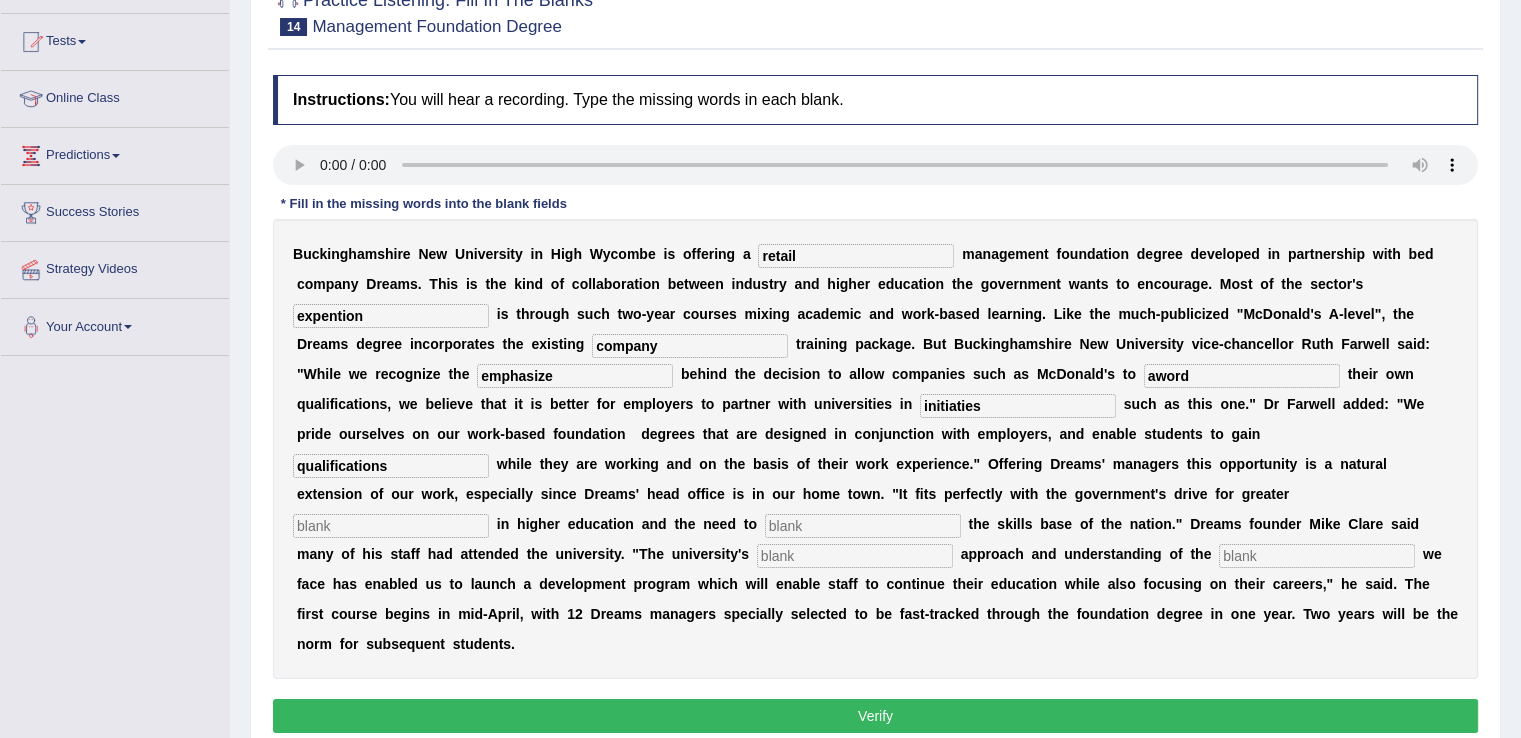 click at bounding box center (391, 526) 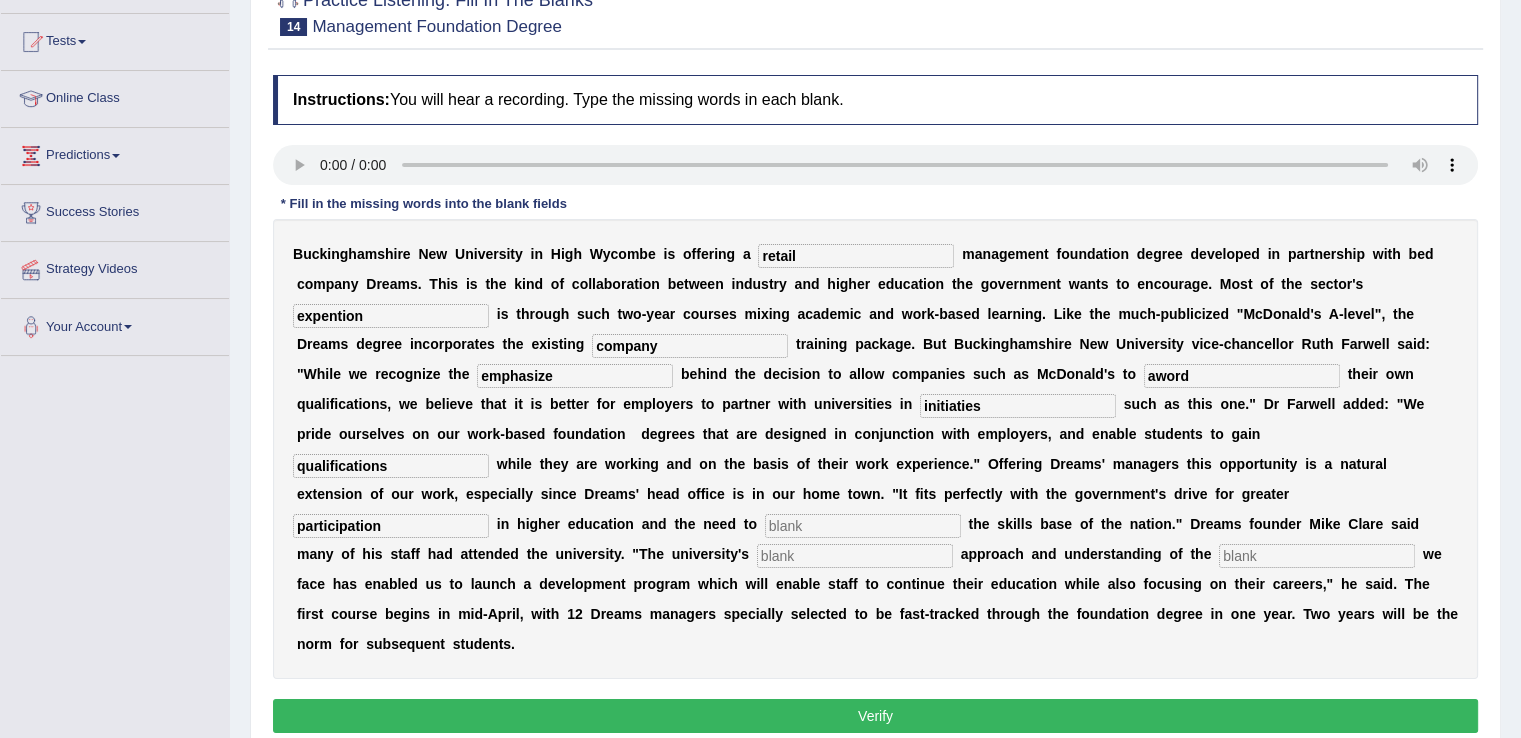 type on "participation" 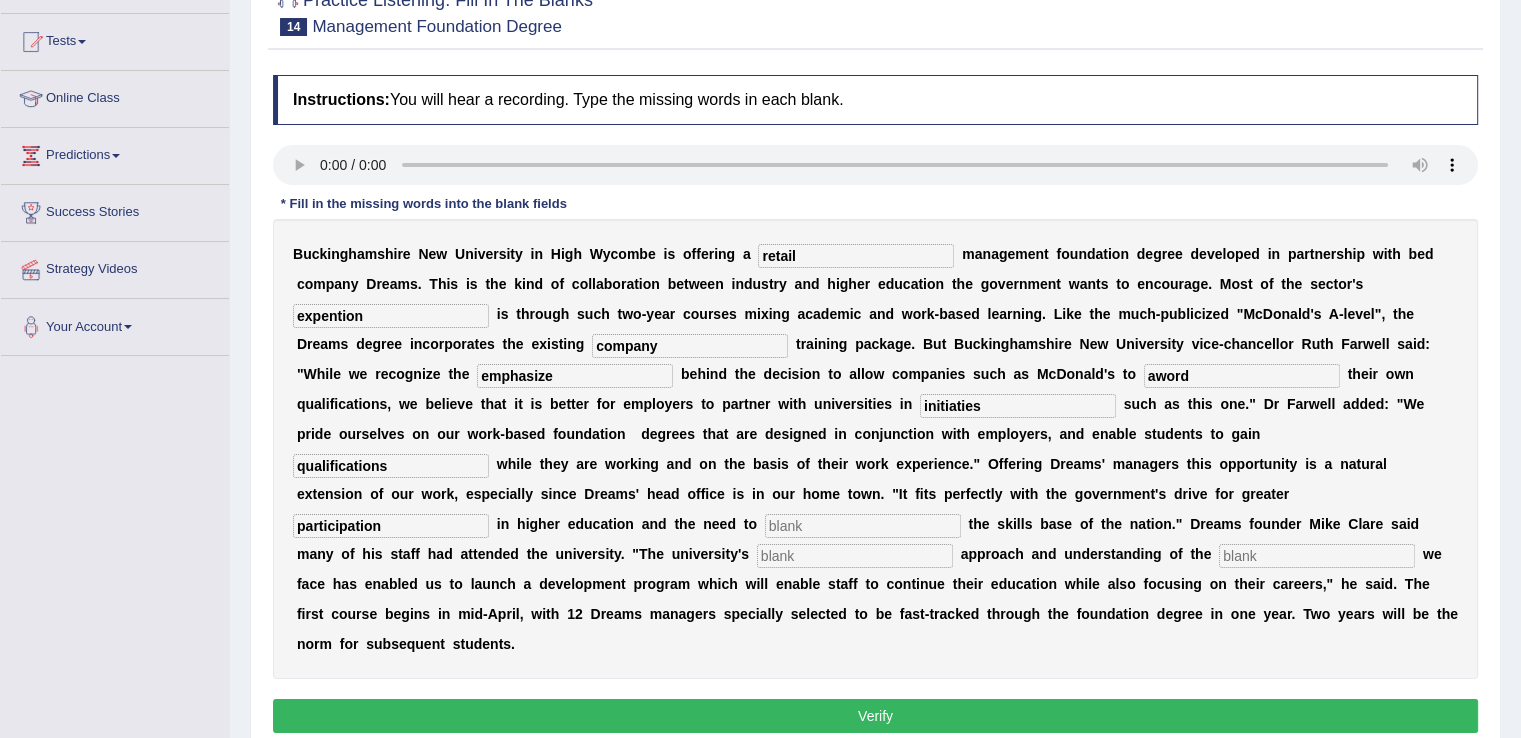 click at bounding box center (863, 526) 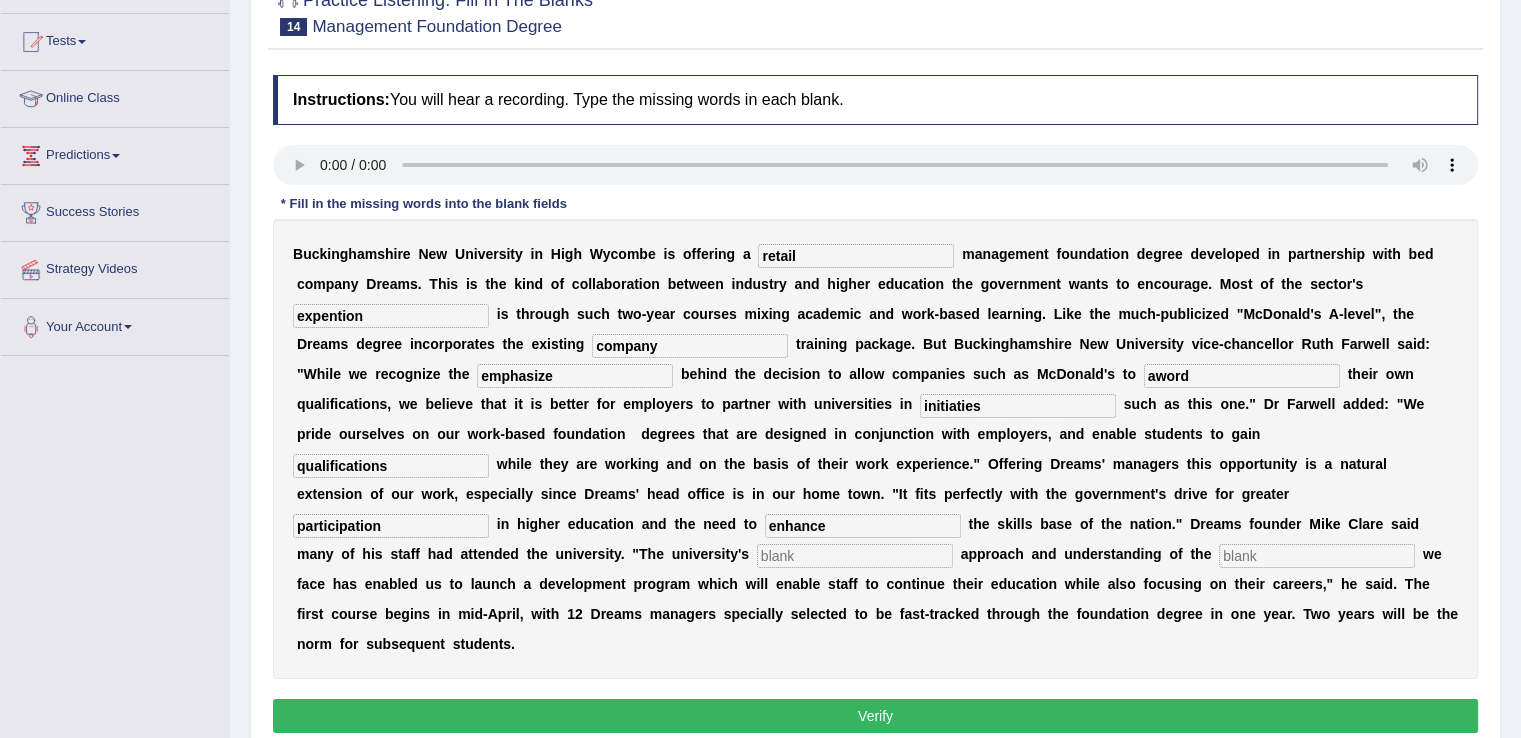 type on "enhance" 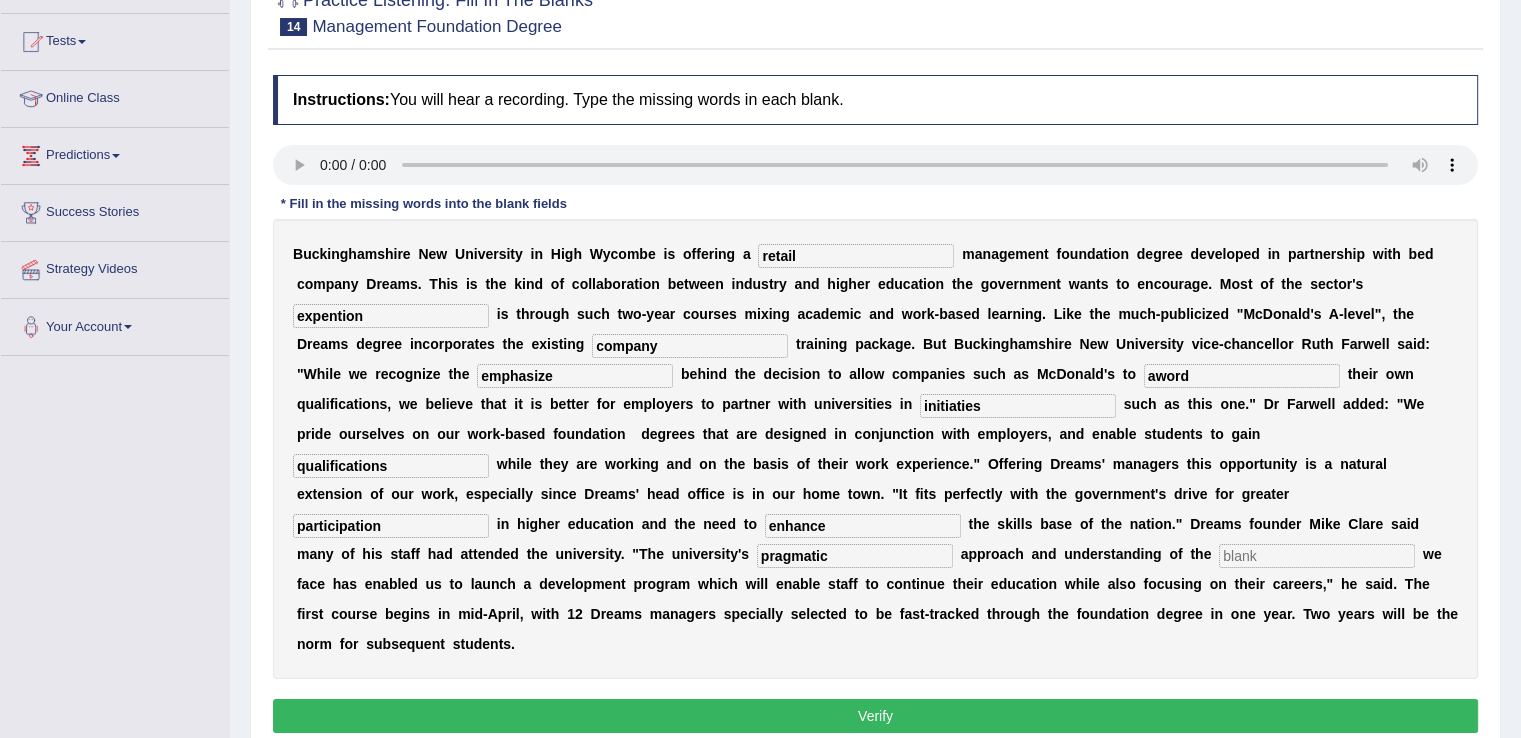 type on "pragmatic" 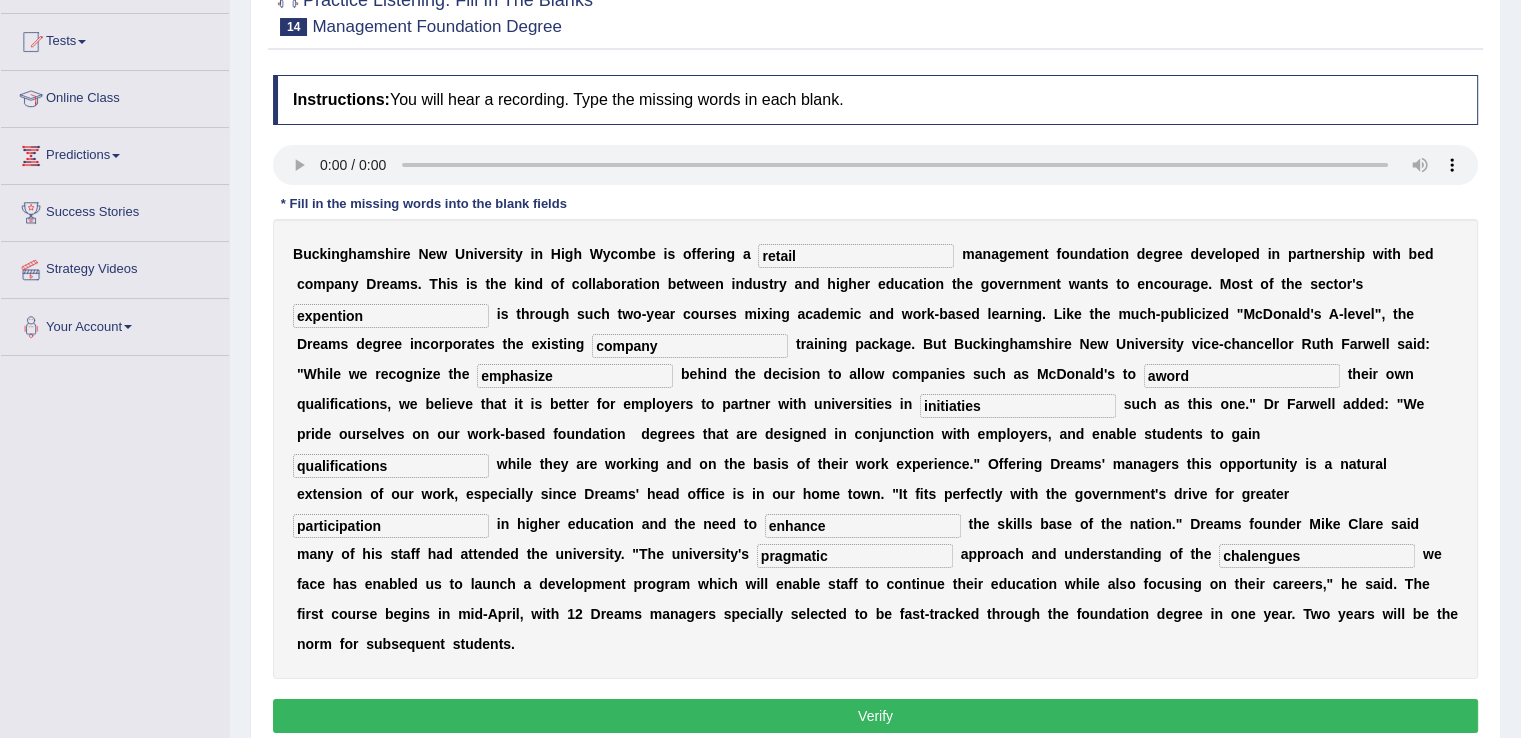 type on "chalengues" 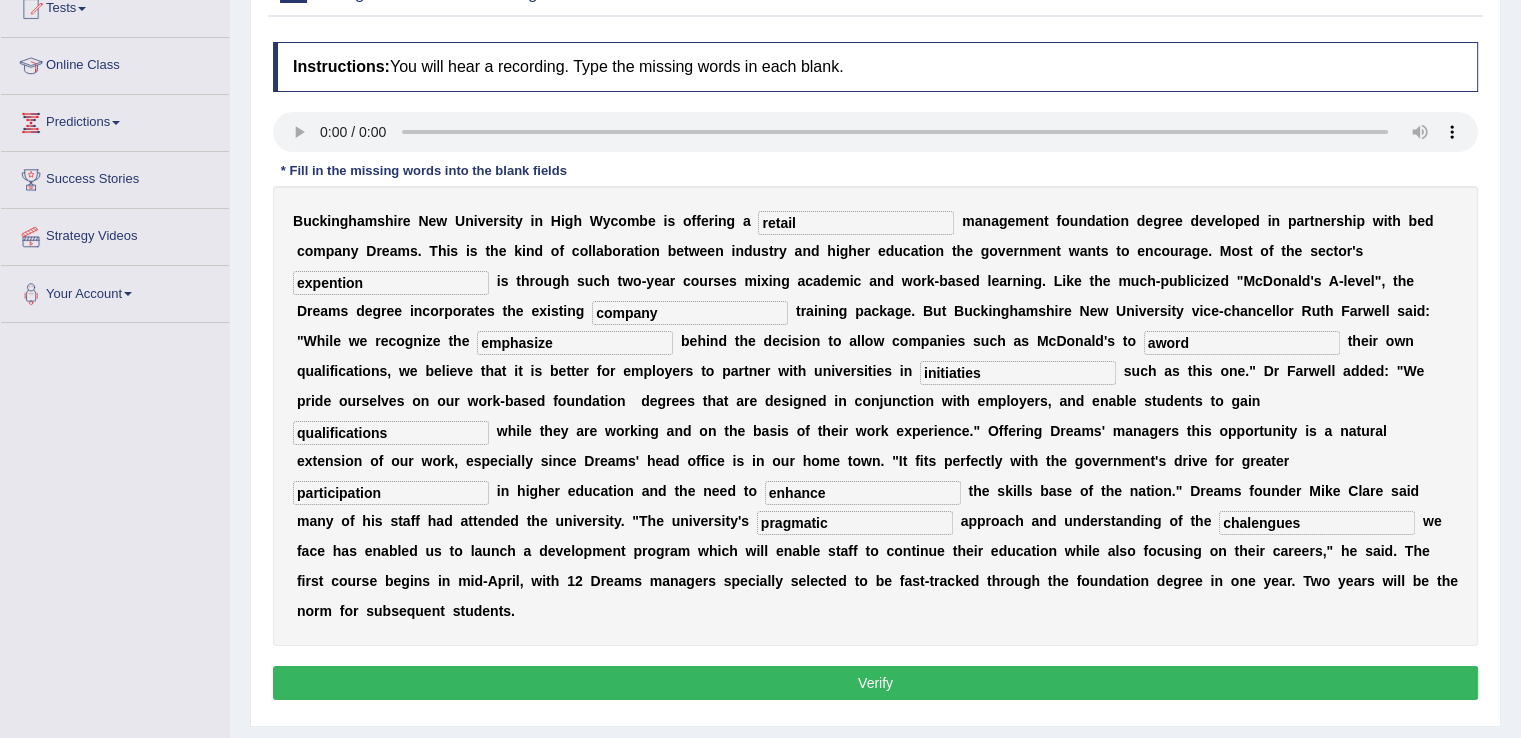 scroll, scrollTop: 312, scrollLeft: 0, axis: vertical 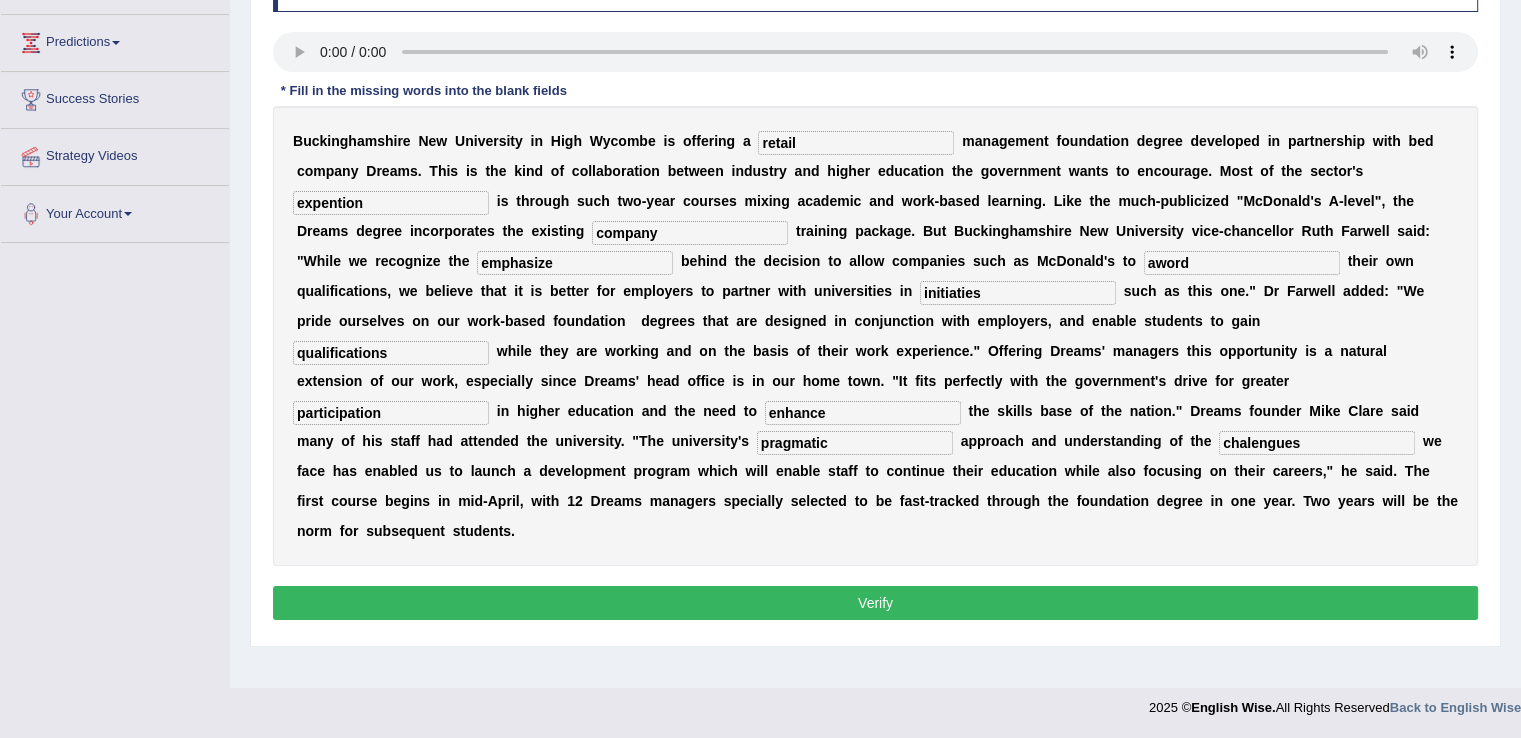 click on "Verify" at bounding box center [875, 603] 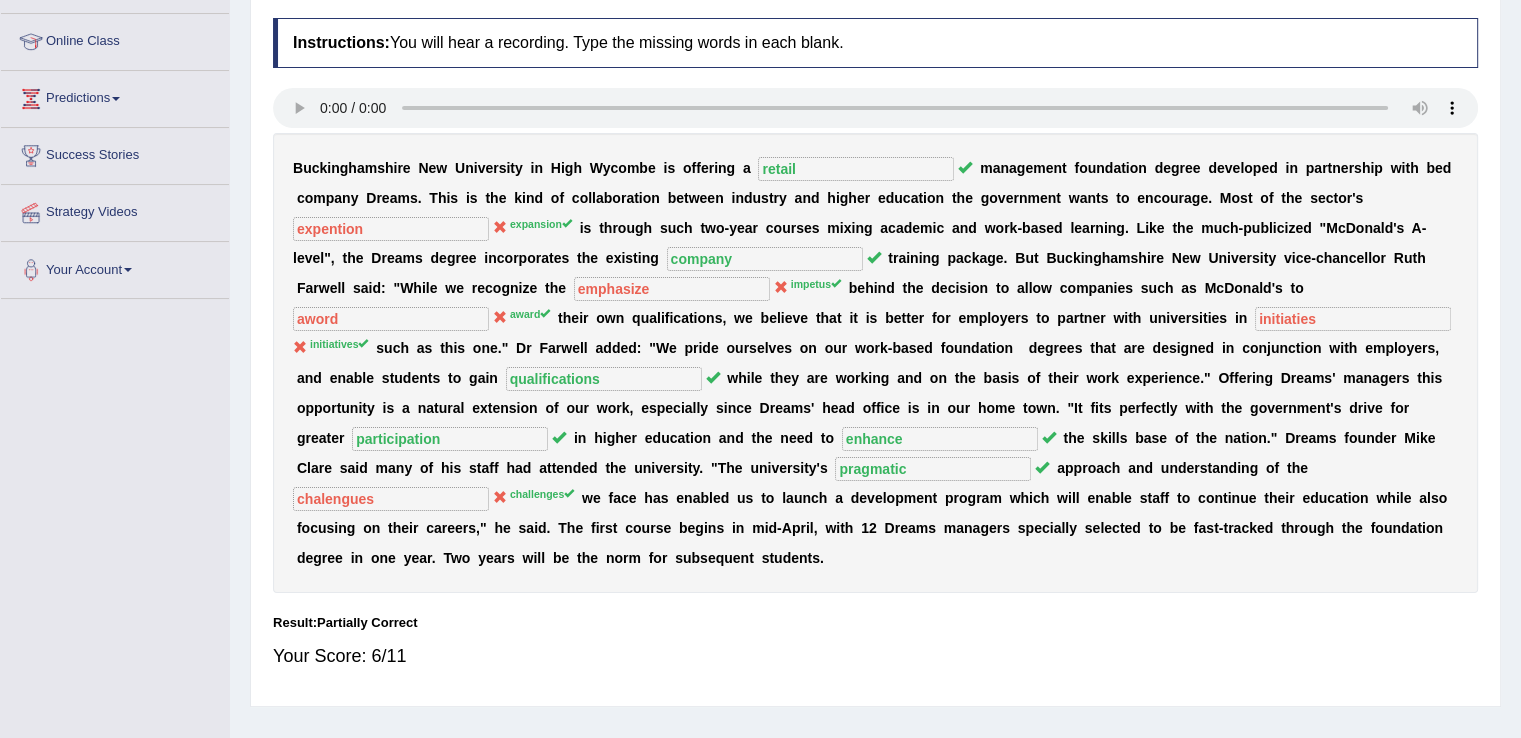 scroll, scrollTop: 253, scrollLeft: 0, axis: vertical 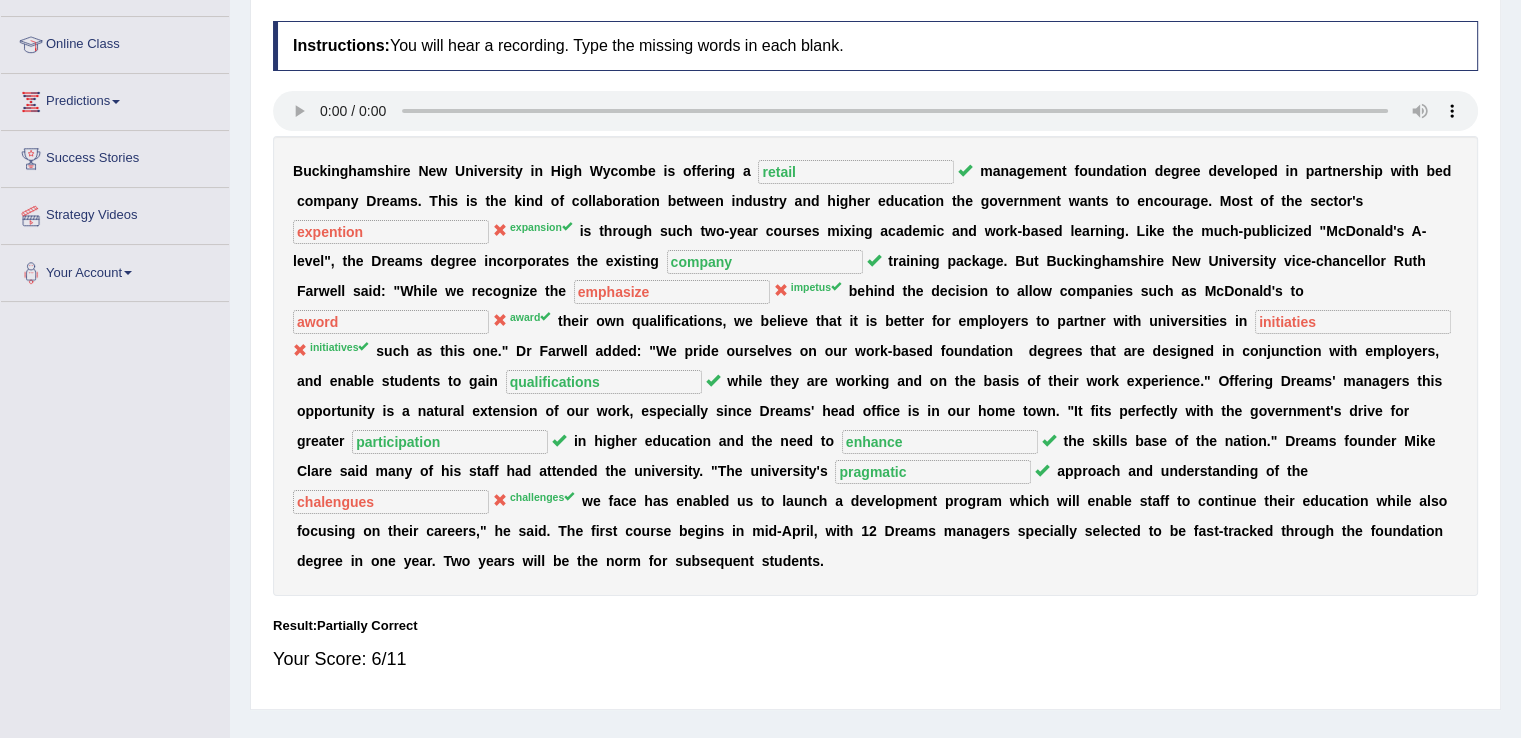 click on "Home
Practice
Listening: Fill In The Blanks
Management Foundation Degree
« Prev Next »  Report Question  Re-Attempt
Practice Listening: Fill In The Blanks
14
Management Foundation Degree
Instructions:  You will hear a recording. Type the missing words in each blank.
* Fill in the missing words into the blank fields B u c k i n g h a m s h i r e    N e w    U n i v e r s i t y    i n    H i g h    W y c o m b e    i s    o f f e r i n g    a    retail      m a n a g e m e n t    f o u n d a t i o n    d e g r e e    d e v e l o p e d    i n    p a r t n e r s h i p    w i t h    b e d    c o m p a n y    D r e a m s .    T h i s    i s    t h e    k i n d    o f    c o l l a b o r a t i o n    b e t w e e n    i n d u s t r y    a n d    h i g h e r    e d u c a t i o n    t h e    g o" at bounding box center [875, 247] 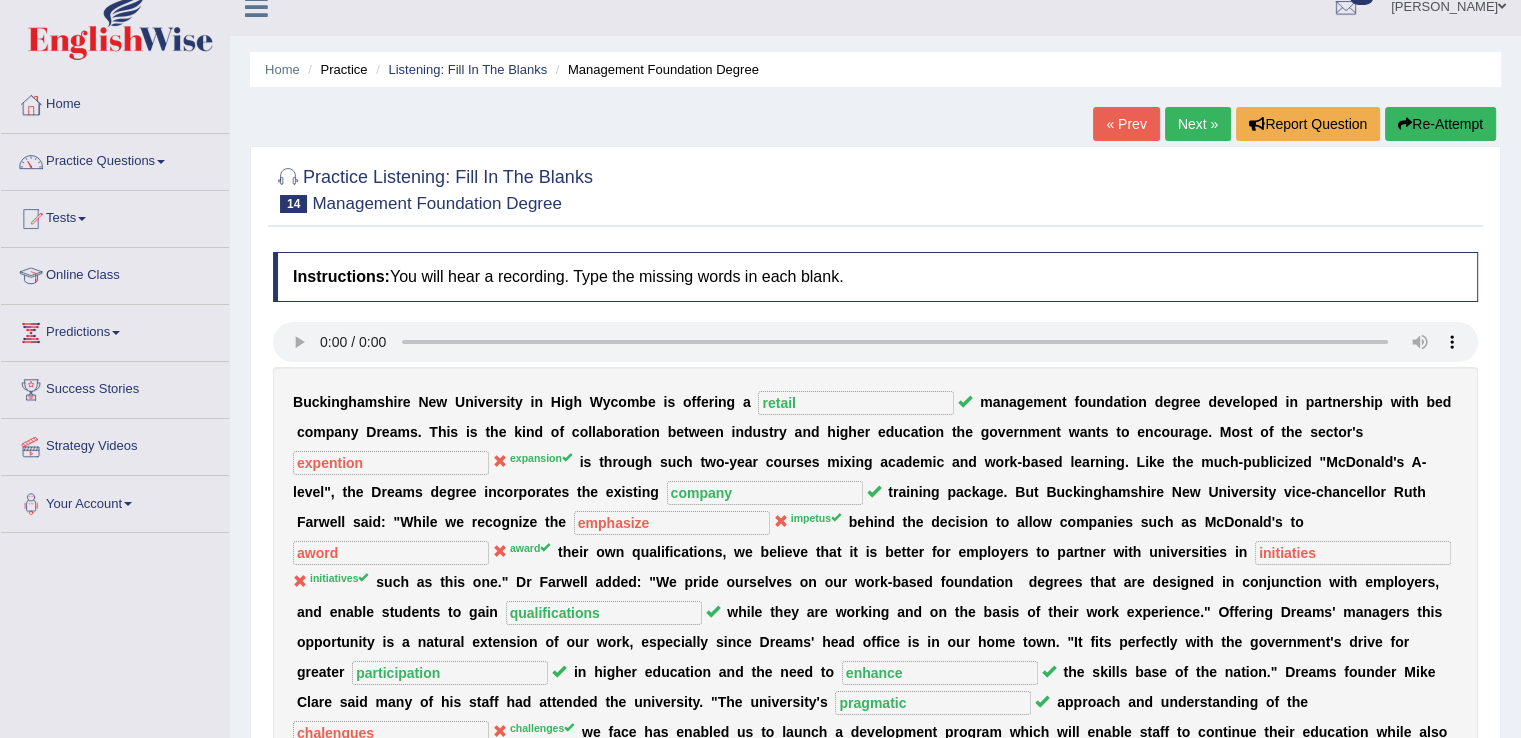 scroll, scrollTop: 20, scrollLeft: 0, axis: vertical 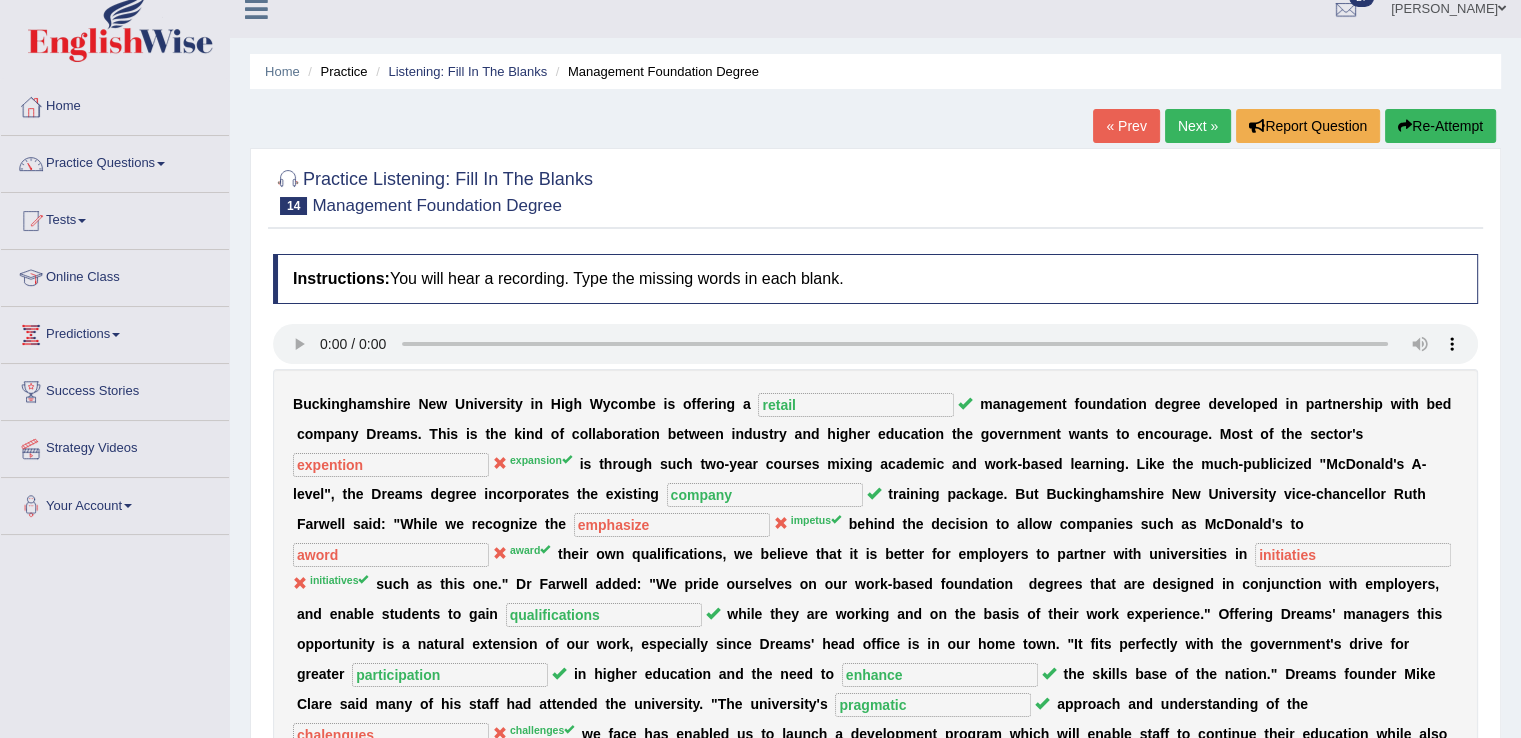 click on "Re-Attempt" at bounding box center (1440, 126) 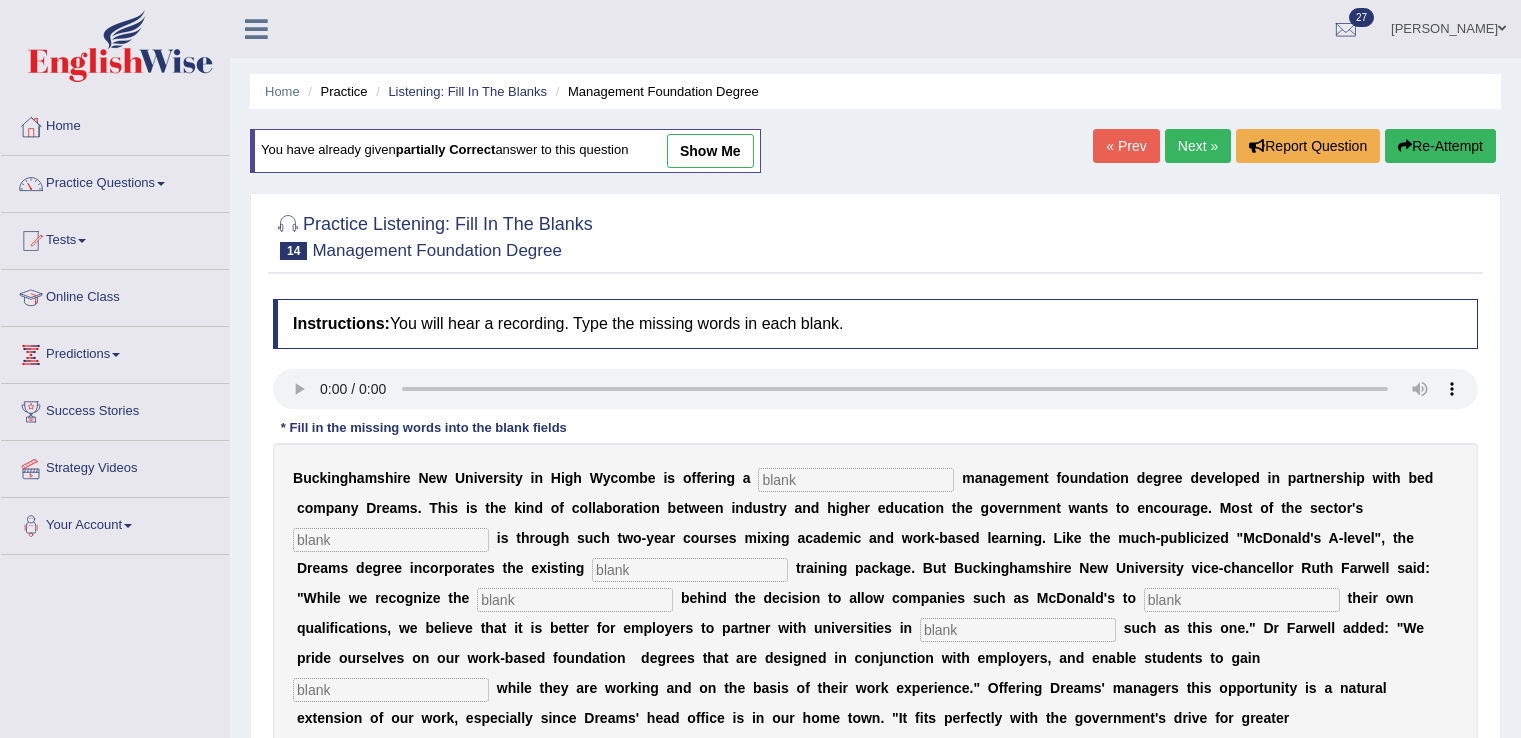 scroll, scrollTop: 20, scrollLeft: 0, axis: vertical 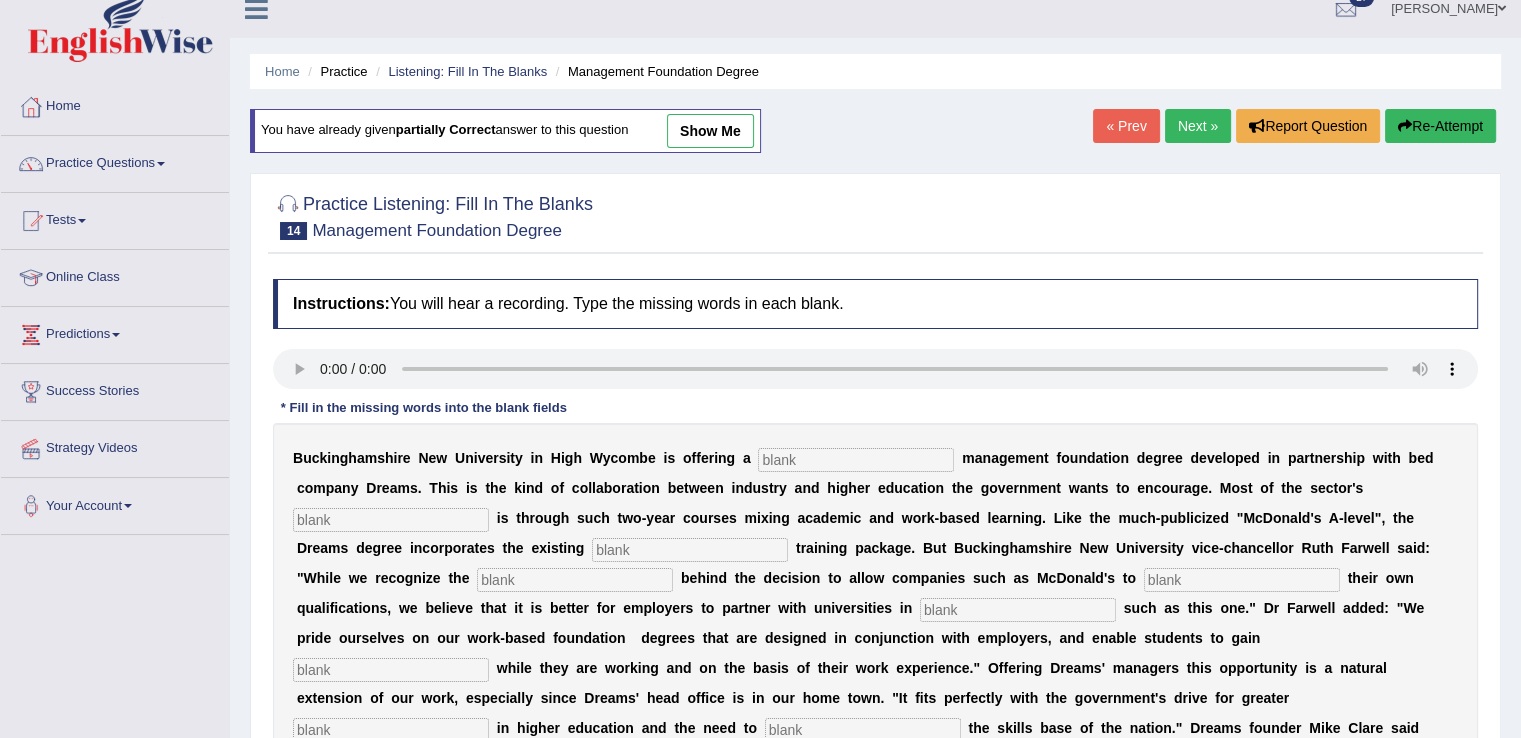 click at bounding box center [856, 460] 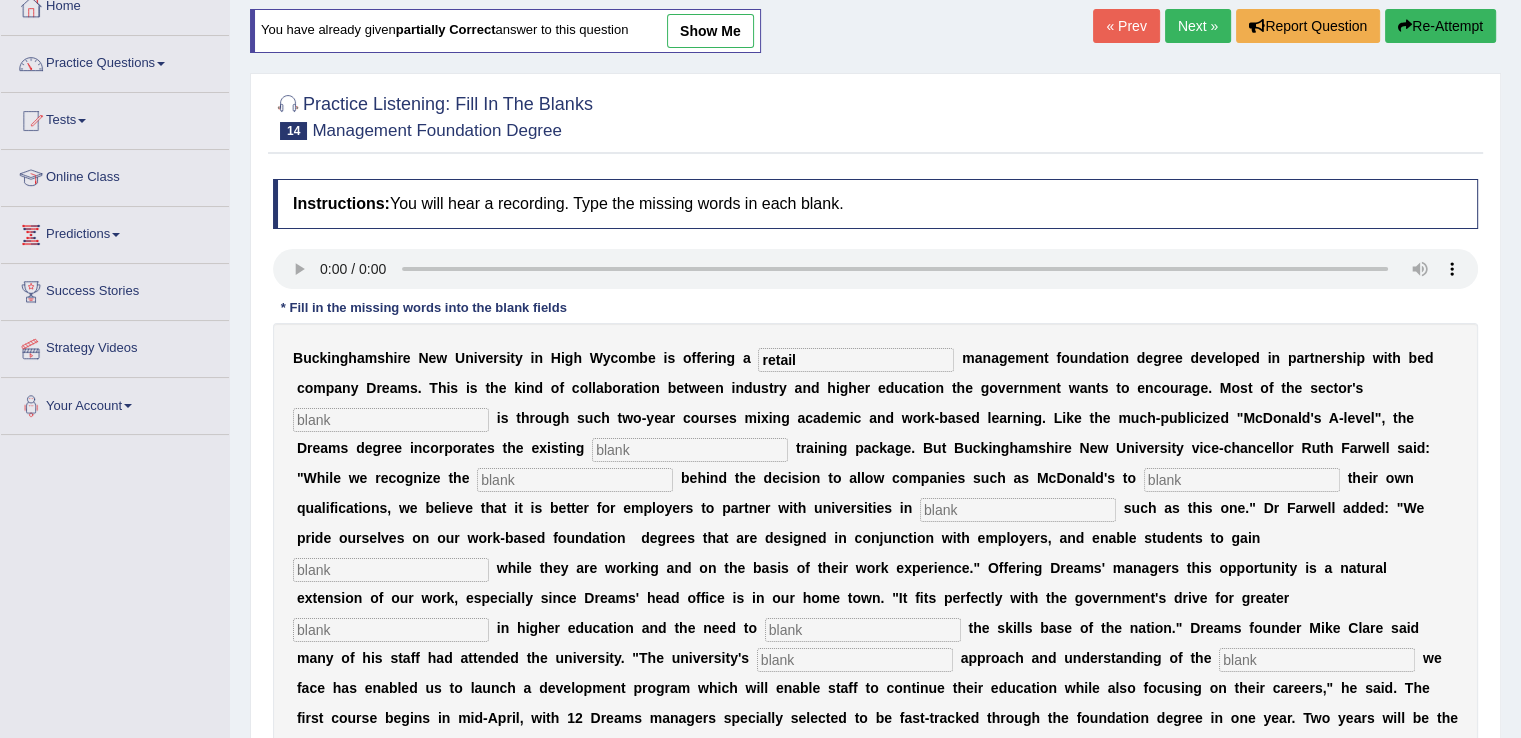 scroll, scrollTop: 123, scrollLeft: 0, axis: vertical 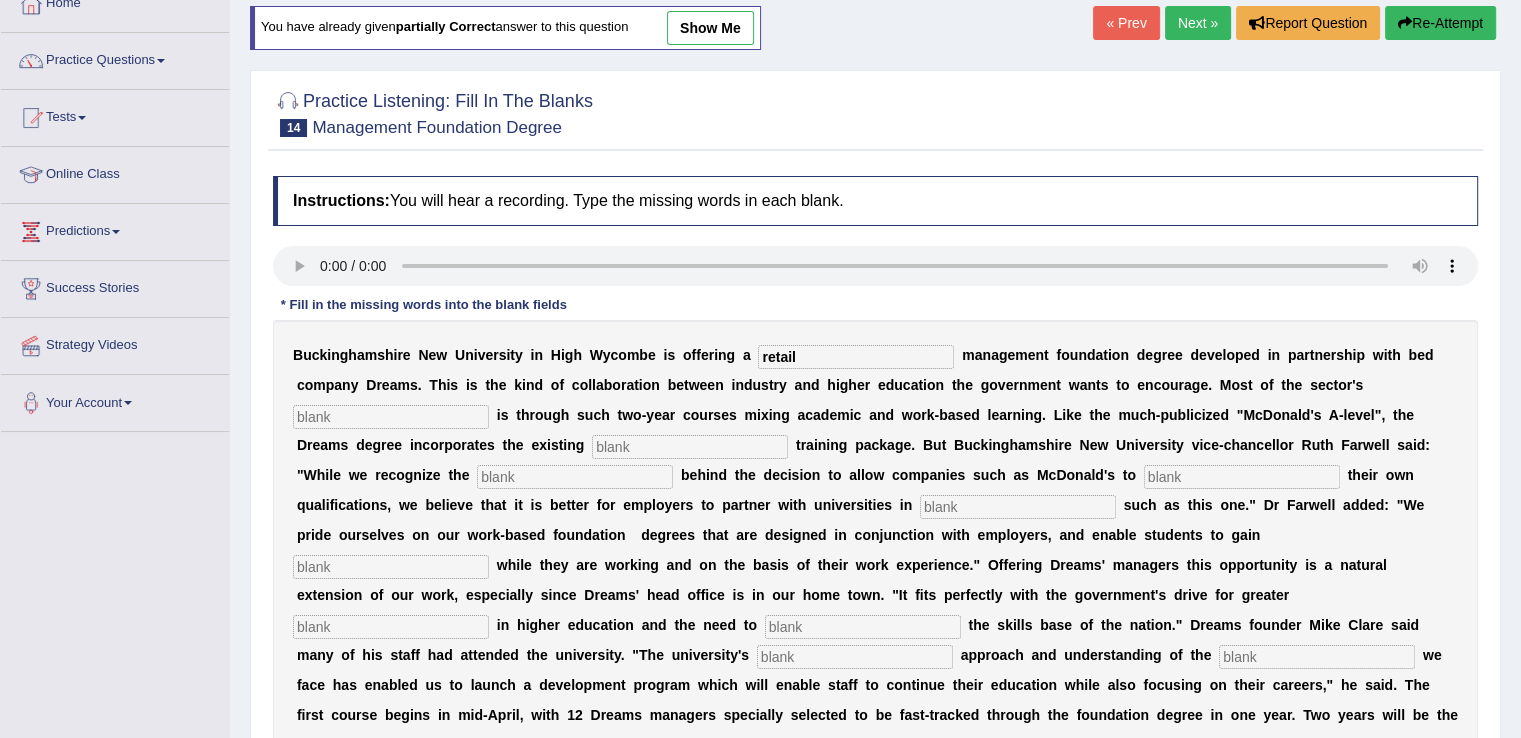type on "retail" 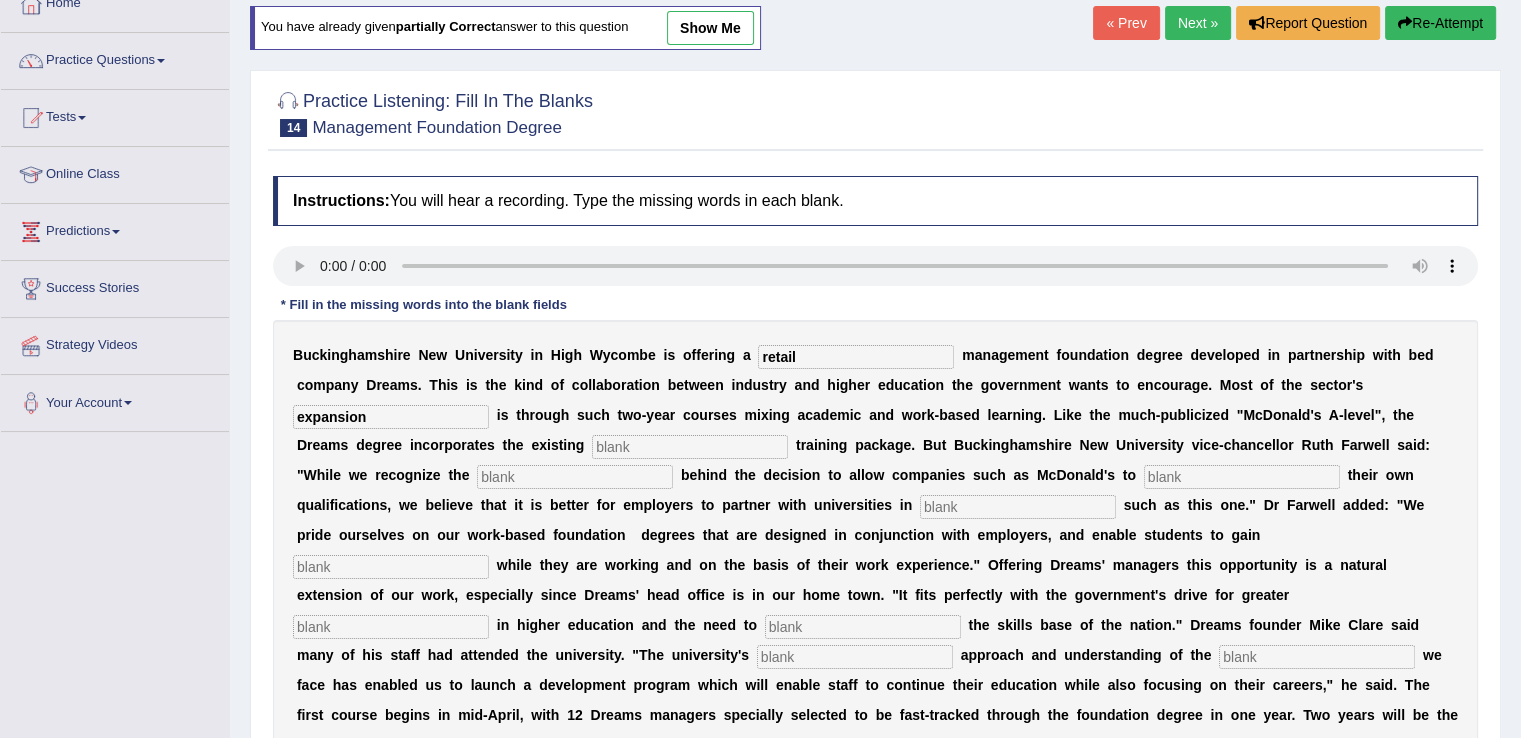 type on "expansion" 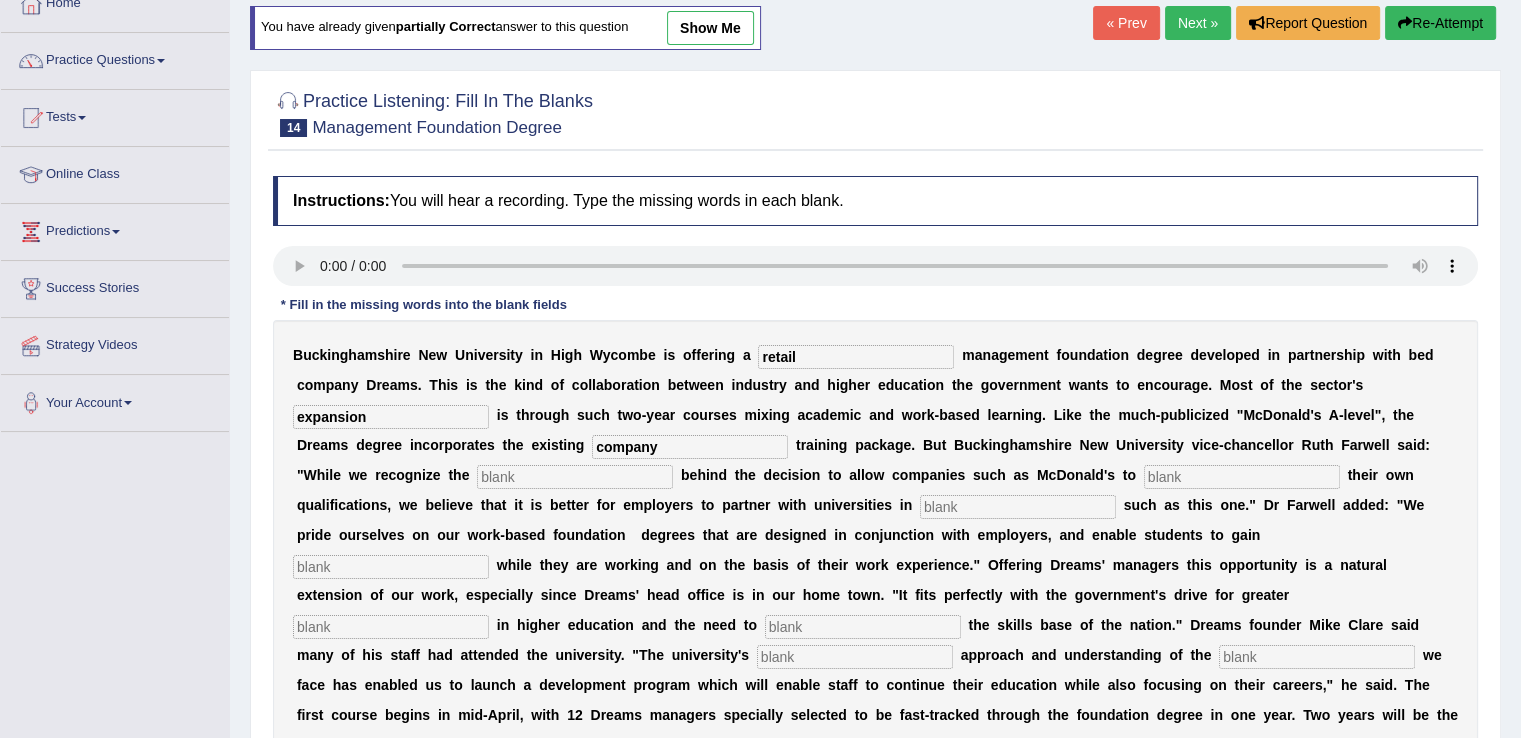 type on "company" 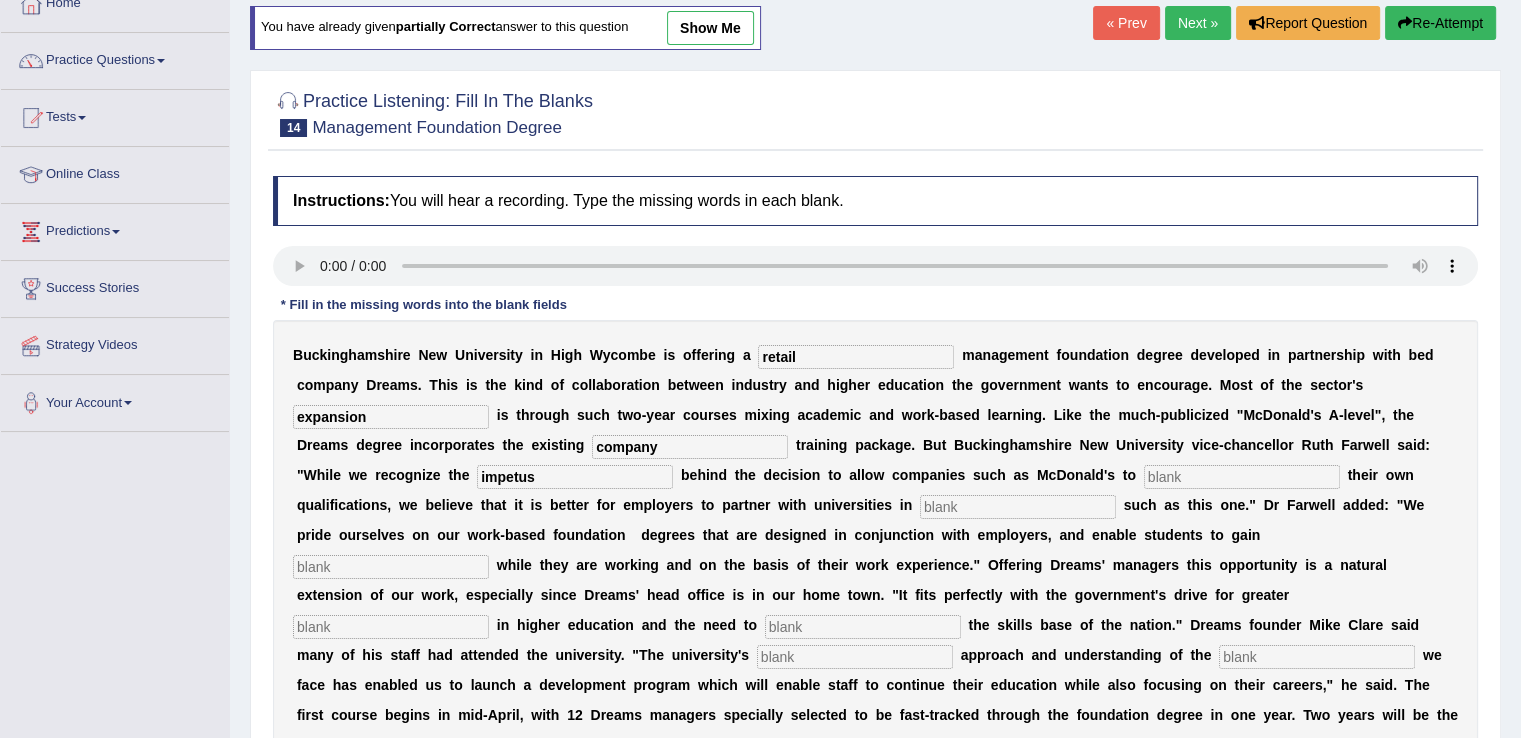 type on "impetus" 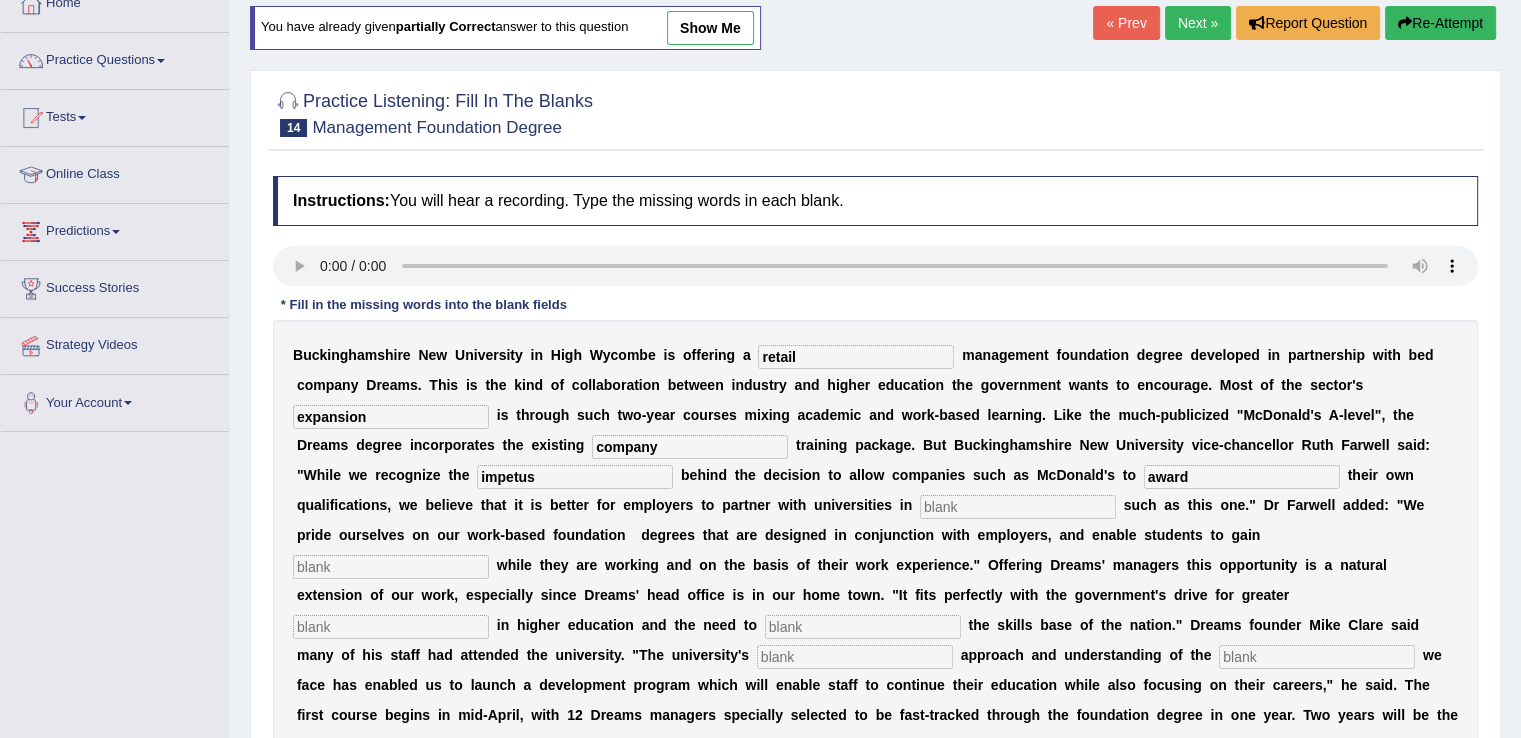 type on "award" 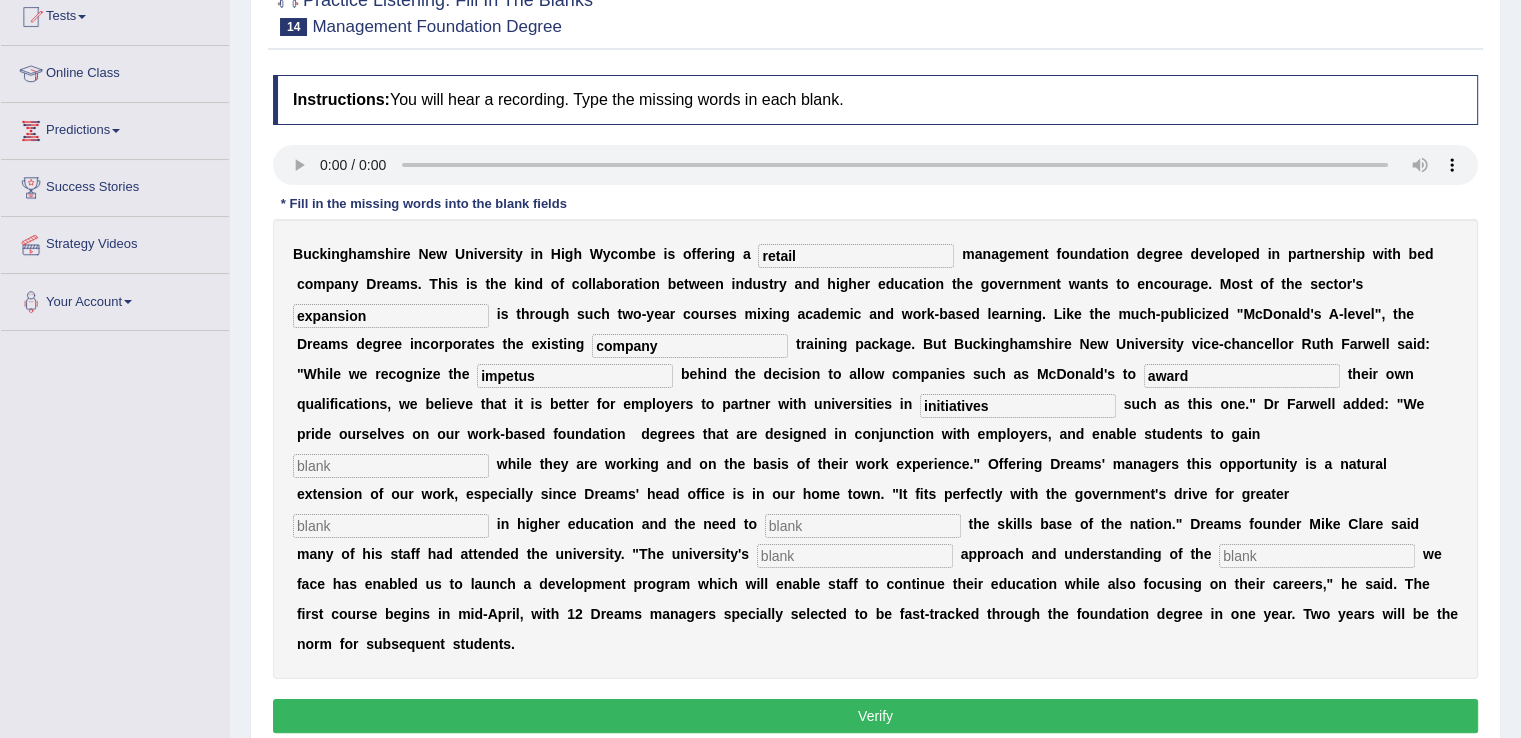 scroll, scrollTop: 245, scrollLeft: 0, axis: vertical 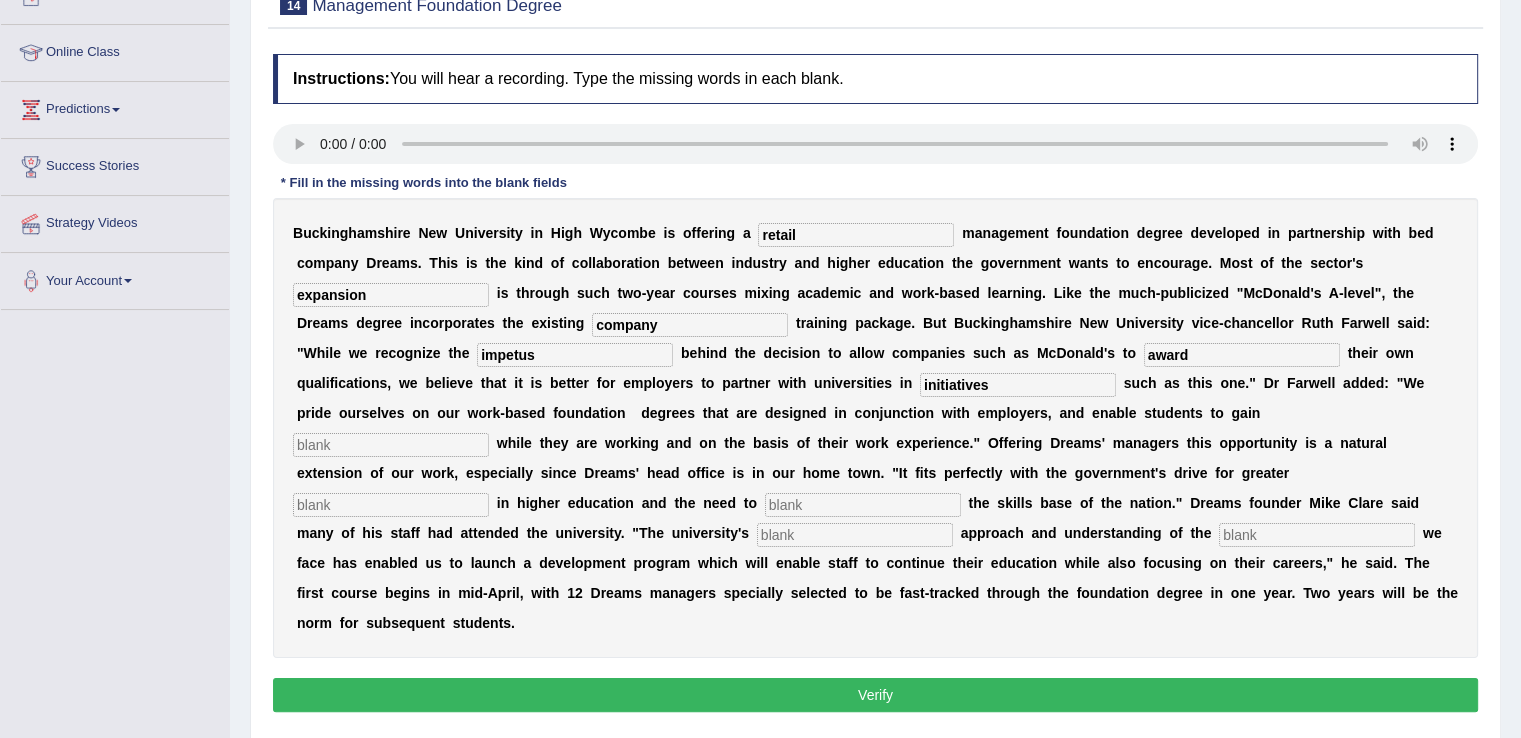 type on "initiatives" 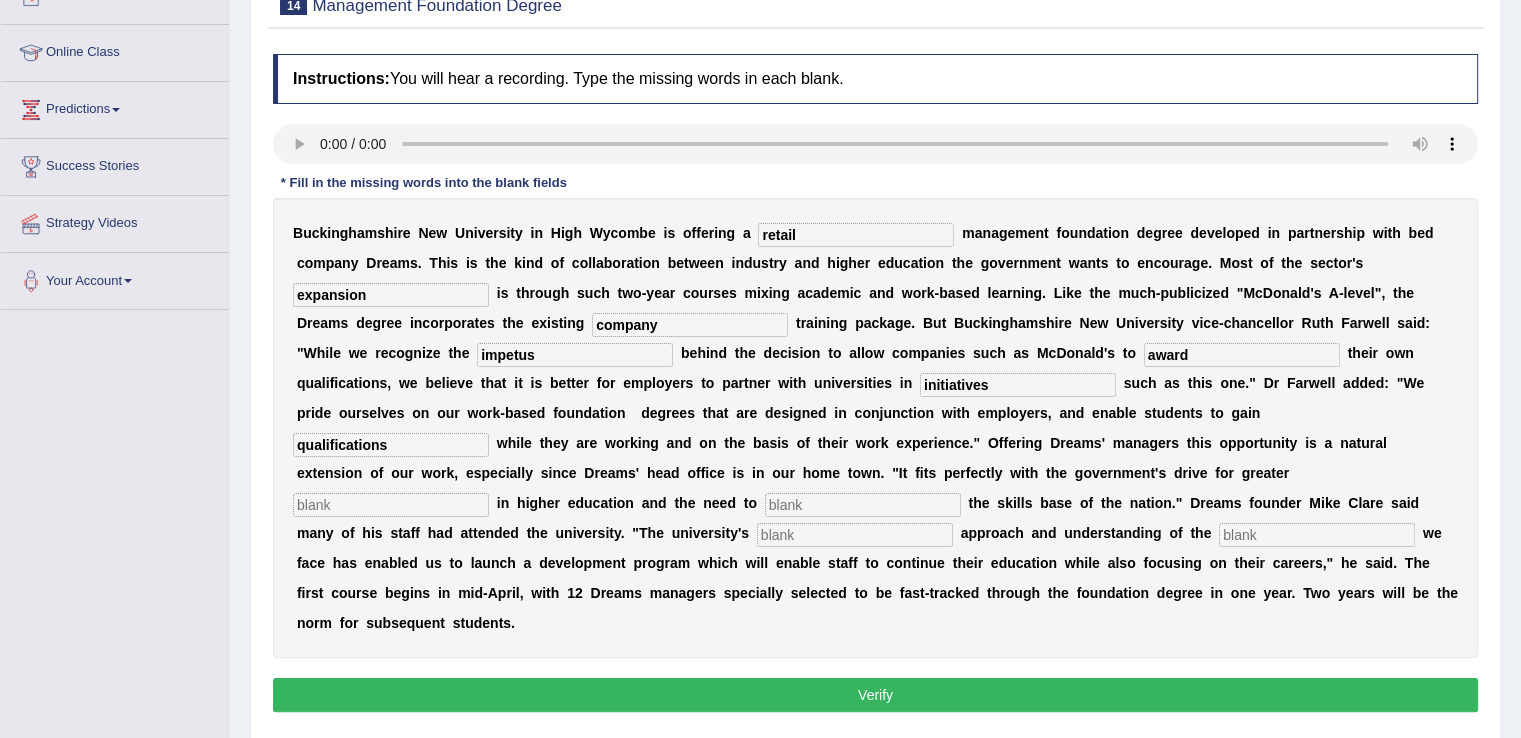 type on "qualifications" 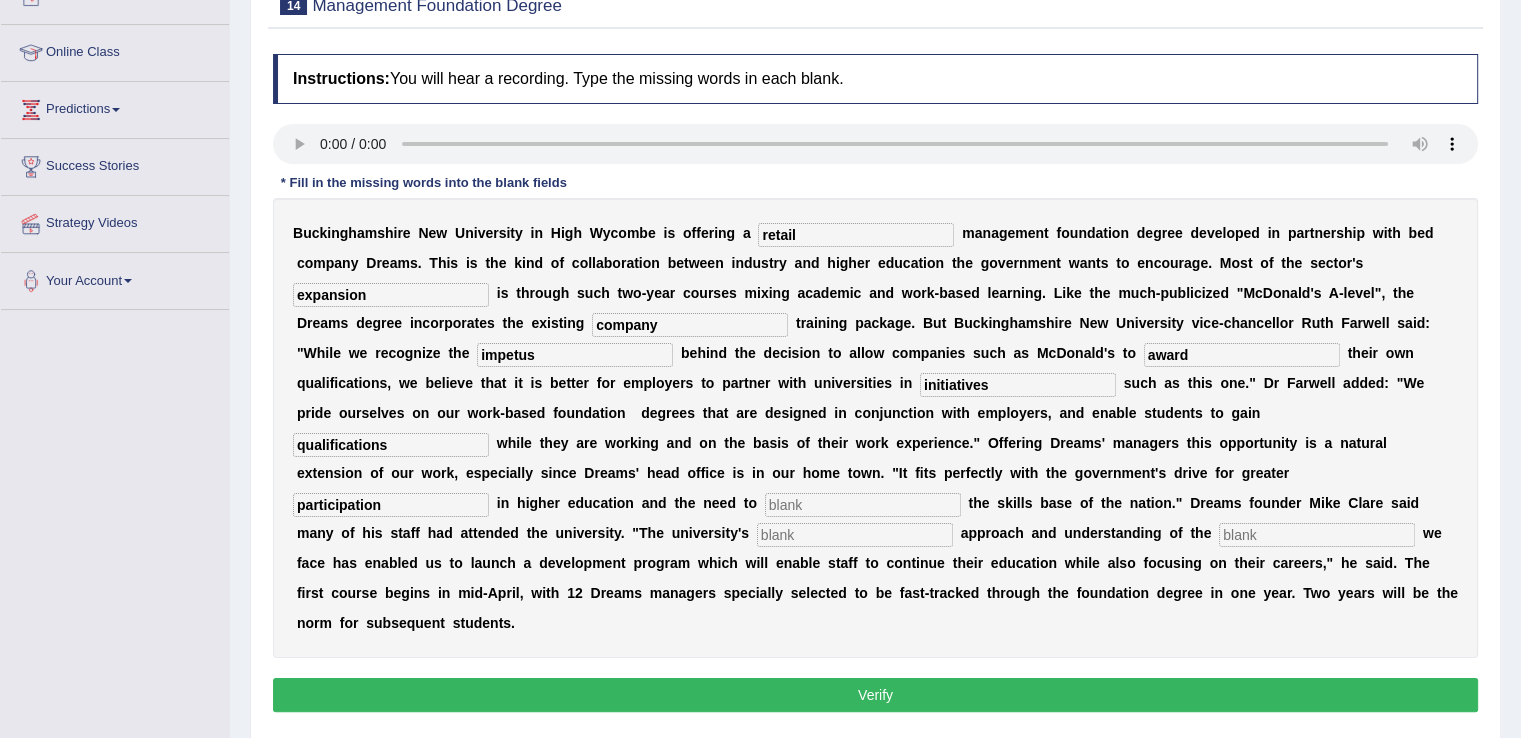 type on "participation" 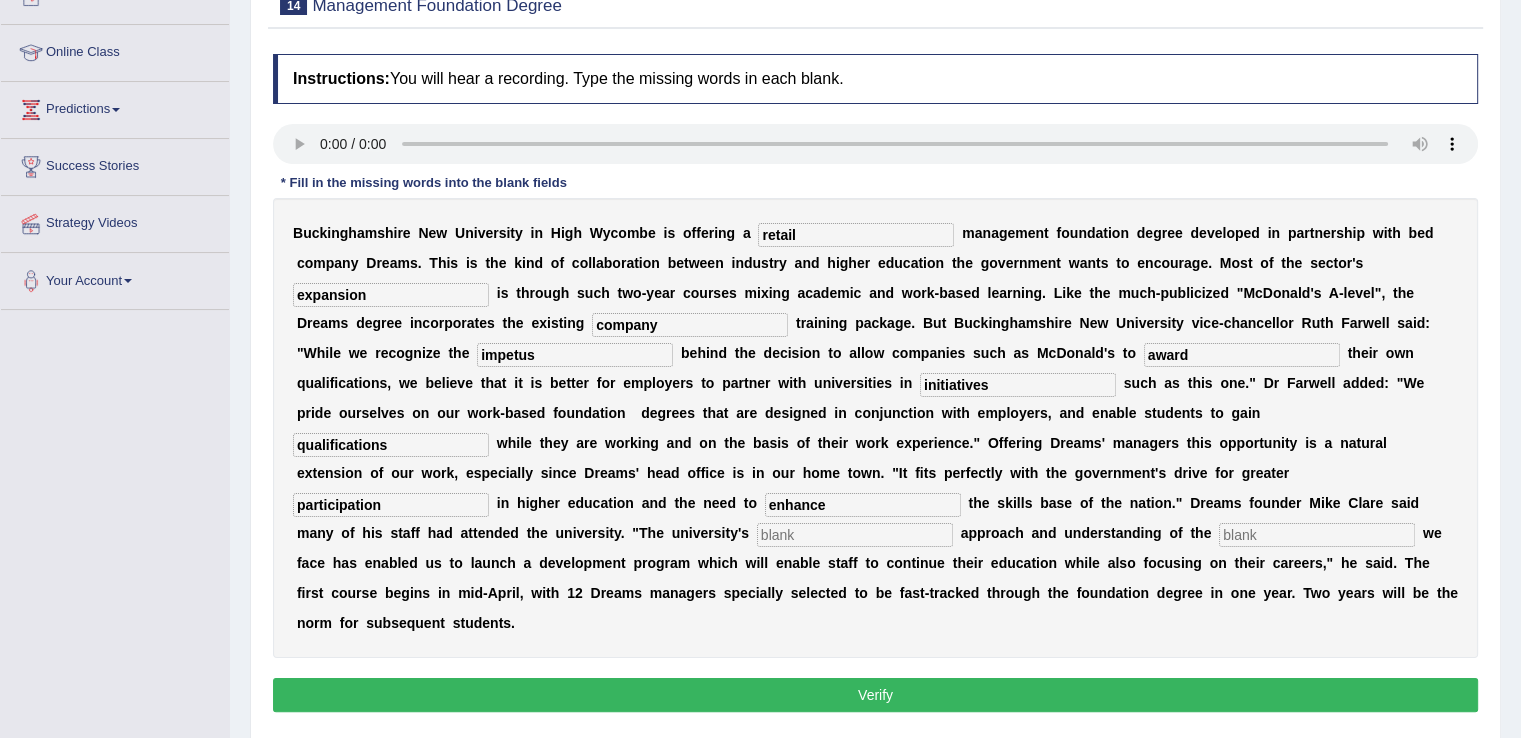 type on "enhance" 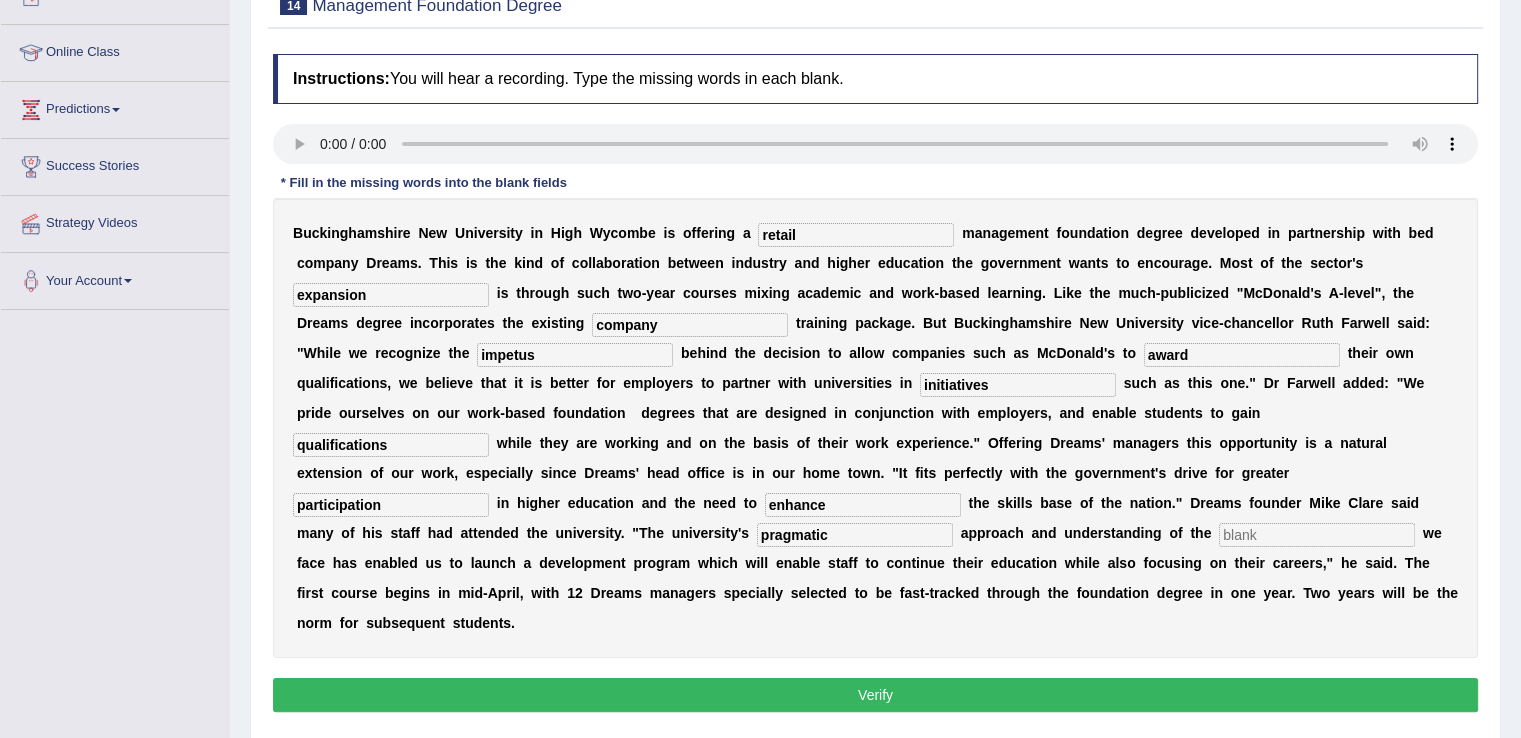type on "pragmatic" 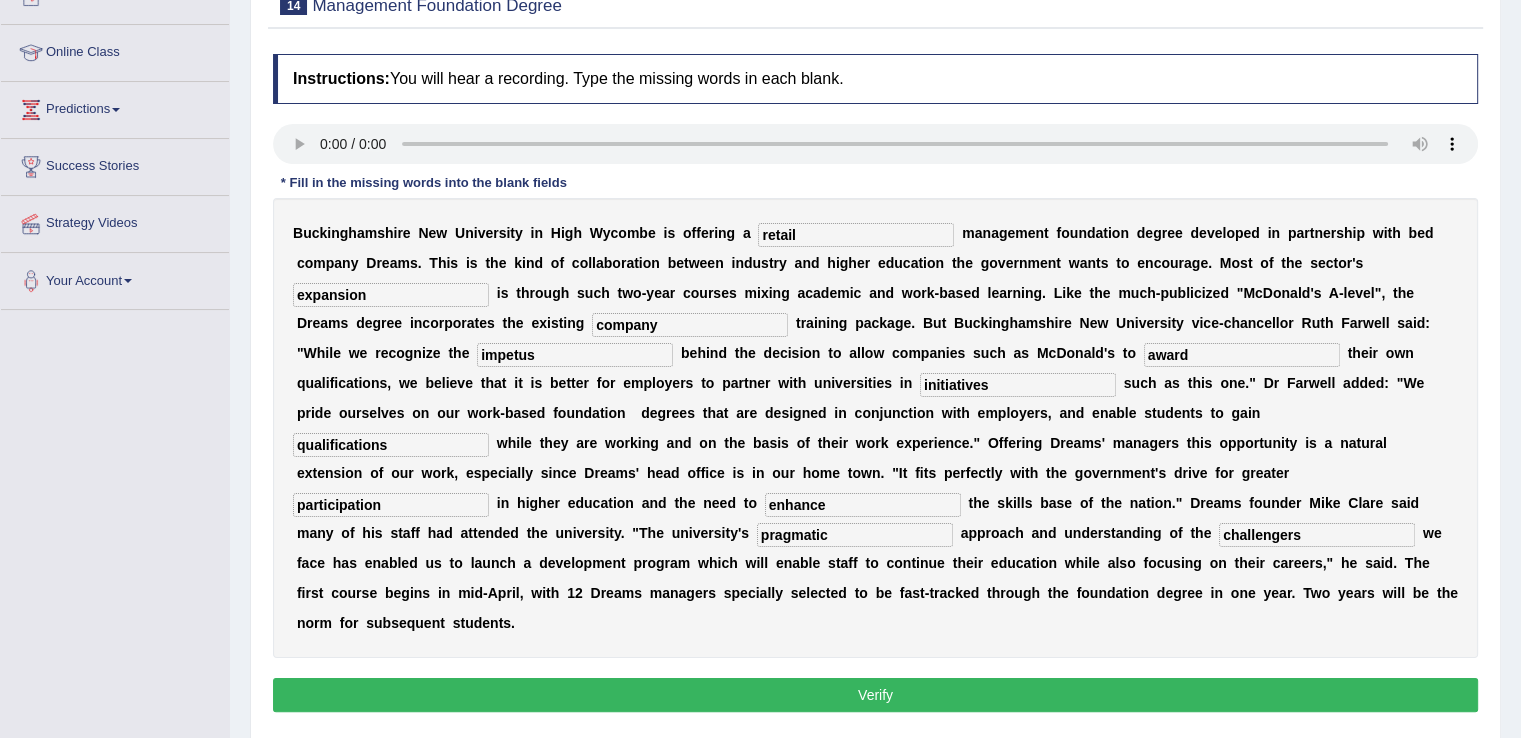type on "challengers" 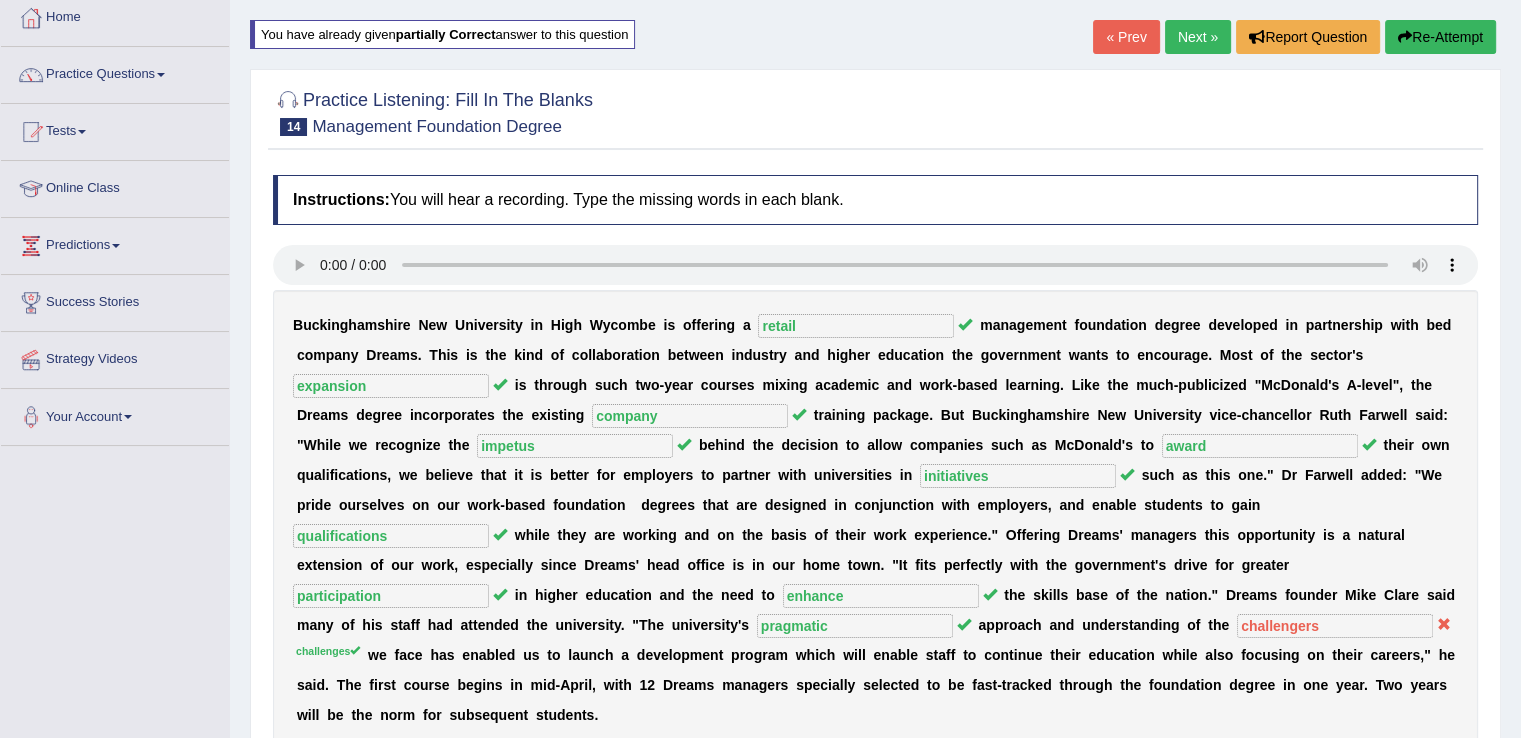 scroll, scrollTop: 0, scrollLeft: 0, axis: both 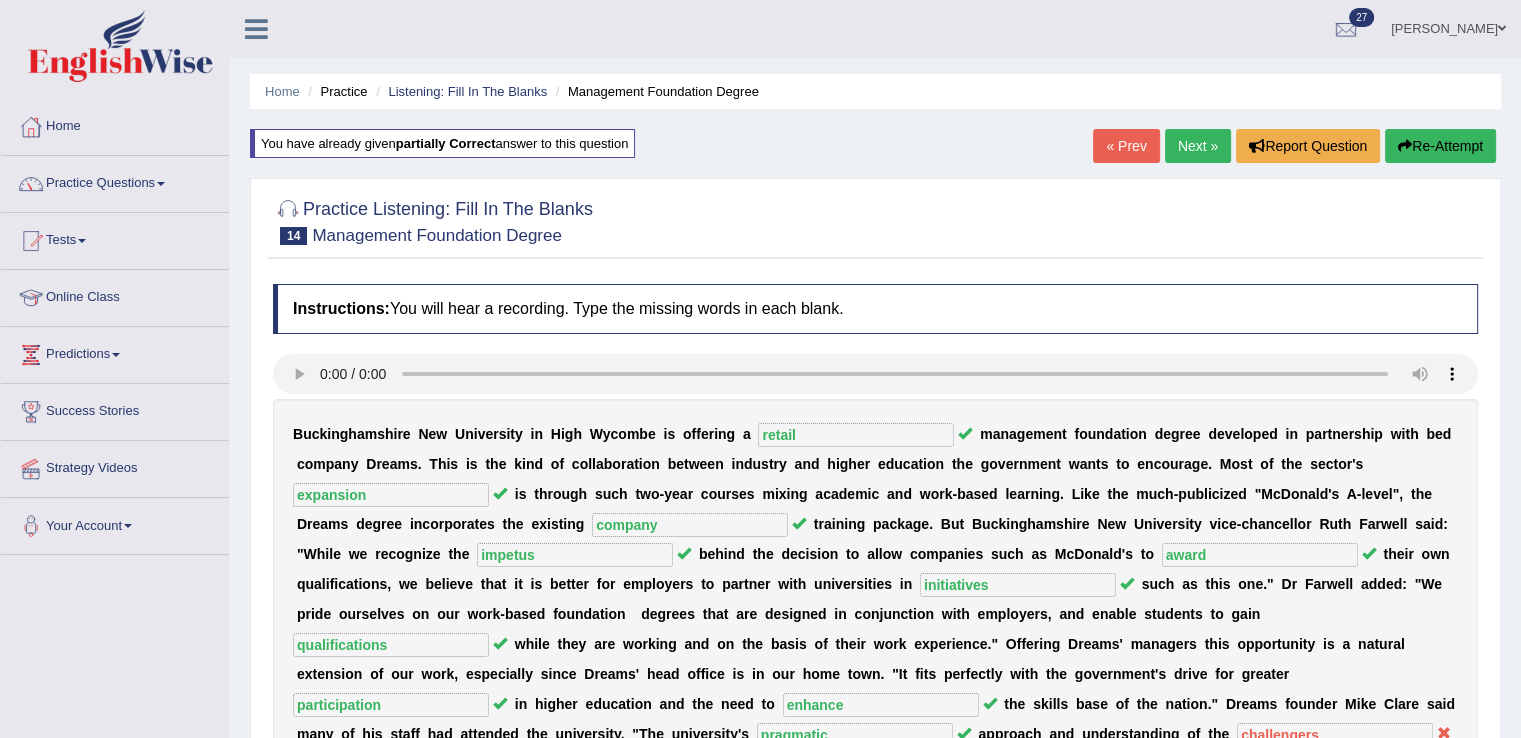 click on "Next »" at bounding box center [1198, 146] 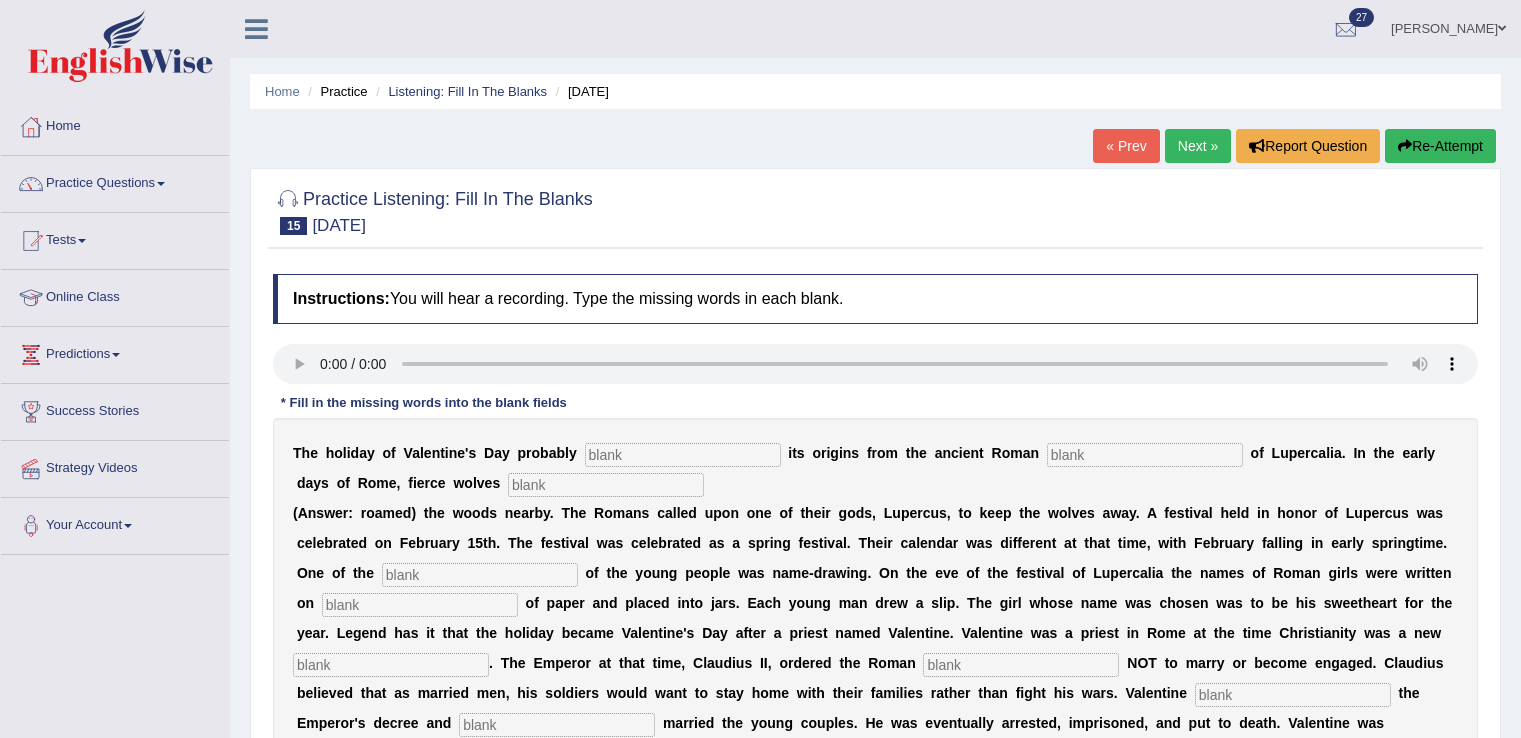 scroll, scrollTop: 0, scrollLeft: 0, axis: both 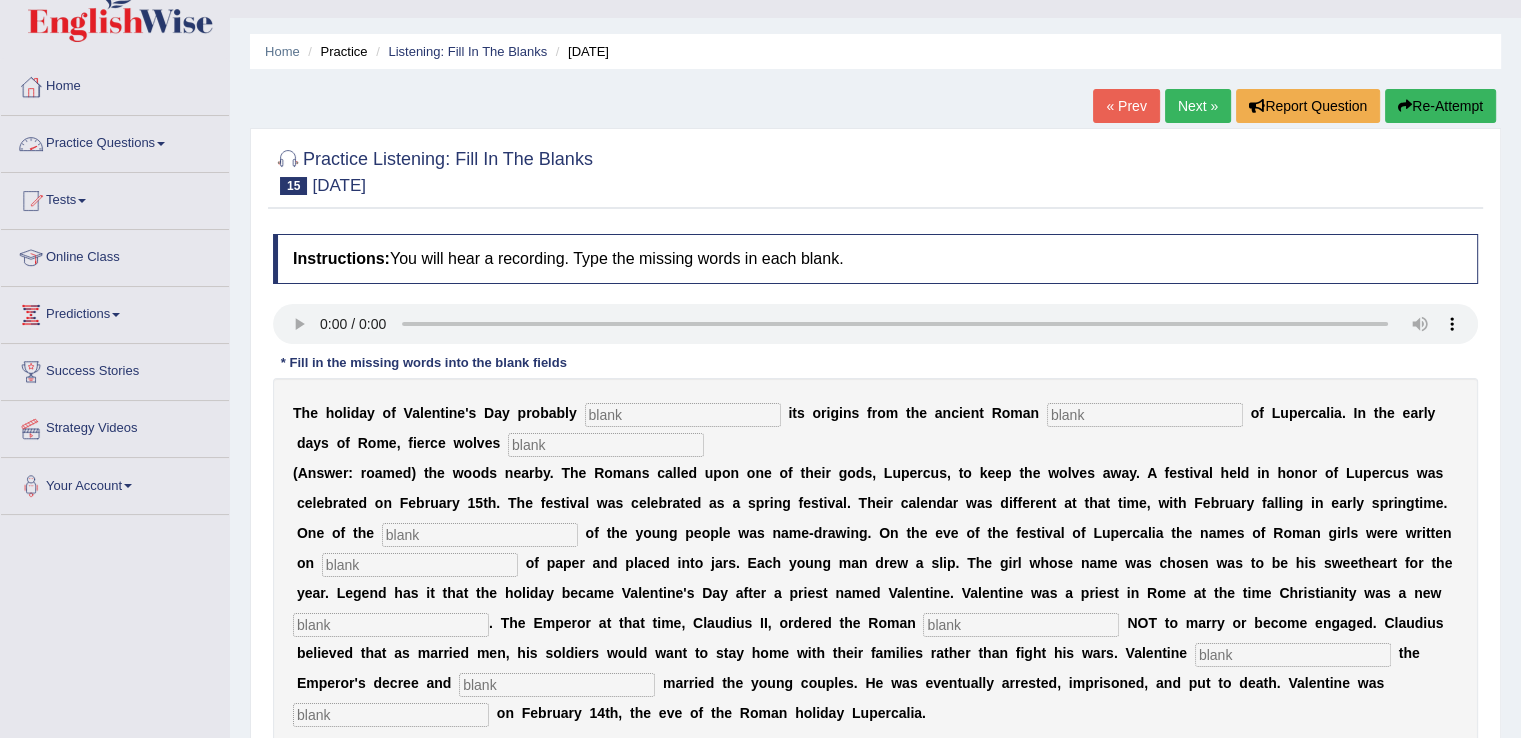 click on "Practice Questions" at bounding box center [115, 141] 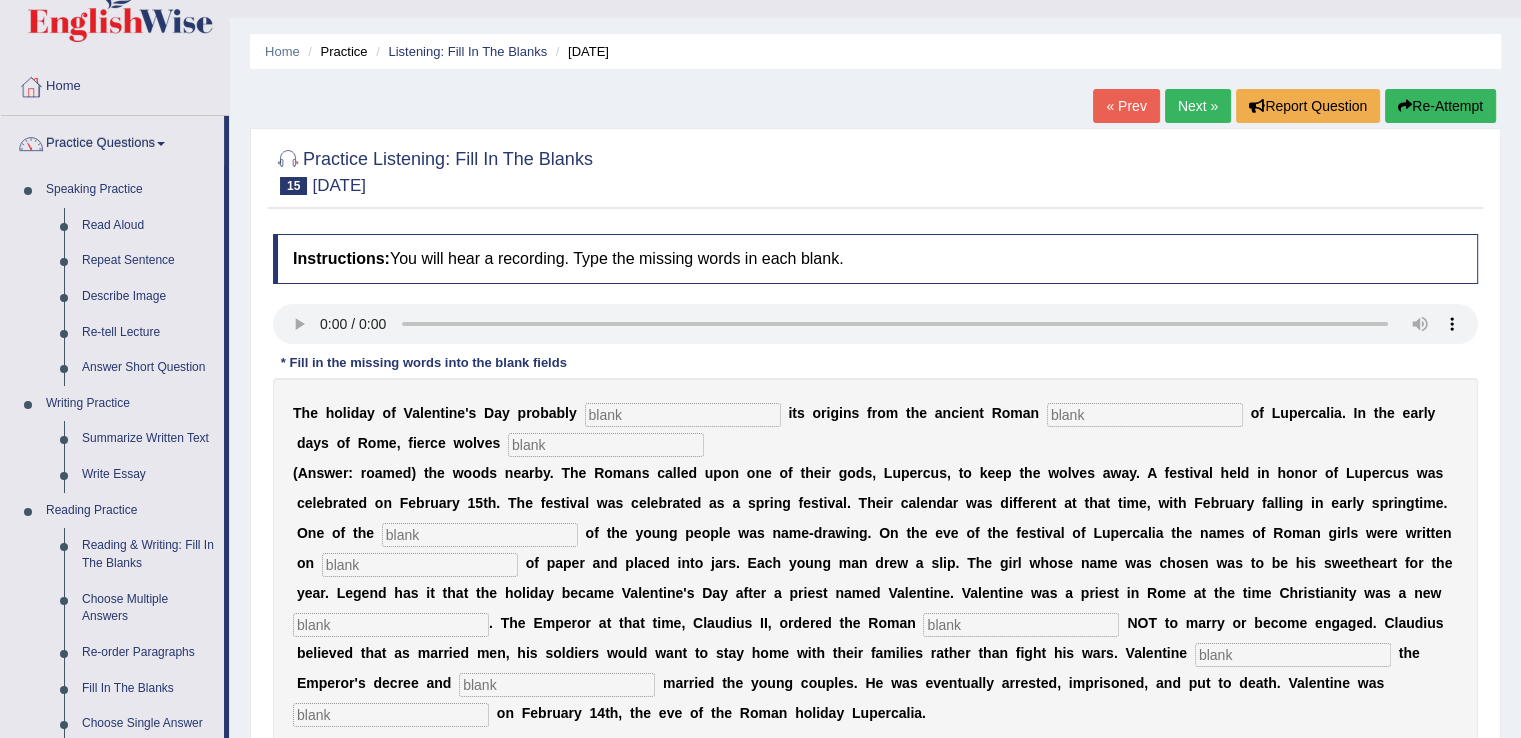 scroll, scrollTop: 646, scrollLeft: 0, axis: vertical 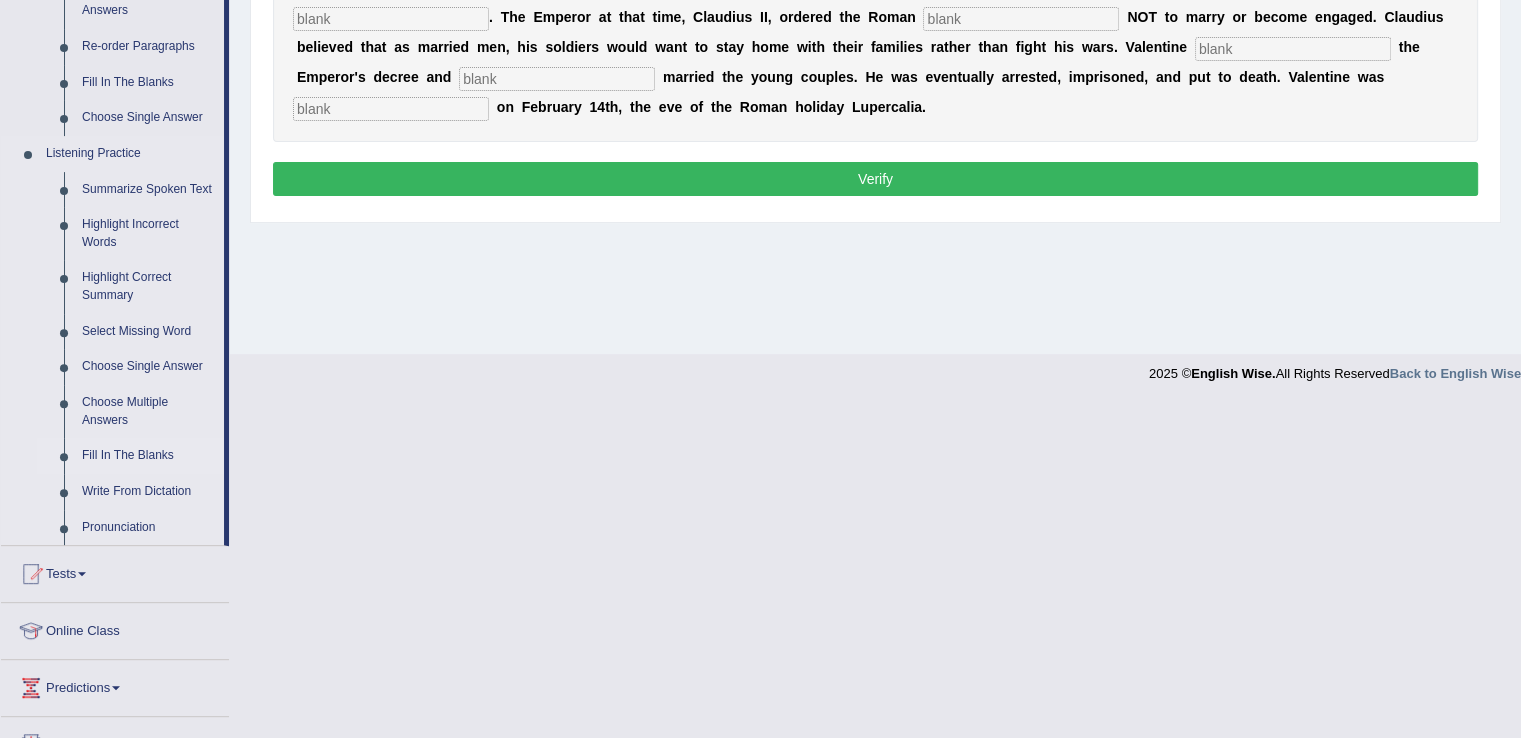 click on "Fill In The Blanks" at bounding box center (148, 456) 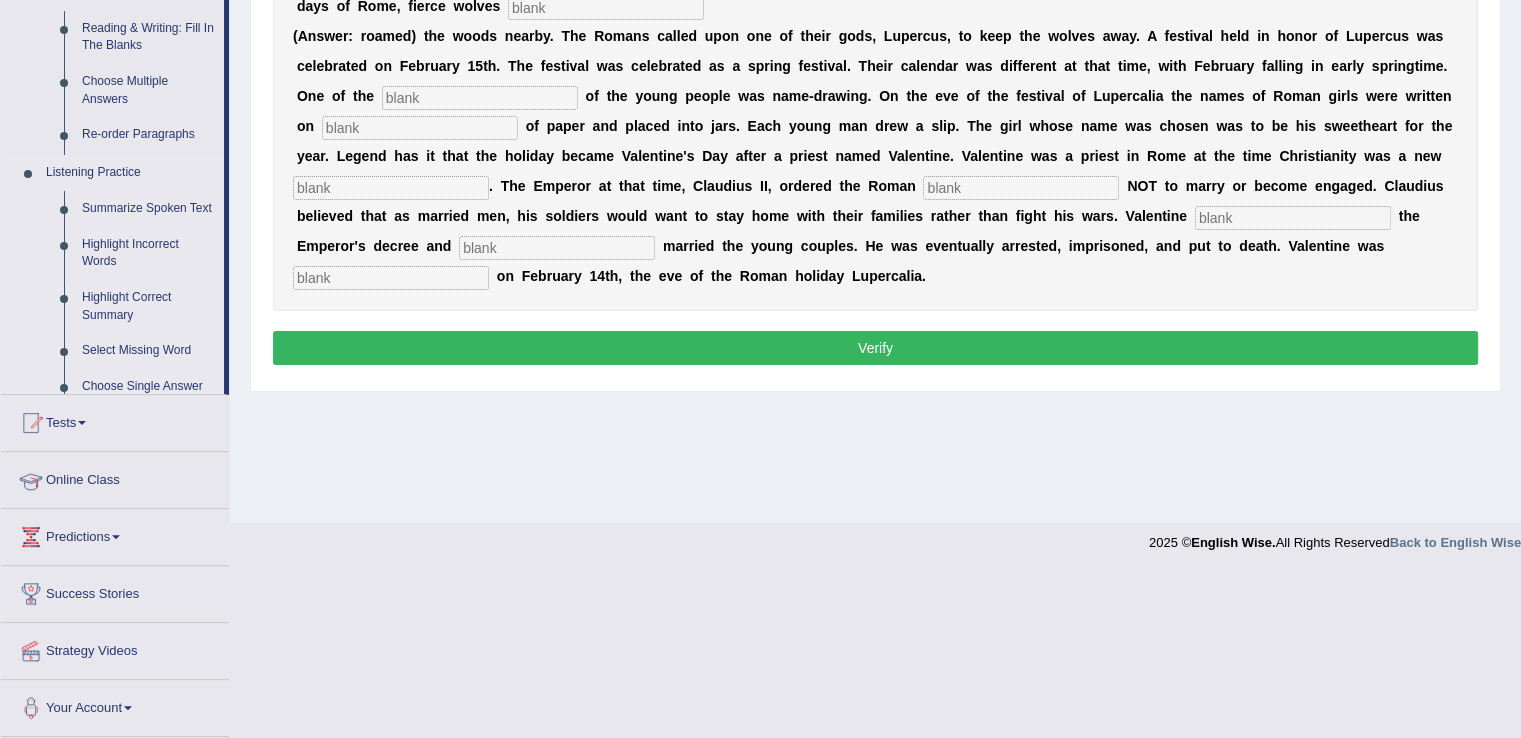 scroll, scrollTop: 312, scrollLeft: 0, axis: vertical 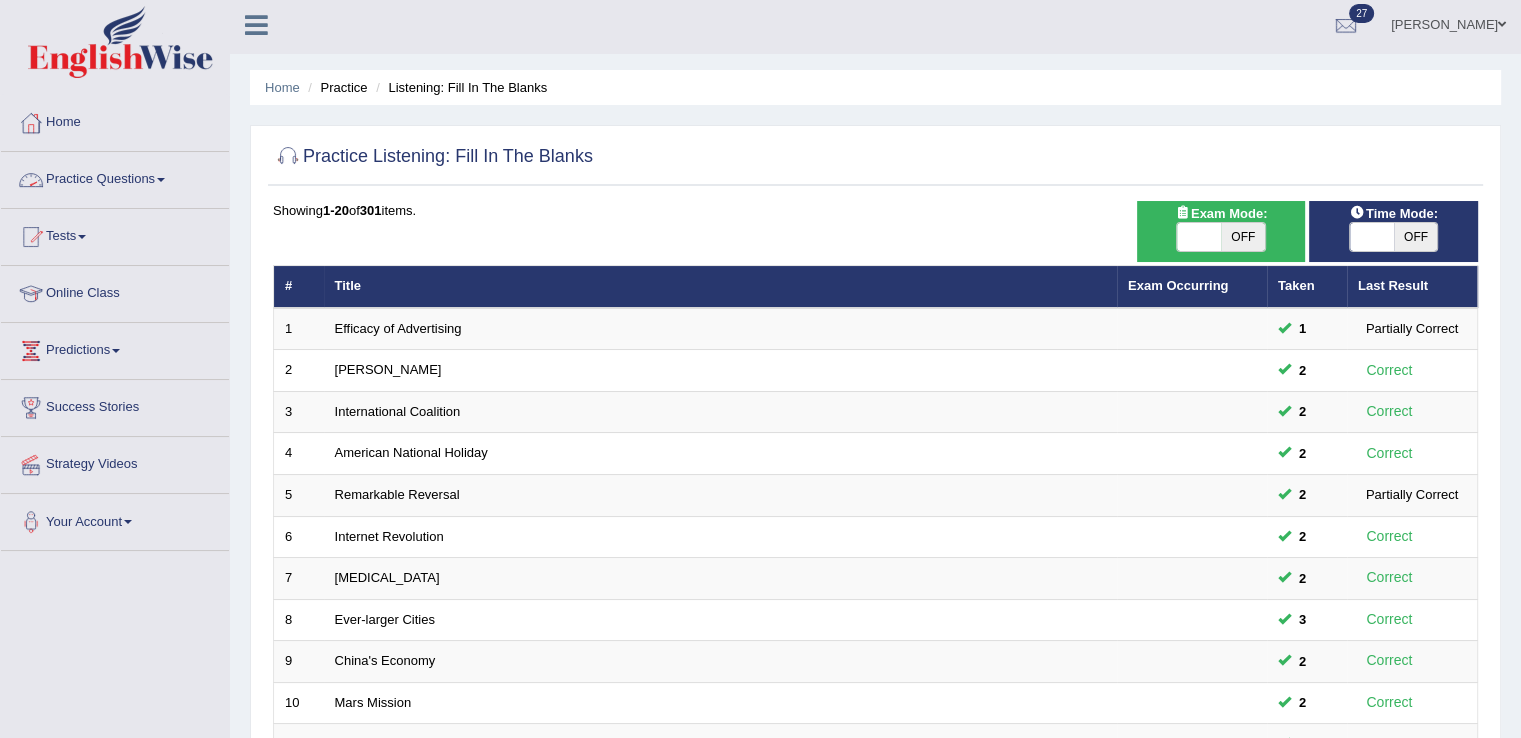click on "Practice Questions" at bounding box center [115, 177] 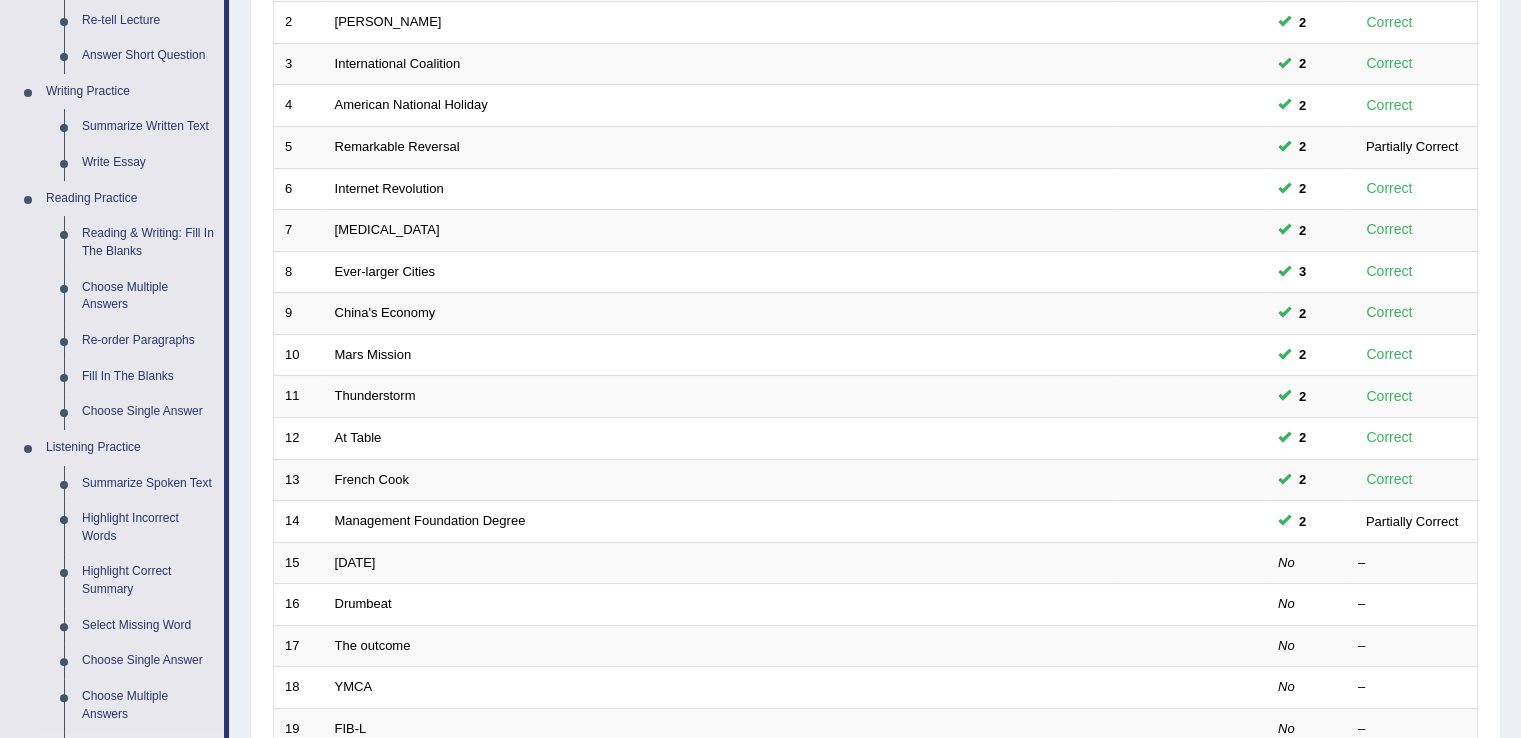 scroll, scrollTop: 630, scrollLeft: 0, axis: vertical 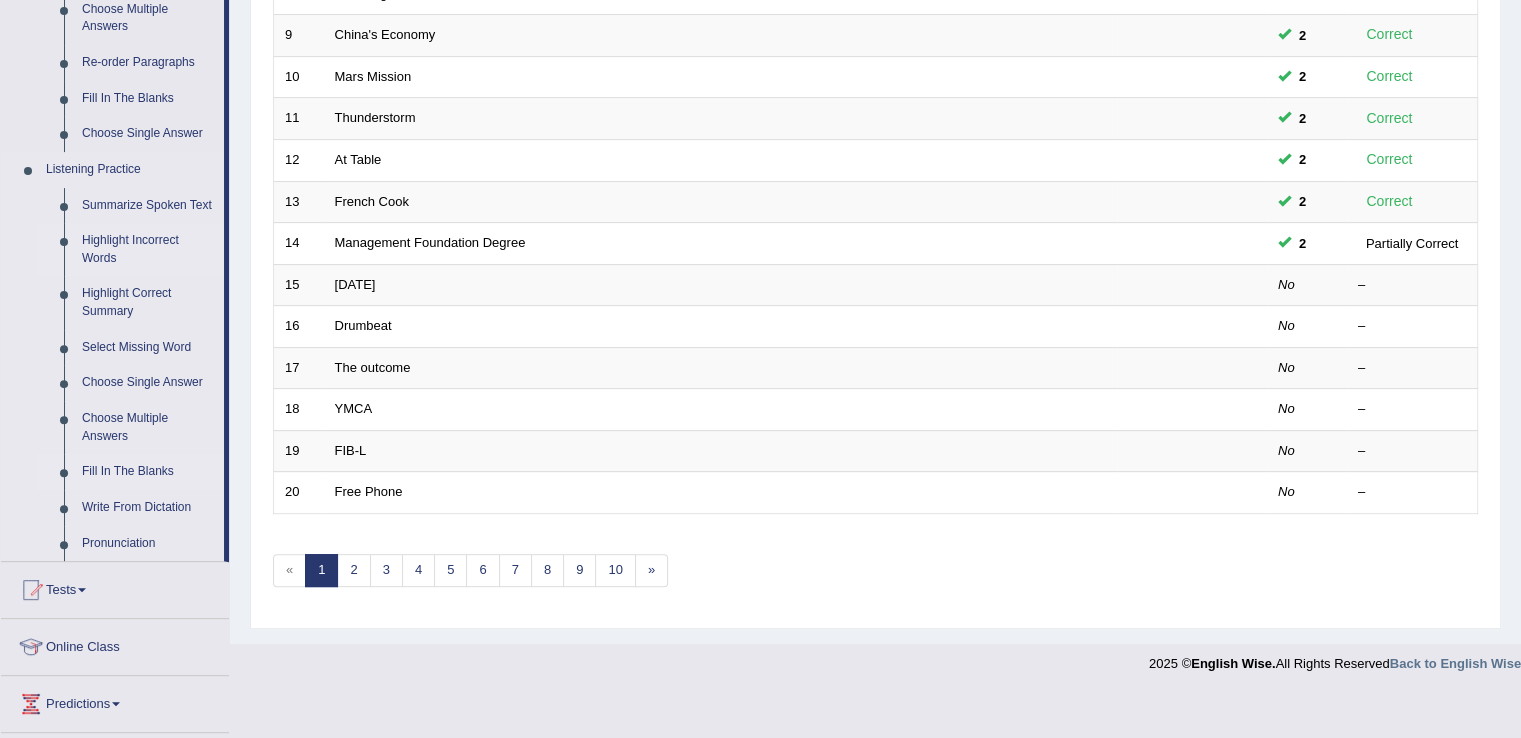 click on "Highlight Incorrect Words" at bounding box center (148, 249) 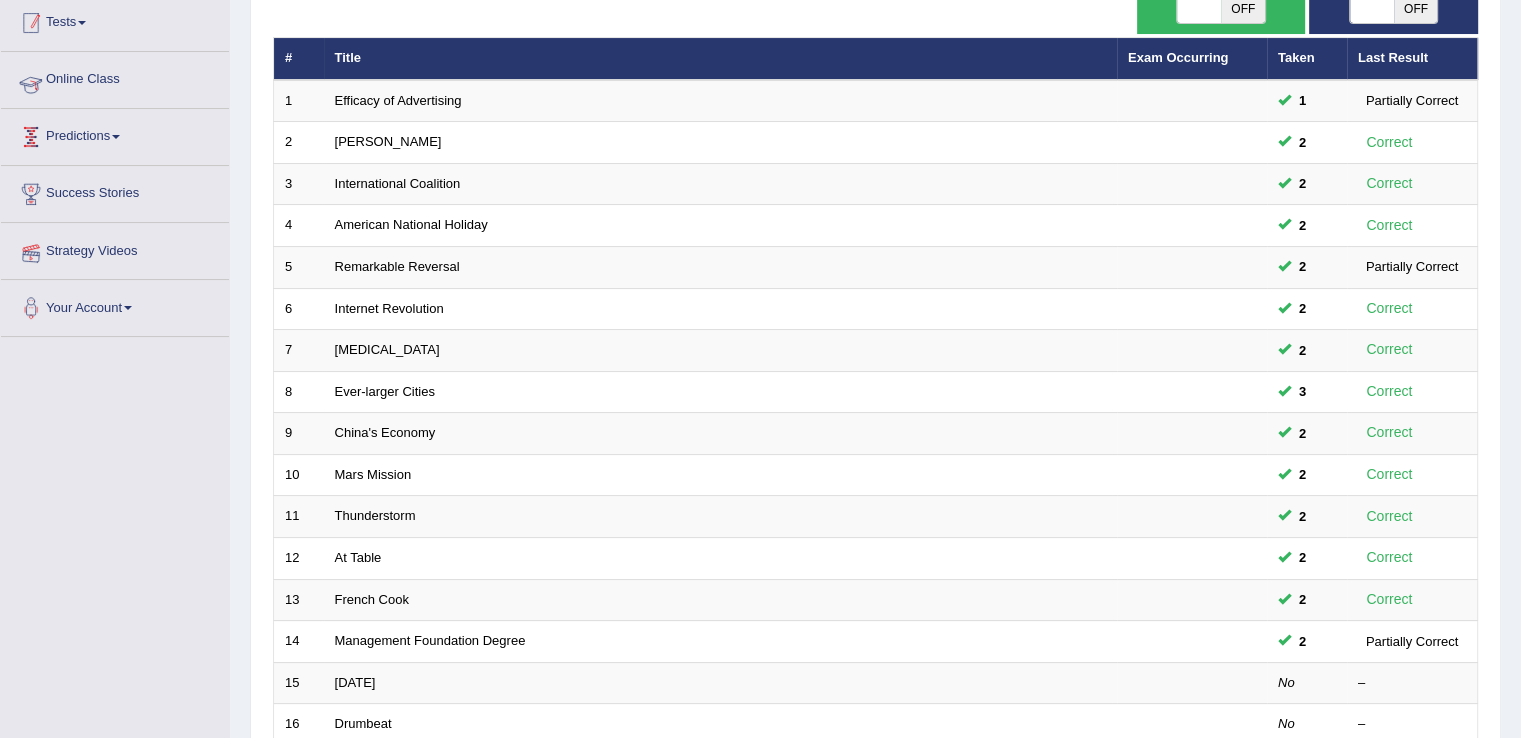 scroll, scrollTop: 352, scrollLeft: 0, axis: vertical 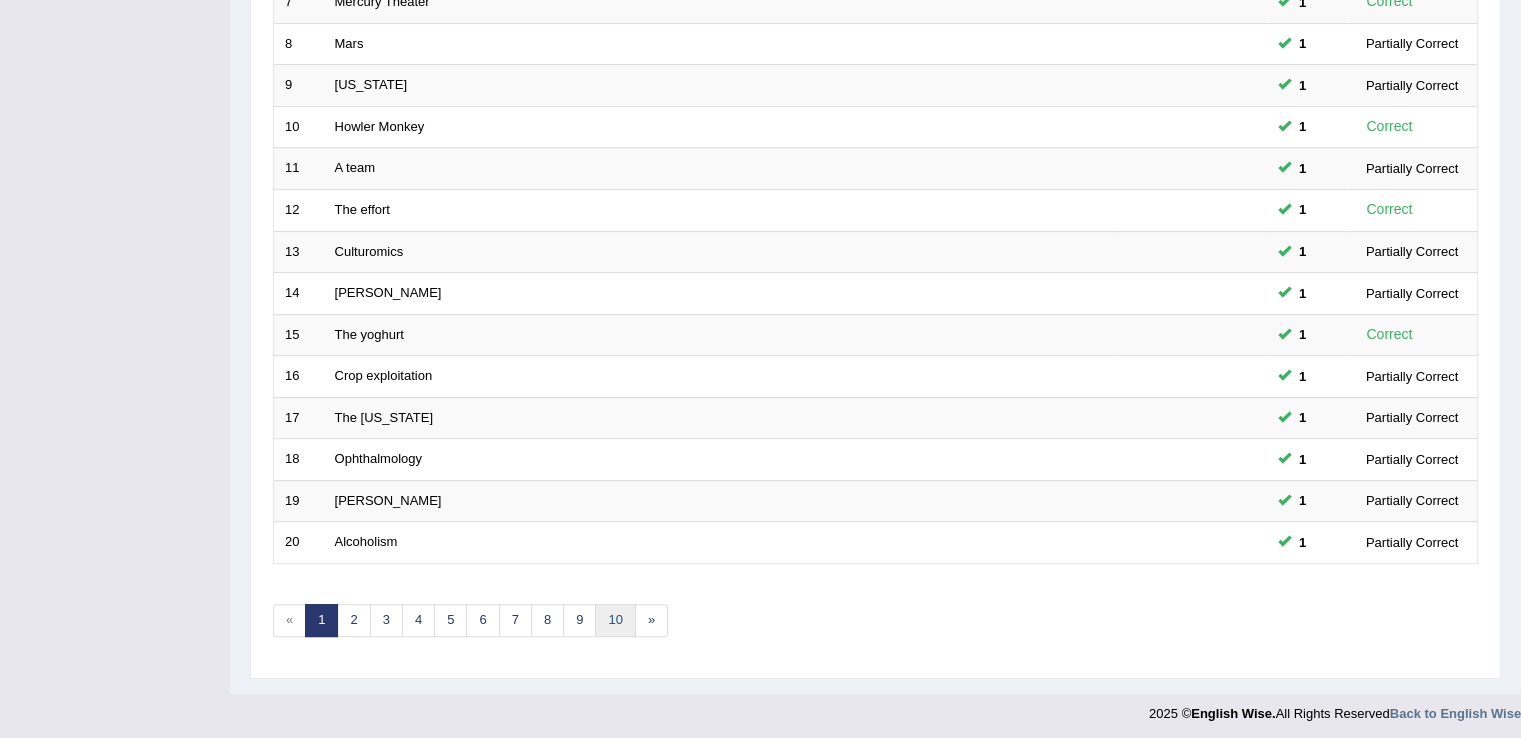 click on "10" at bounding box center [615, 620] 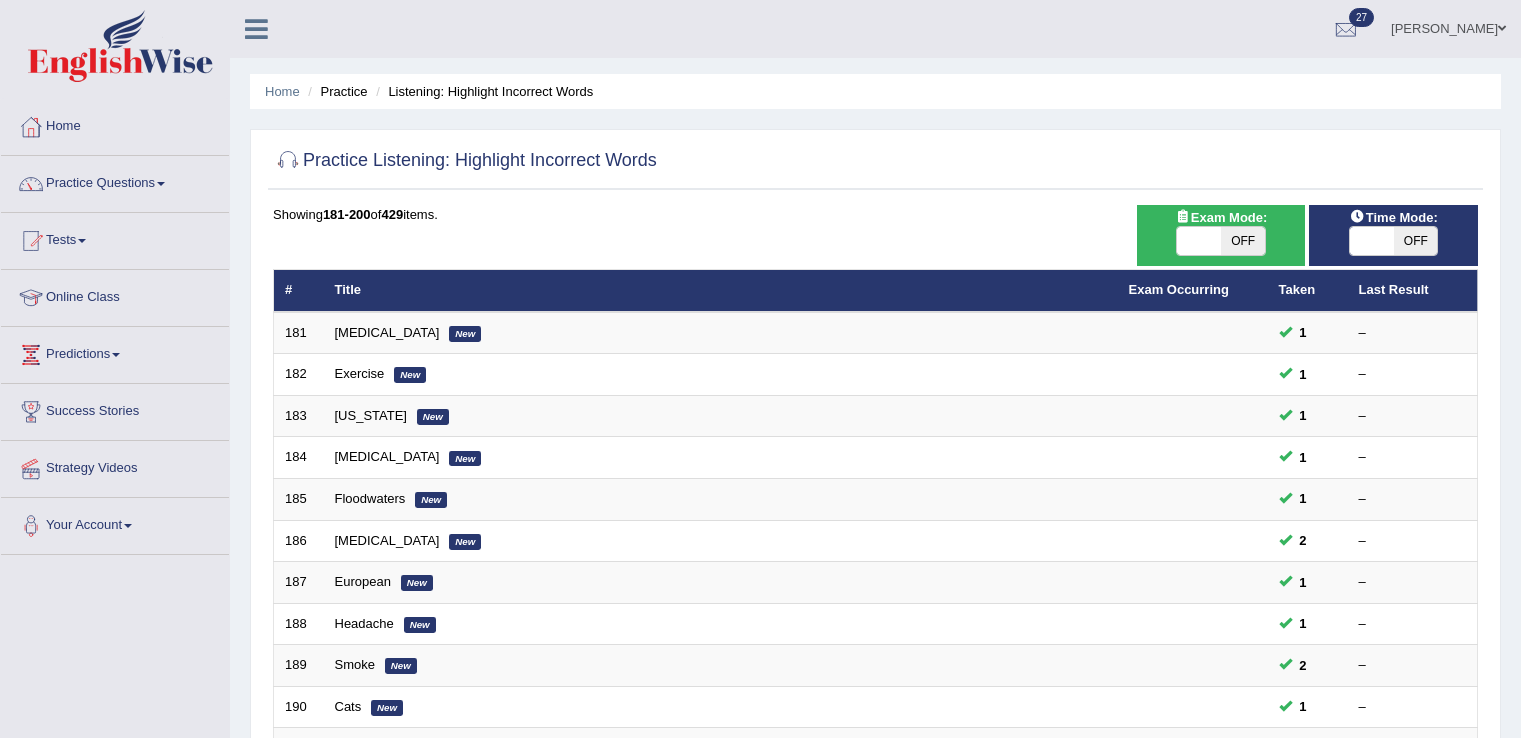 scroll, scrollTop: 0, scrollLeft: 0, axis: both 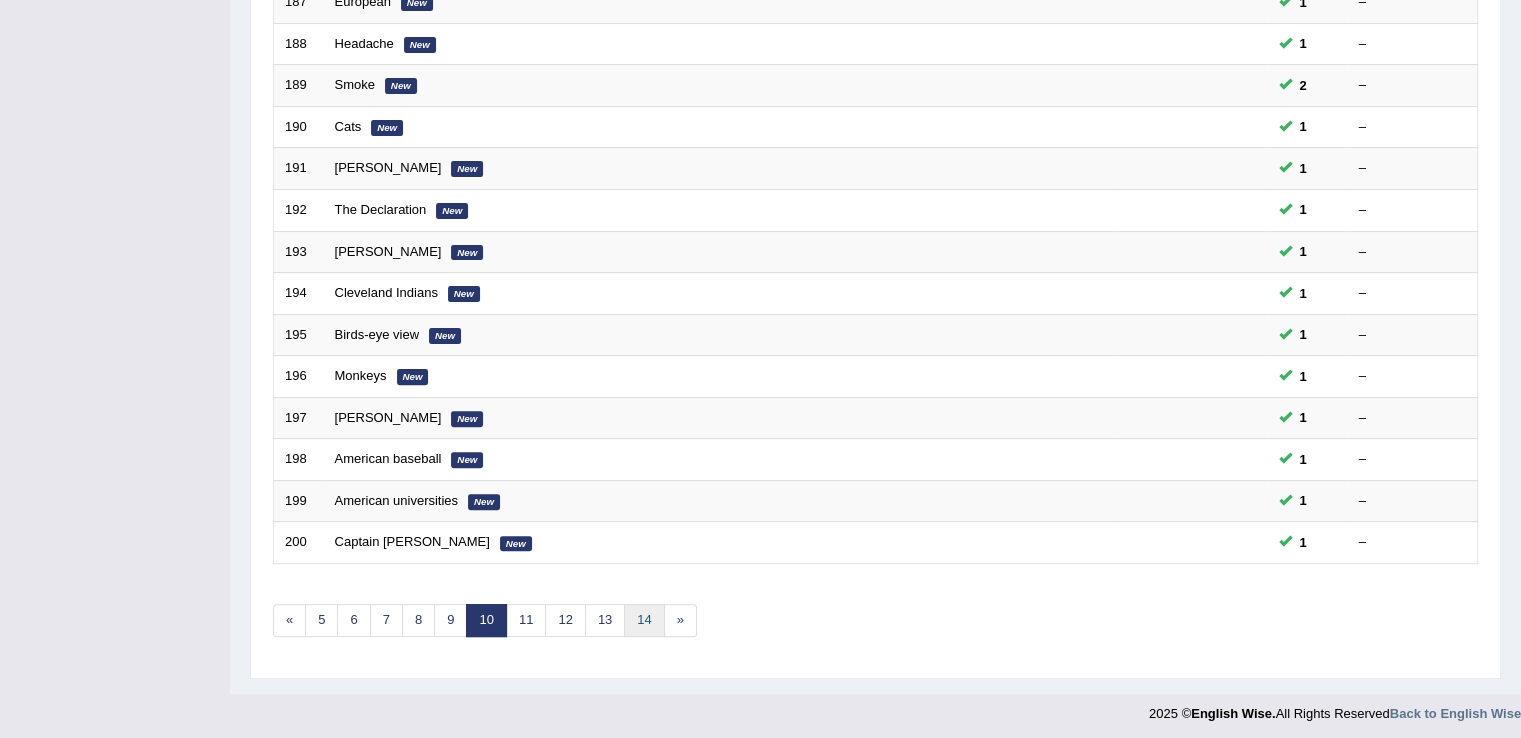 click on "14" at bounding box center [644, 620] 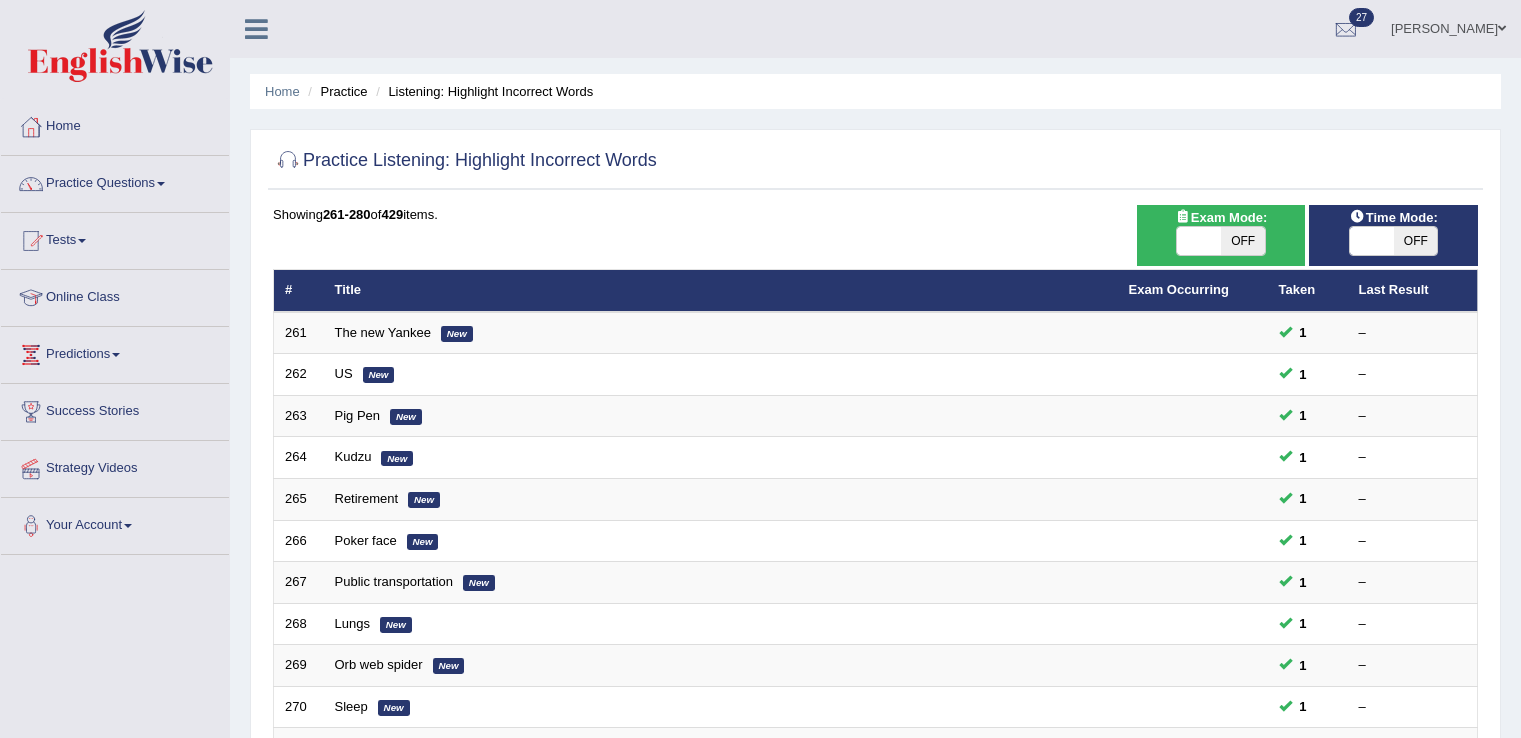 scroll, scrollTop: 0, scrollLeft: 0, axis: both 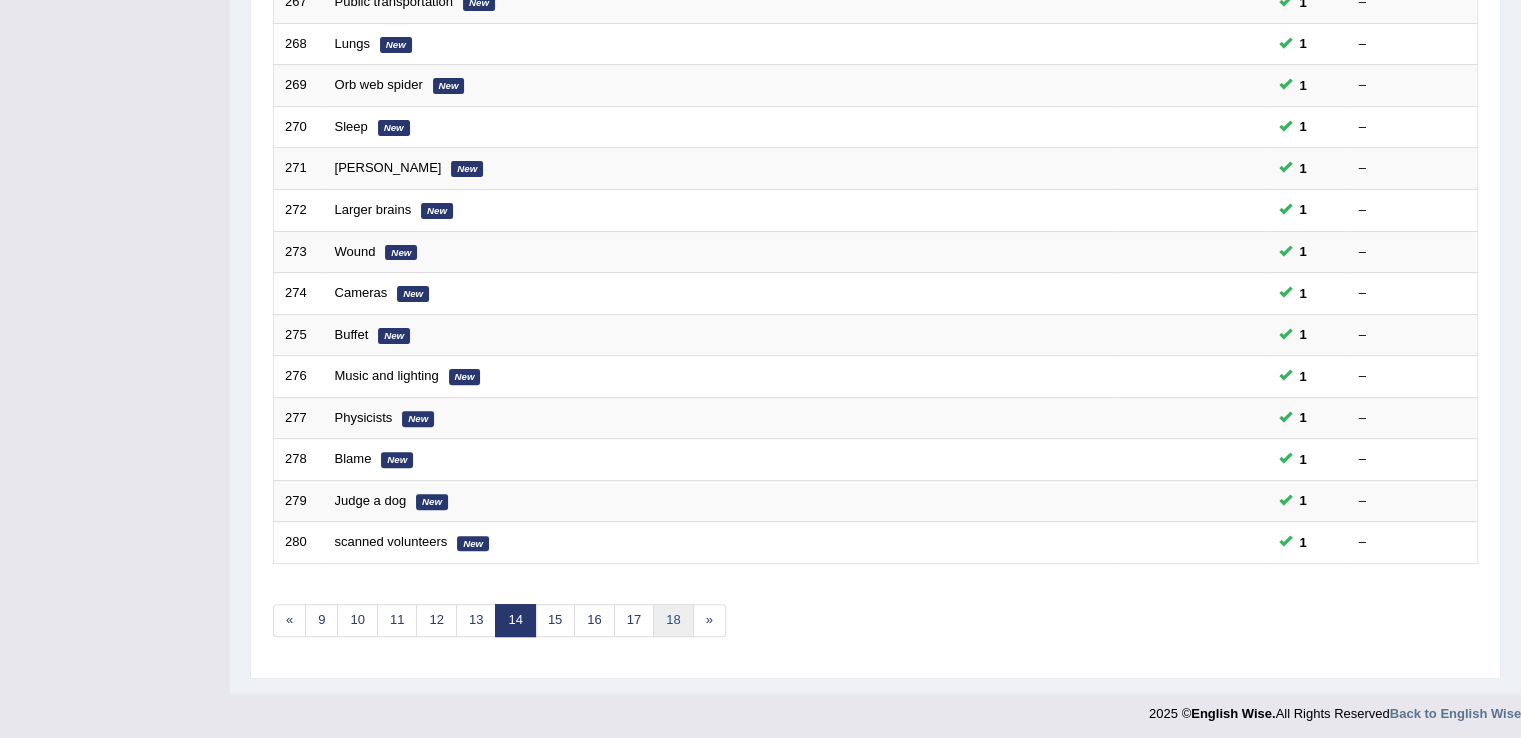 click on "18" at bounding box center [673, 620] 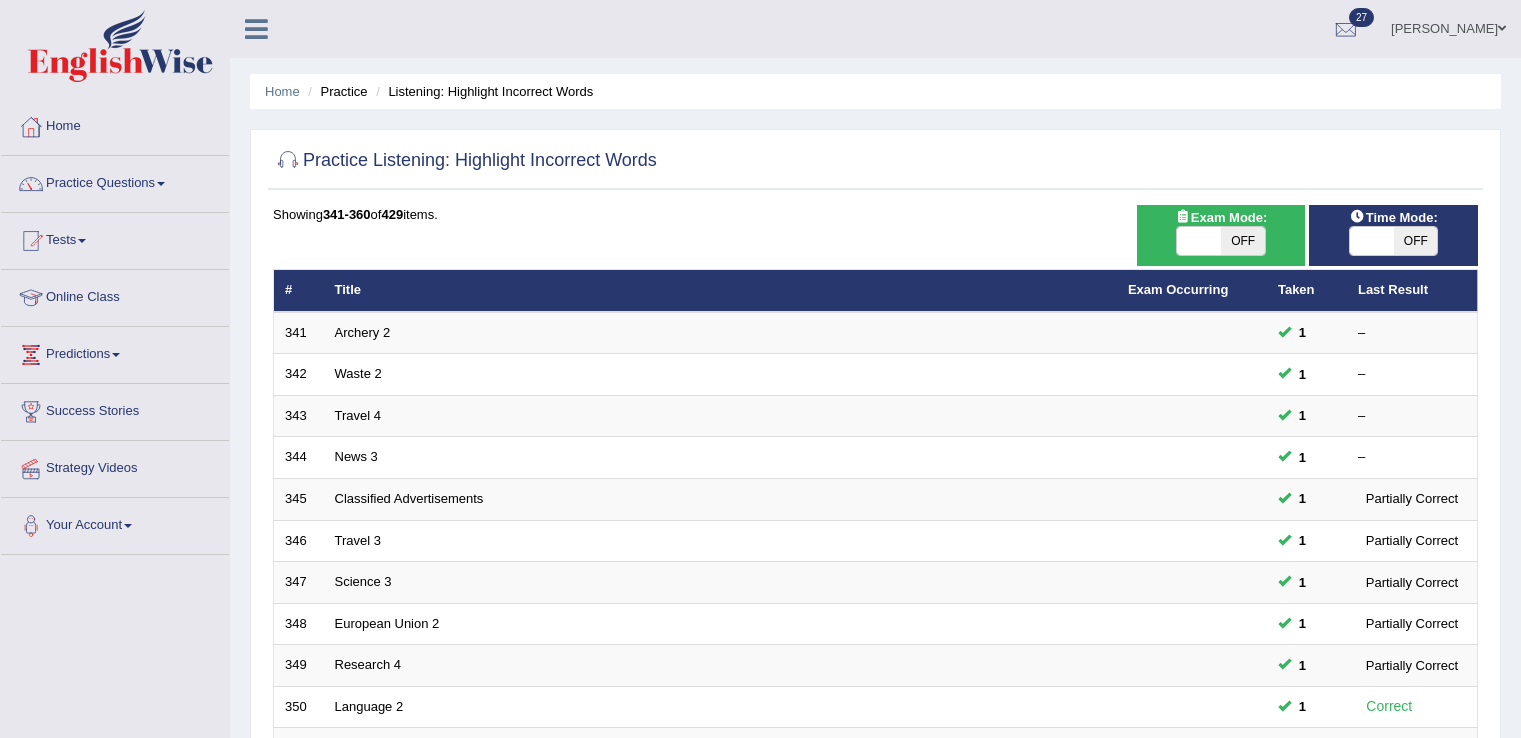 scroll, scrollTop: 0, scrollLeft: 0, axis: both 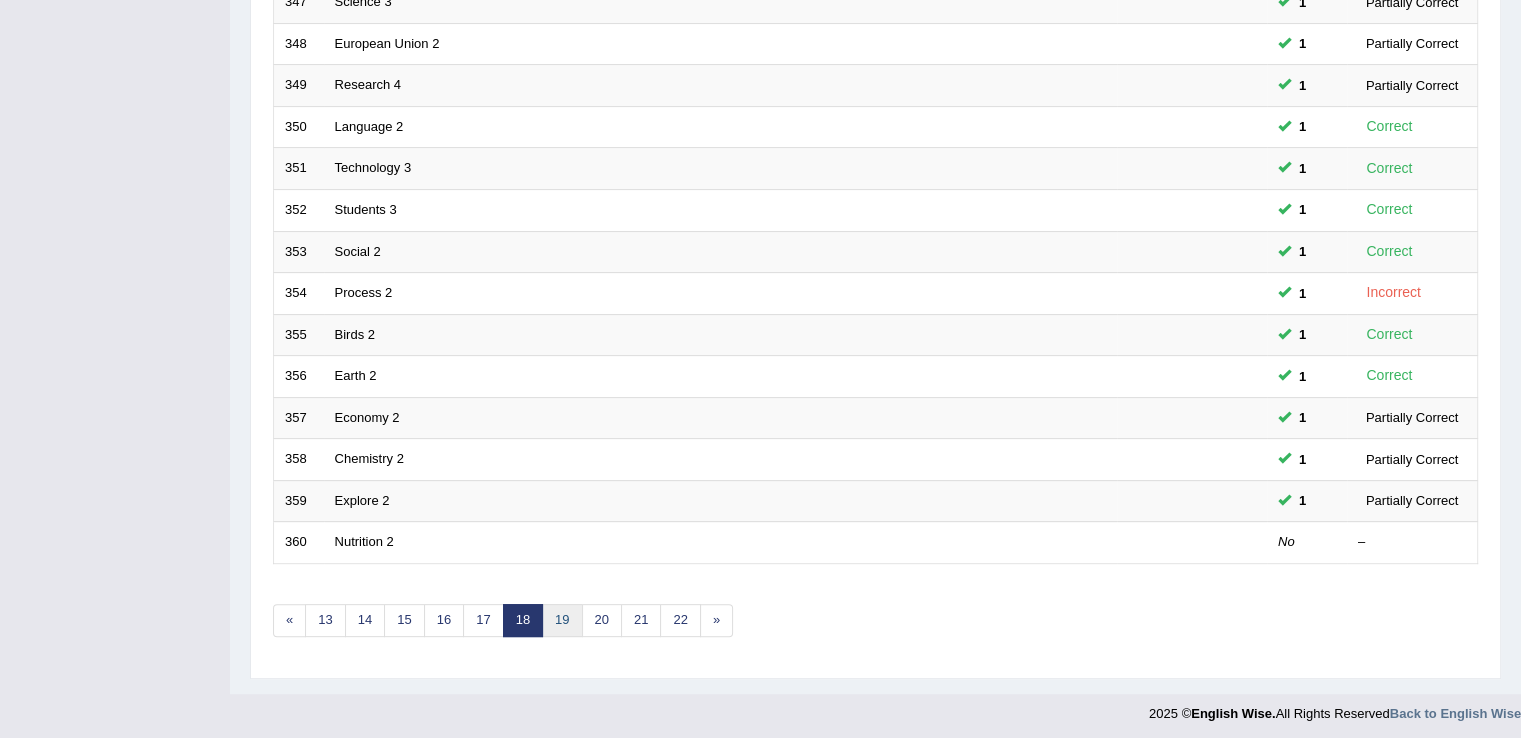click on "19" at bounding box center [562, 620] 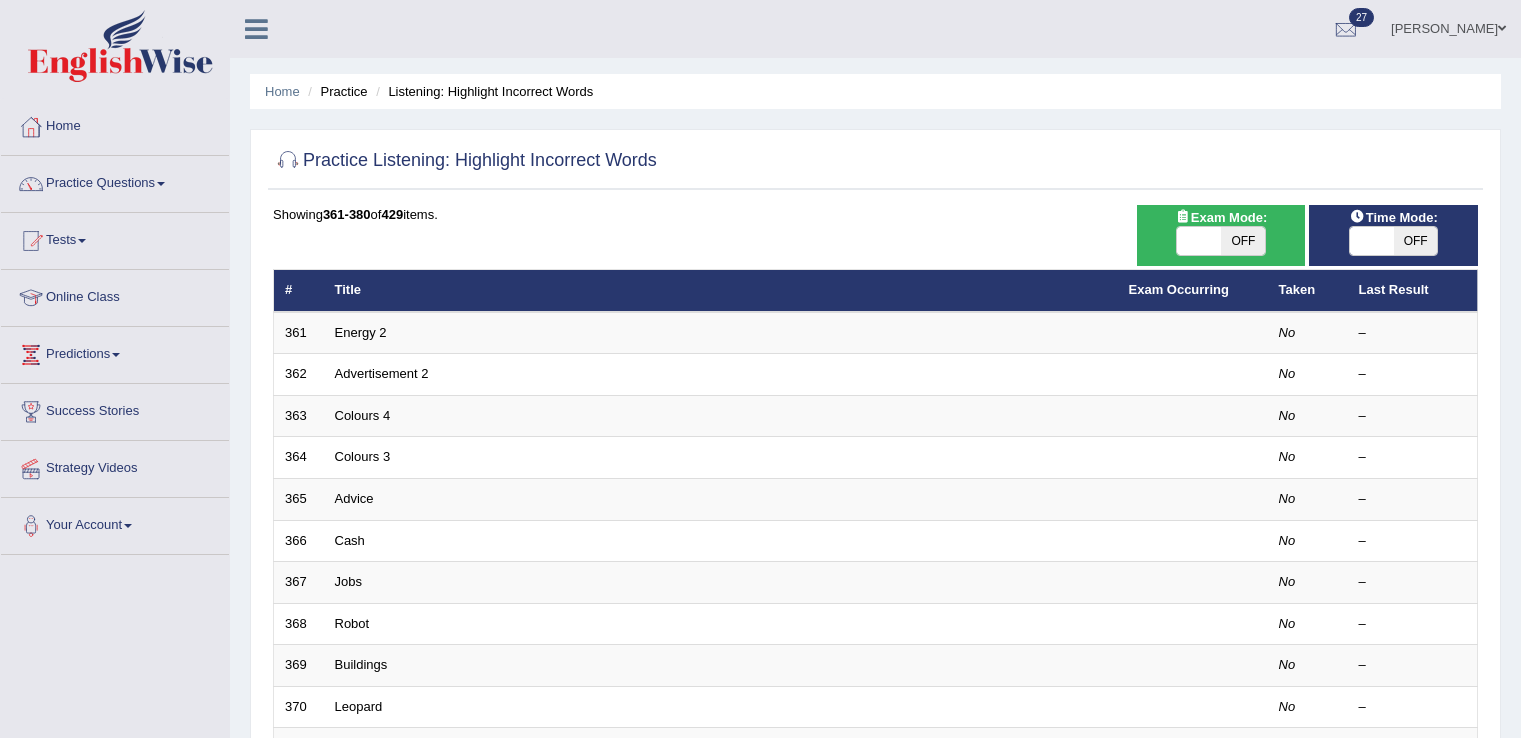 scroll, scrollTop: 0, scrollLeft: 0, axis: both 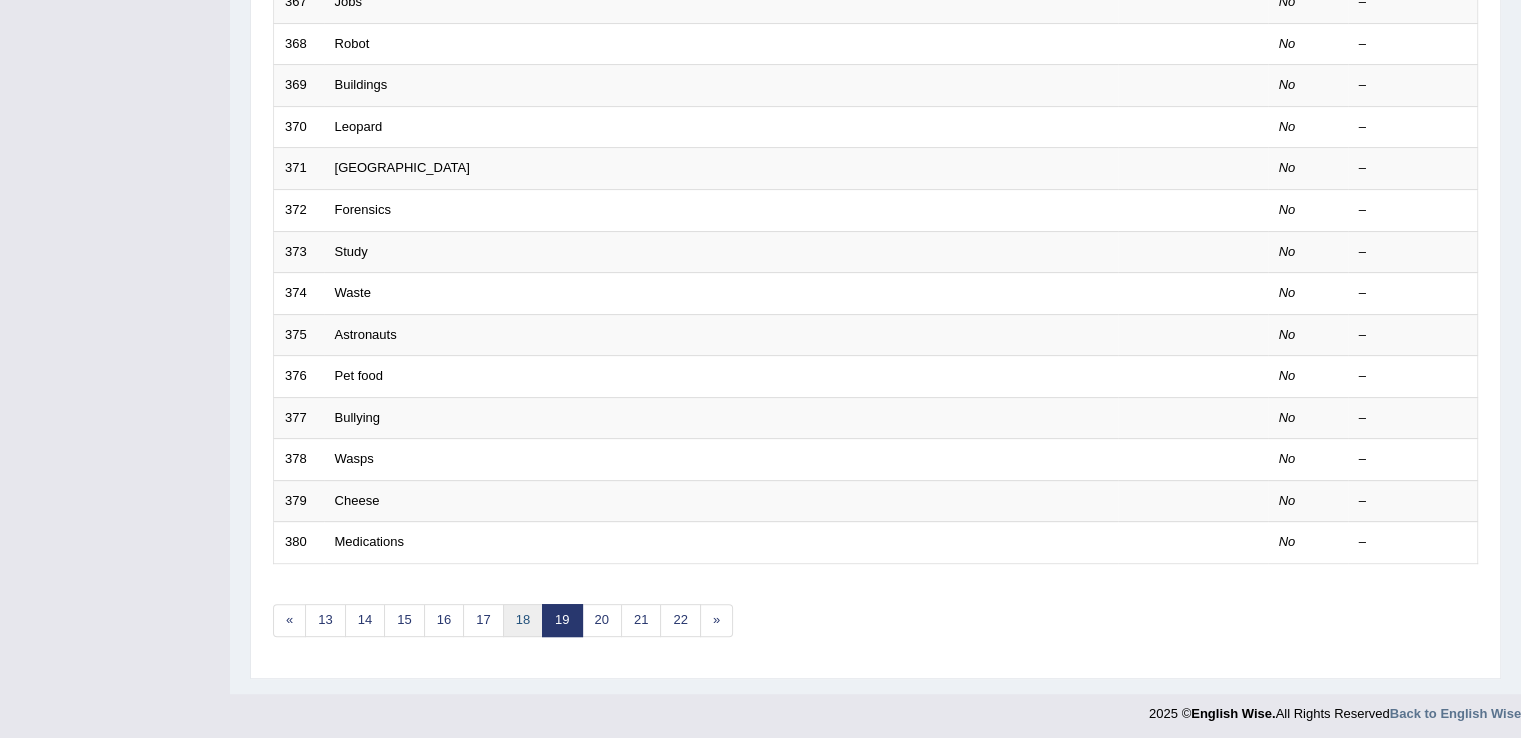 click on "18" at bounding box center (523, 620) 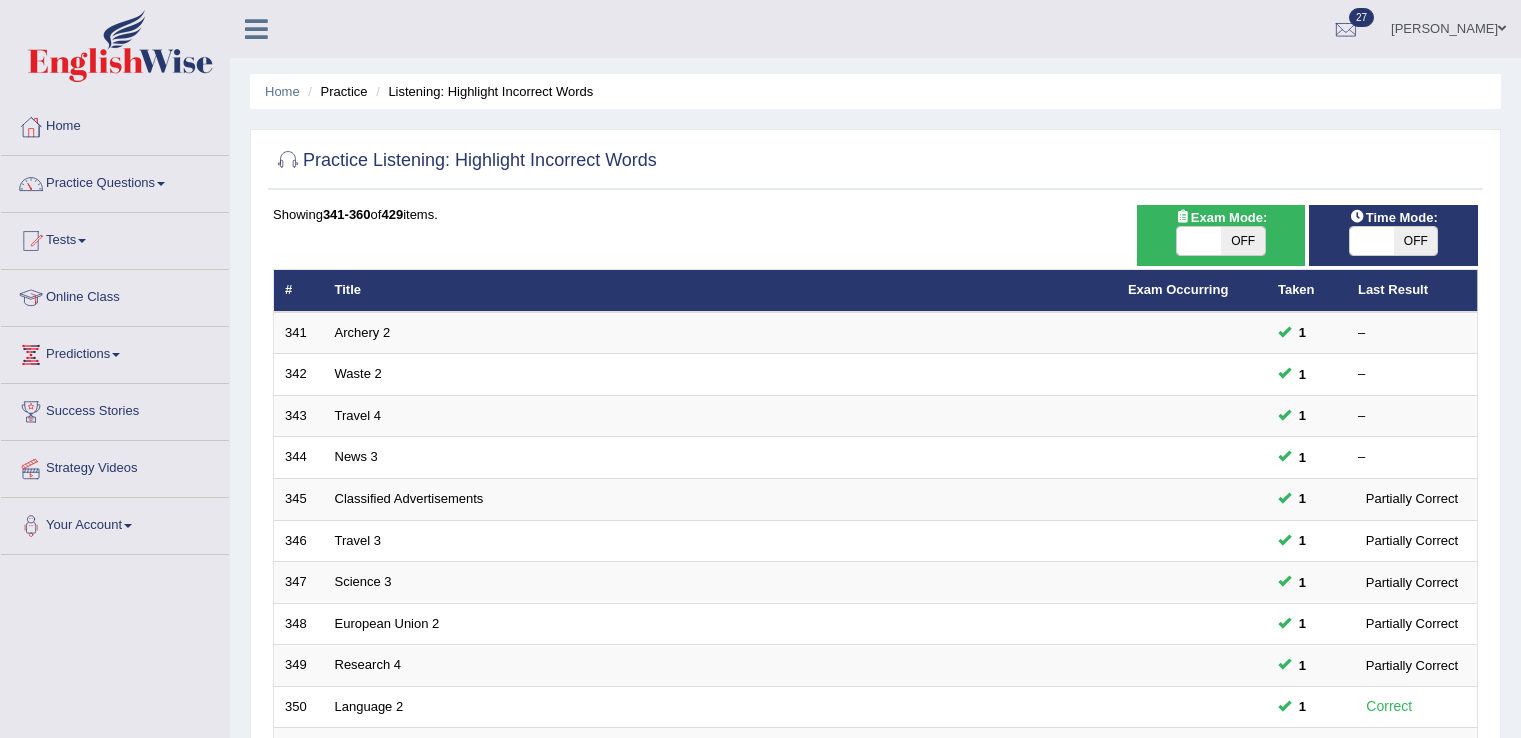 scroll, scrollTop: 0, scrollLeft: 0, axis: both 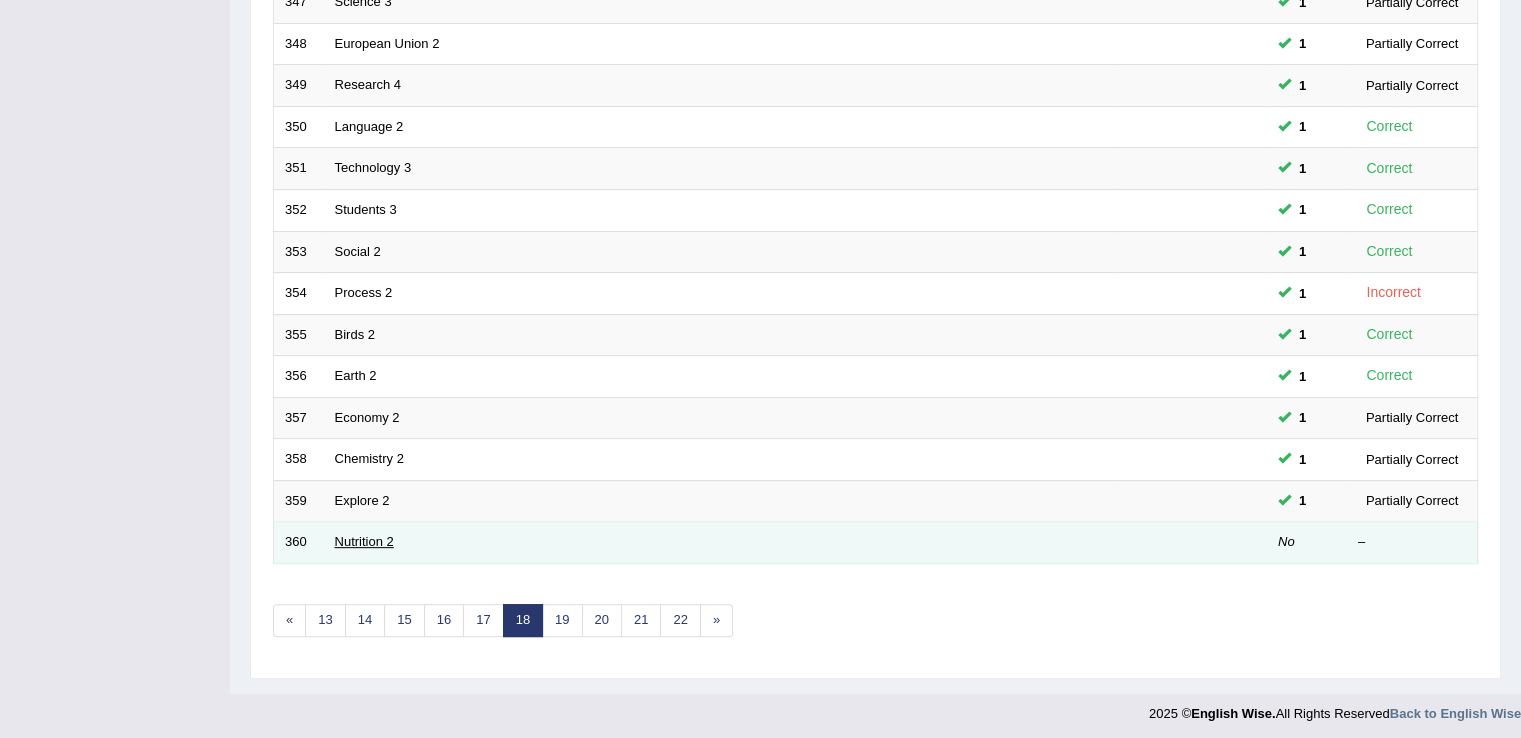 click on "Nutrition 2" at bounding box center (364, 541) 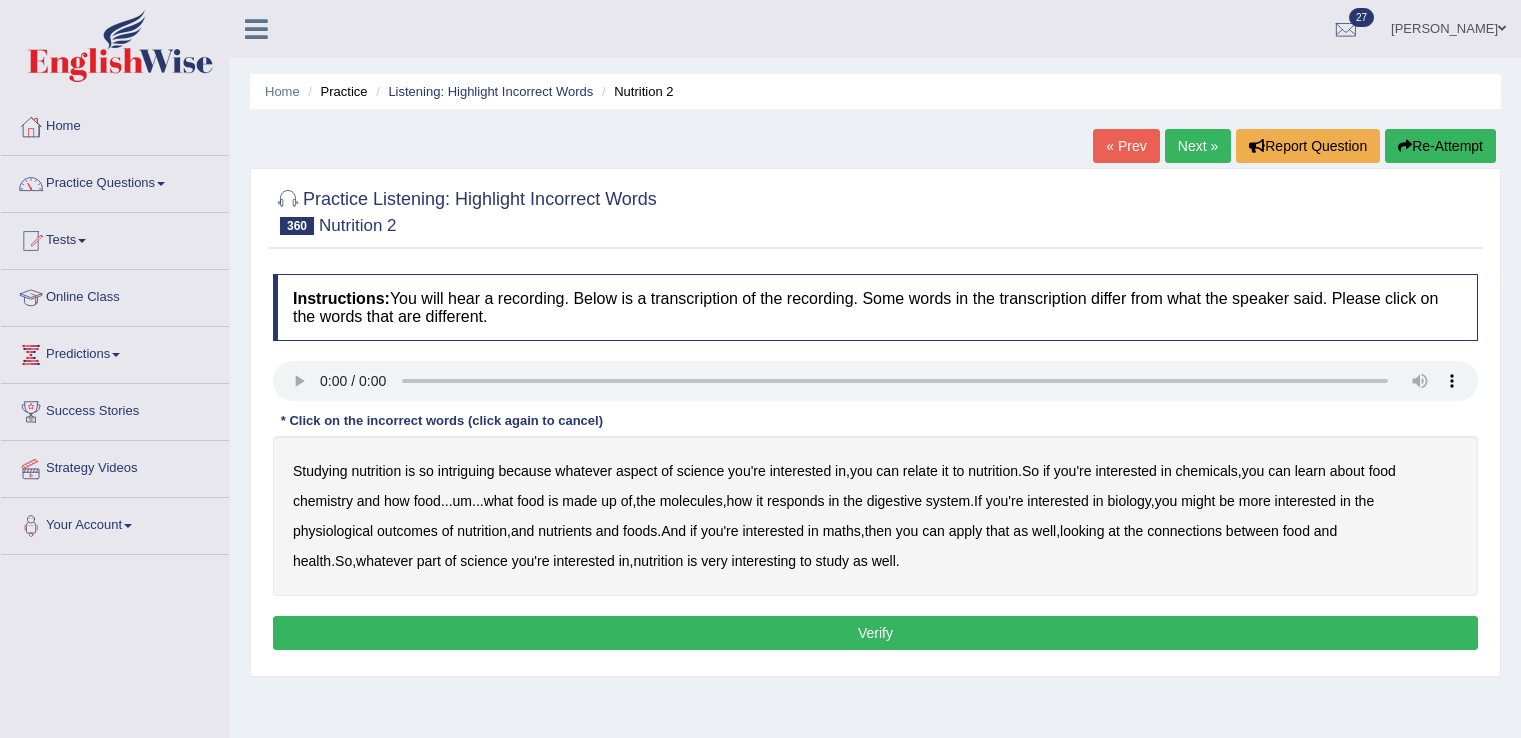 scroll, scrollTop: 0, scrollLeft: 0, axis: both 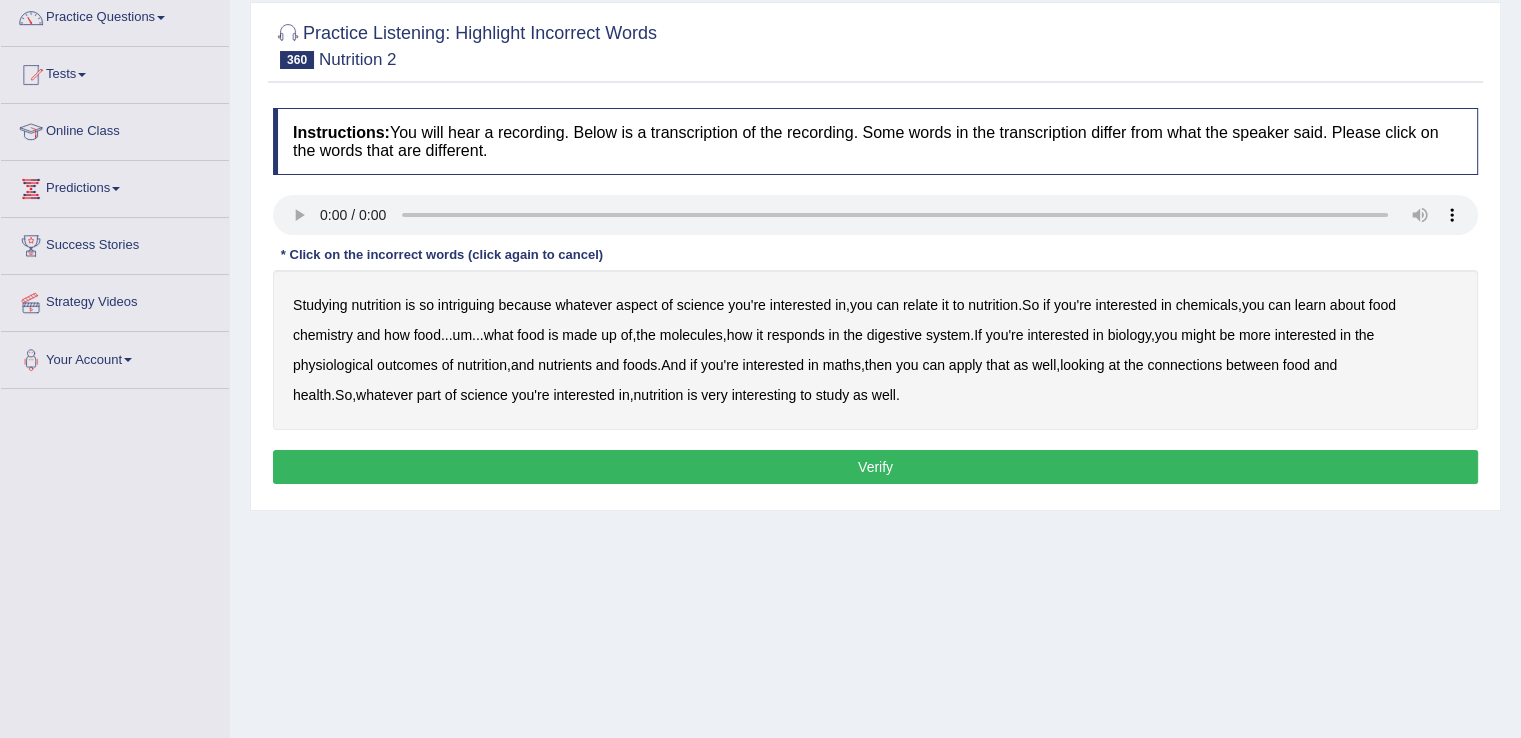 drag, startPoint x: 1530, startPoint y: 145, endPoint x: 1530, endPoint y: 257, distance: 112 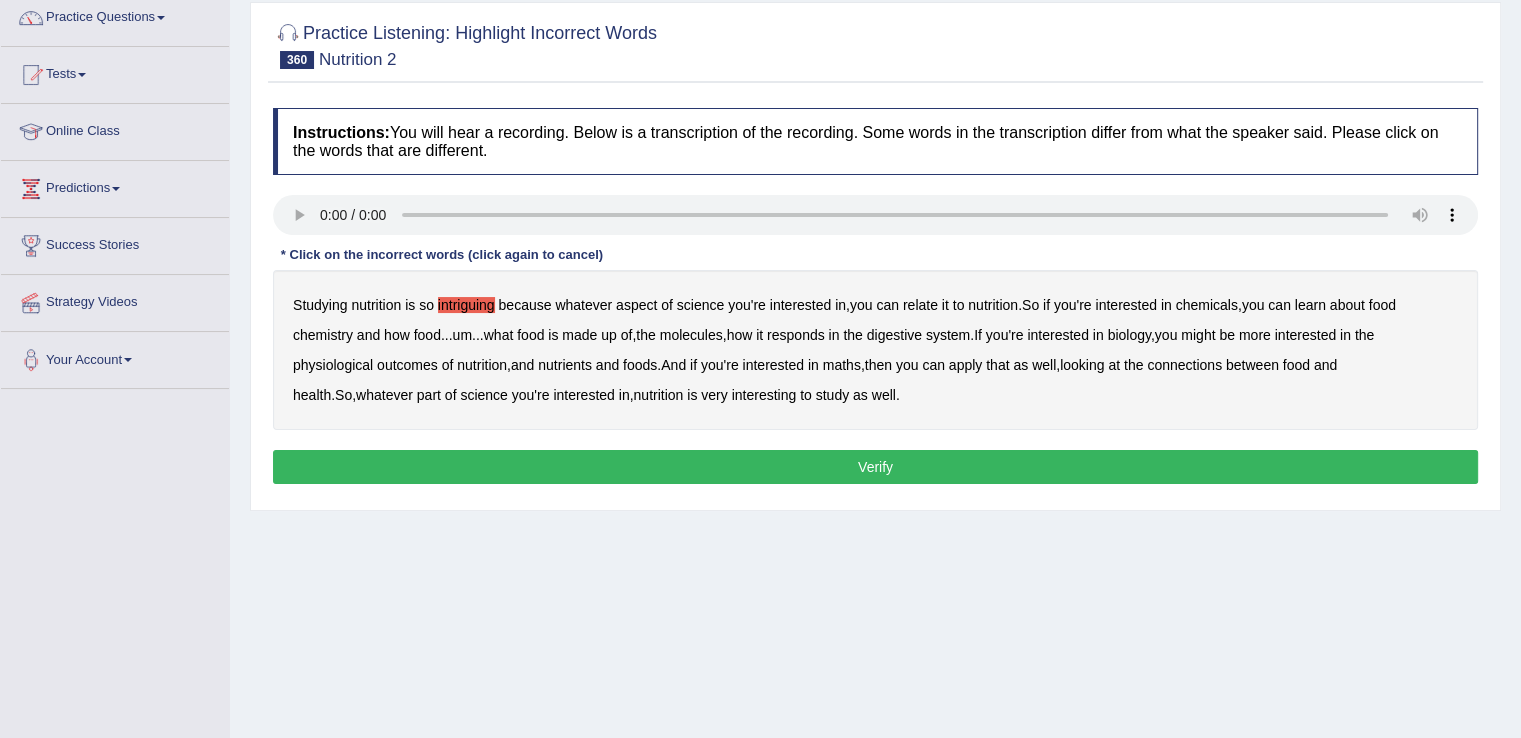 click on "chemicals" at bounding box center [1207, 305] 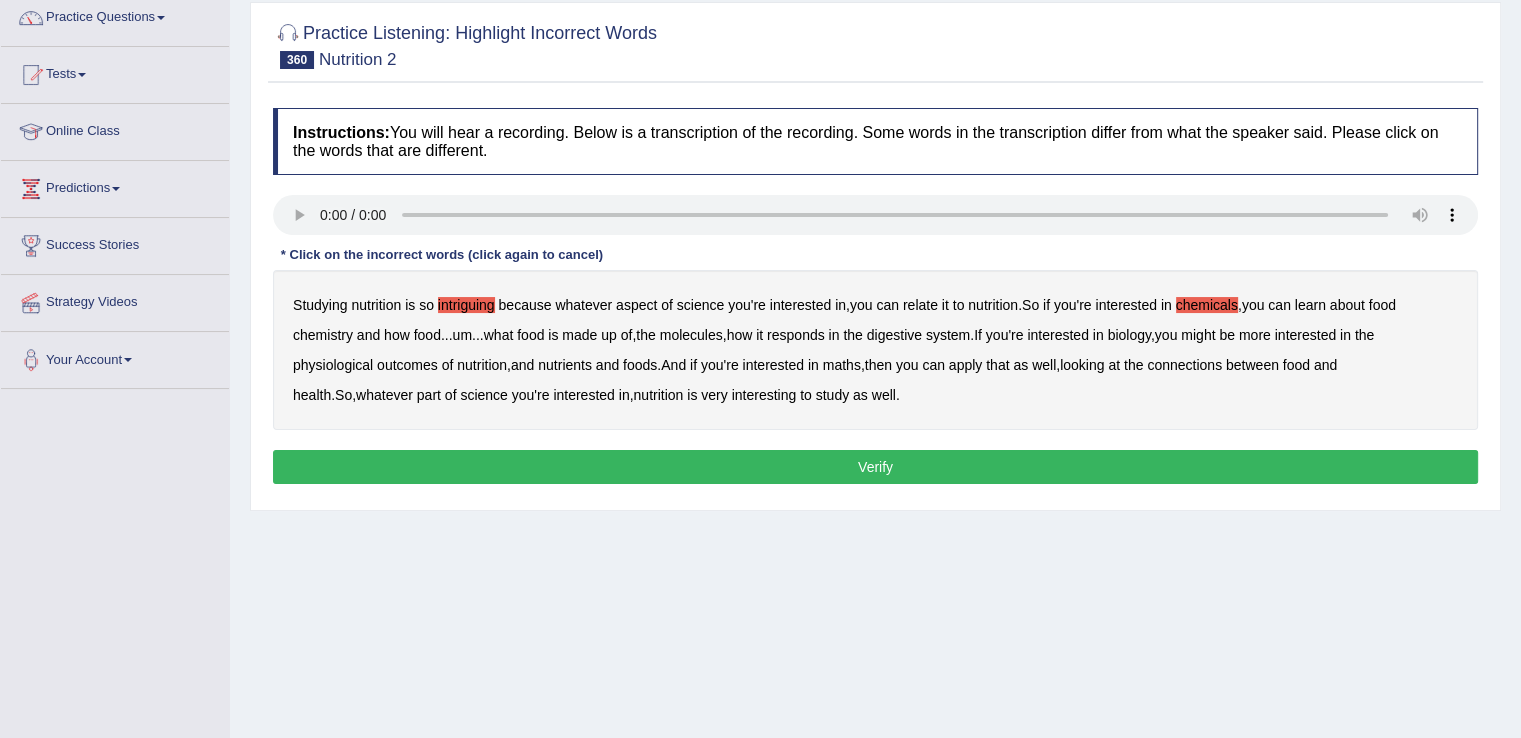click on "responds" at bounding box center (796, 335) 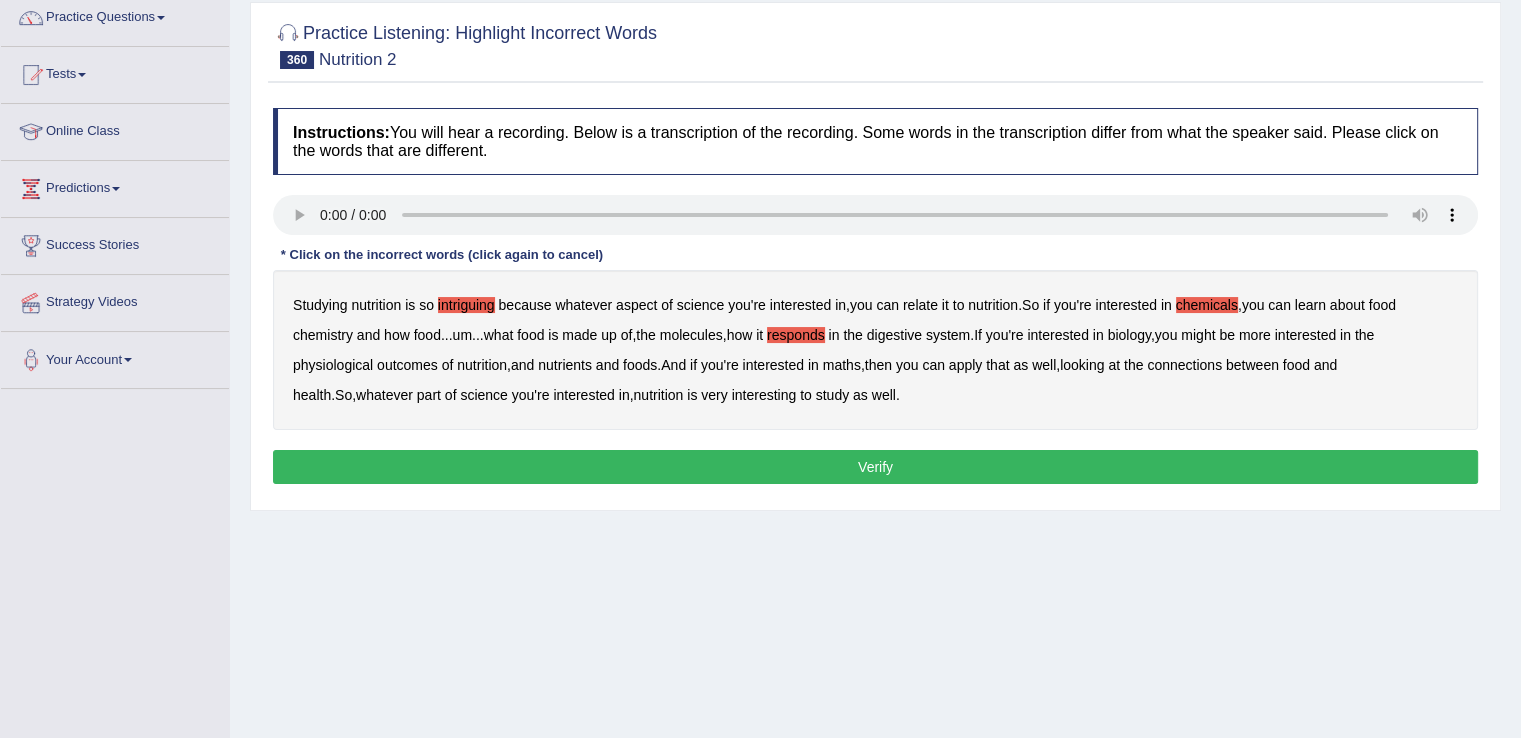 click on "outcomes" at bounding box center (407, 365) 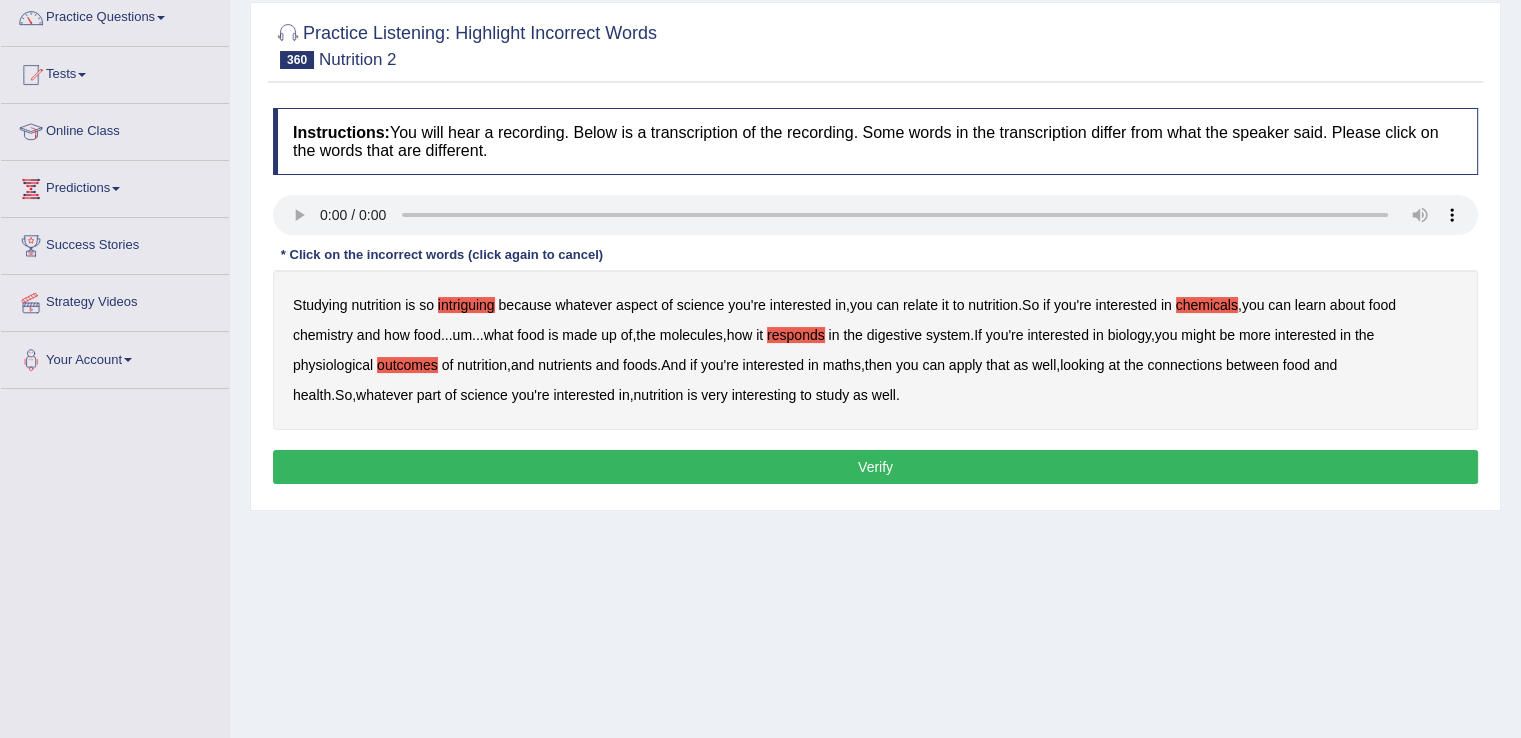 click on "connections" at bounding box center [1184, 365] 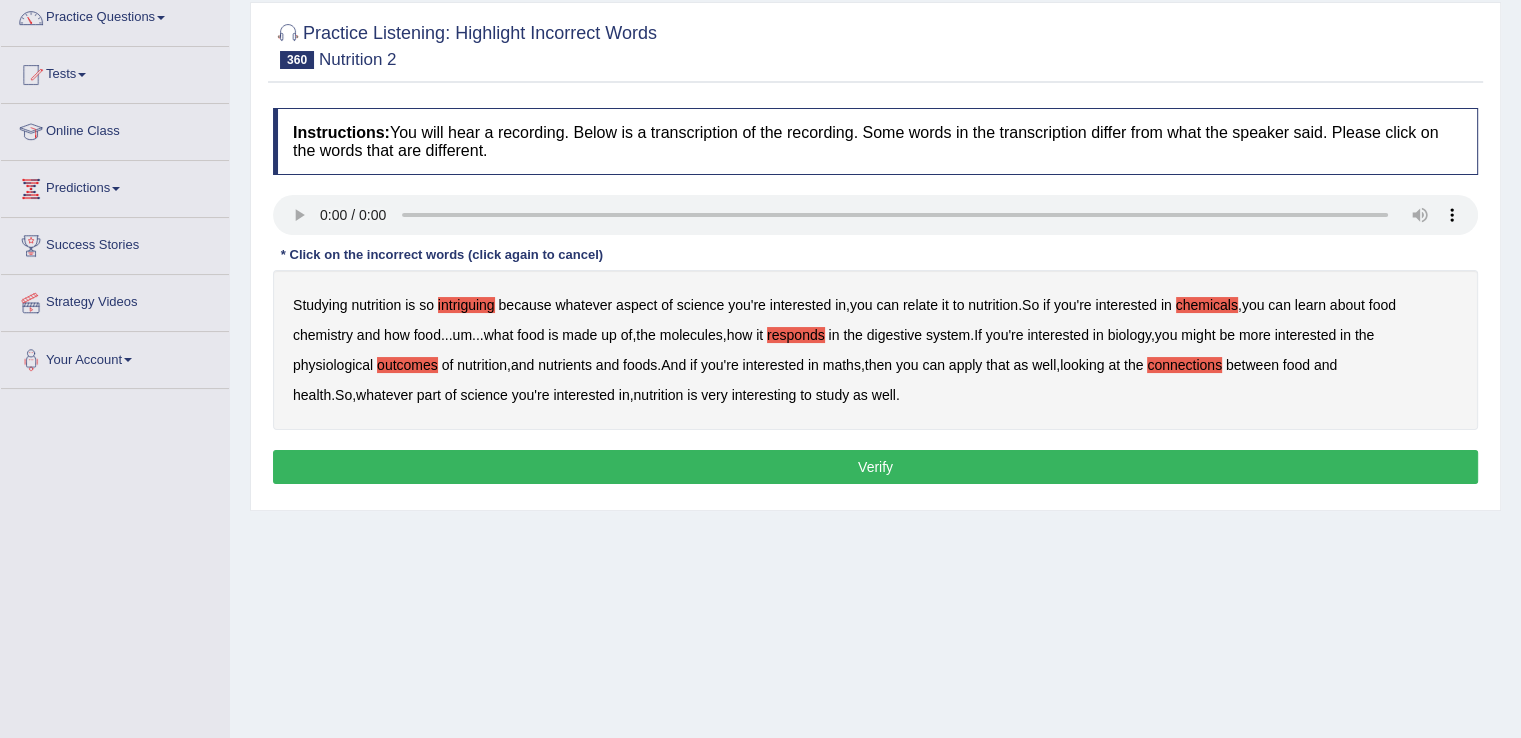 click on "part" at bounding box center [429, 395] 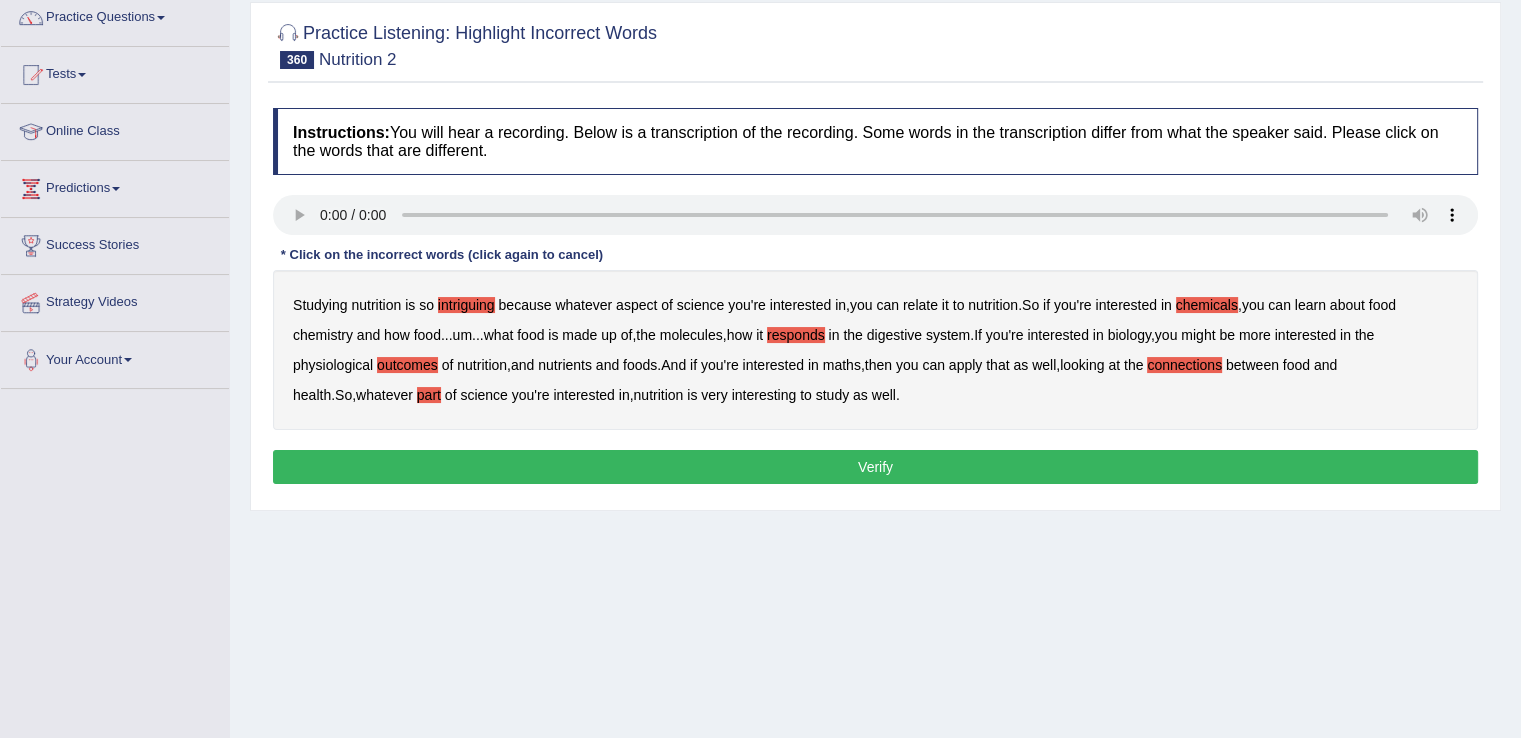 click on "Verify" at bounding box center [875, 467] 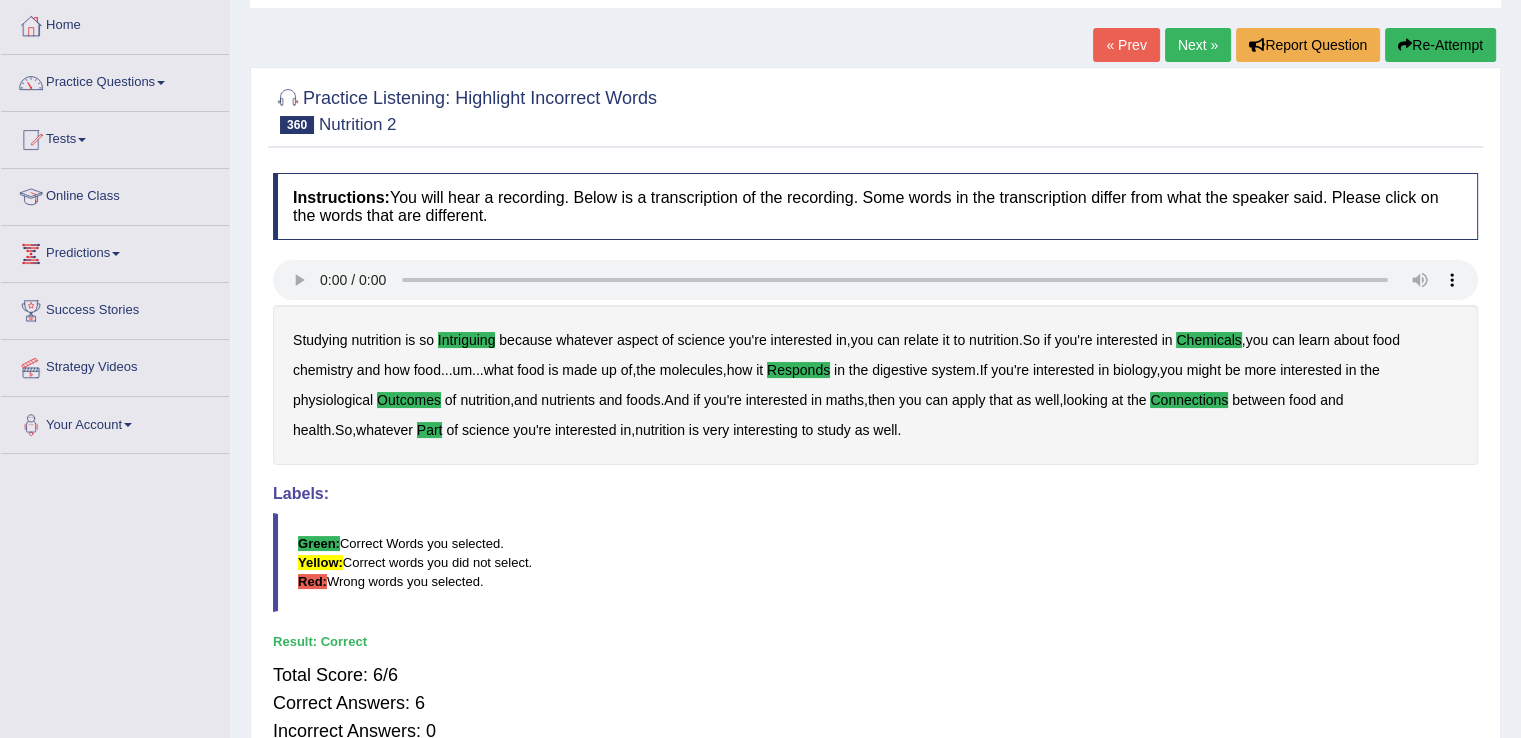 scroll, scrollTop: 92, scrollLeft: 0, axis: vertical 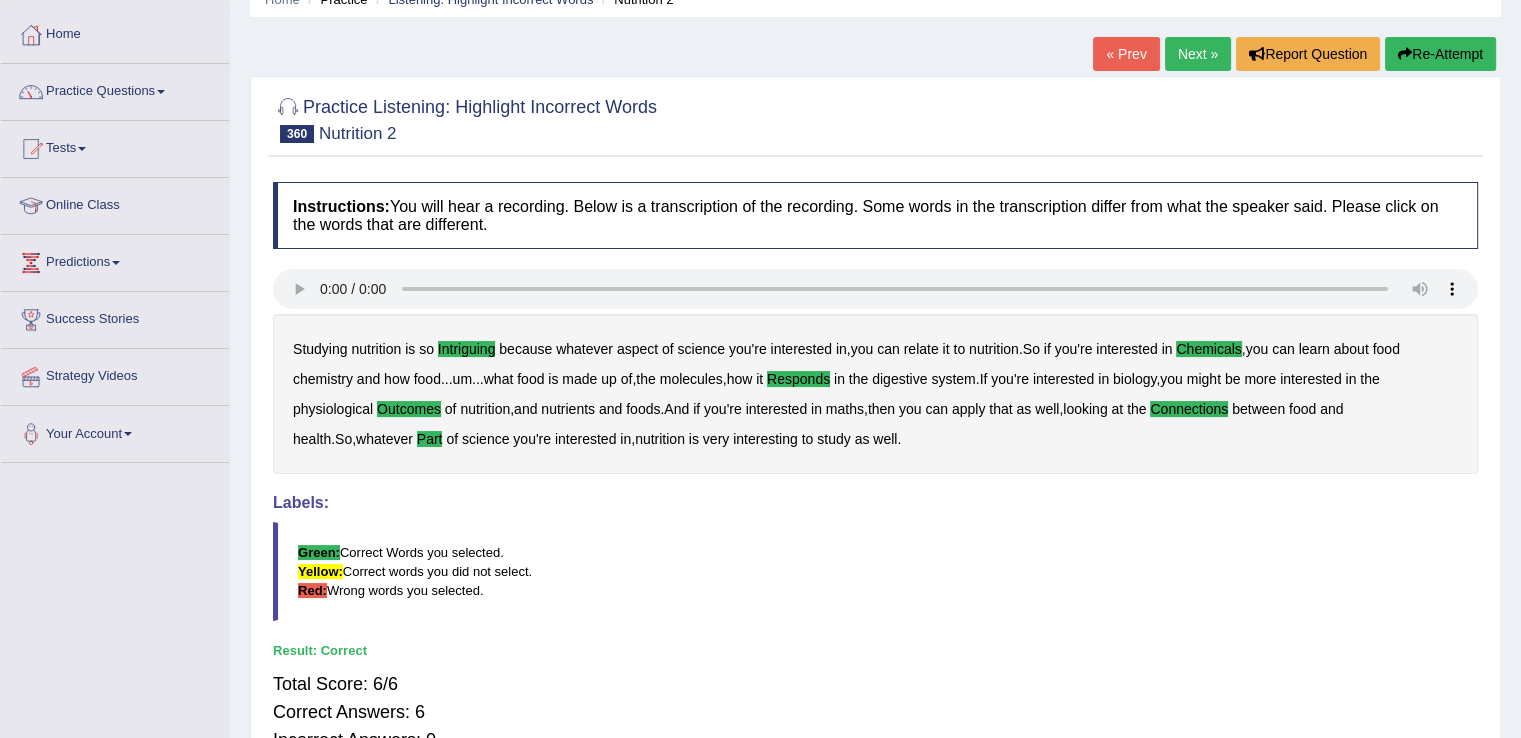 click on "Next »" at bounding box center (1198, 54) 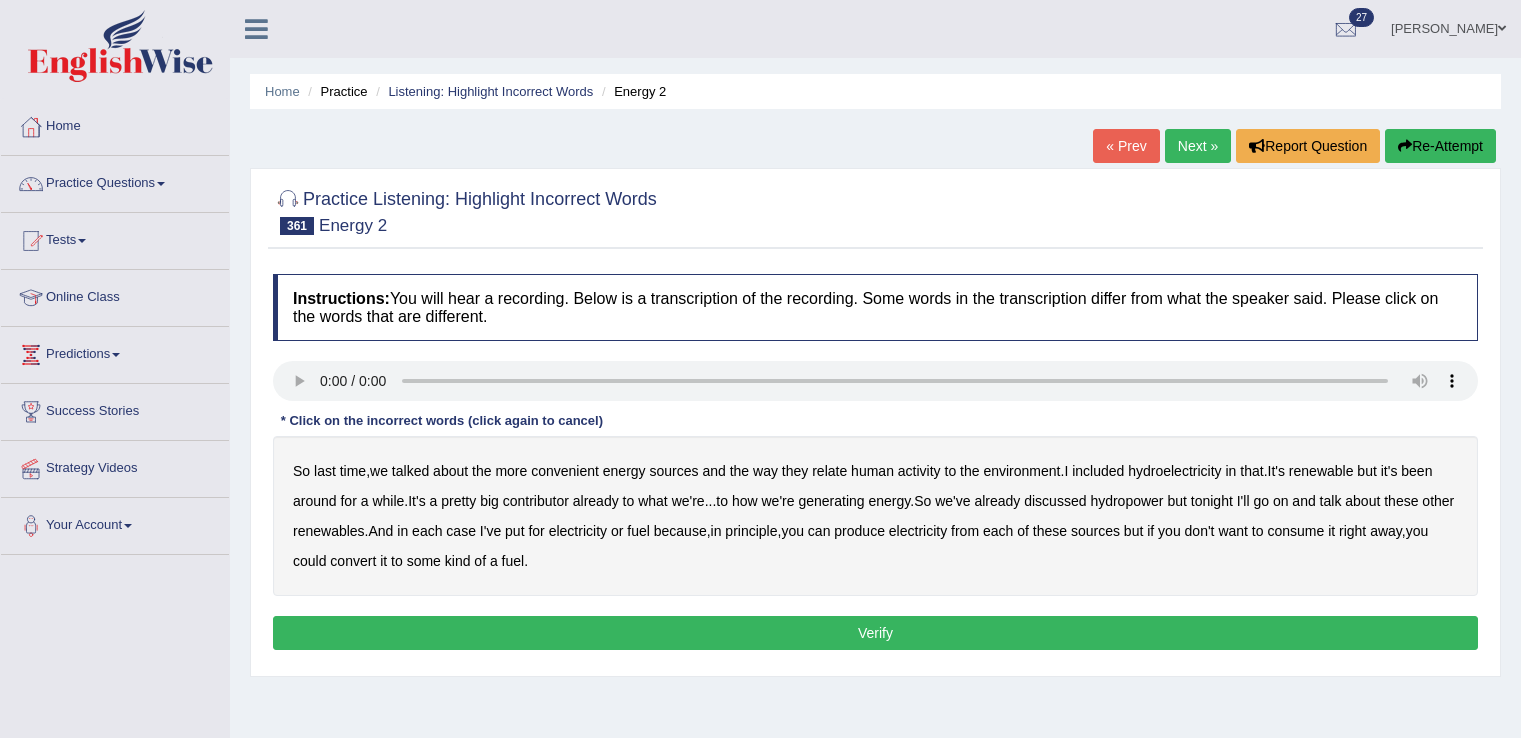 scroll, scrollTop: 0, scrollLeft: 0, axis: both 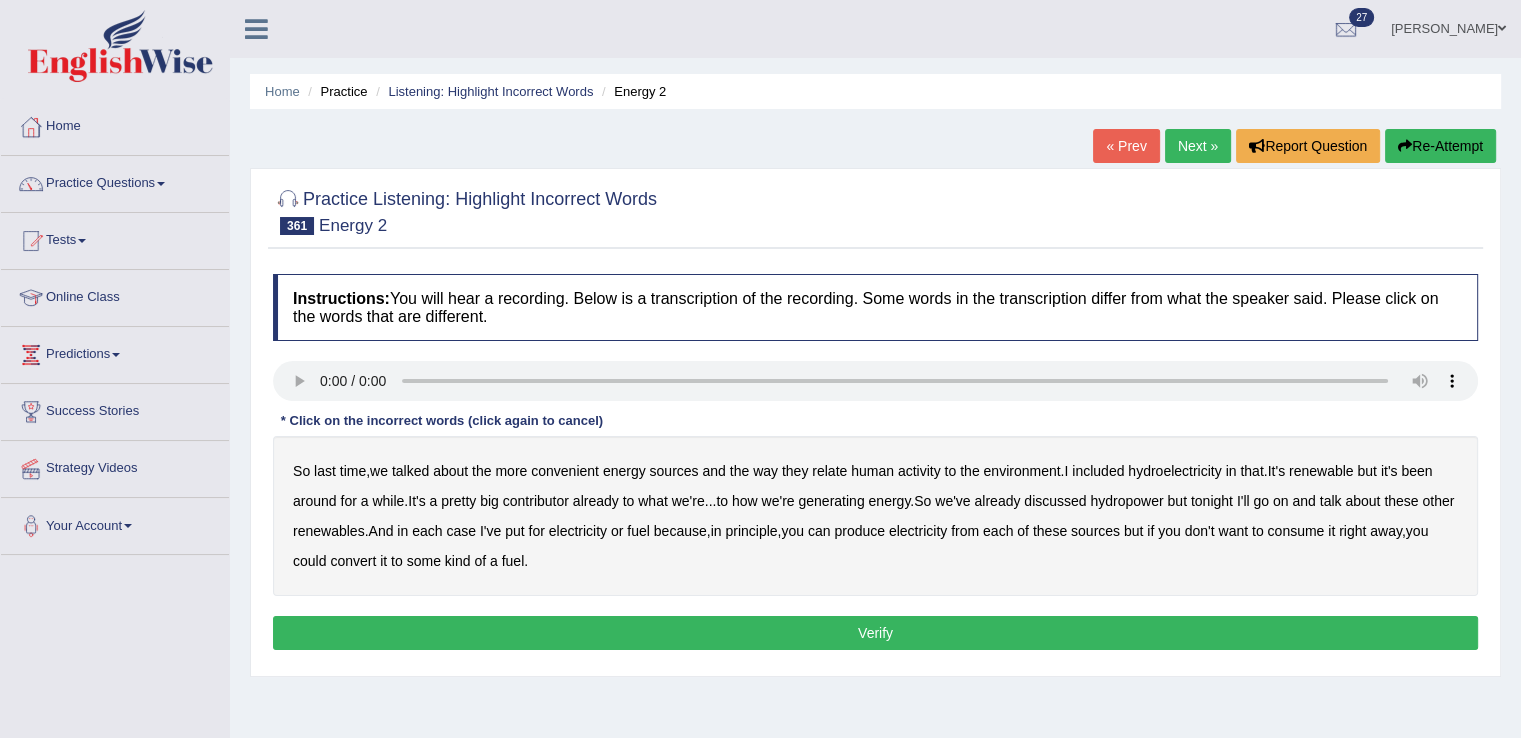 click on "convenient" at bounding box center (565, 471) 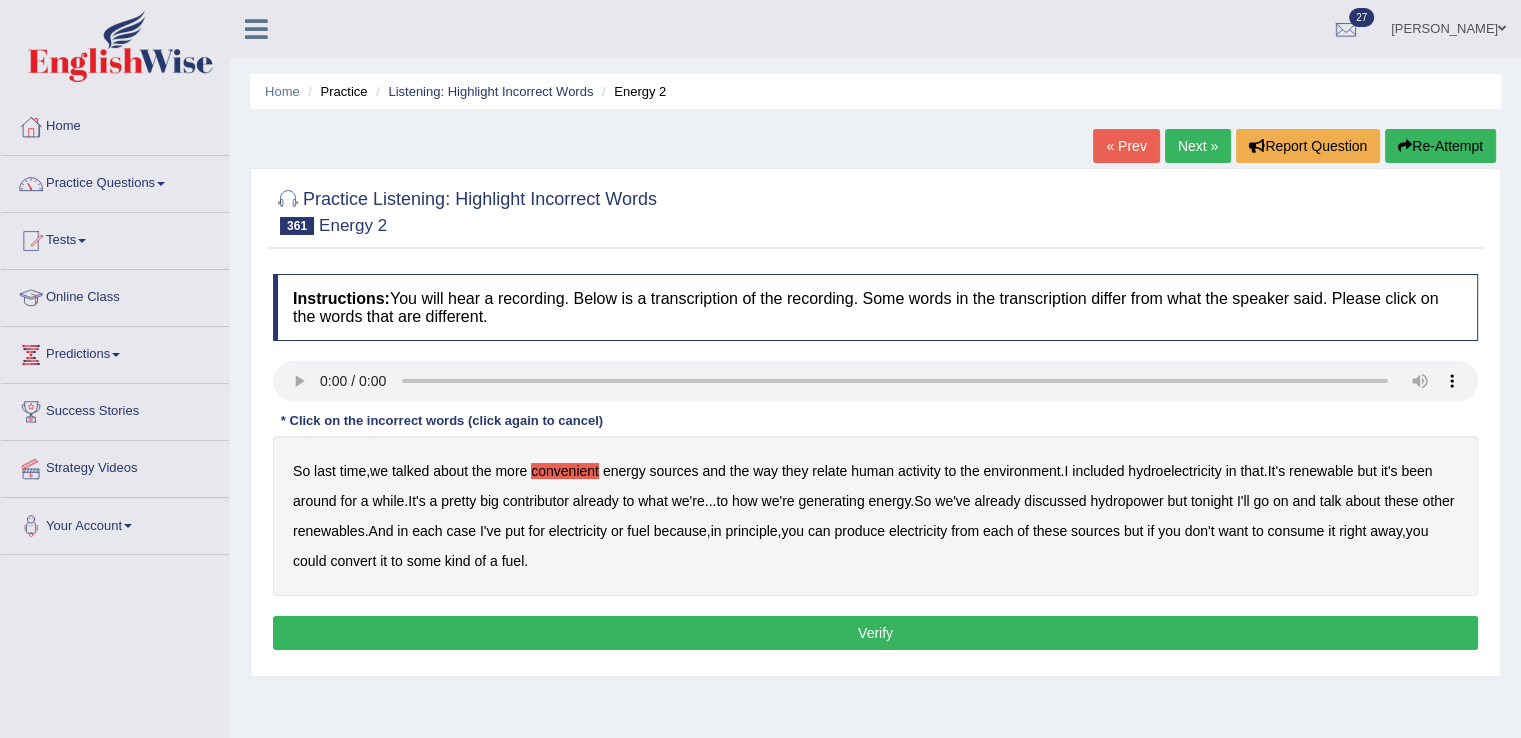 click on "hydroelectricity" at bounding box center [1174, 471] 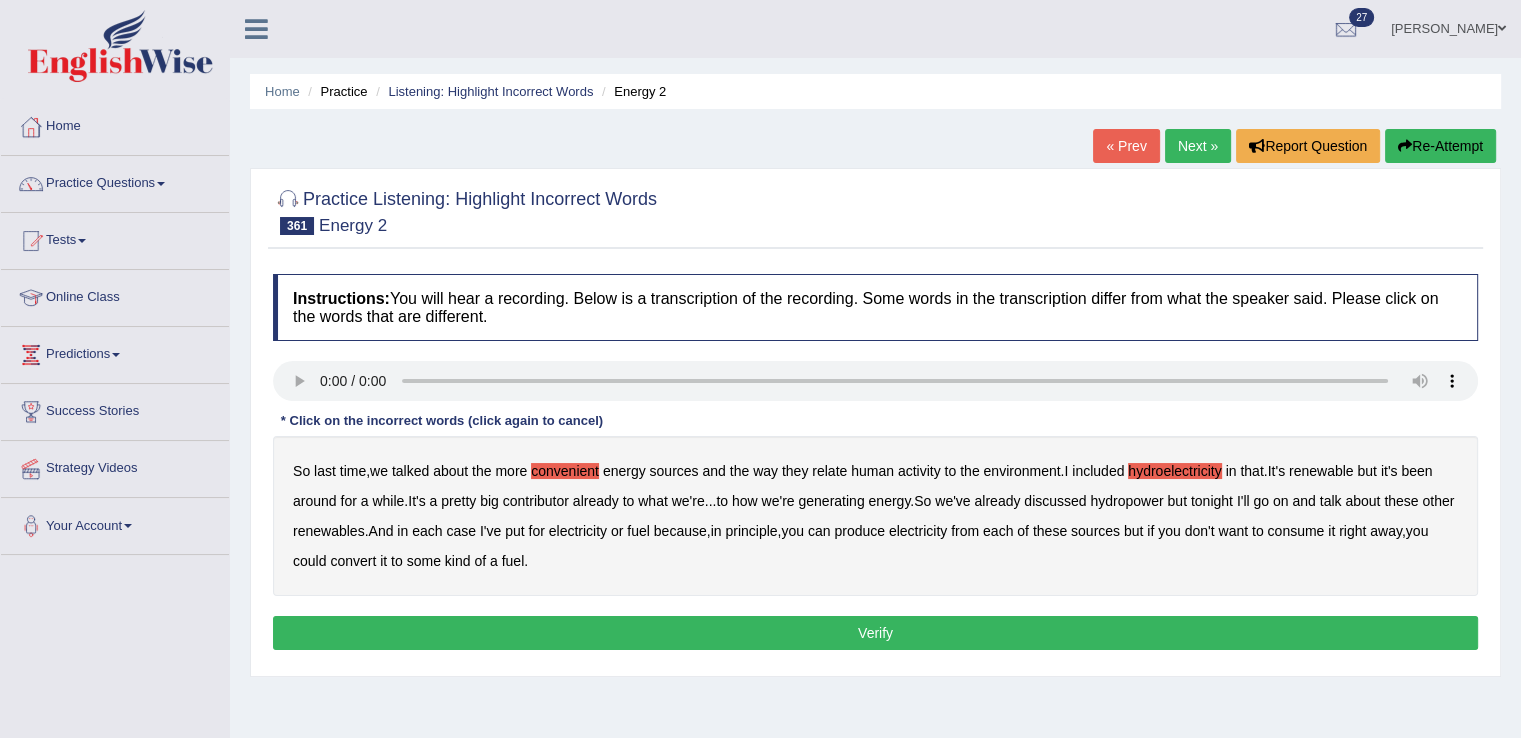 click on "pretty" at bounding box center (458, 501) 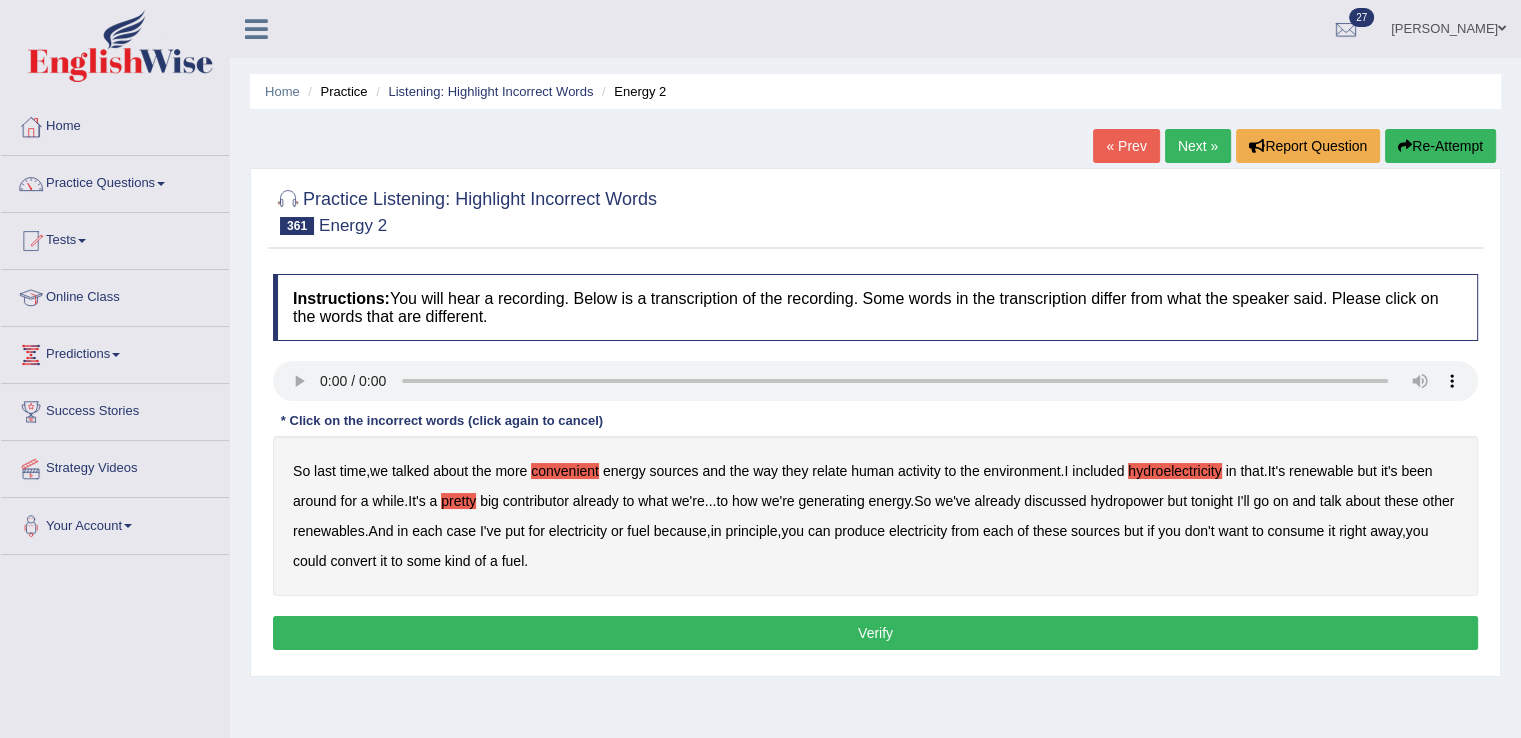 click on "tonight" at bounding box center [1212, 501] 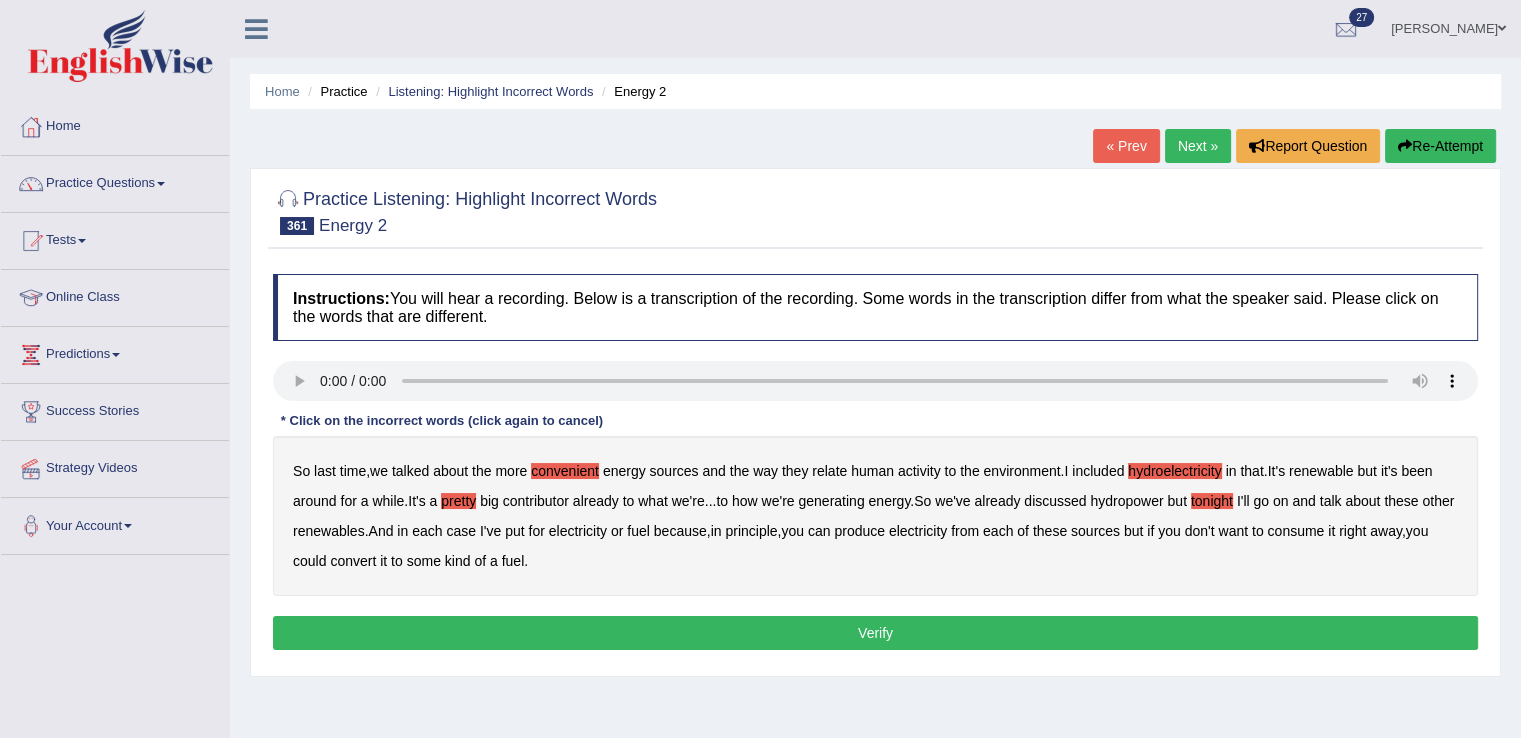 click on "produce" at bounding box center (859, 531) 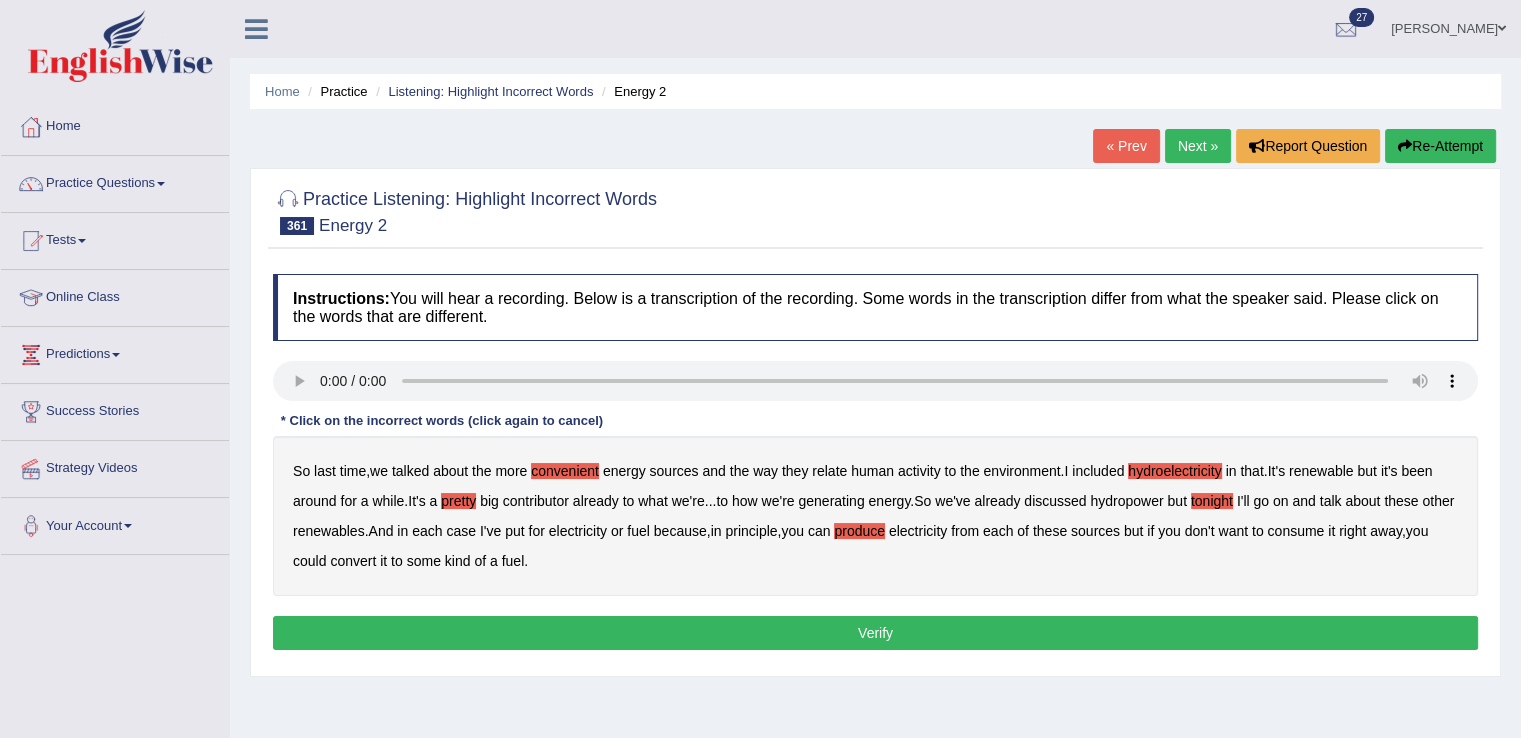 click on "consume" at bounding box center [1295, 531] 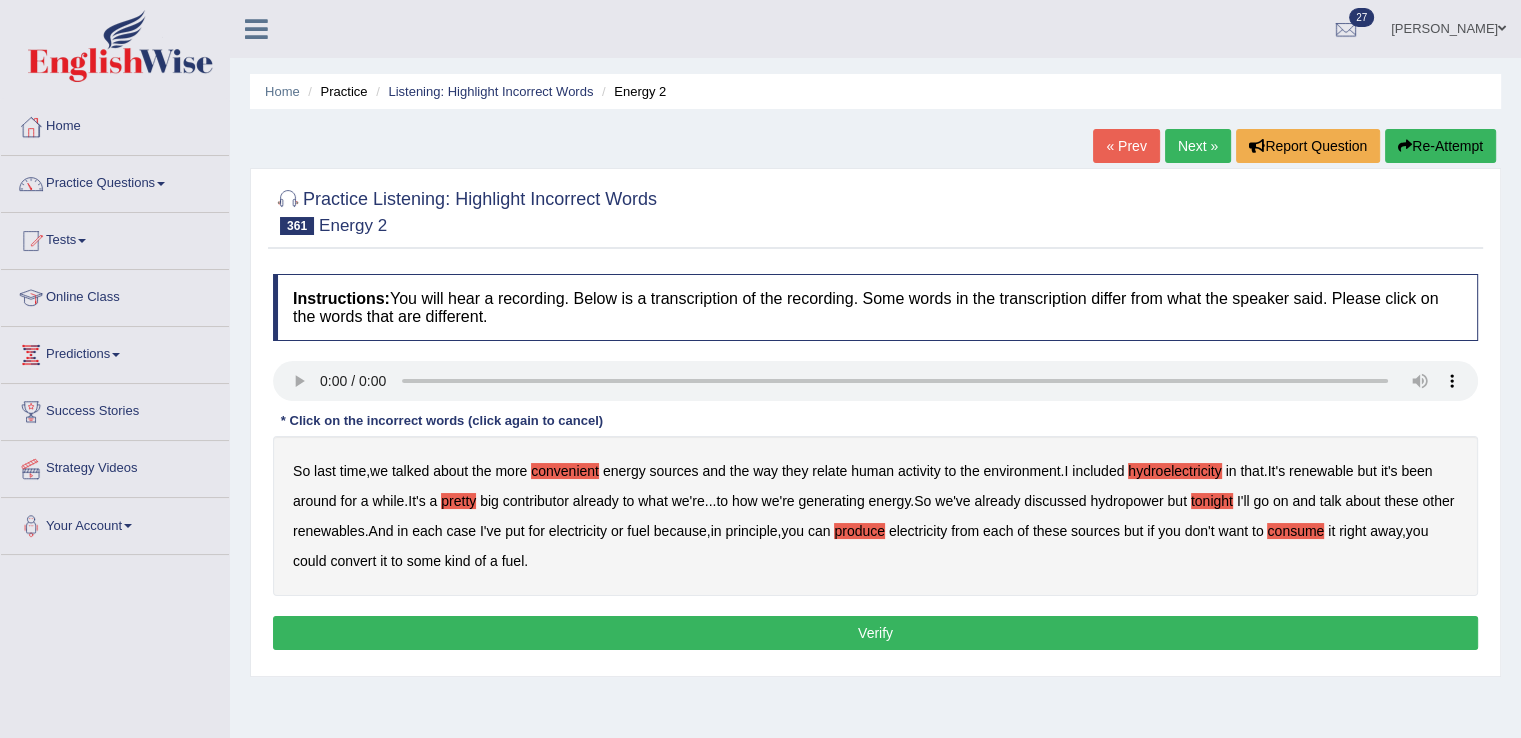 click on "Verify" at bounding box center [875, 633] 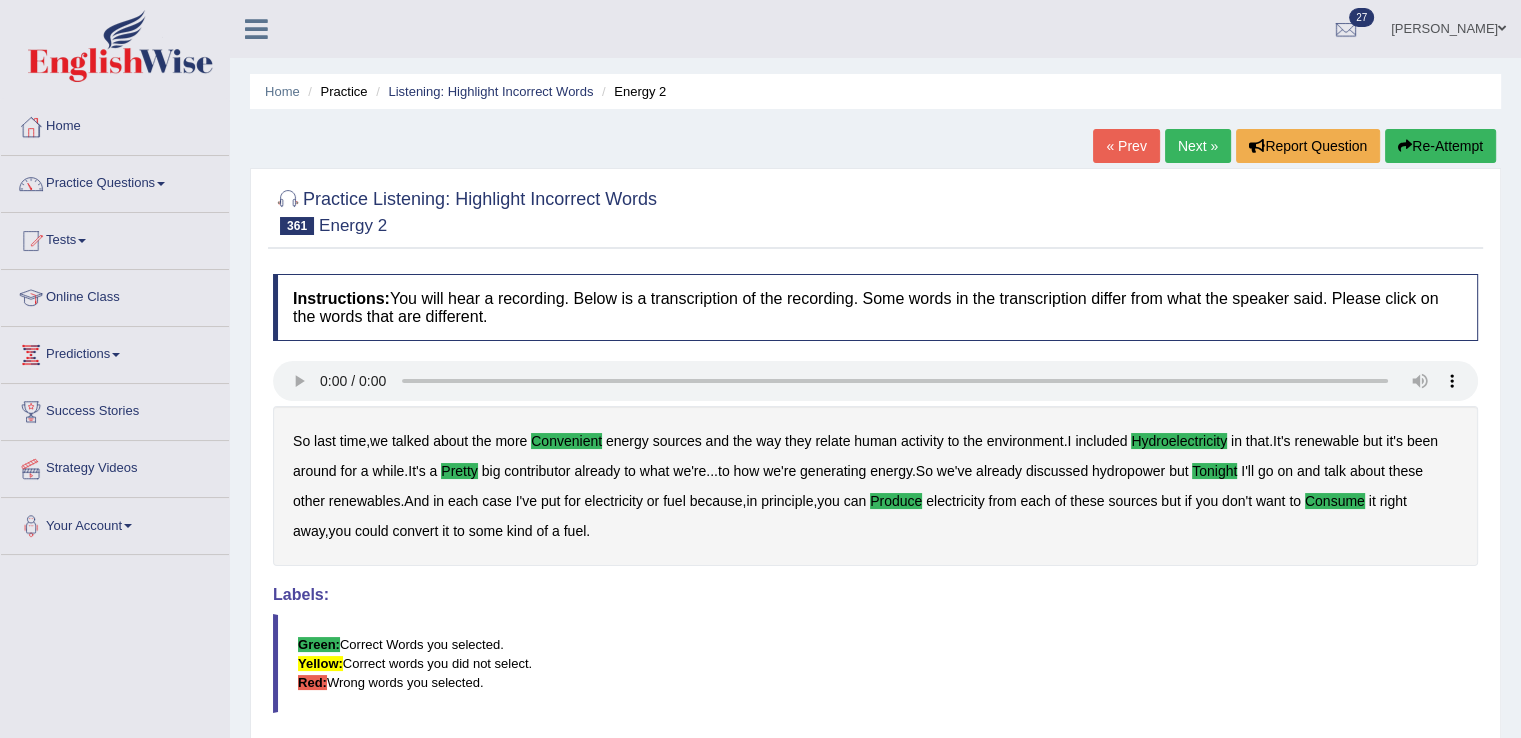 click on "Next »" at bounding box center [1198, 146] 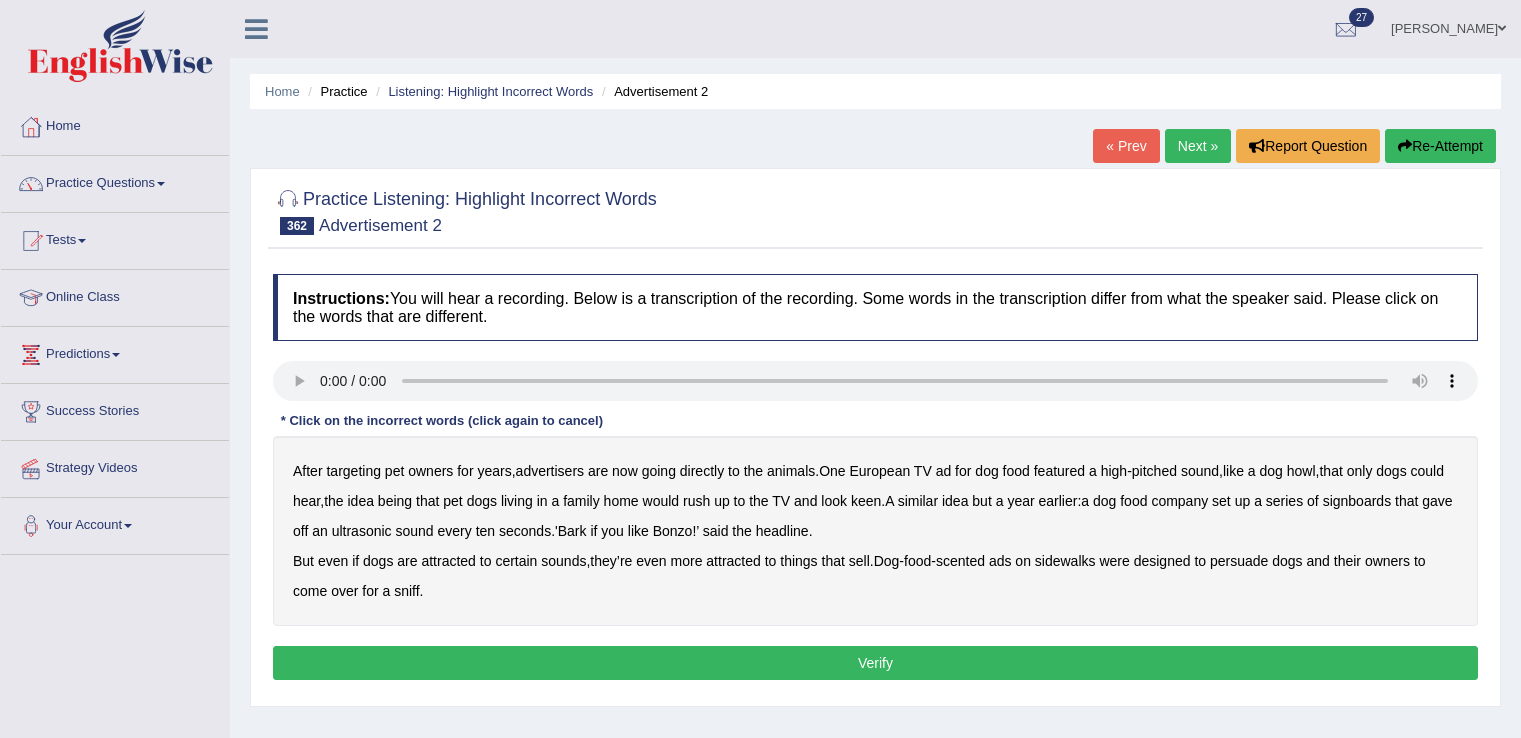 scroll, scrollTop: 0, scrollLeft: 0, axis: both 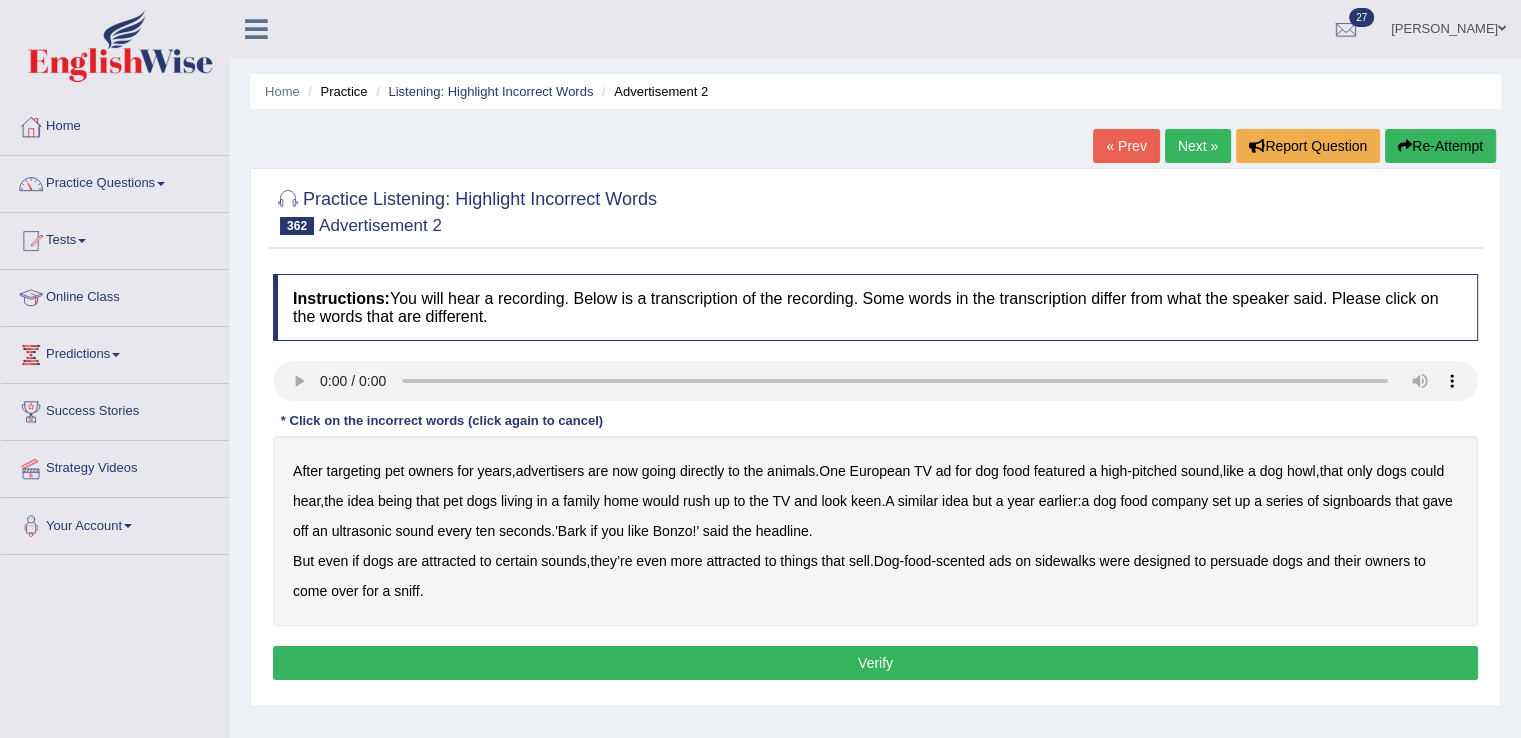 click on "going" at bounding box center [659, 471] 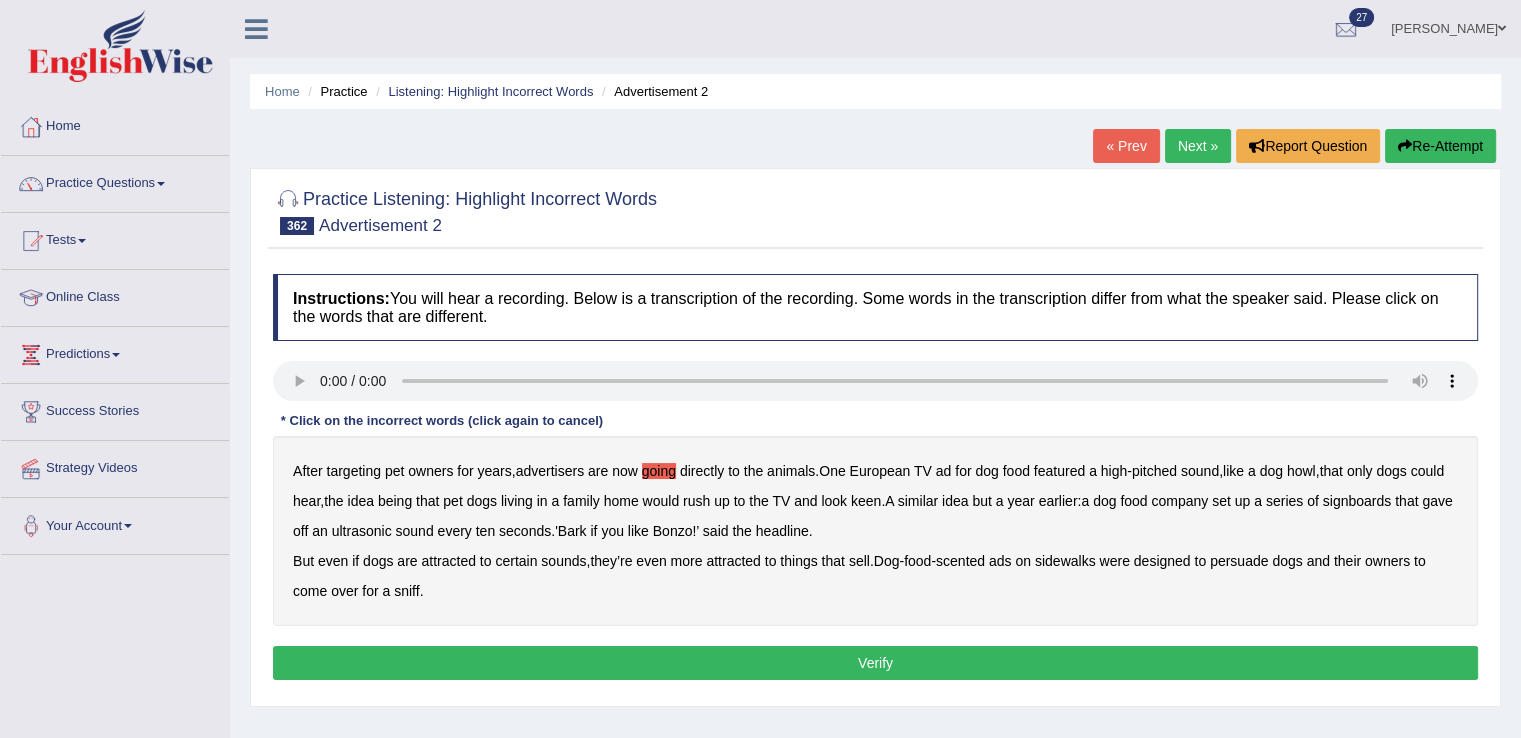 click on "howl" at bounding box center (1301, 471) 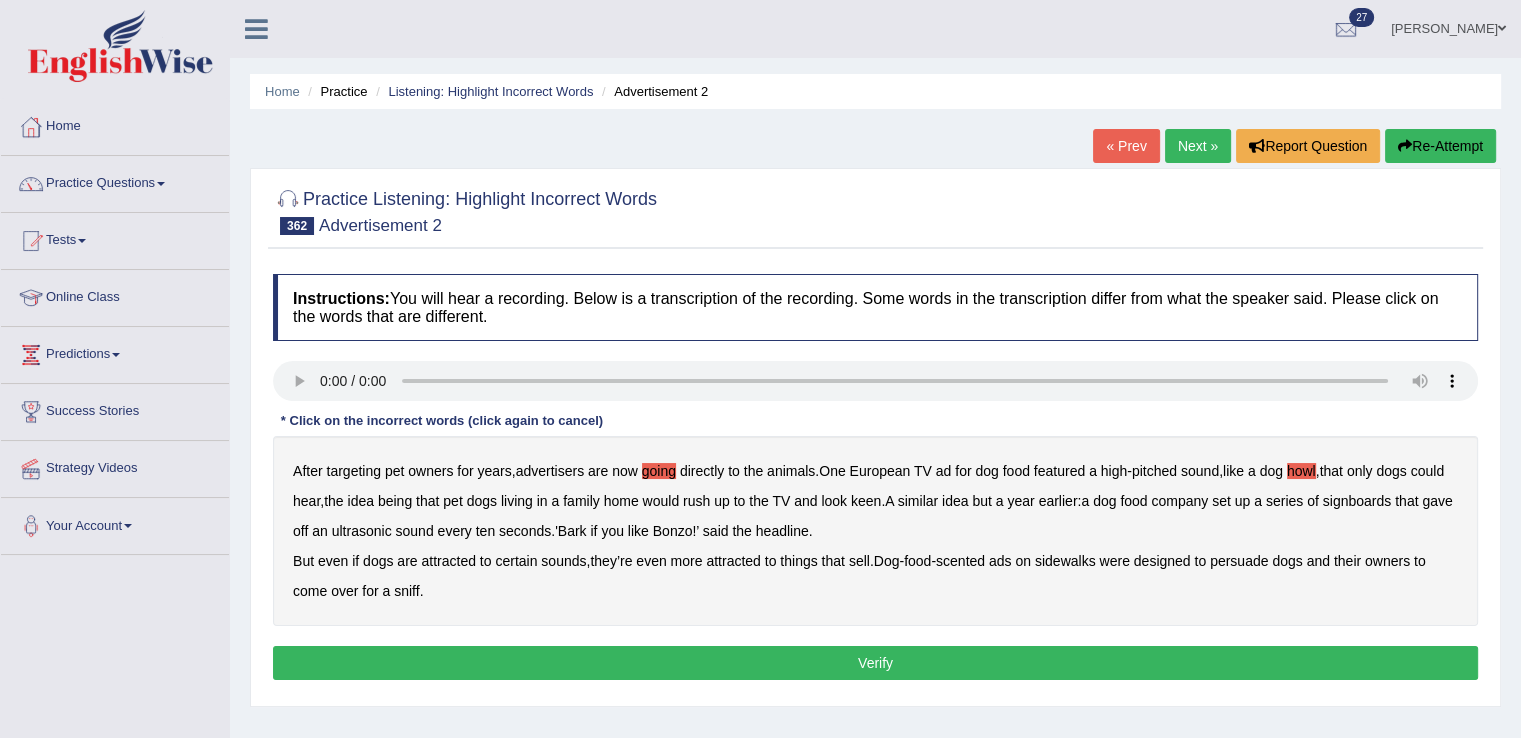 click on "signboards" at bounding box center (1357, 501) 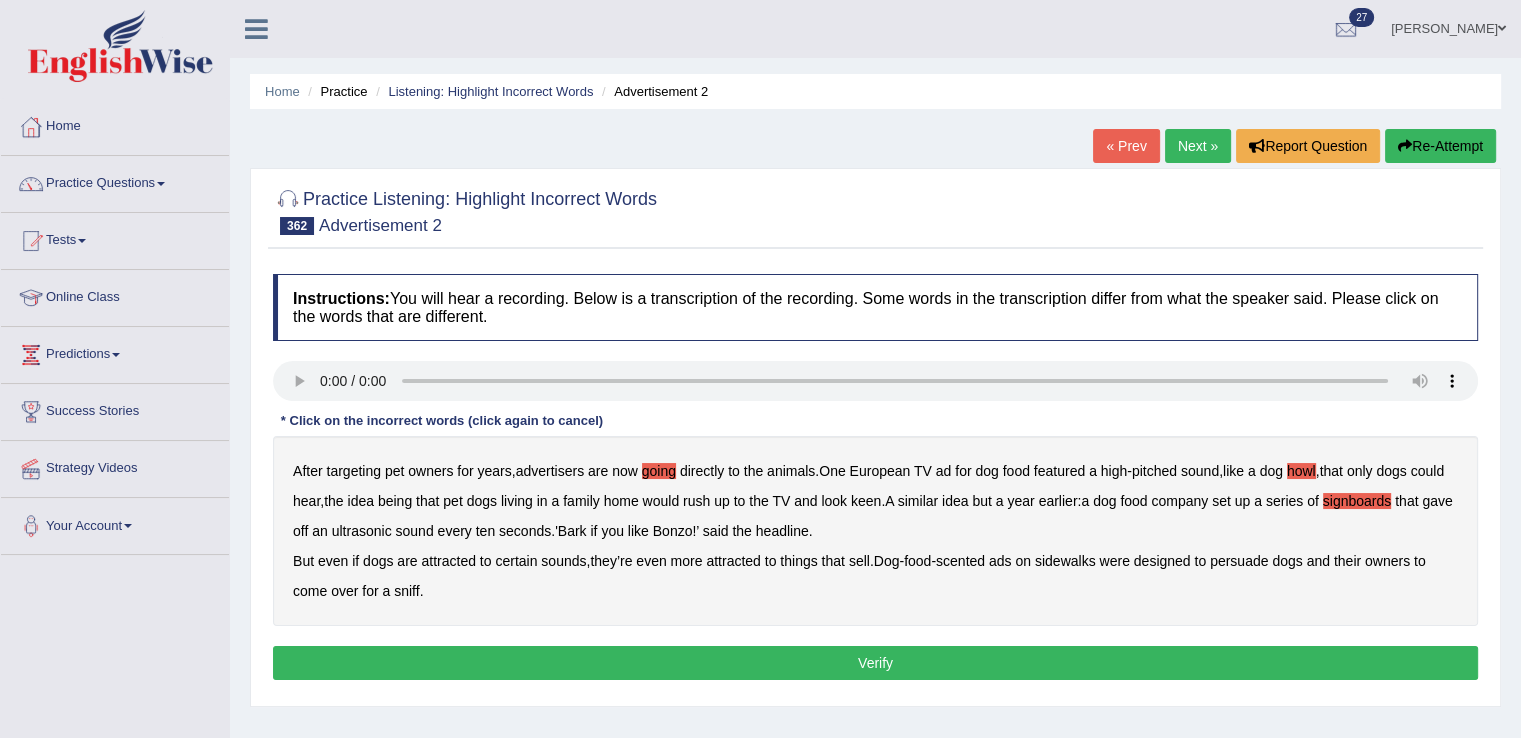 click on "sell" at bounding box center (859, 561) 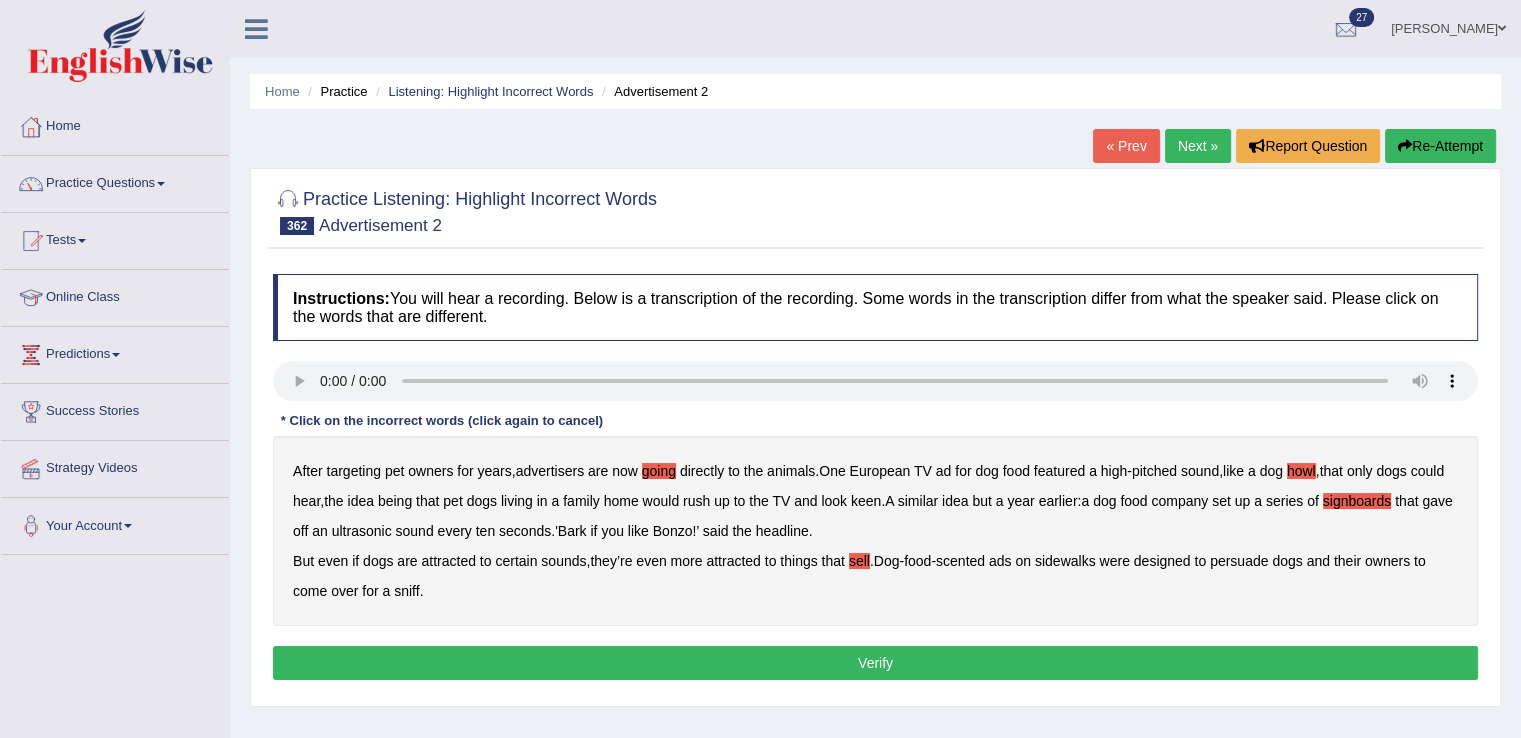 click on "year" at bounding box center [1020, 501] 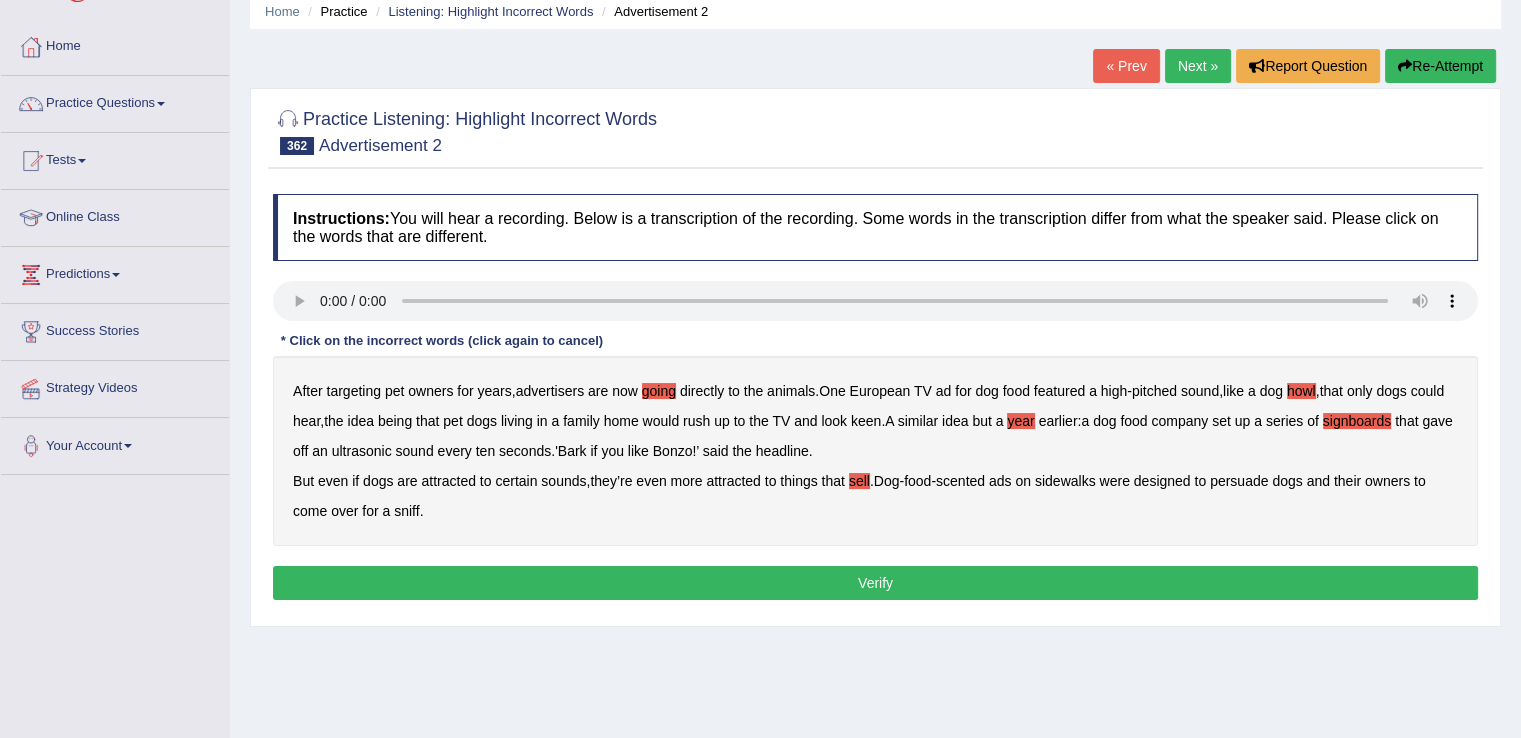 scroll, scrollTop: 104, scrollLeft: 0, axis: vertical 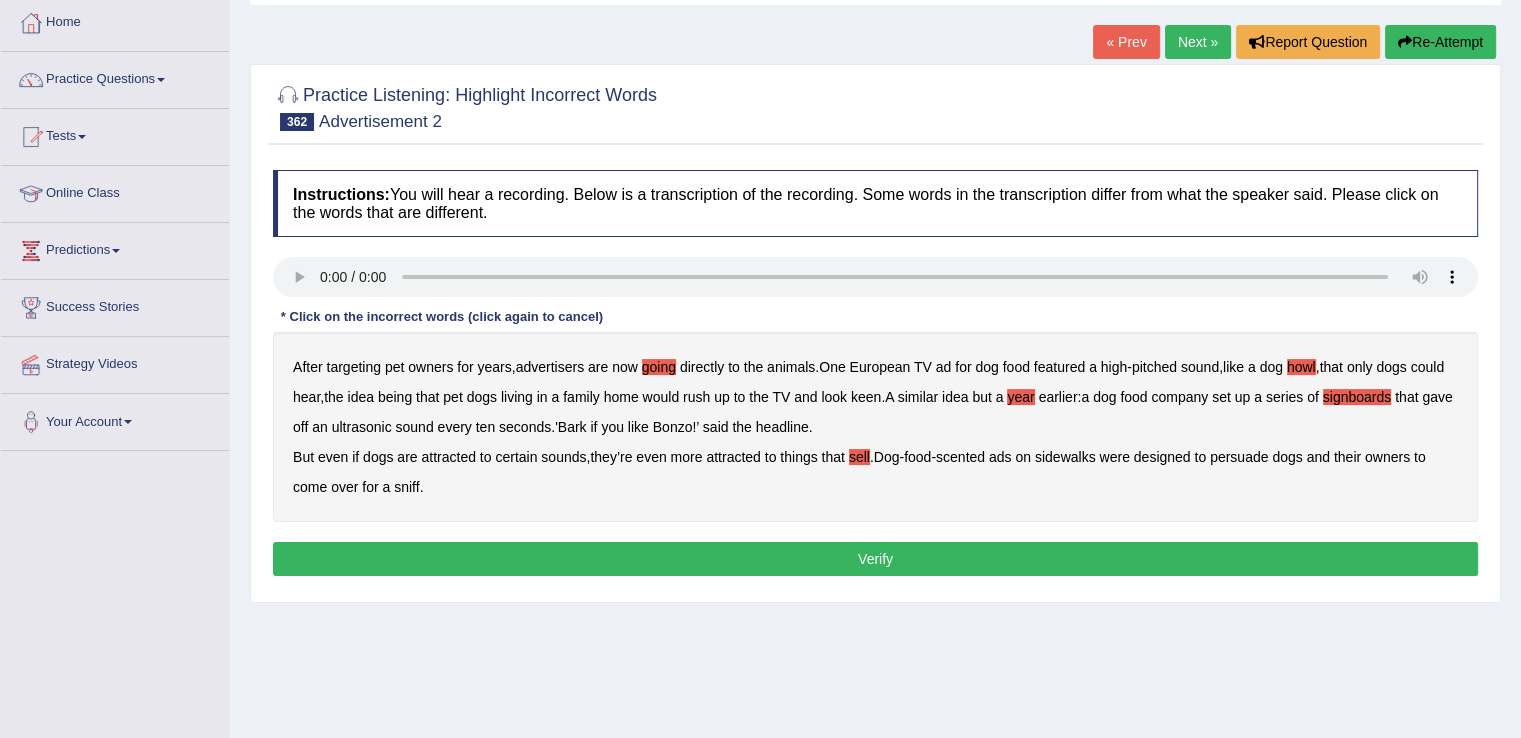 click on "Verify" at bounding box center (875, 559) 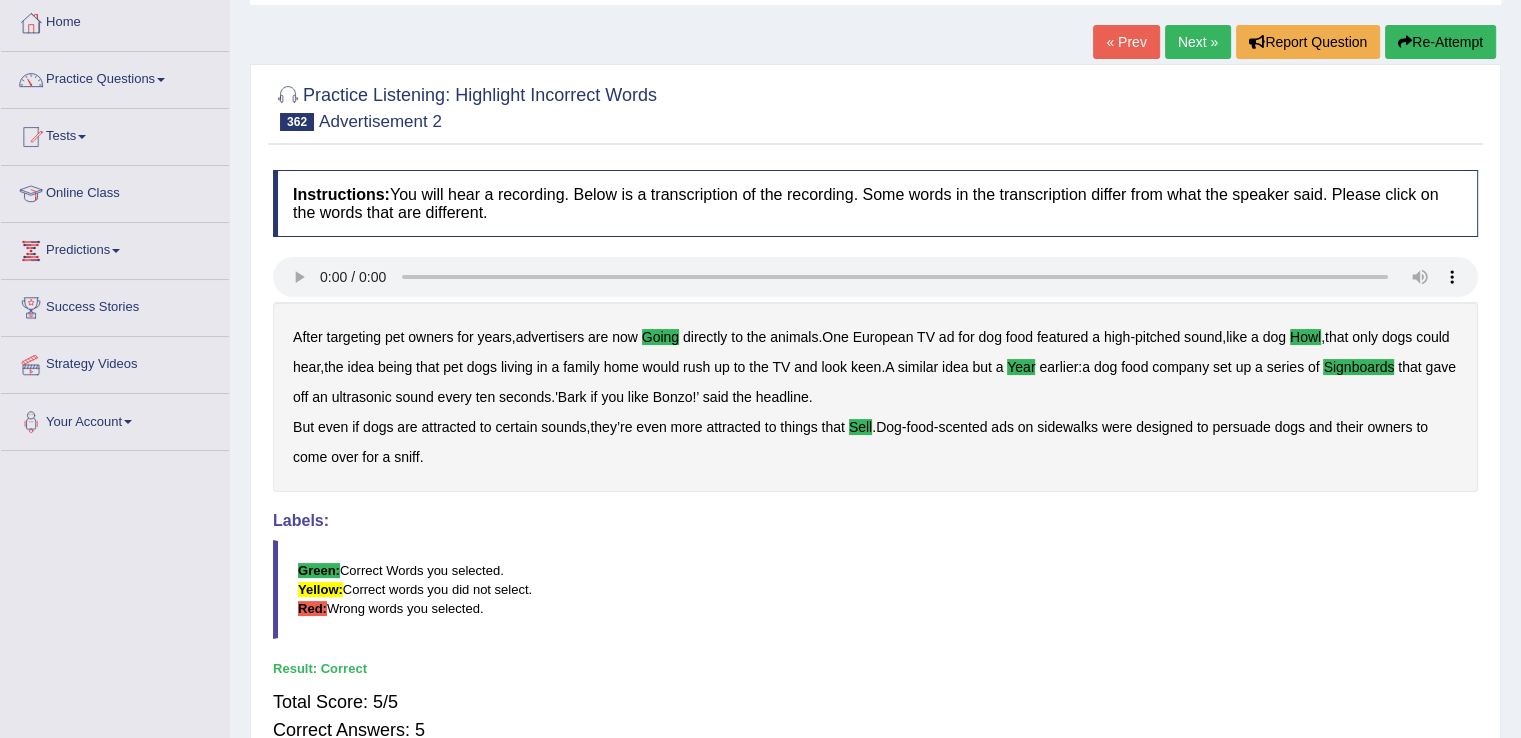 click on "Next »" at bounding box center [1198, 42] 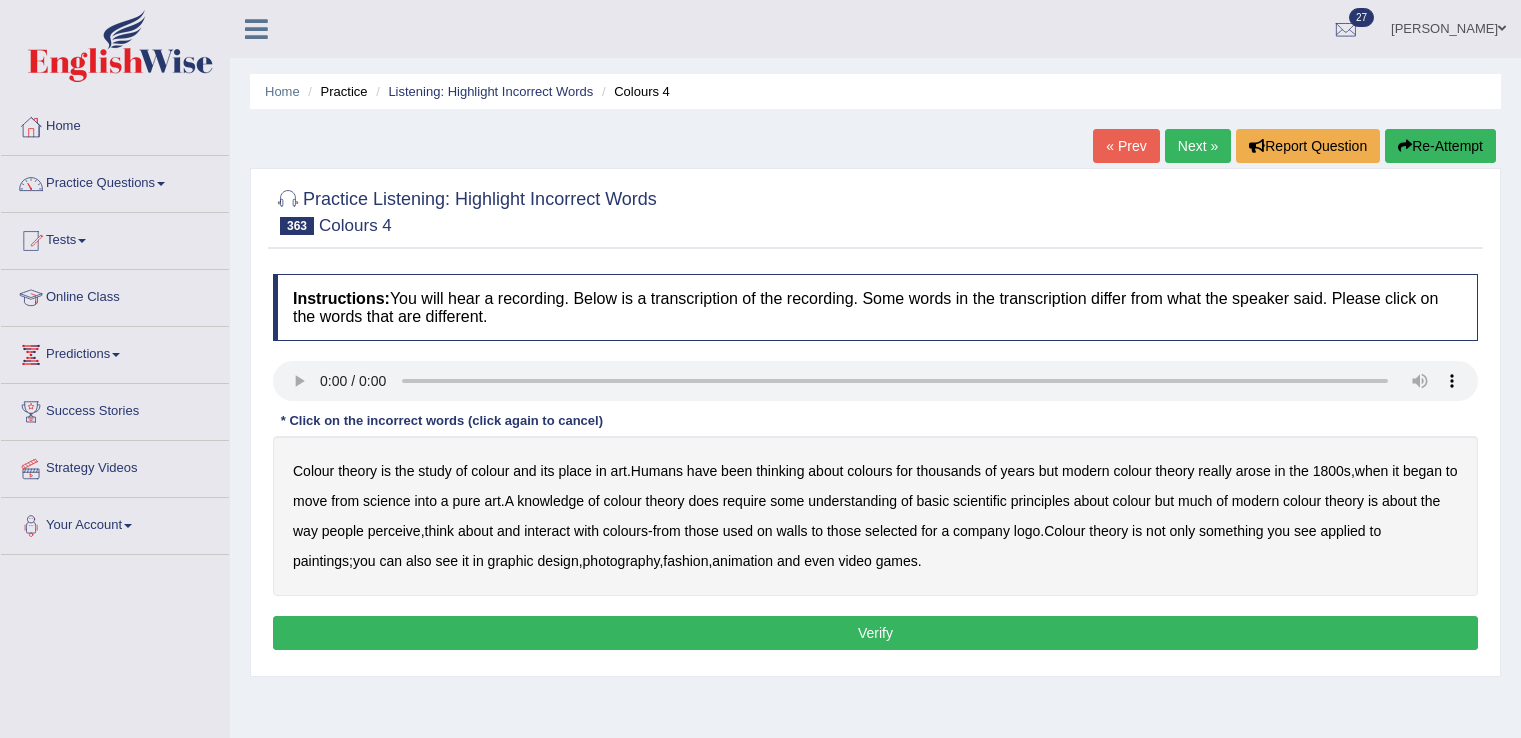 scroll, scrollTop: 0, scrollLeft: 0, axis: both 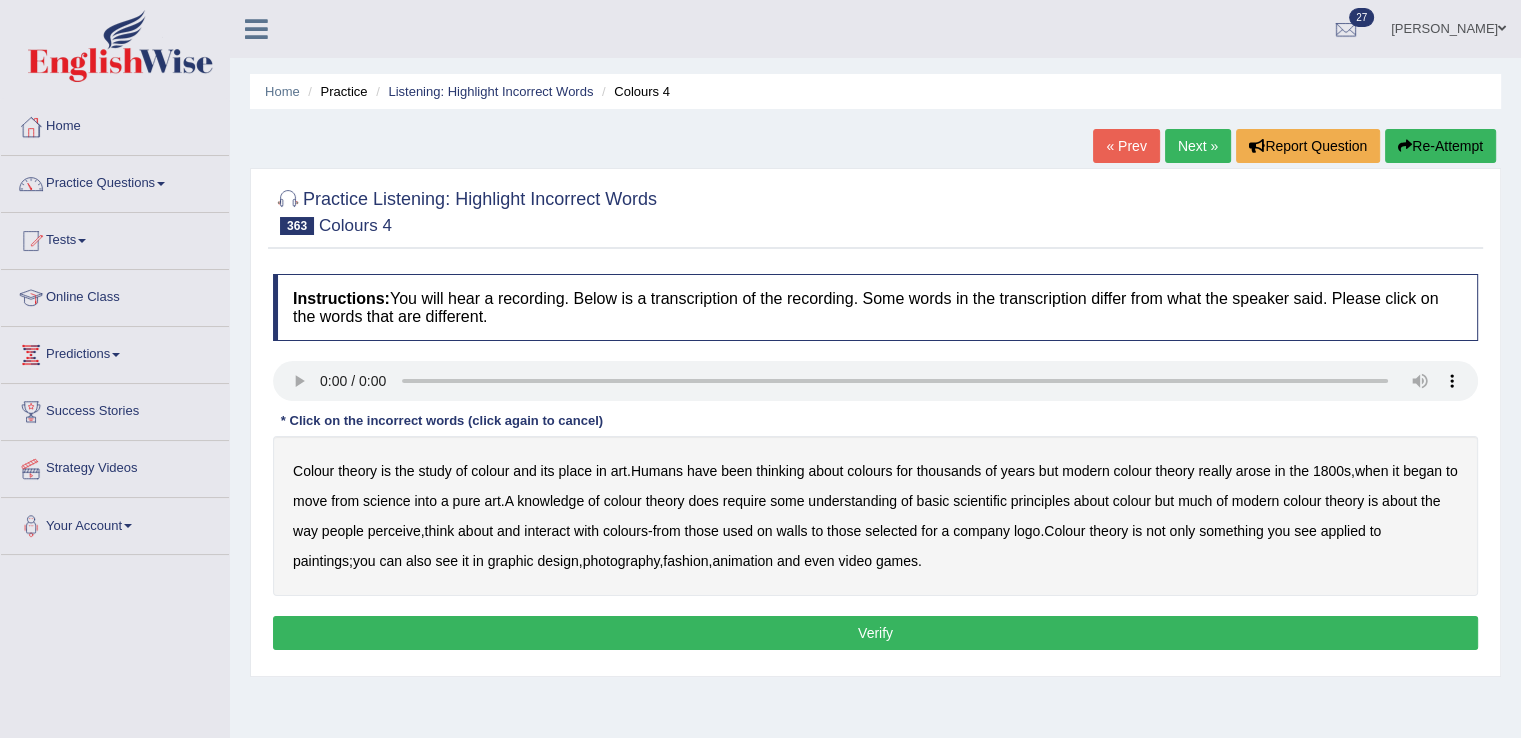 click on "place" at bounding box center (574, 471) 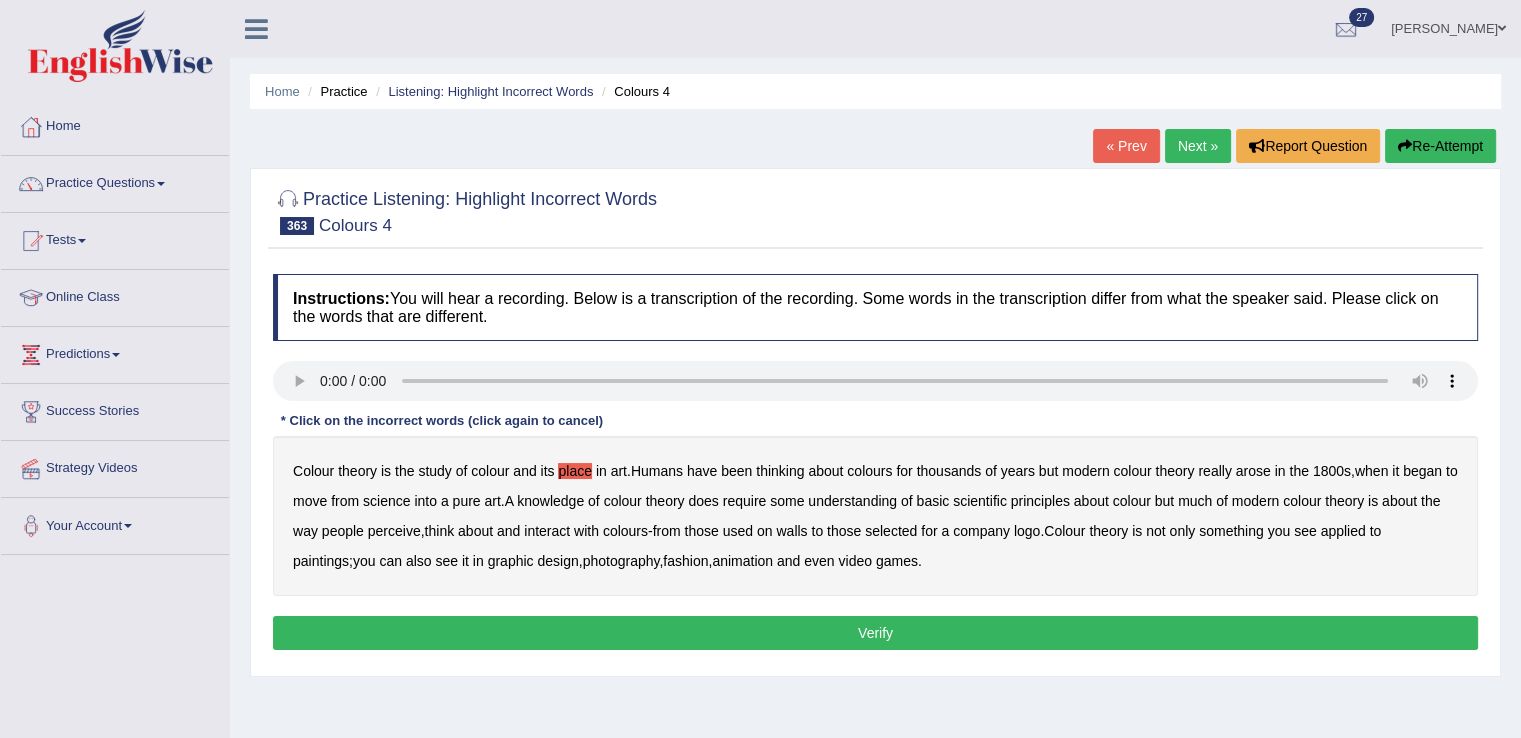 click on "basic" at bounding box center (932, 501) 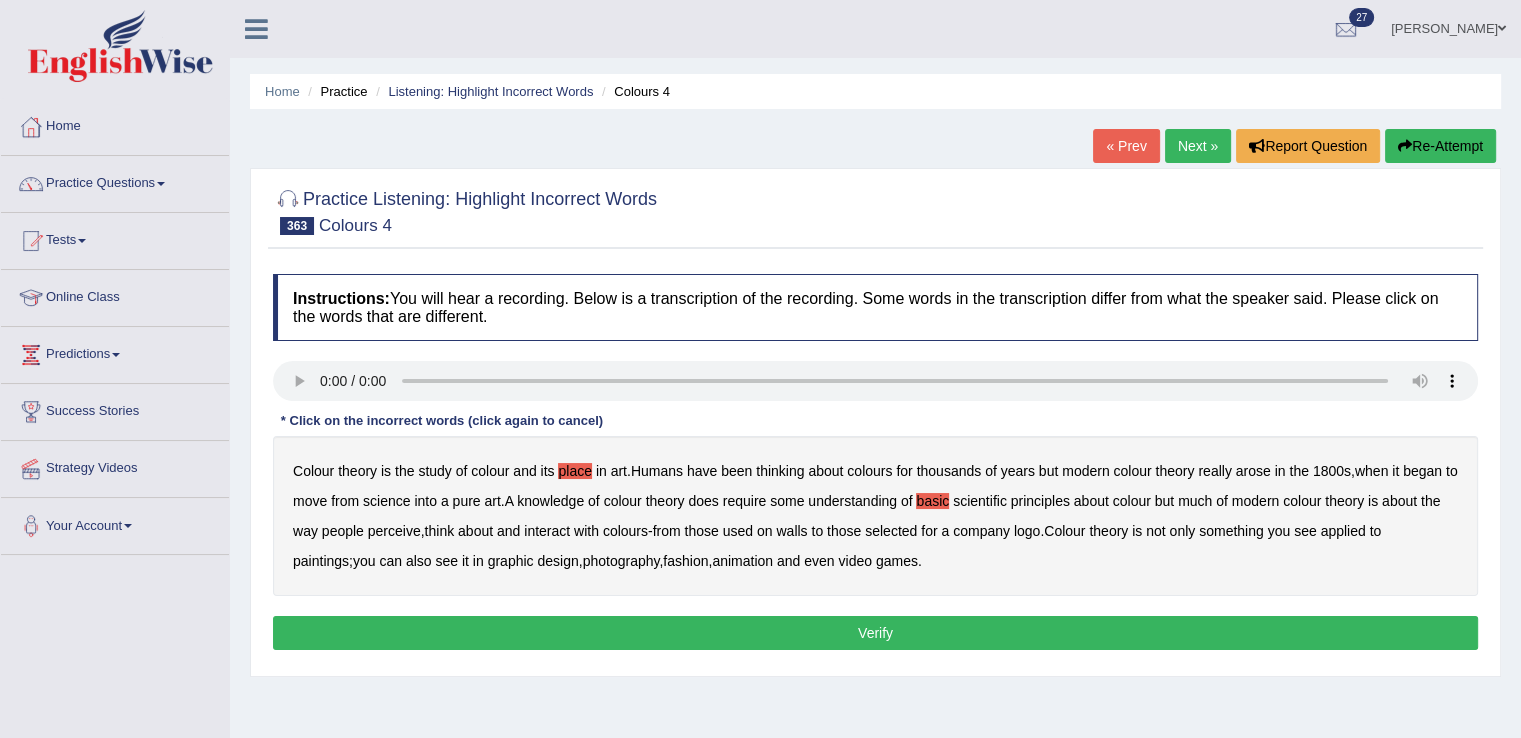 click on "perceive" at bounding box center [394, 531] 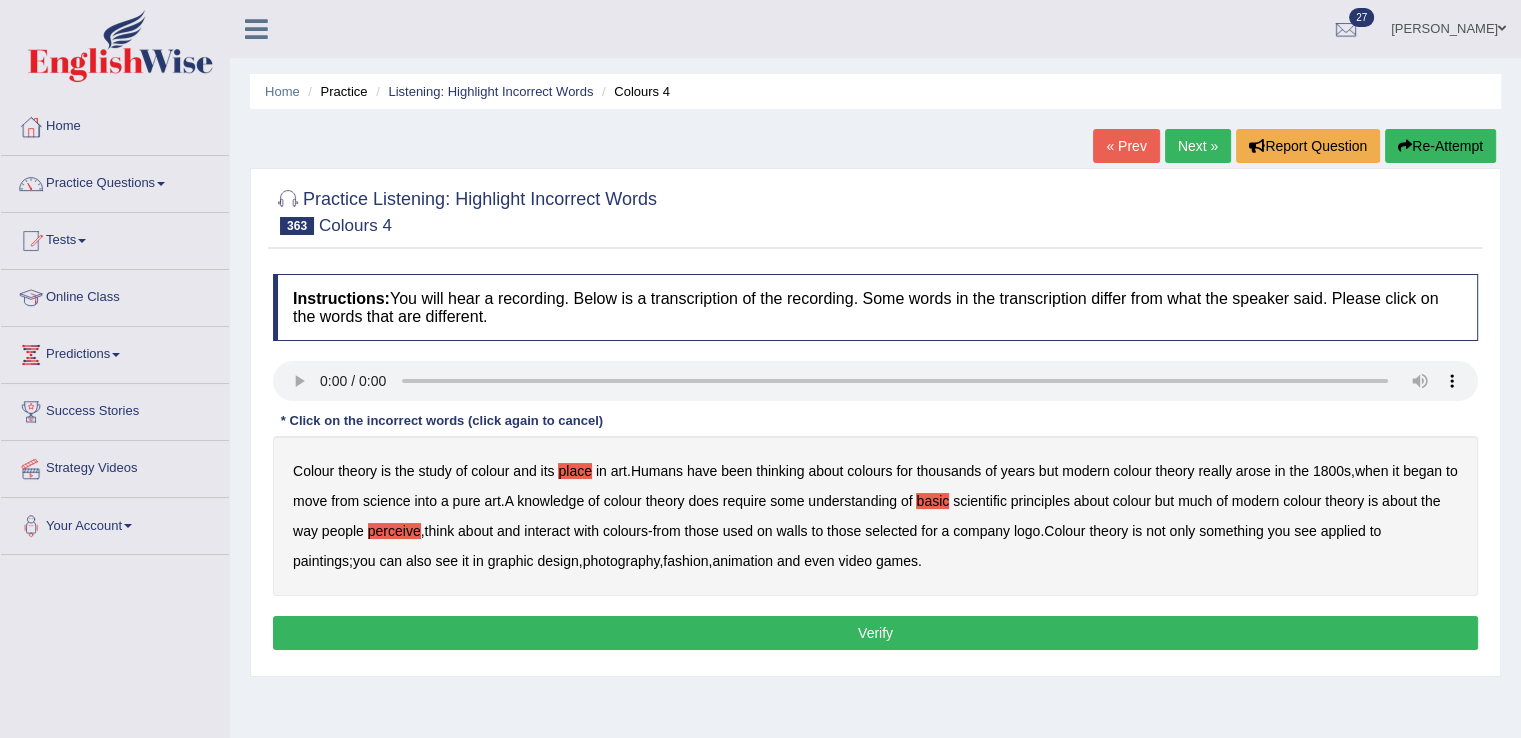 click on "selected" at bounding box center [891, 531] 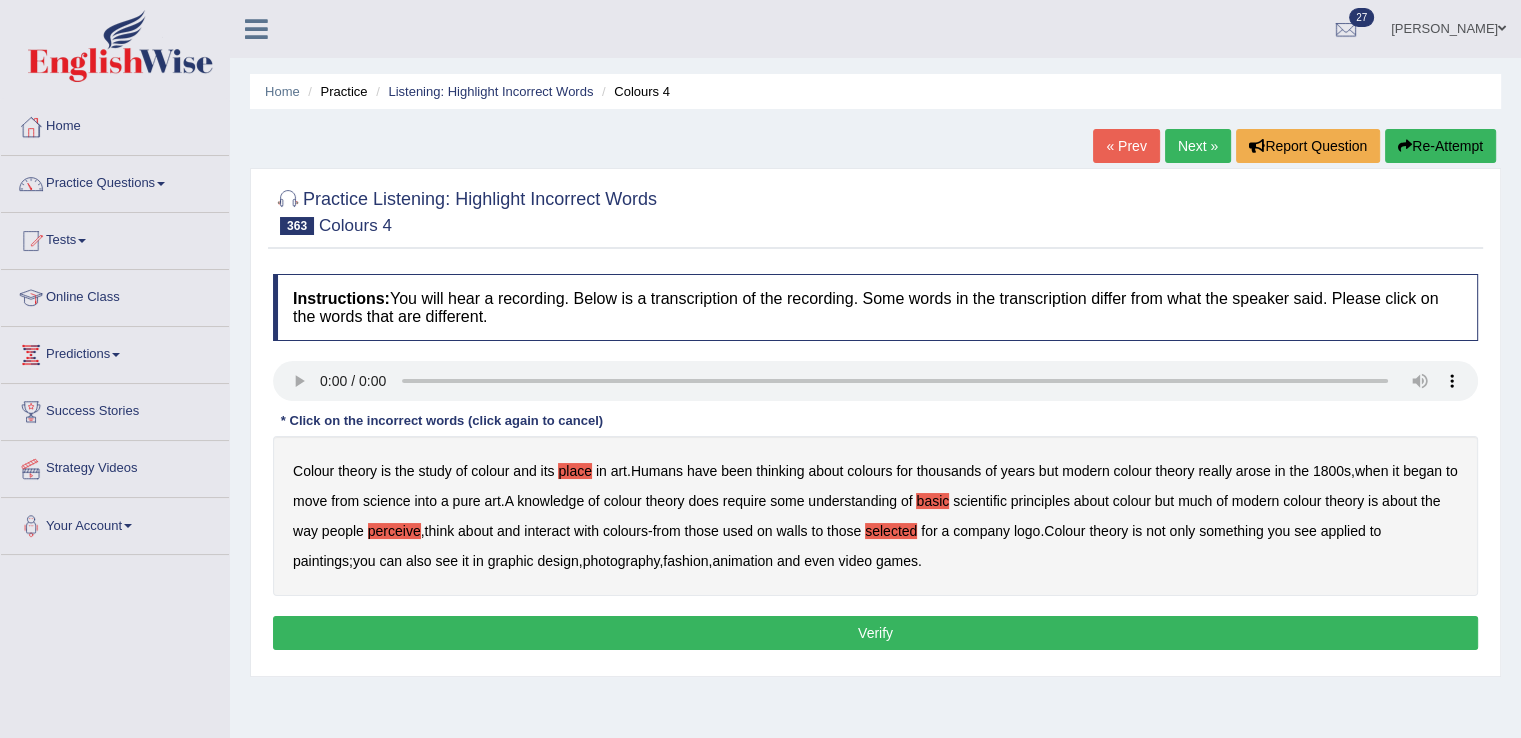 click on "paintings" at bounding box center (321, 561) 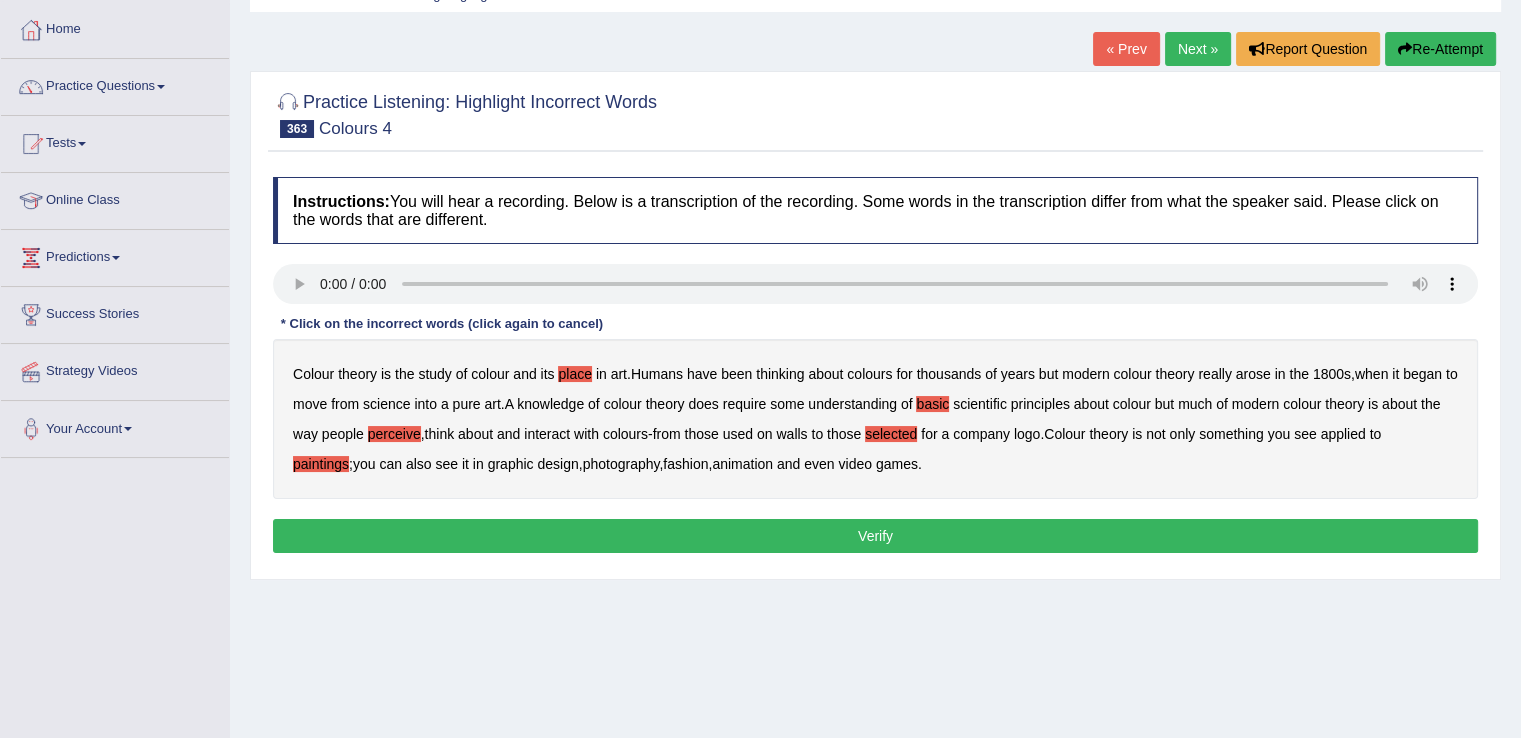 scroll, scrollTop: 114, scrollLeft: 0, axis: vertical 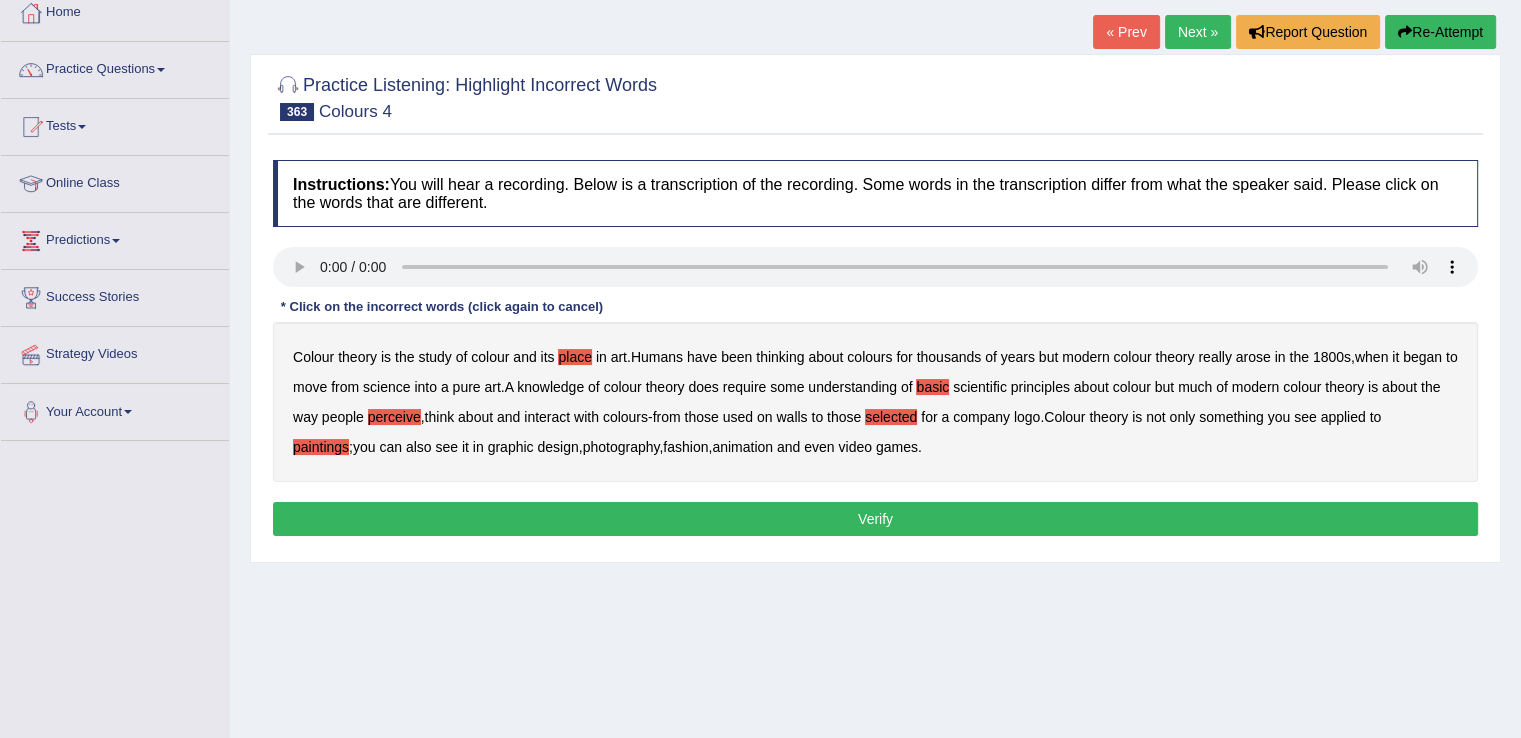click on "Verify" at bounding box center (875, 519) 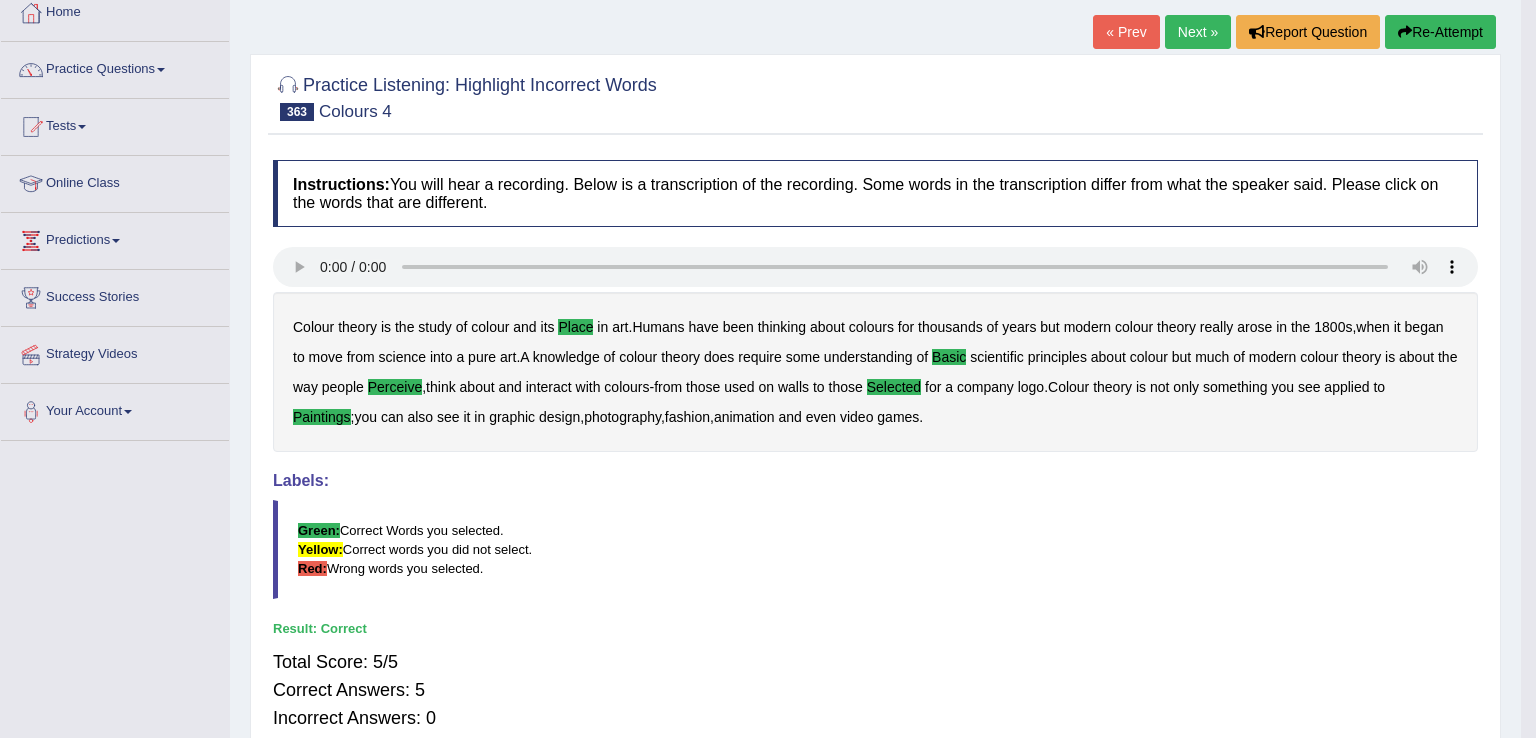 click on "Next »" at bounding box center (1198, 32) 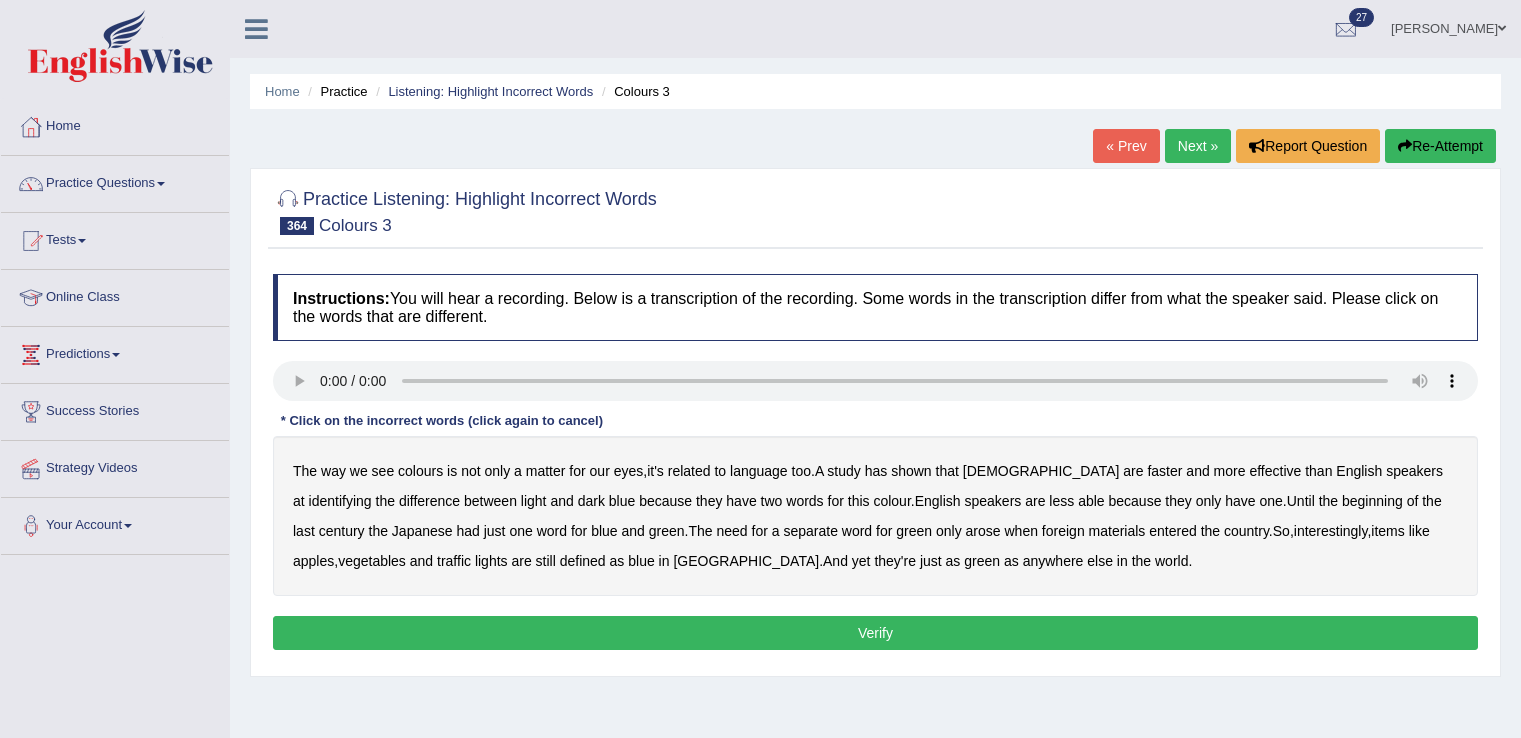 scroll, scrollTop: 0, scrollLeft: 0, axis: both 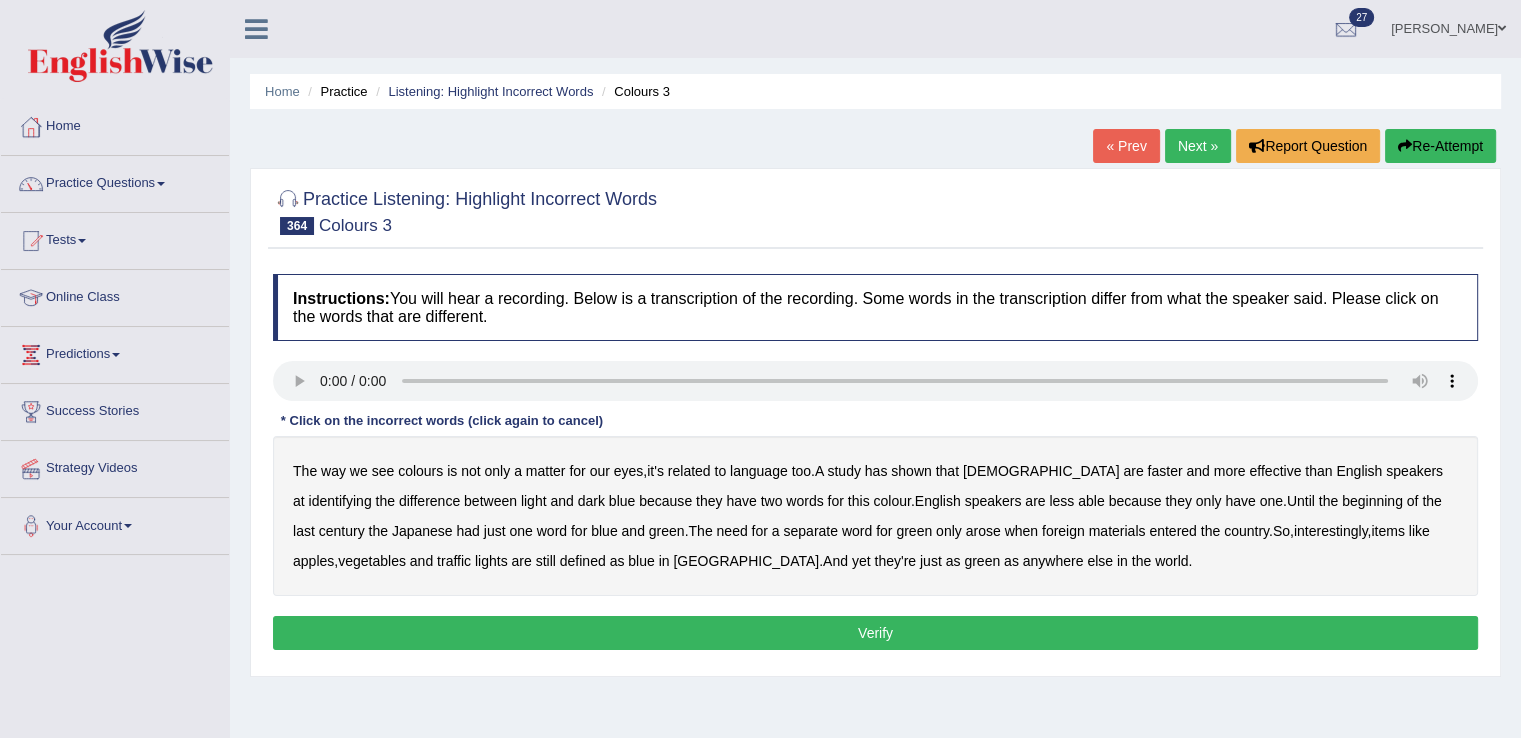 click on "related" at bounding box center [689, 471] 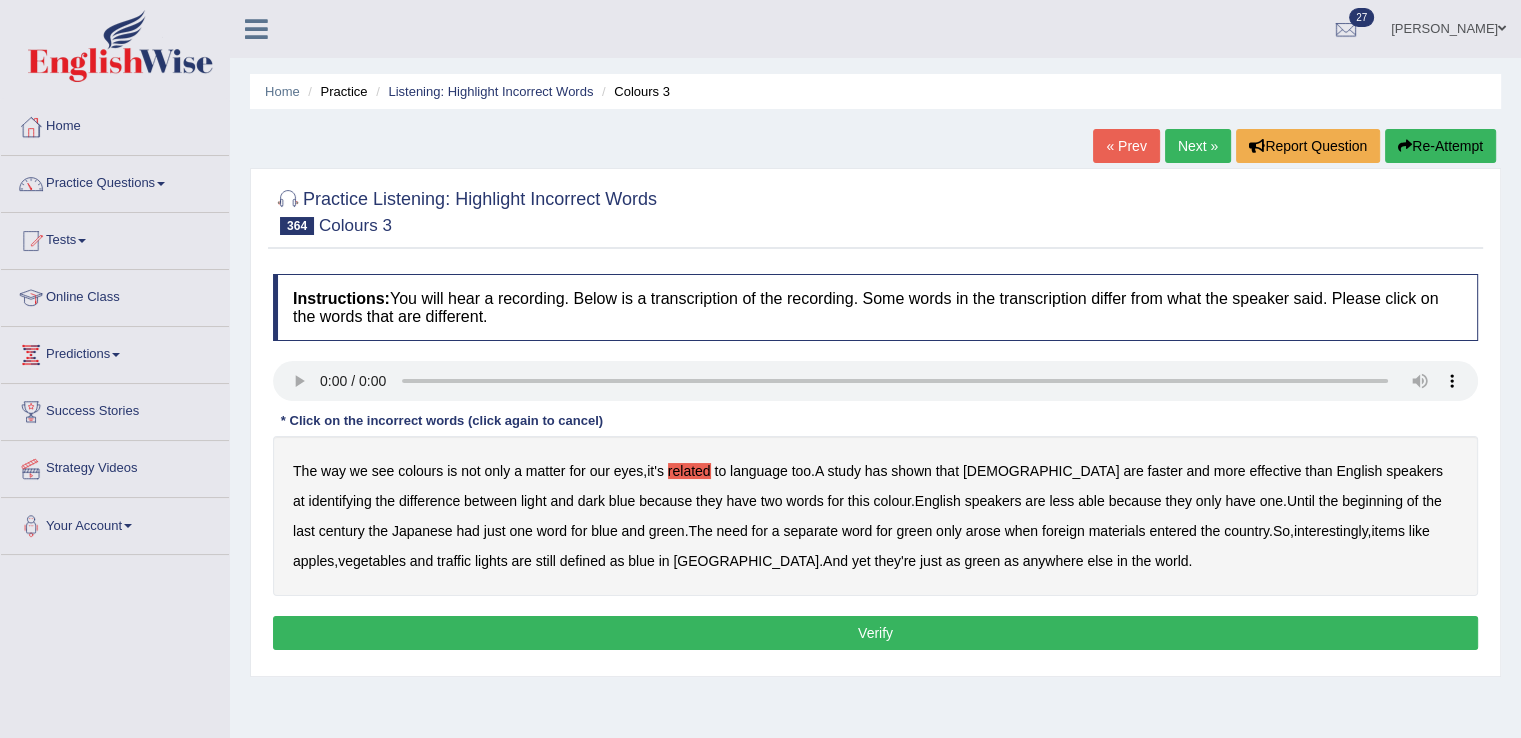 click on "faster" at bounding box center [1164, 471] 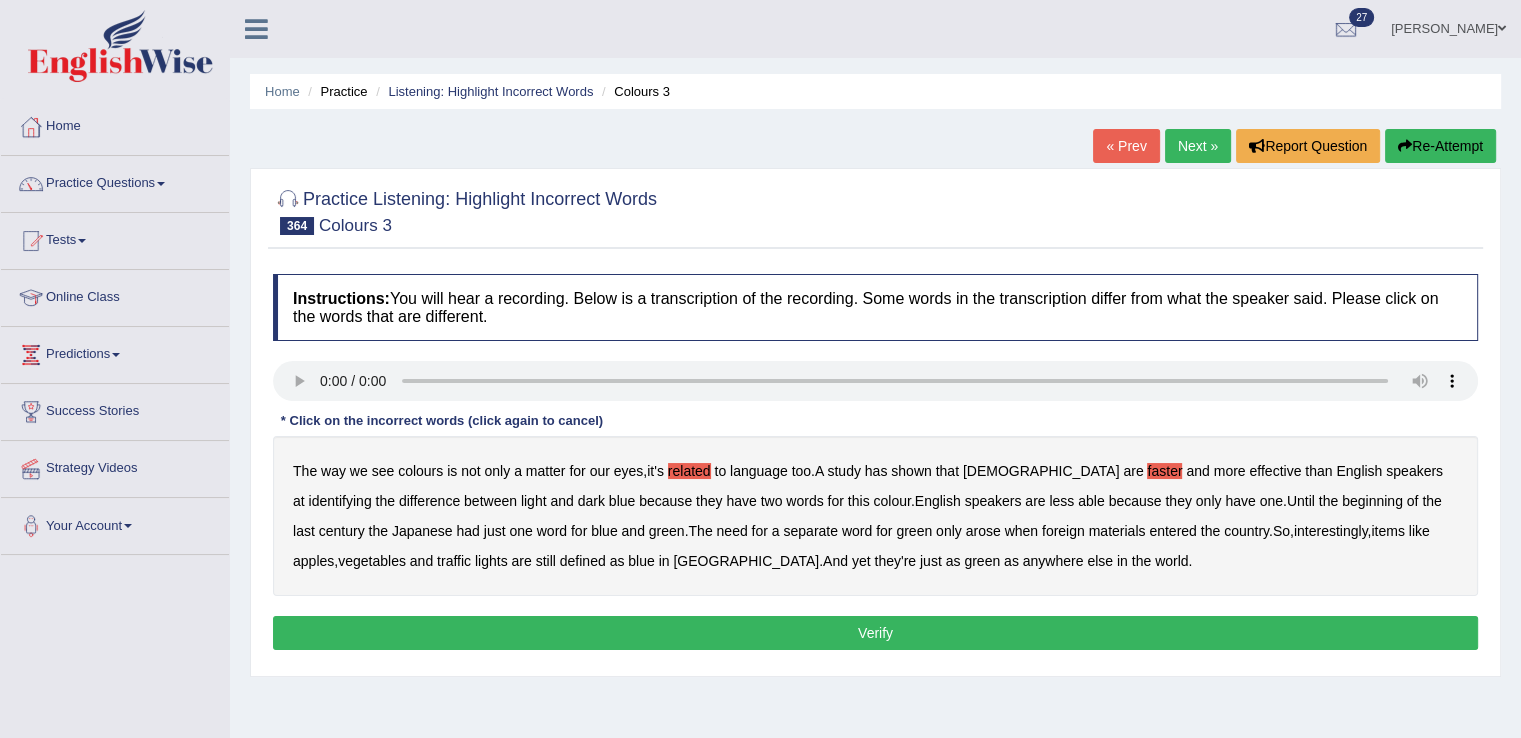 click on "beginning" at bounding box center [1372, 501] 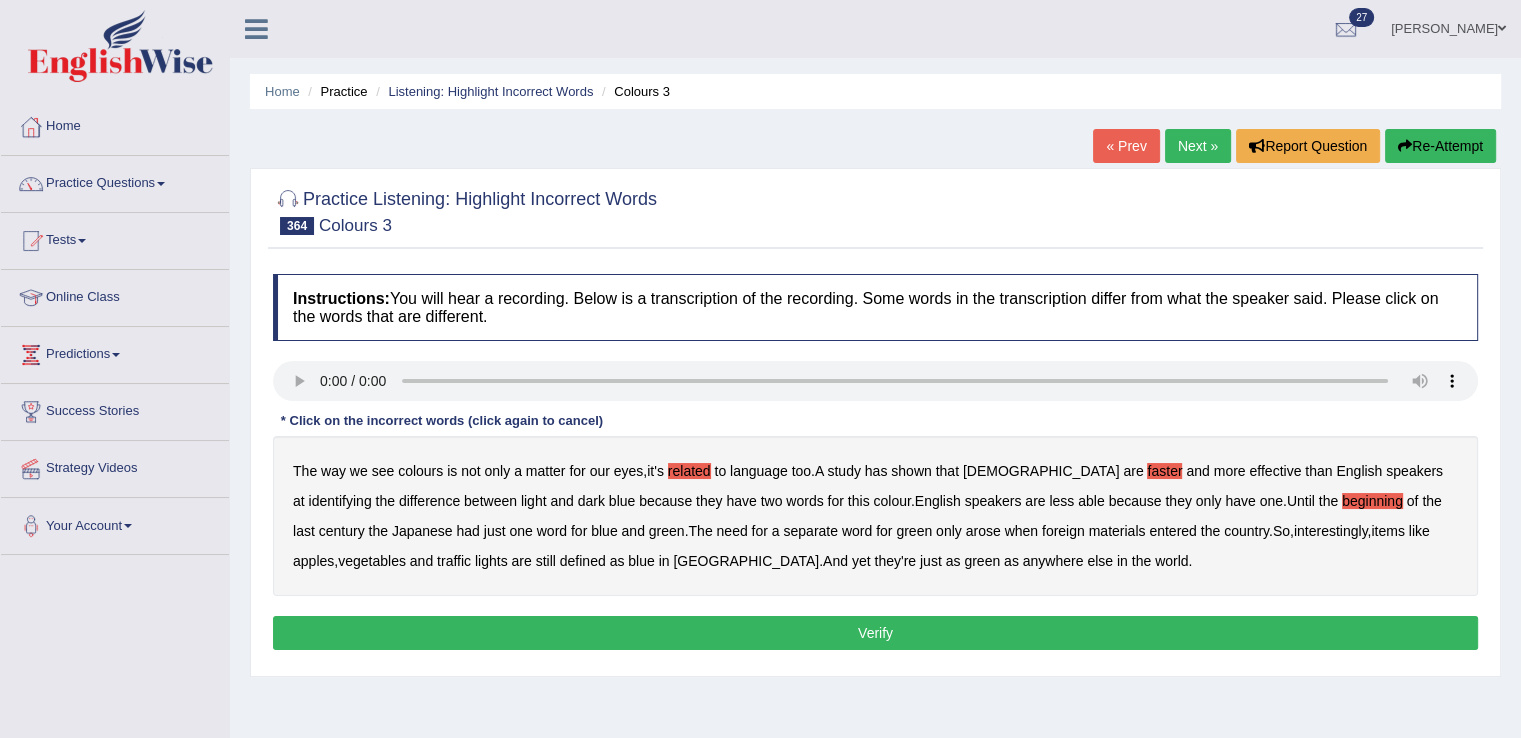 click on "arose" at bounding box center (983, 531) 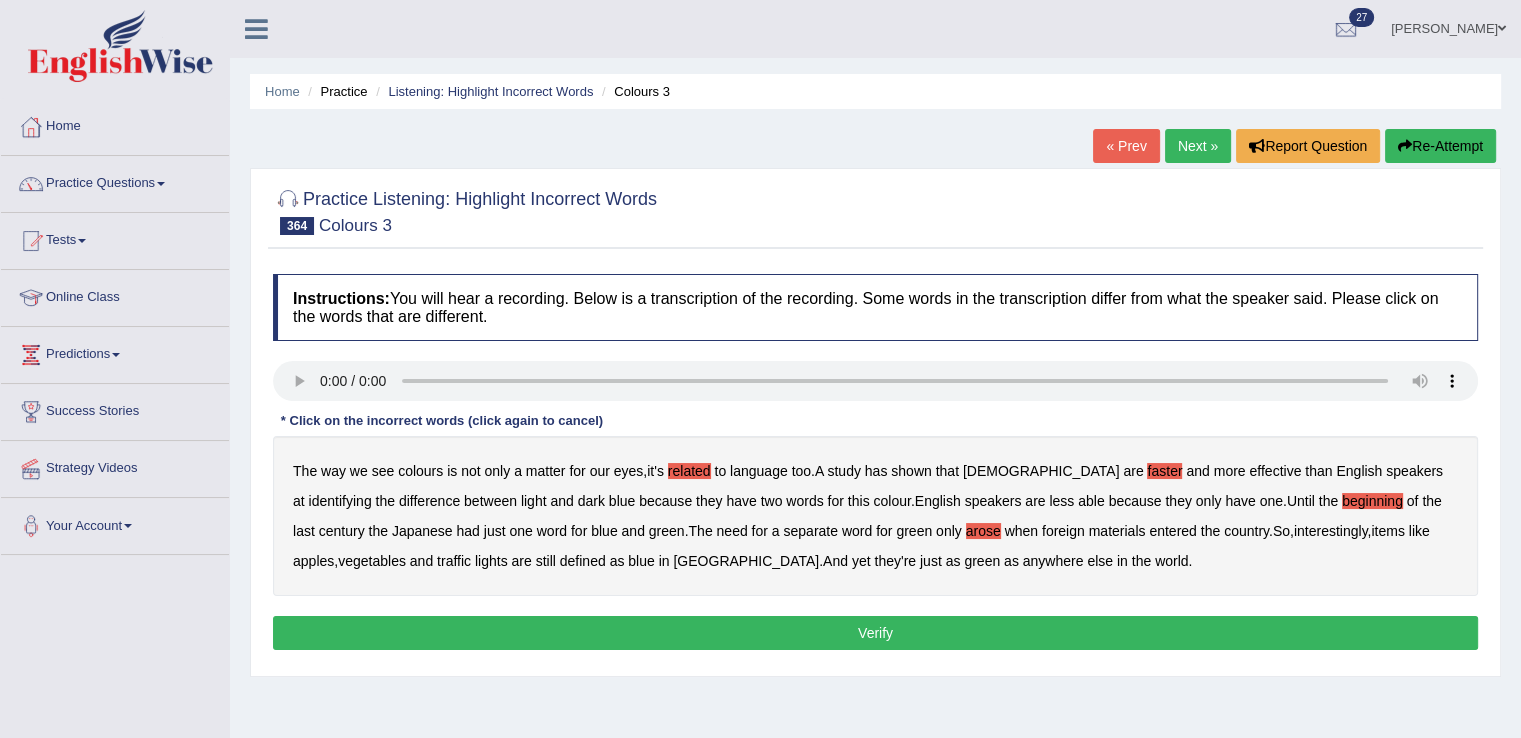 click on "vegetables" at bounding box center [372, 561] 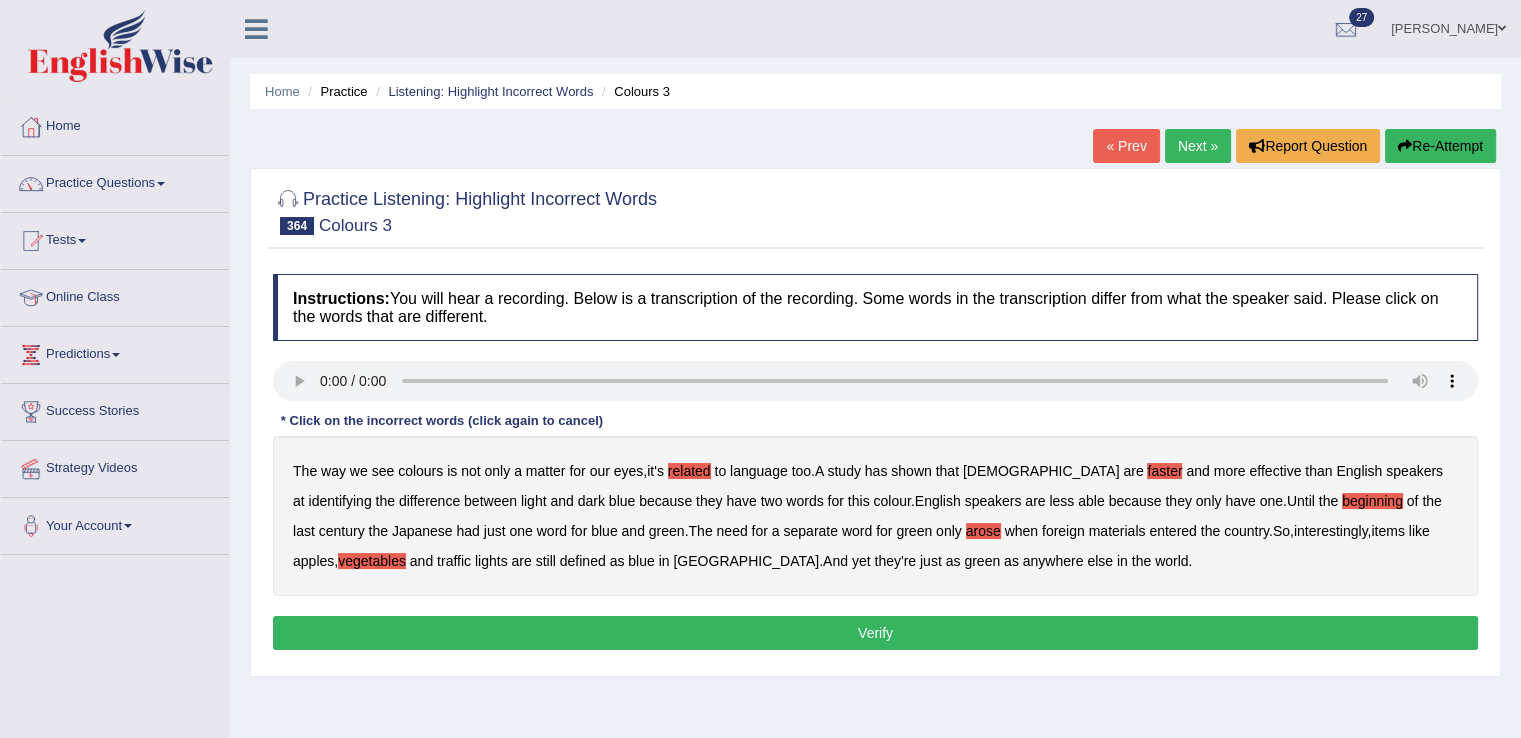 click on "Verify" at bounding box center [875, 633] 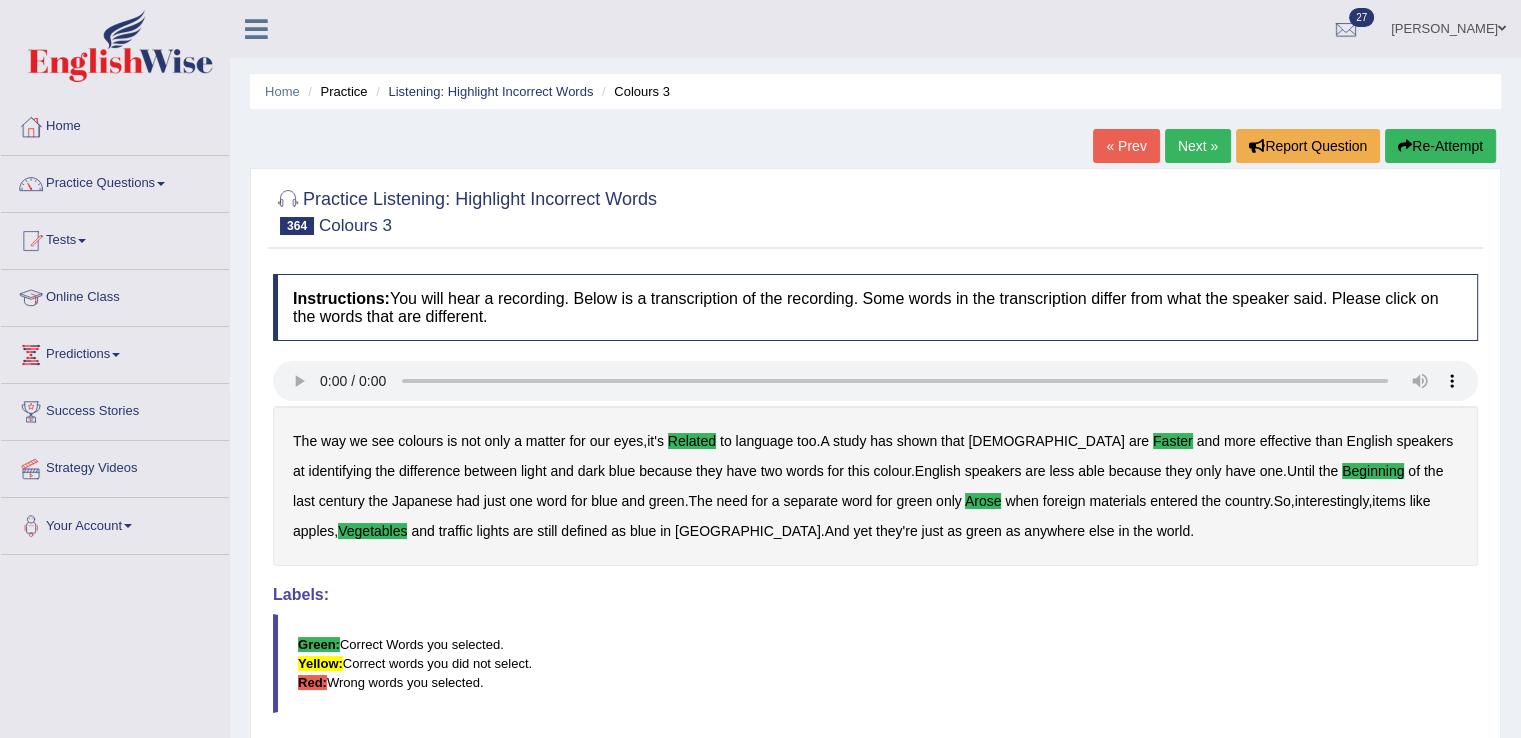 click on "Next »" at bounding box center [1198, 146] 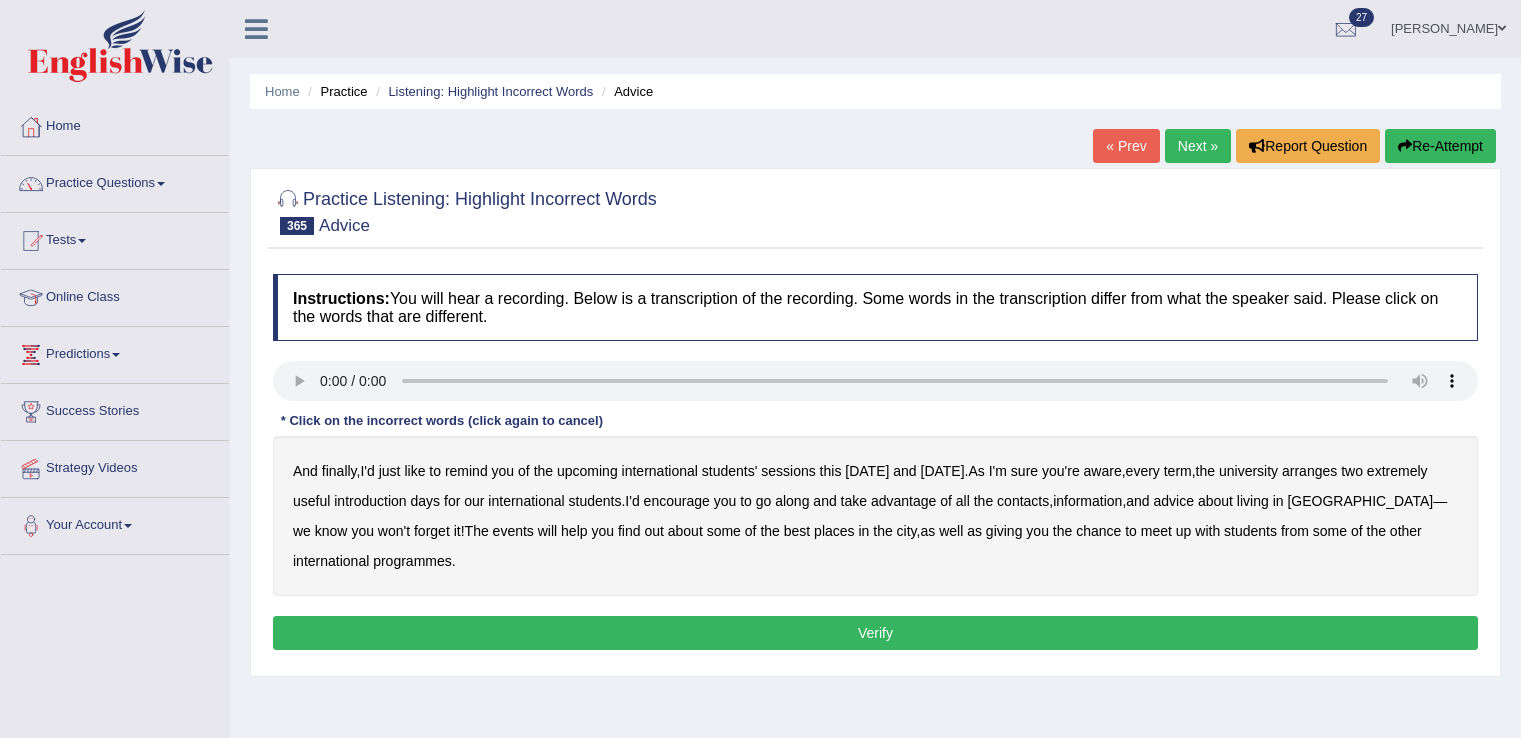 scroll, scrollTop: 0, scrollLeft: 0, axis: both 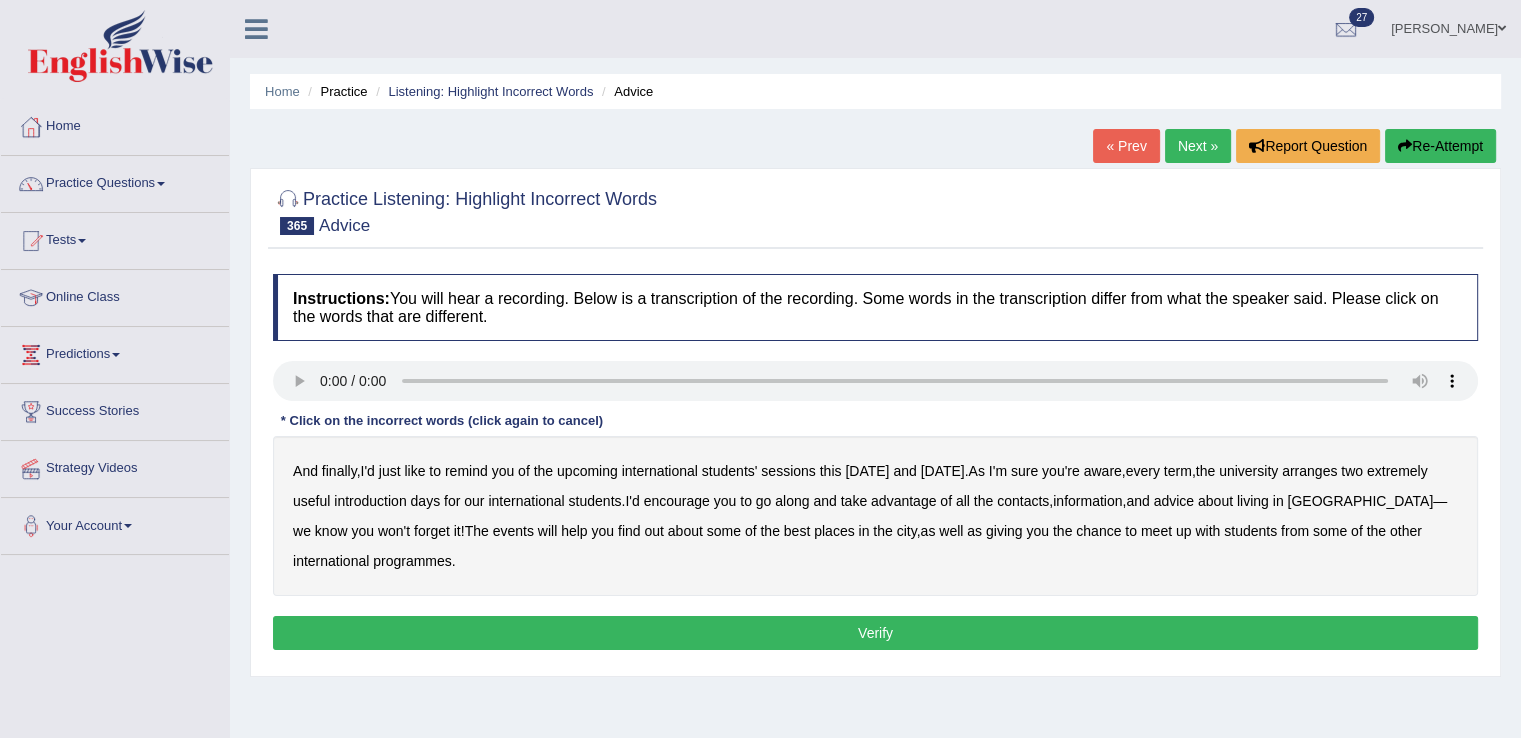 click on "sessions" at bounding box center (788, 471) 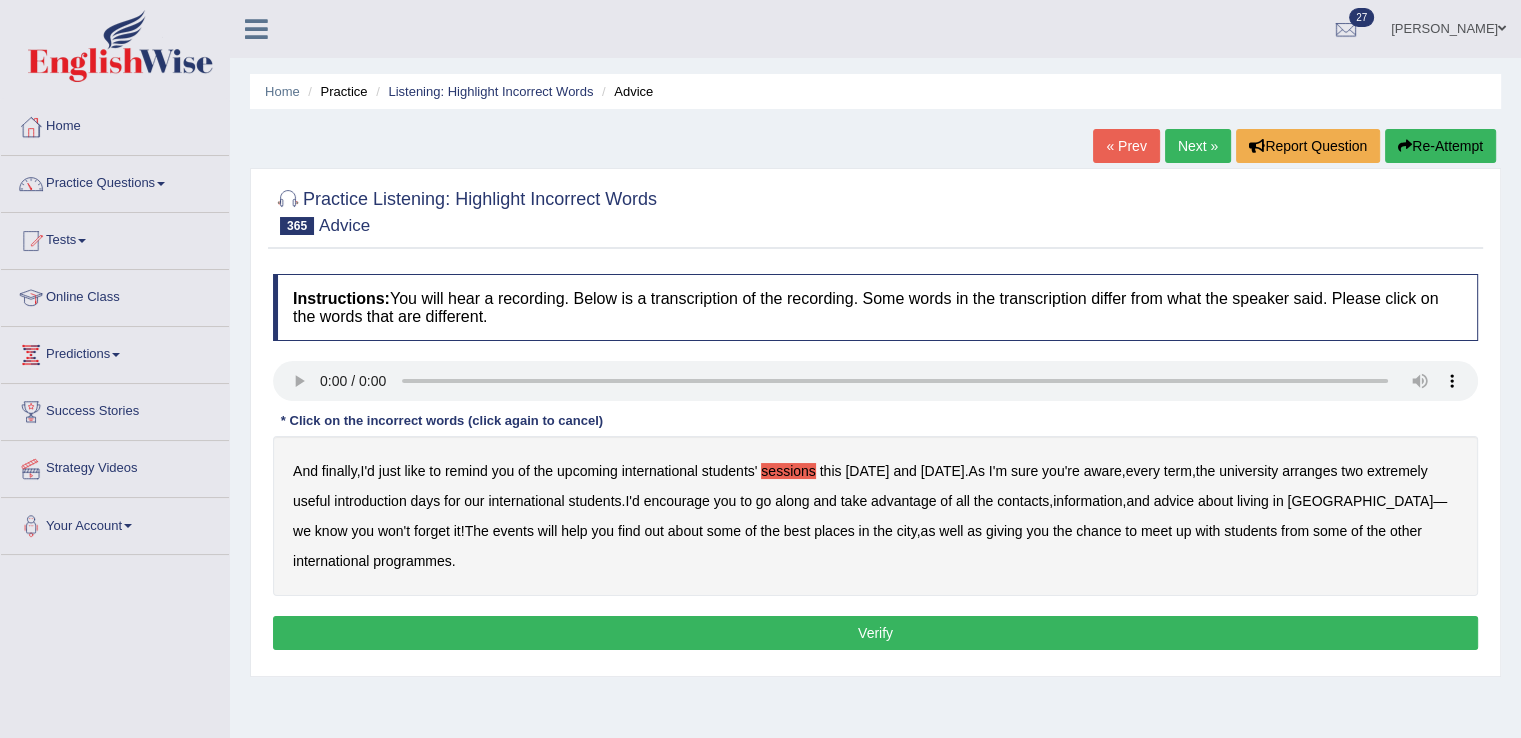 click on "term" at bounding box center [1178, 471] 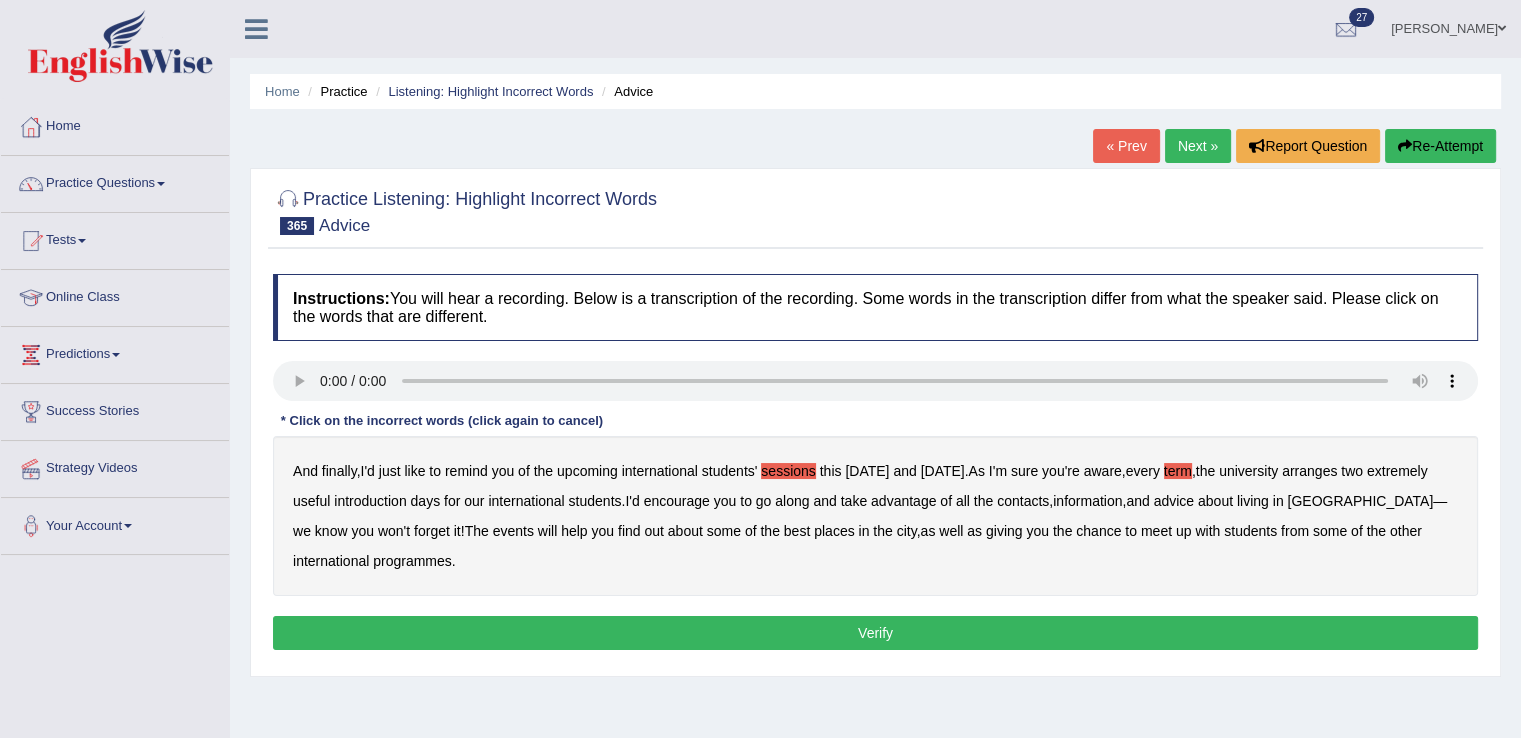 click on "arranges" at bounding box center (1309, 471) 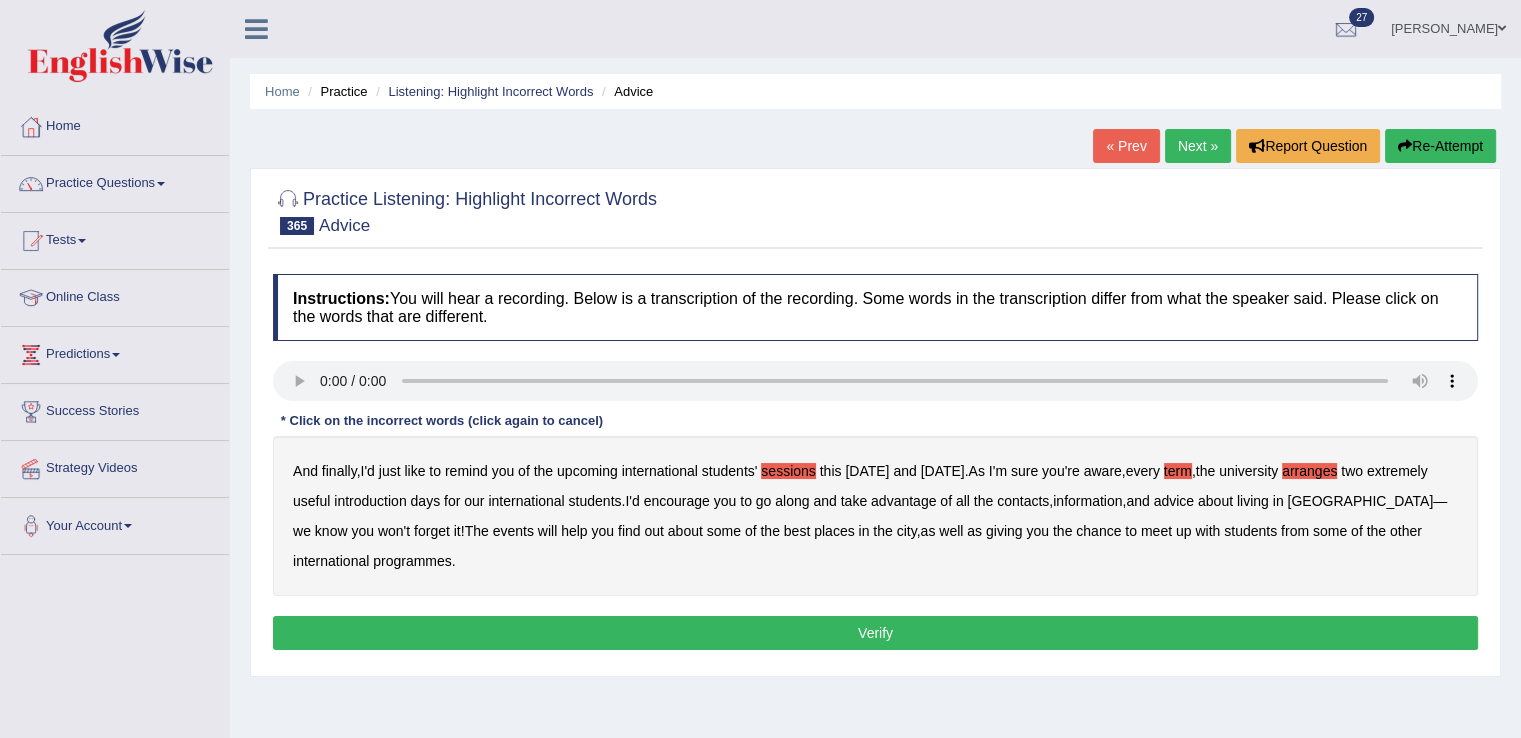 click on "advice" at bounding box center (1174, 501) 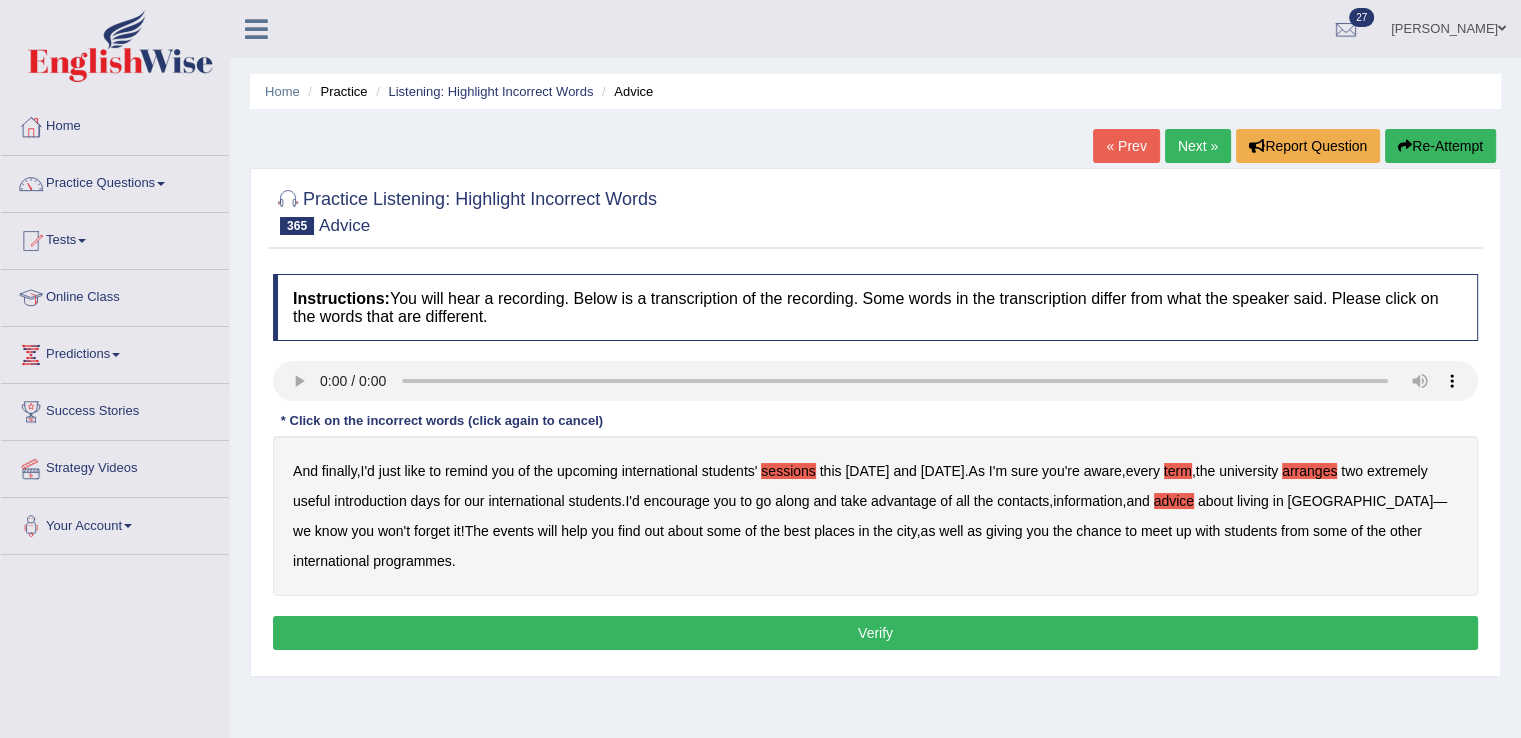 click on "forget" at bounding box center [432, 531] 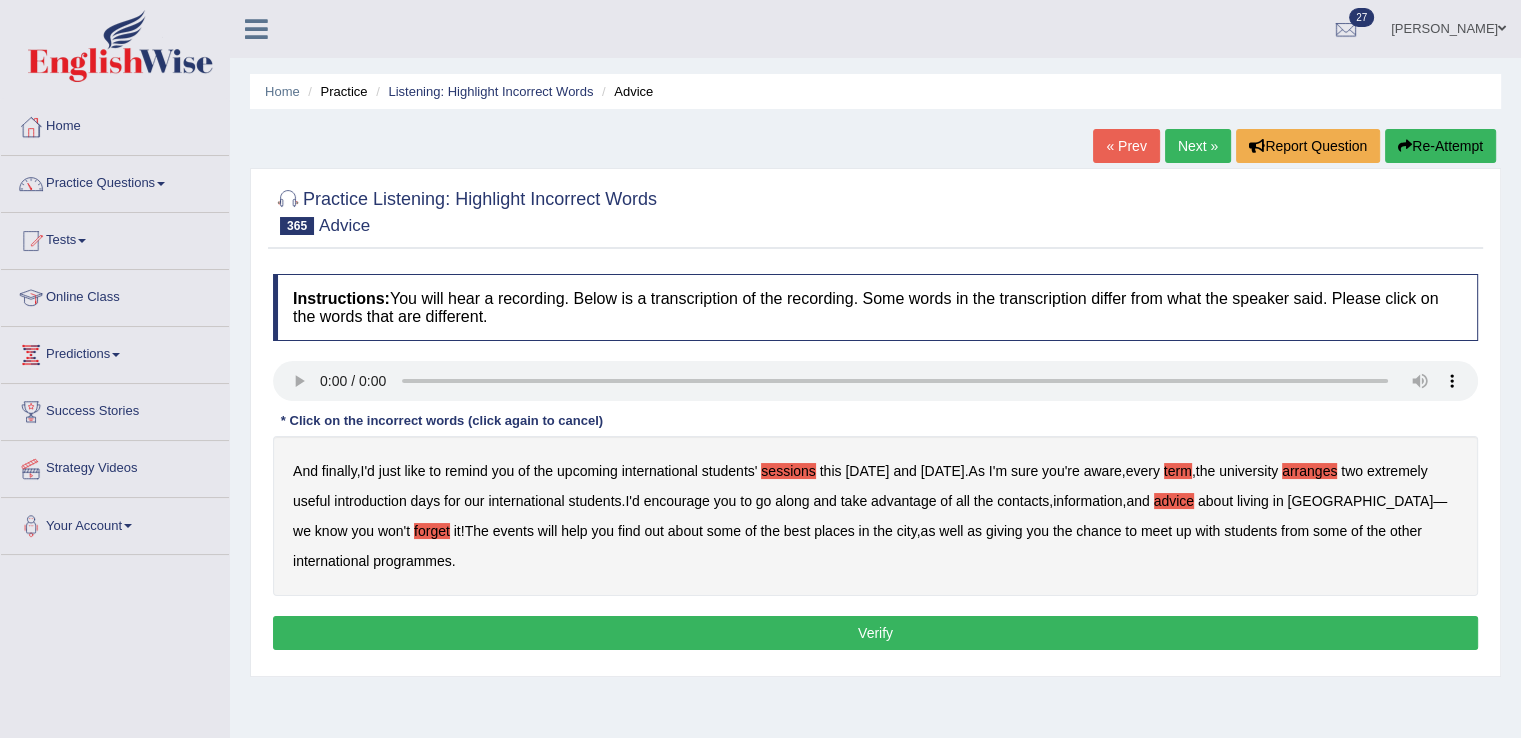 type 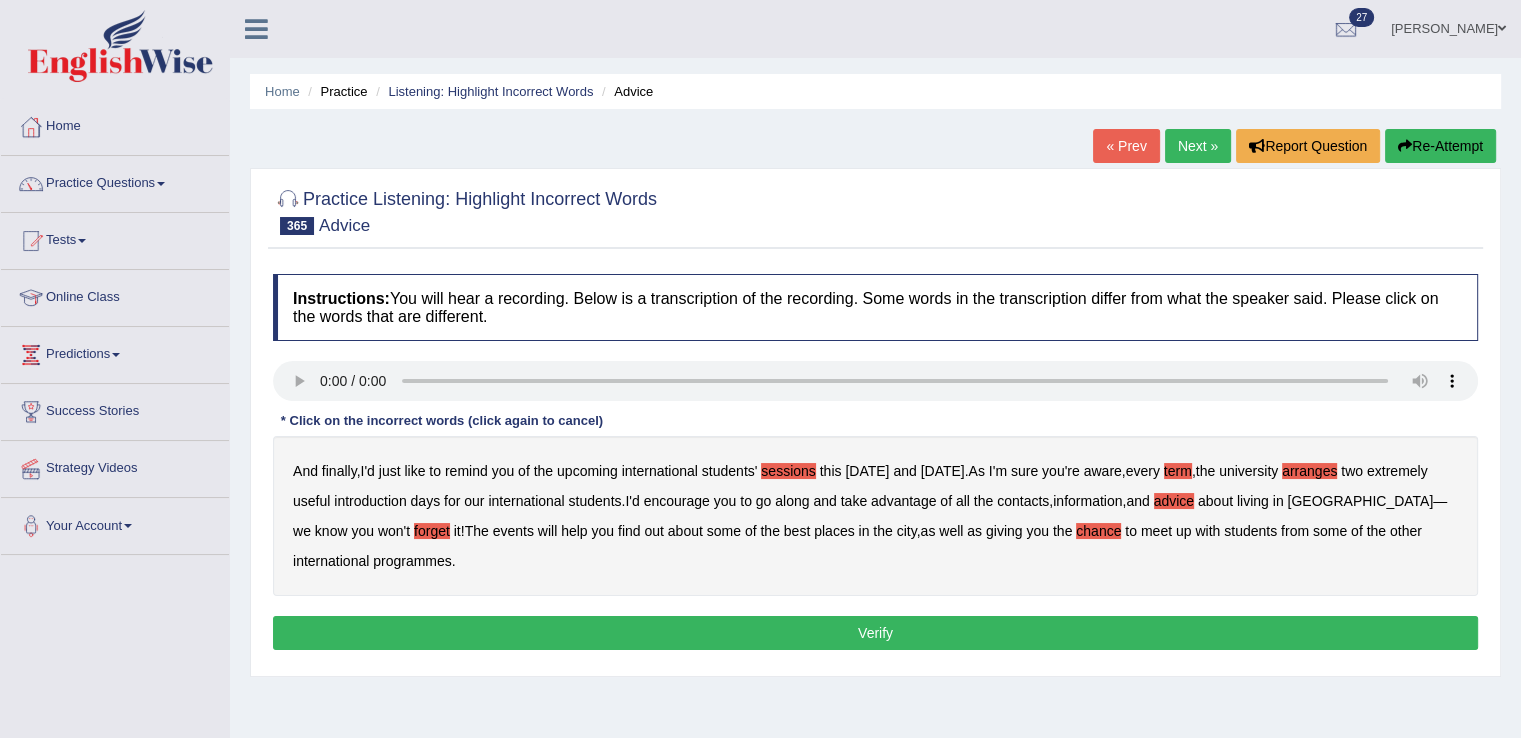 click on "Verify" at bounding box center (875, 633) 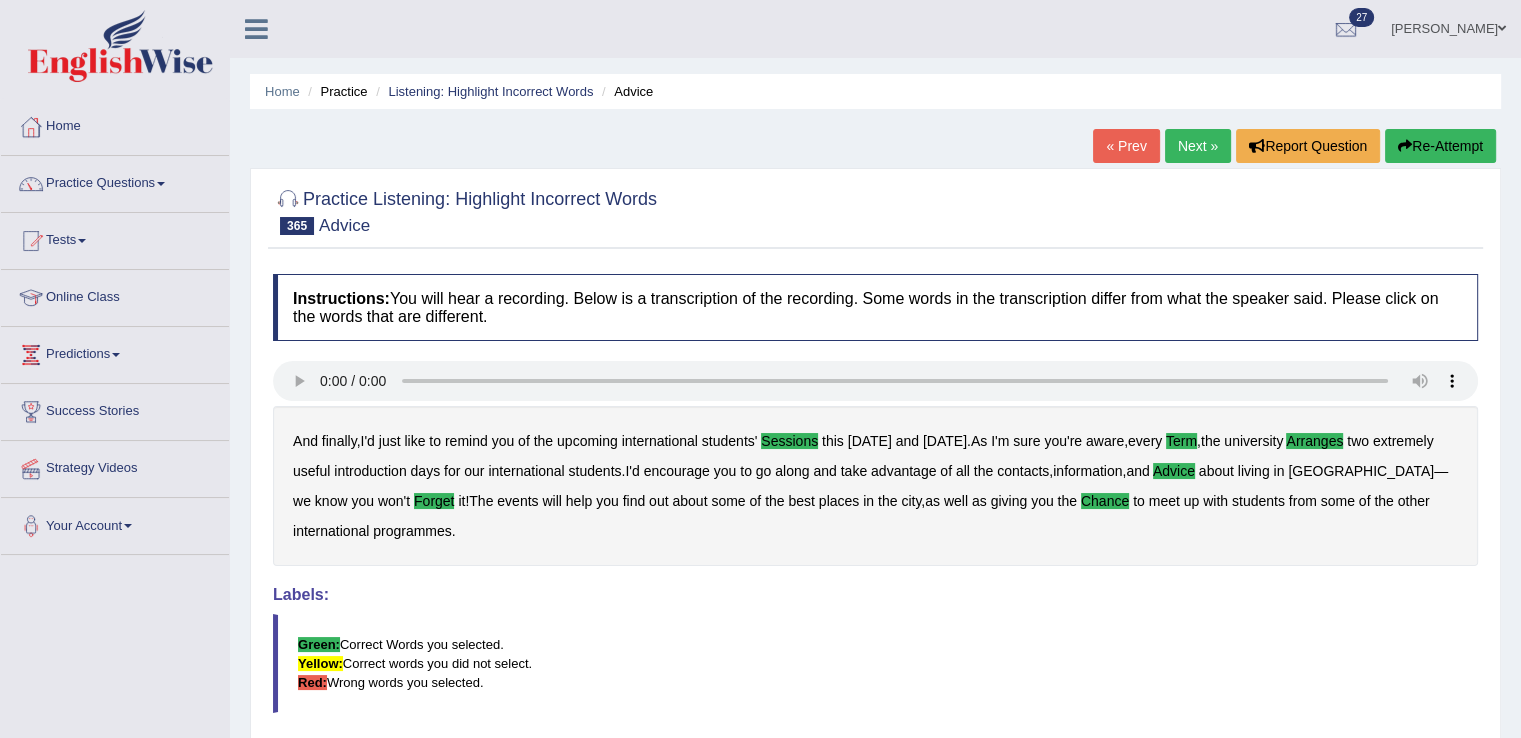 click on "Next »" at bounding box center (1198, 146) 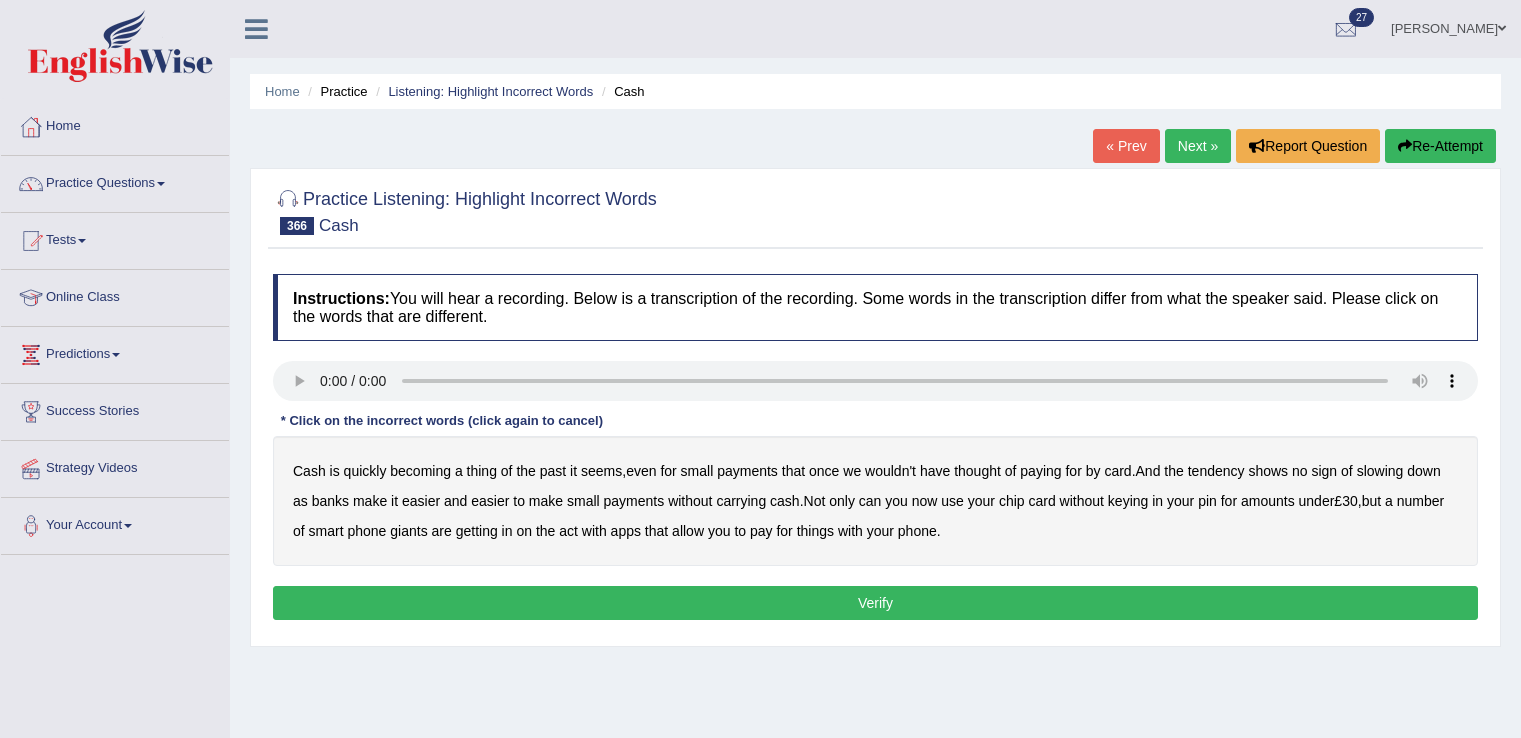 scroll, scrollTop: 0, scrollLeft: 0, axis: both 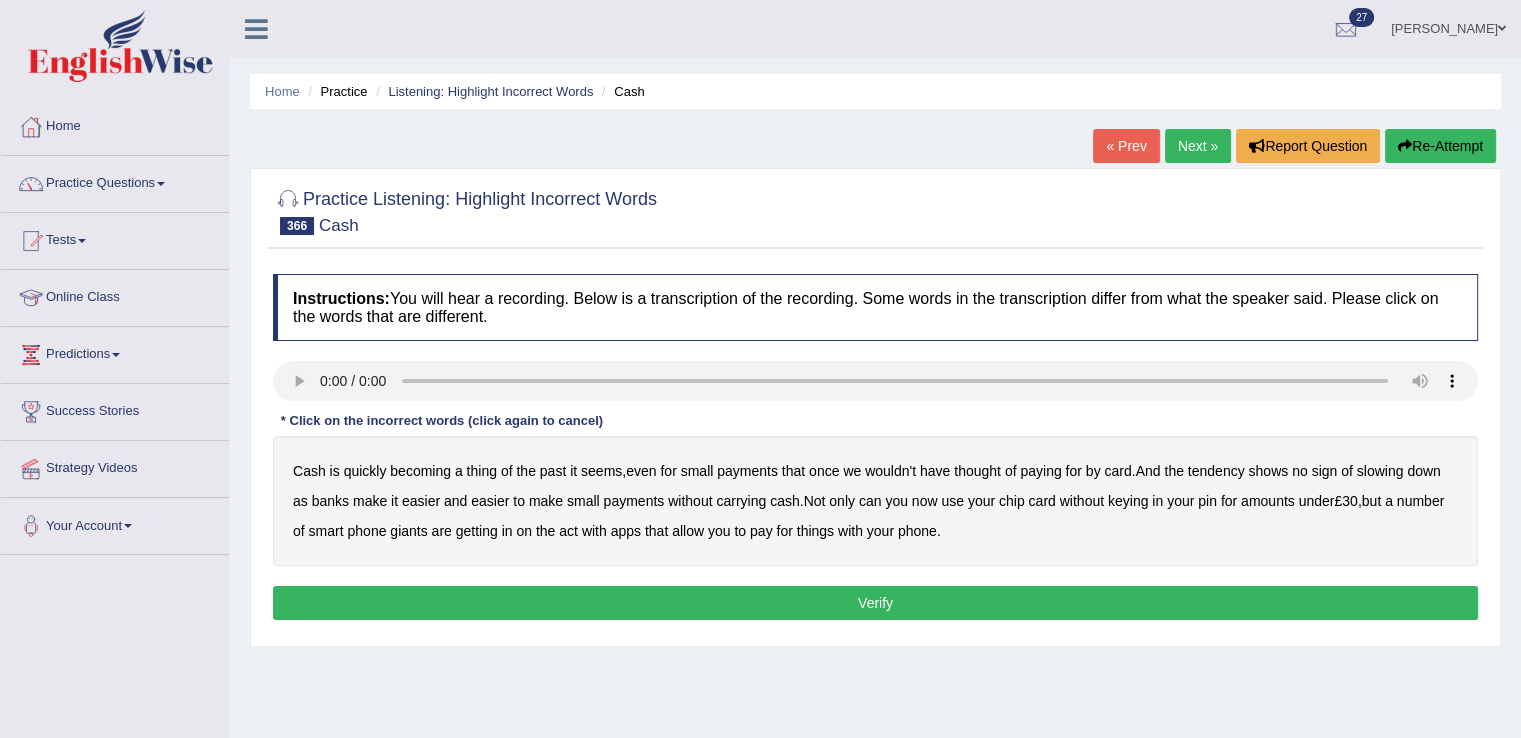 click on "payments" at bounding box center [747, 471] 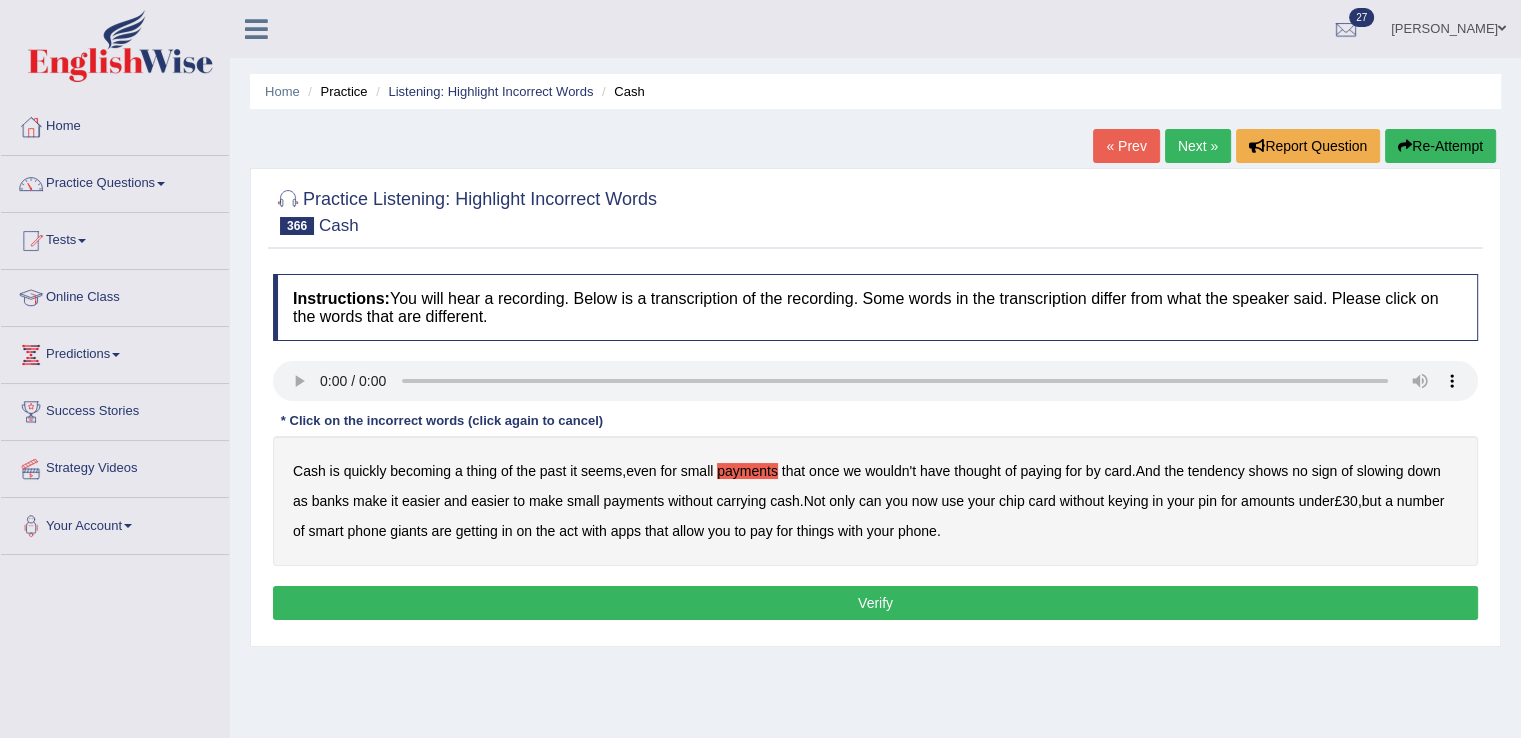 click on "thought" at bounding box center [977, 471] 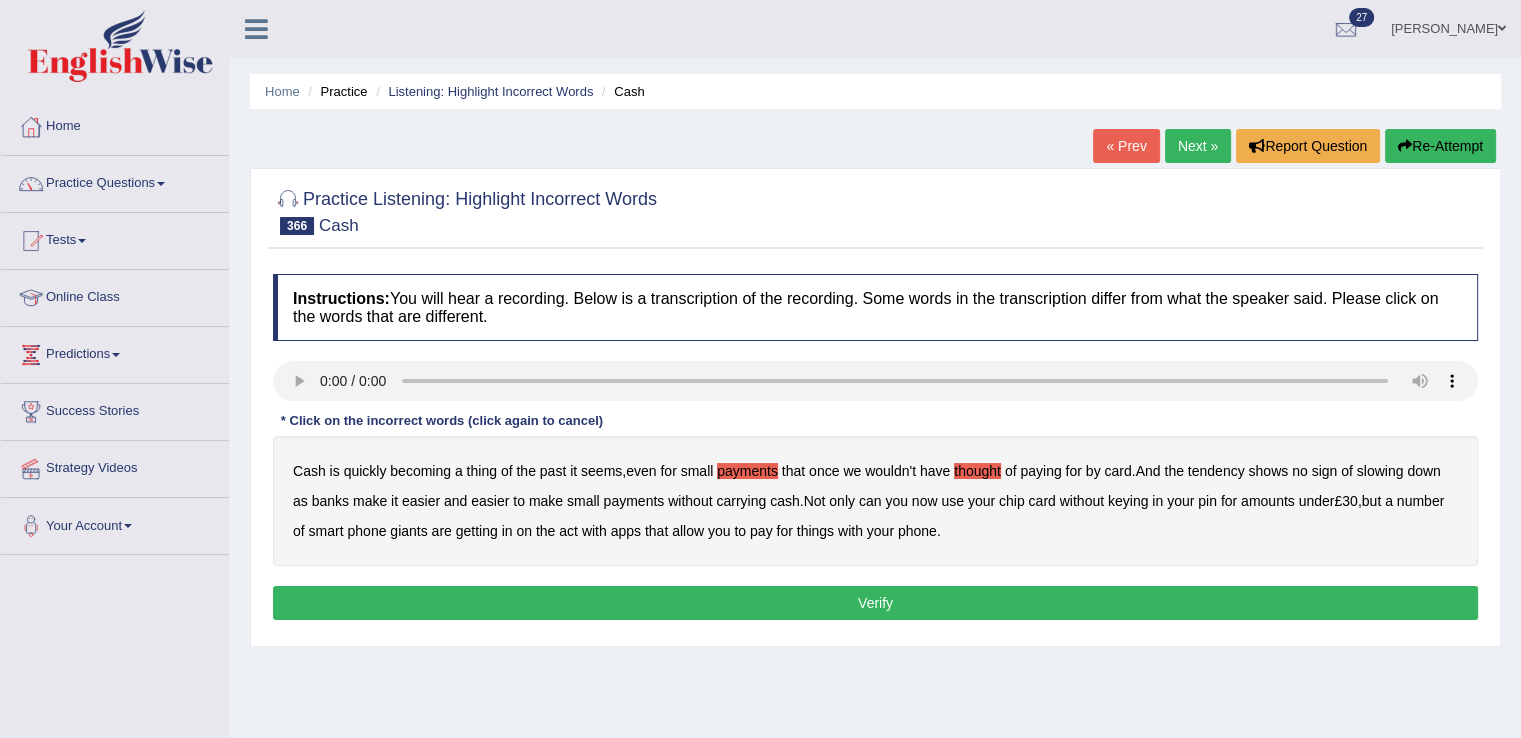 type 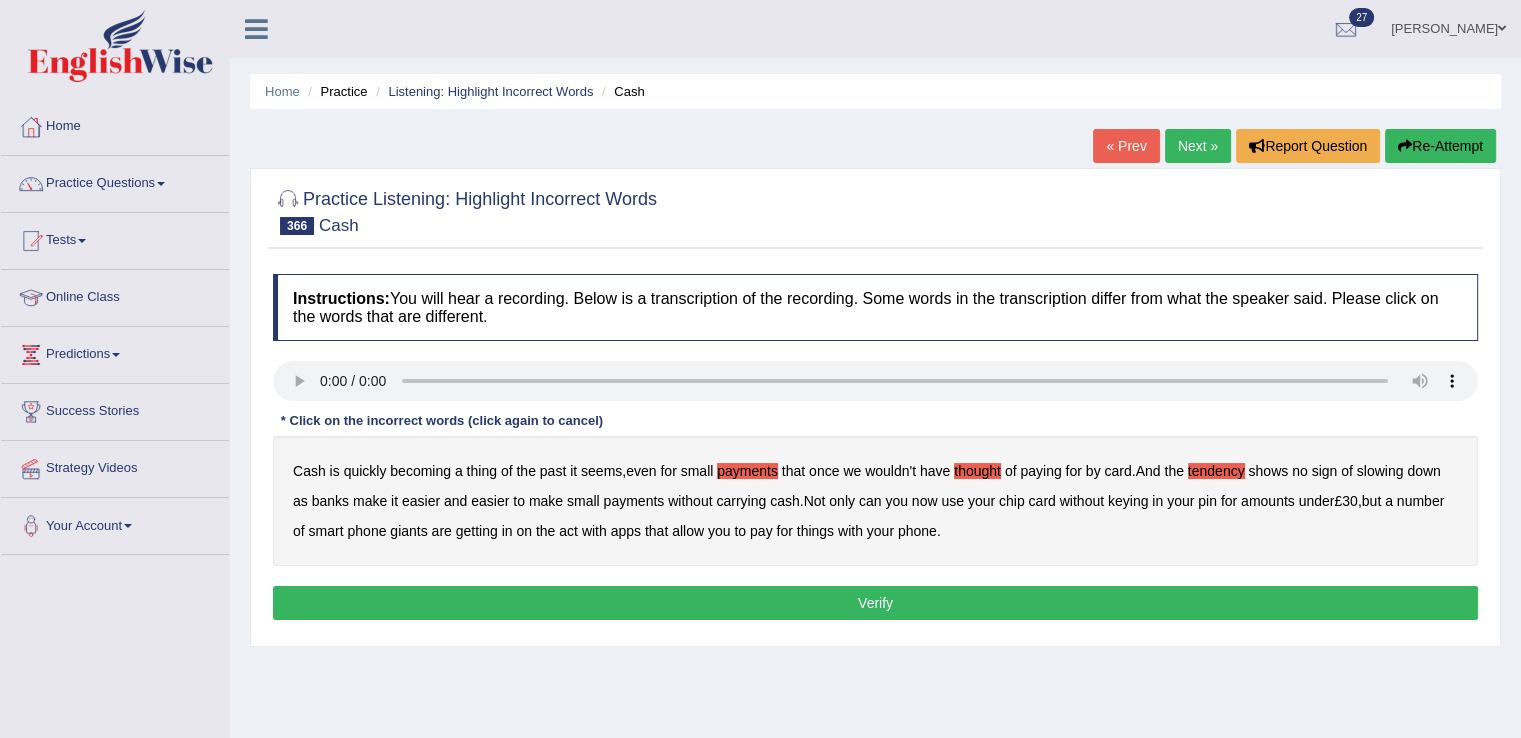 click on "down" at bounding box center (1423, 471) 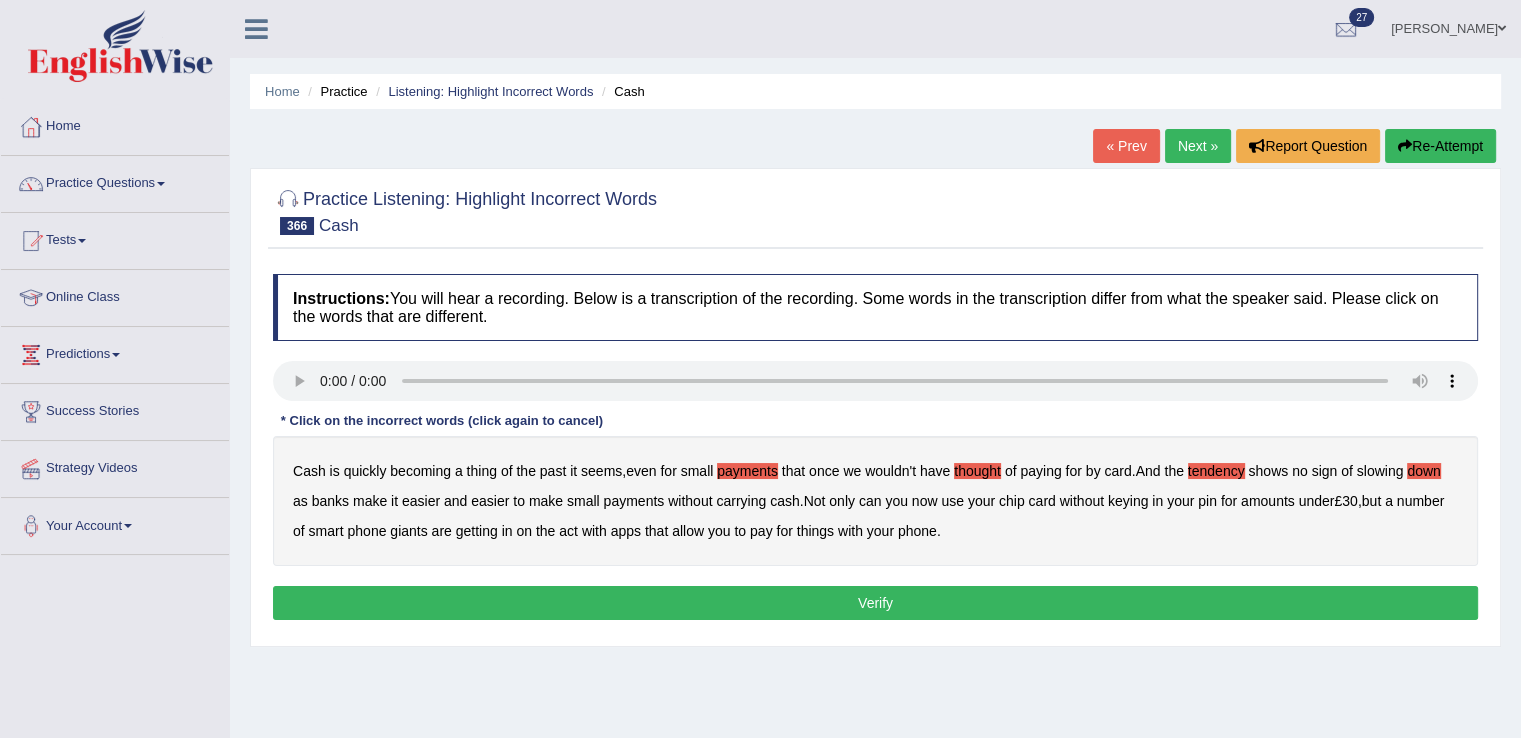 click on "cash" at bounding box center (785, 501) 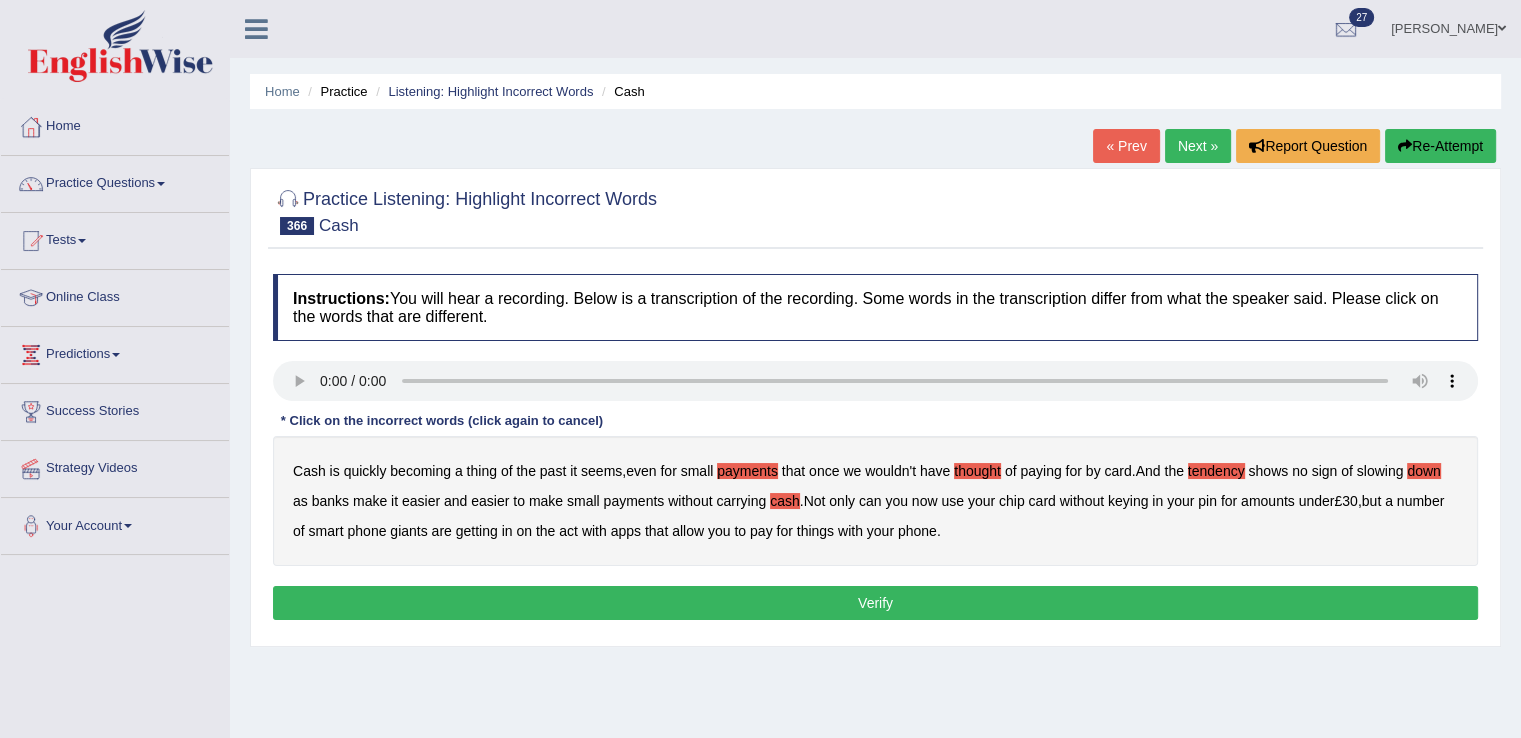 click on "keying" at bounding box center (1128, 501) 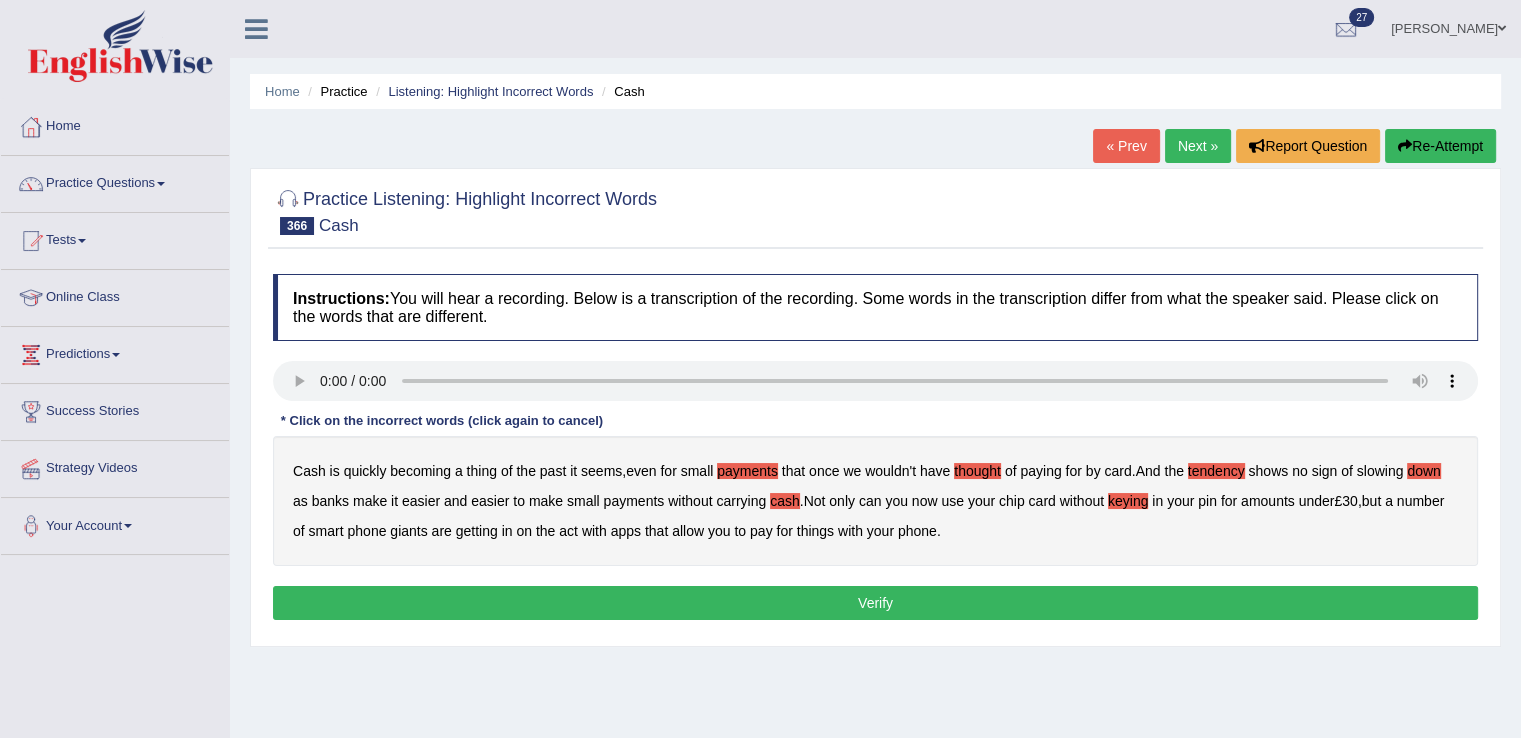 click on "smart" at bounding box center (326, 531) 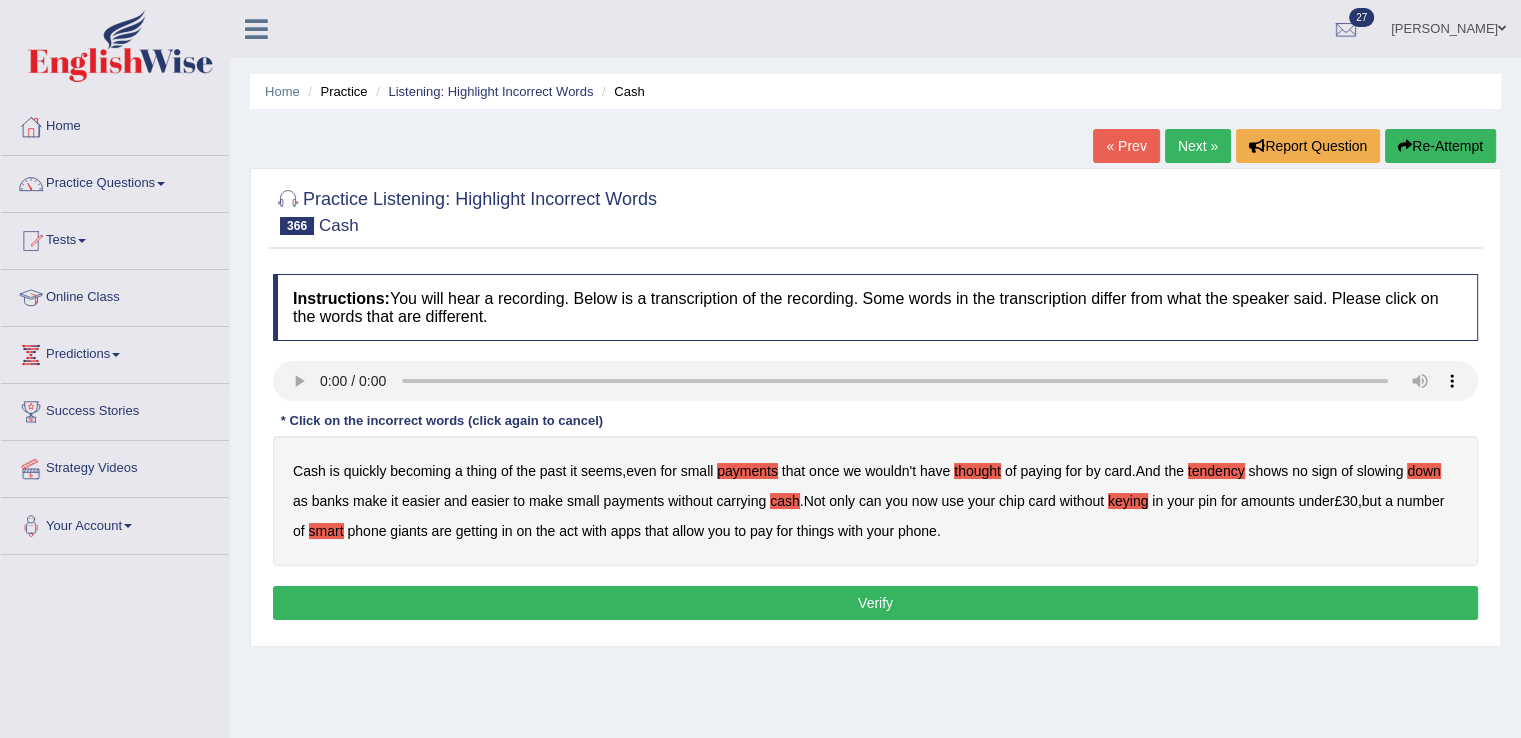 click on "Verify" at bounding box center (875, 603) 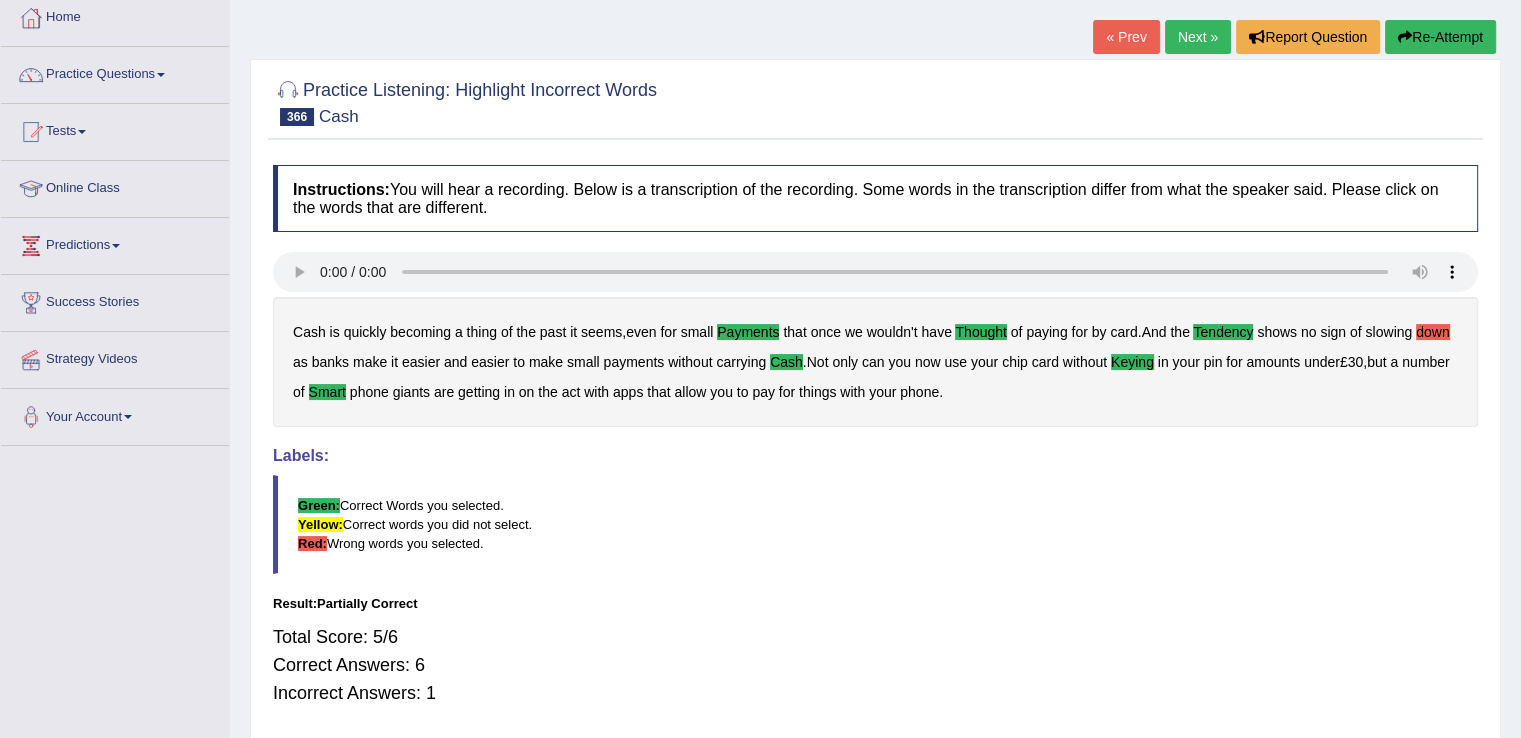 scroll, scrollTop: 74, scrollLeft: 0, axis: vertical 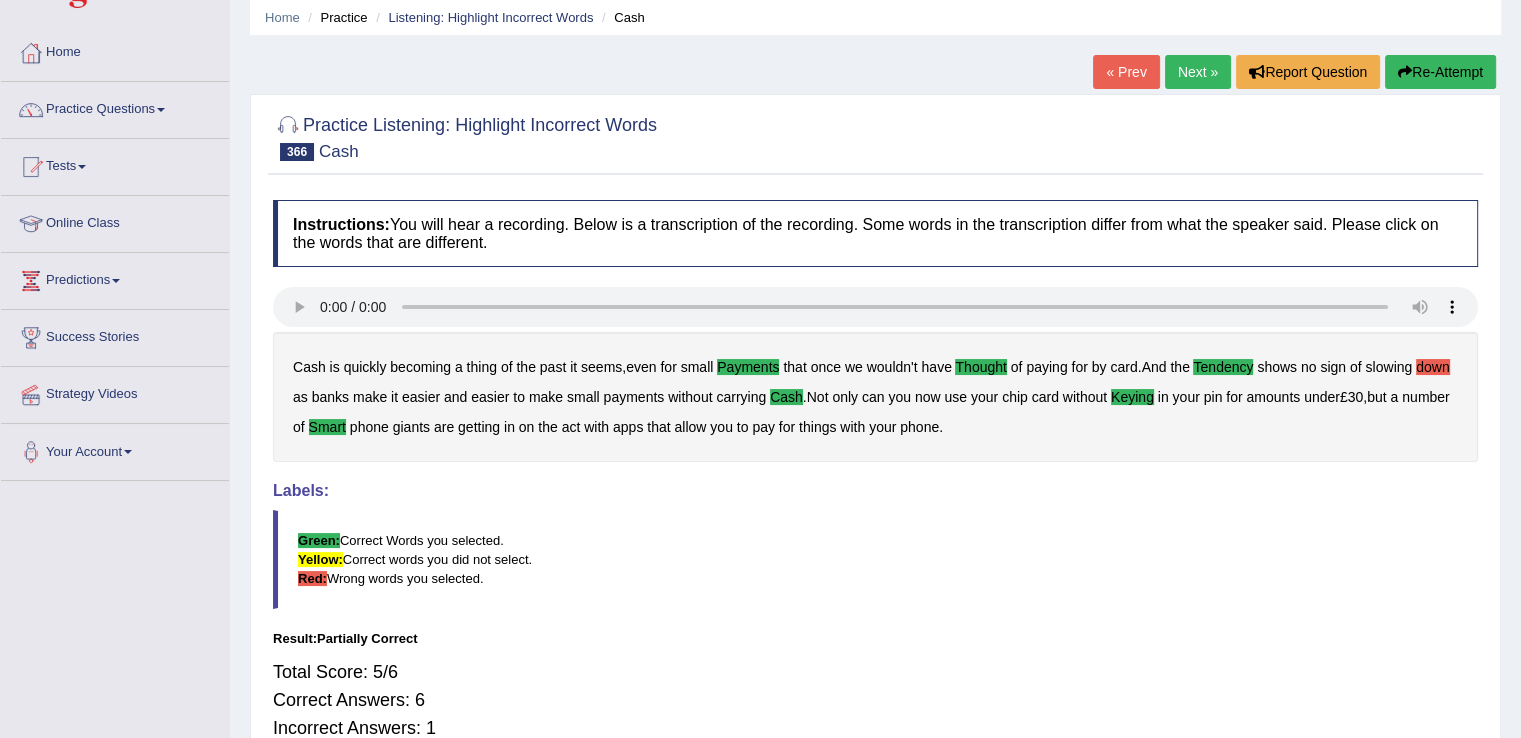 click on "Next »" at bounding box center (1198, 72) 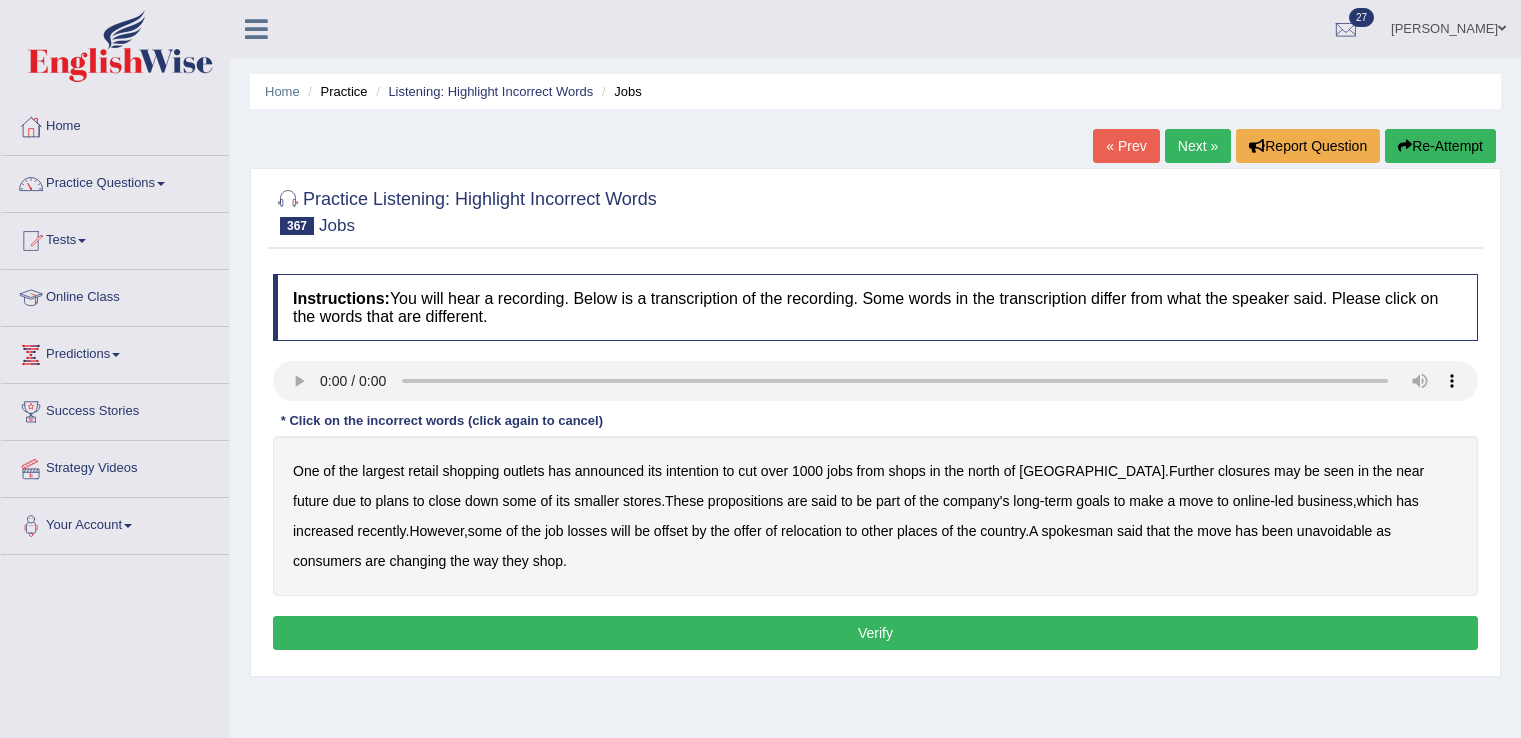 scroll, scrollTop: 0, scrollLeft: 0, axis: both 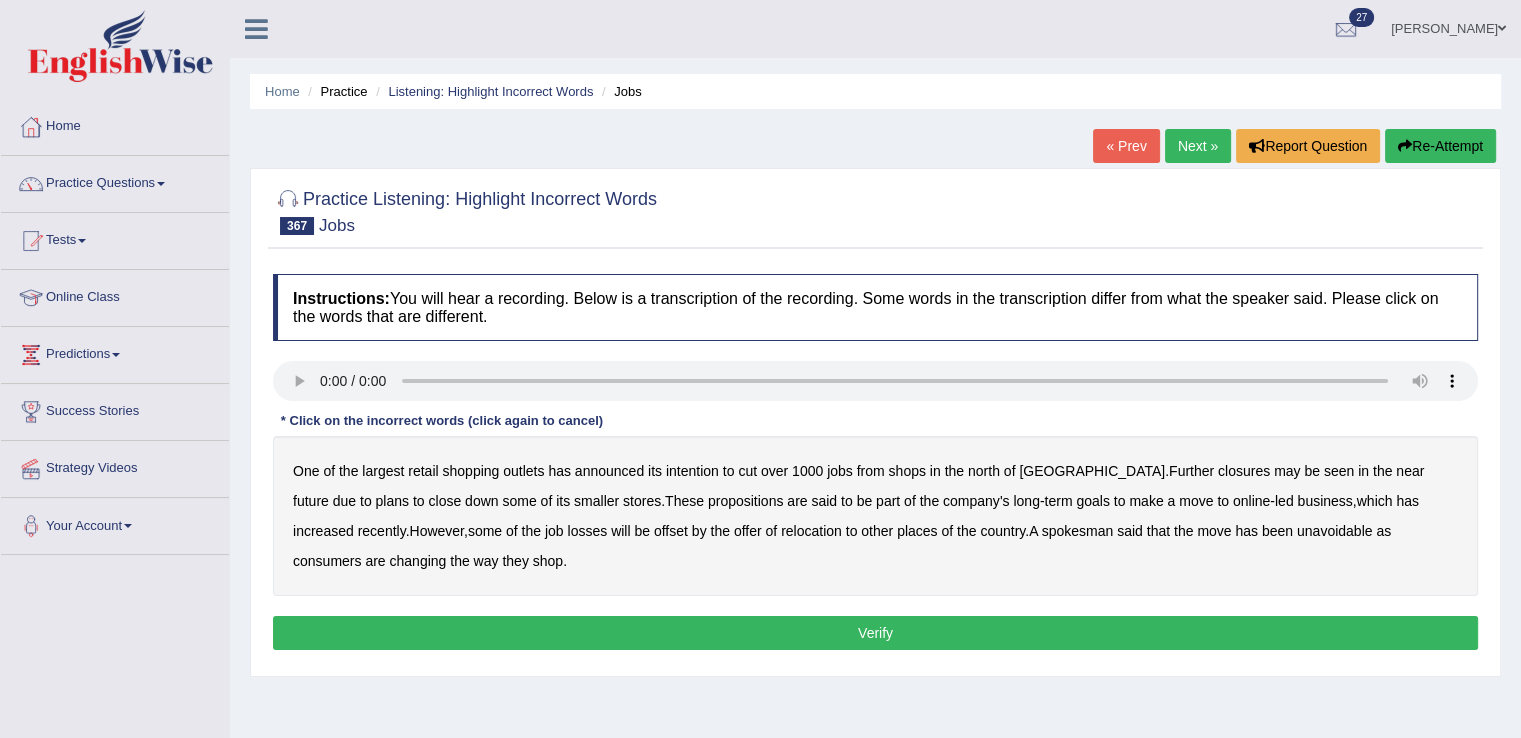 click on "shops" at bounding box center (907, 471) 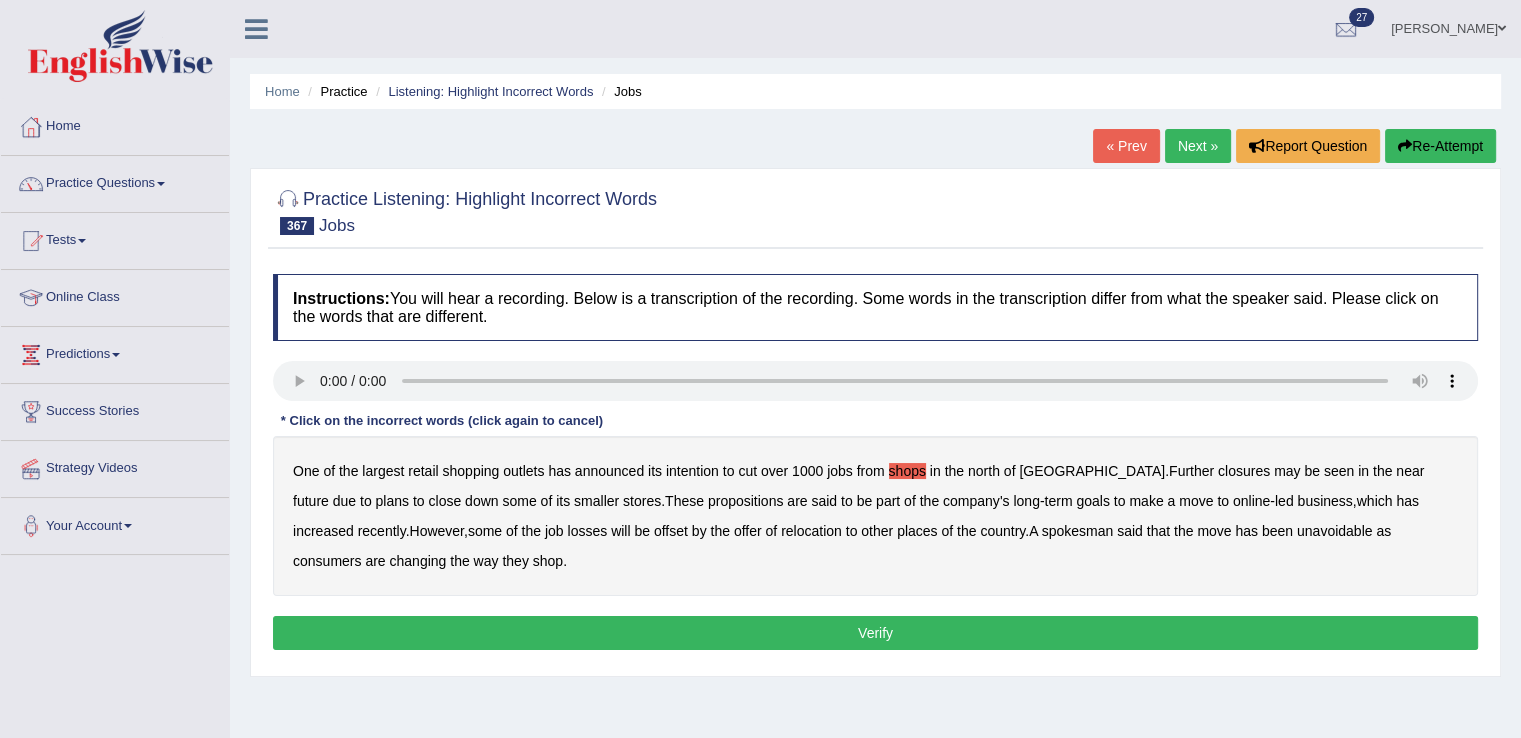 click on "close" at bounding box center [444, 501] 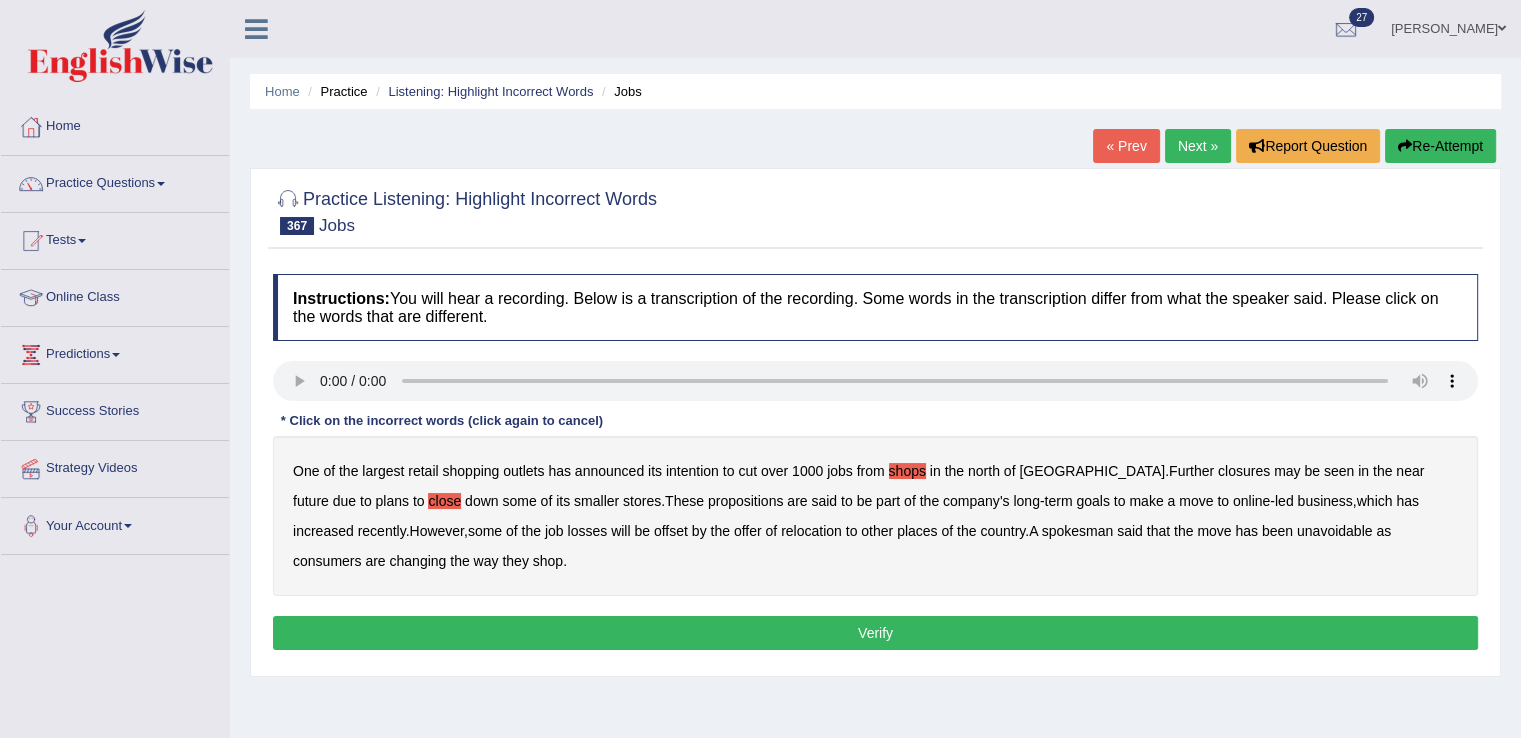 click on "propositions" at bounding box center [746, 501] 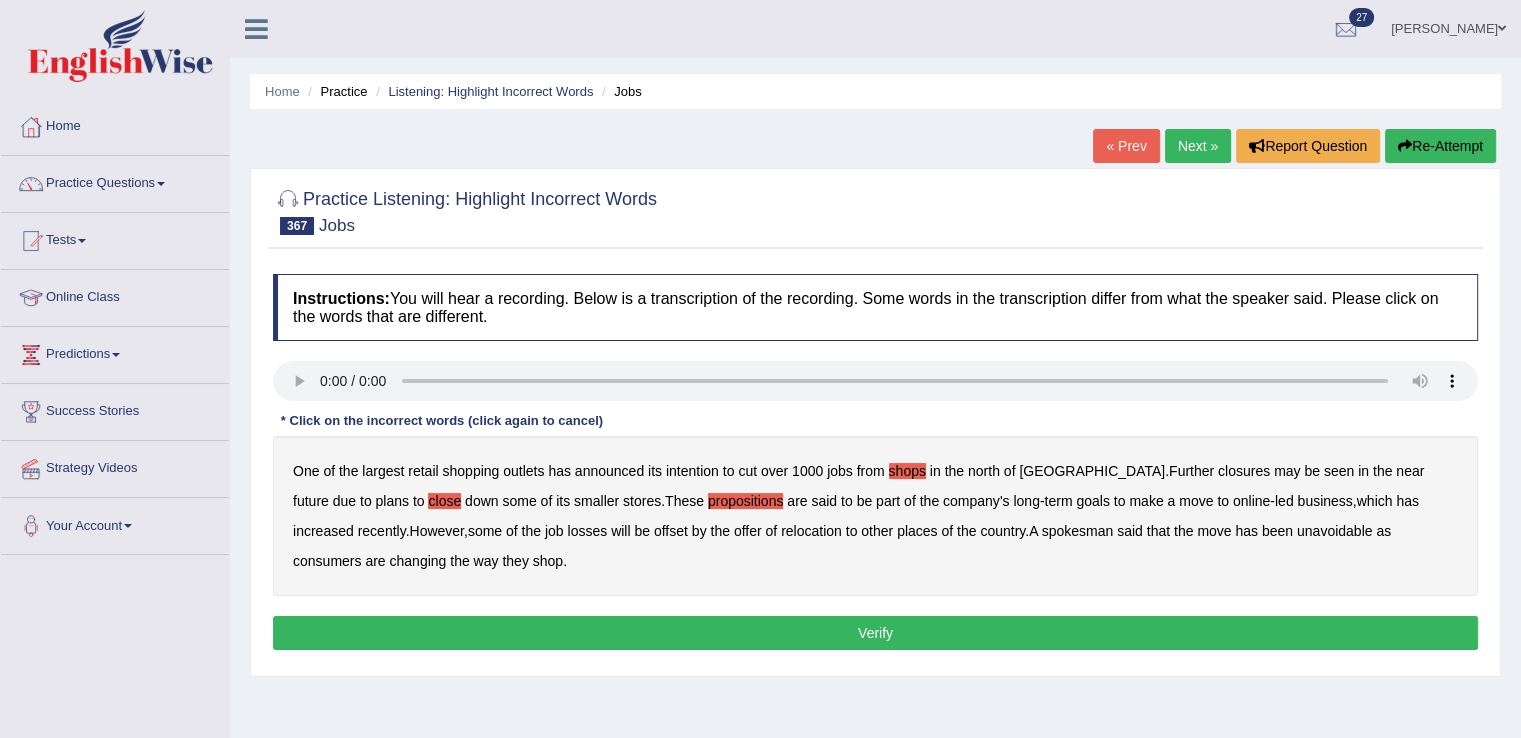click on "Verify" at bounding box center (875, 633) 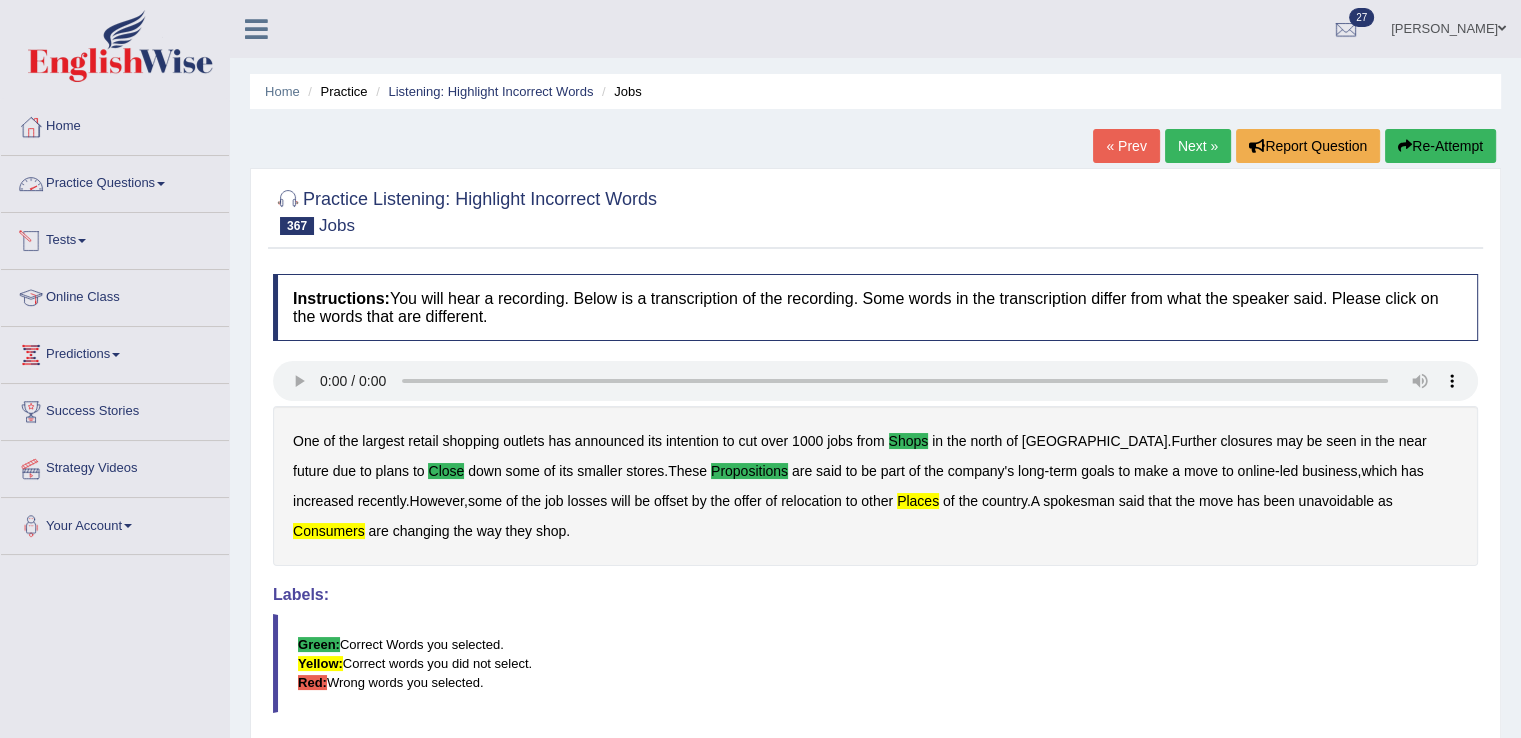 click on "Practice Questions" at bounding box center (115, 181) 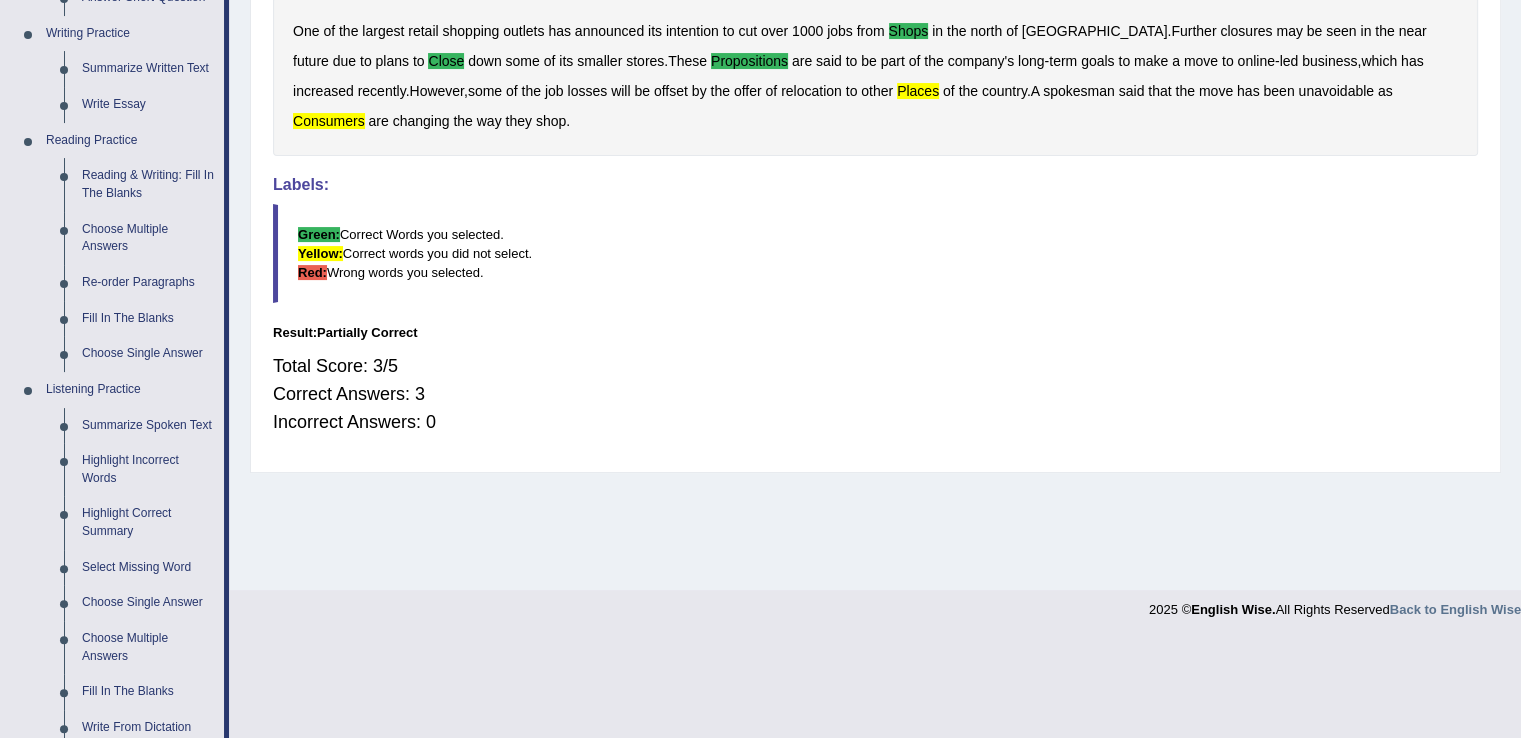 scroll, scrollTop: 411, scrollLeft: 0, axis: vertical 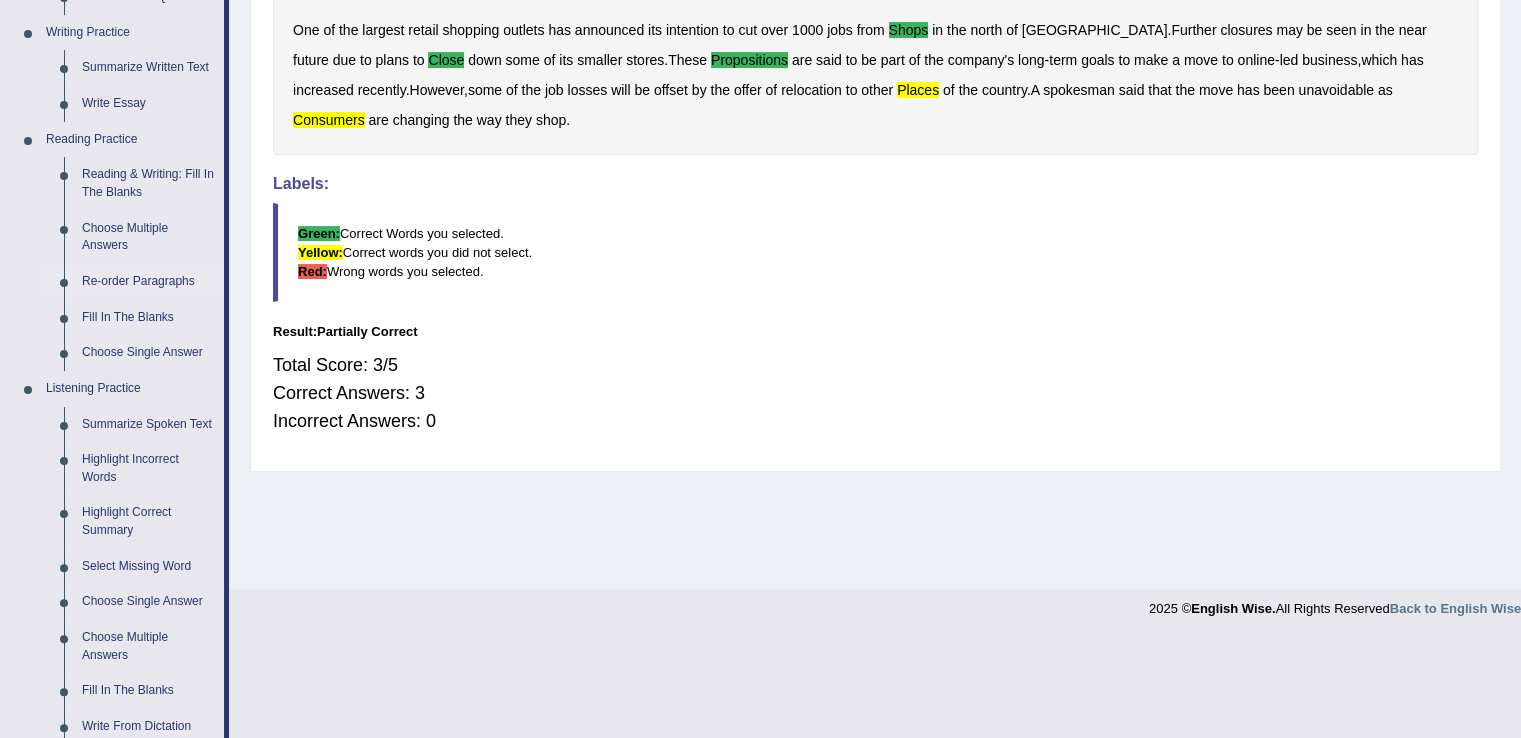 click on "Re-order Paragraphs" at bounding box center [148, 282] 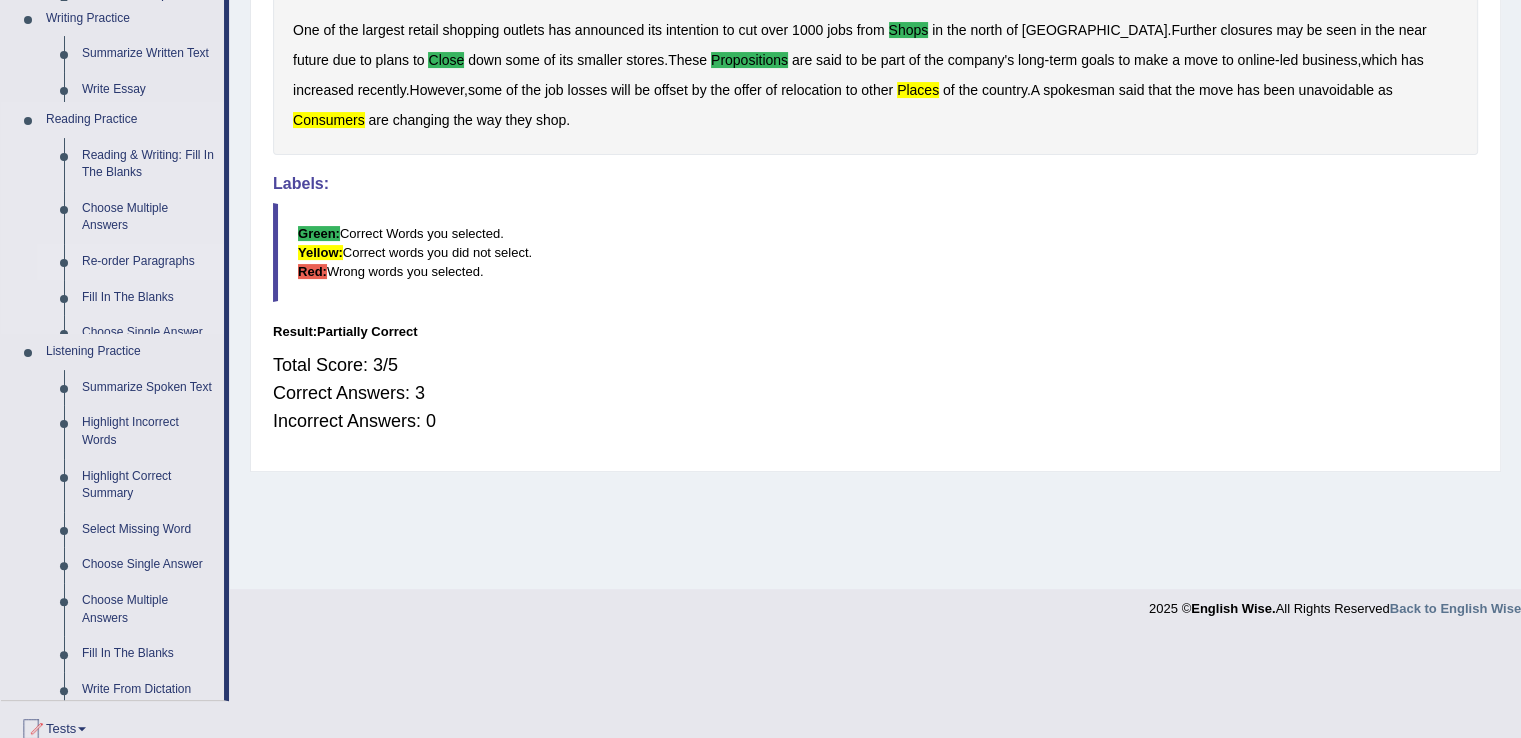 scroll, scrollTop: 312, scrollLeft: 0, axis: vertical 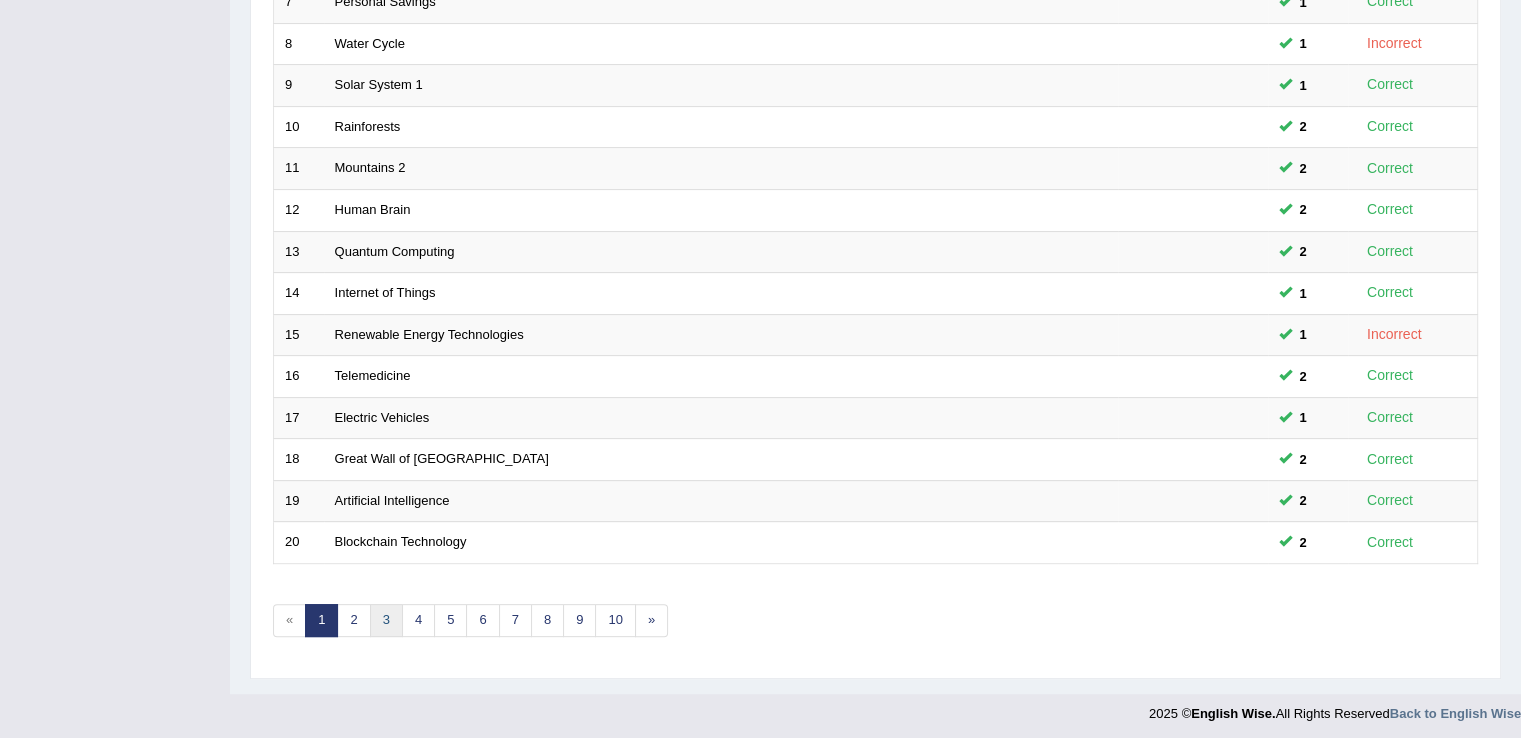 click on "3" at bounding box center [386, 620] 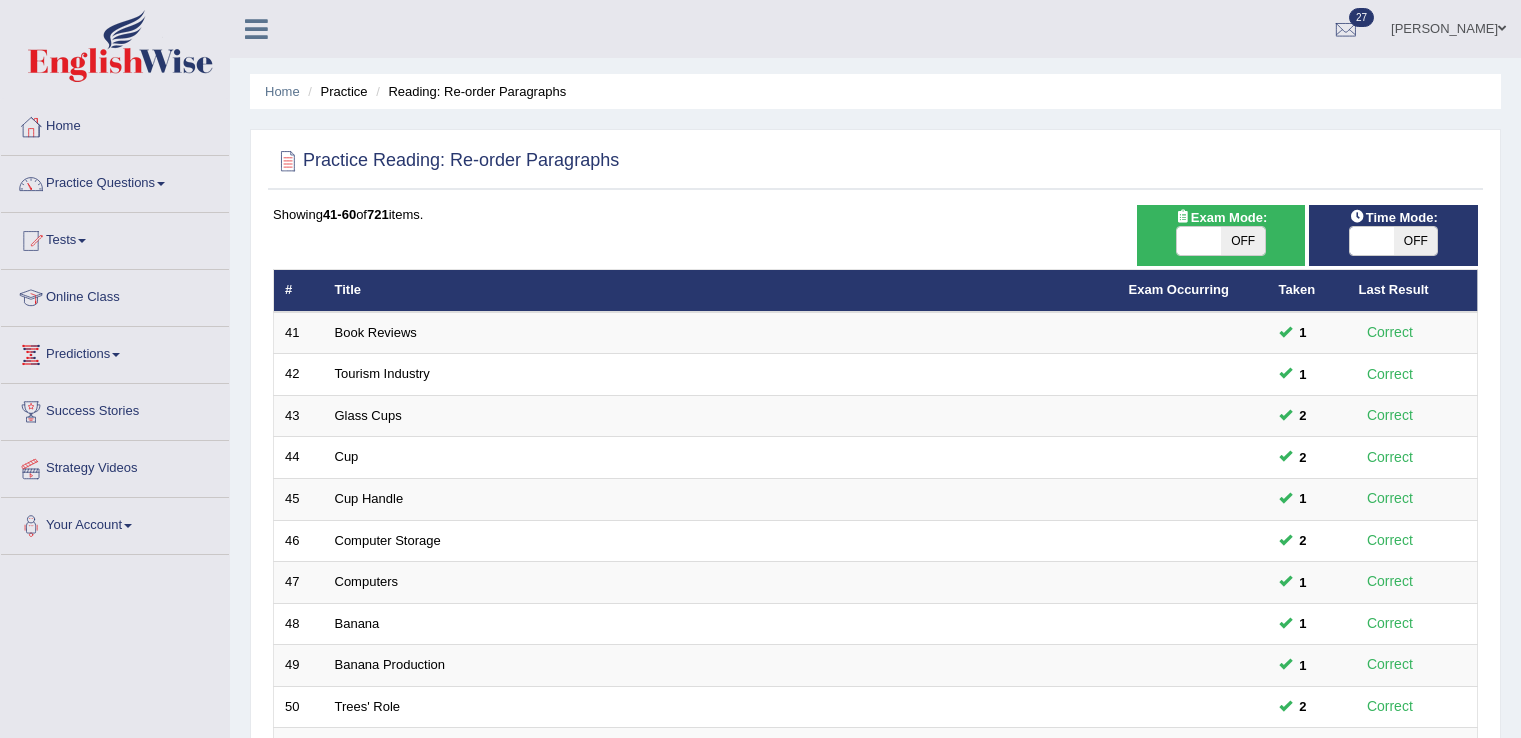 scroll, scrollTop: 0, scrollLeft: 0, axis: both 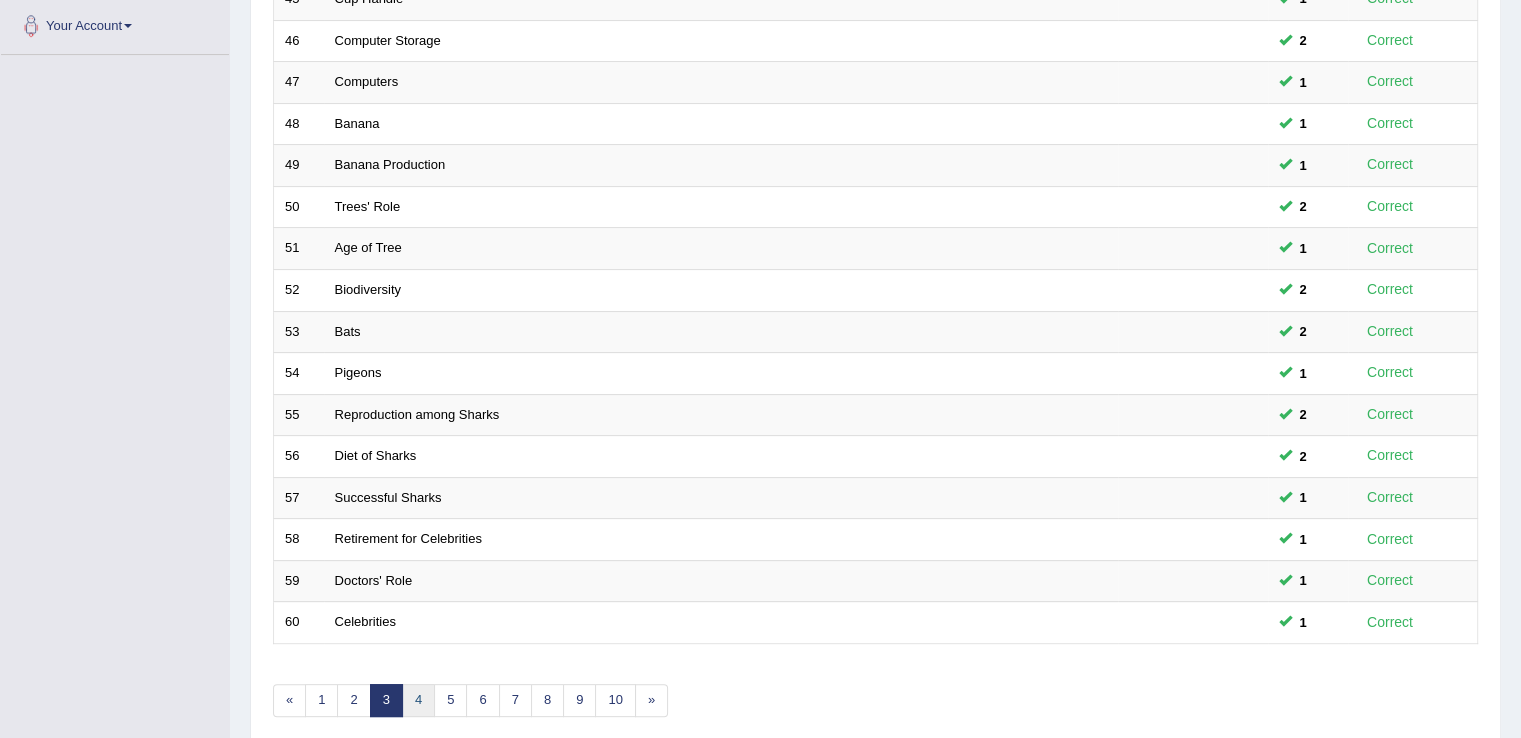 click on "4" at bounding box center [418, 700] 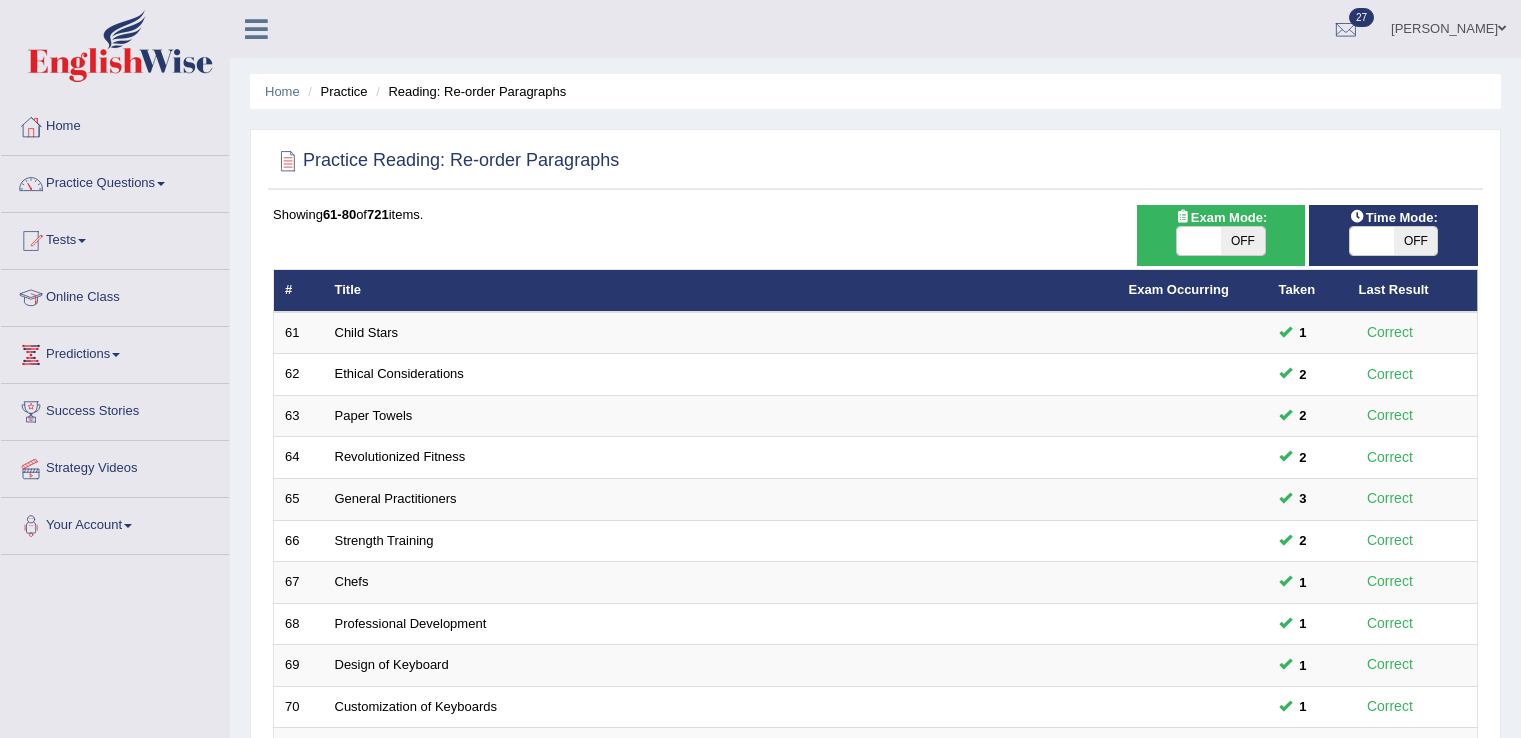 scroll, scrollTop: 0, scrollLeft: 0, axis: both 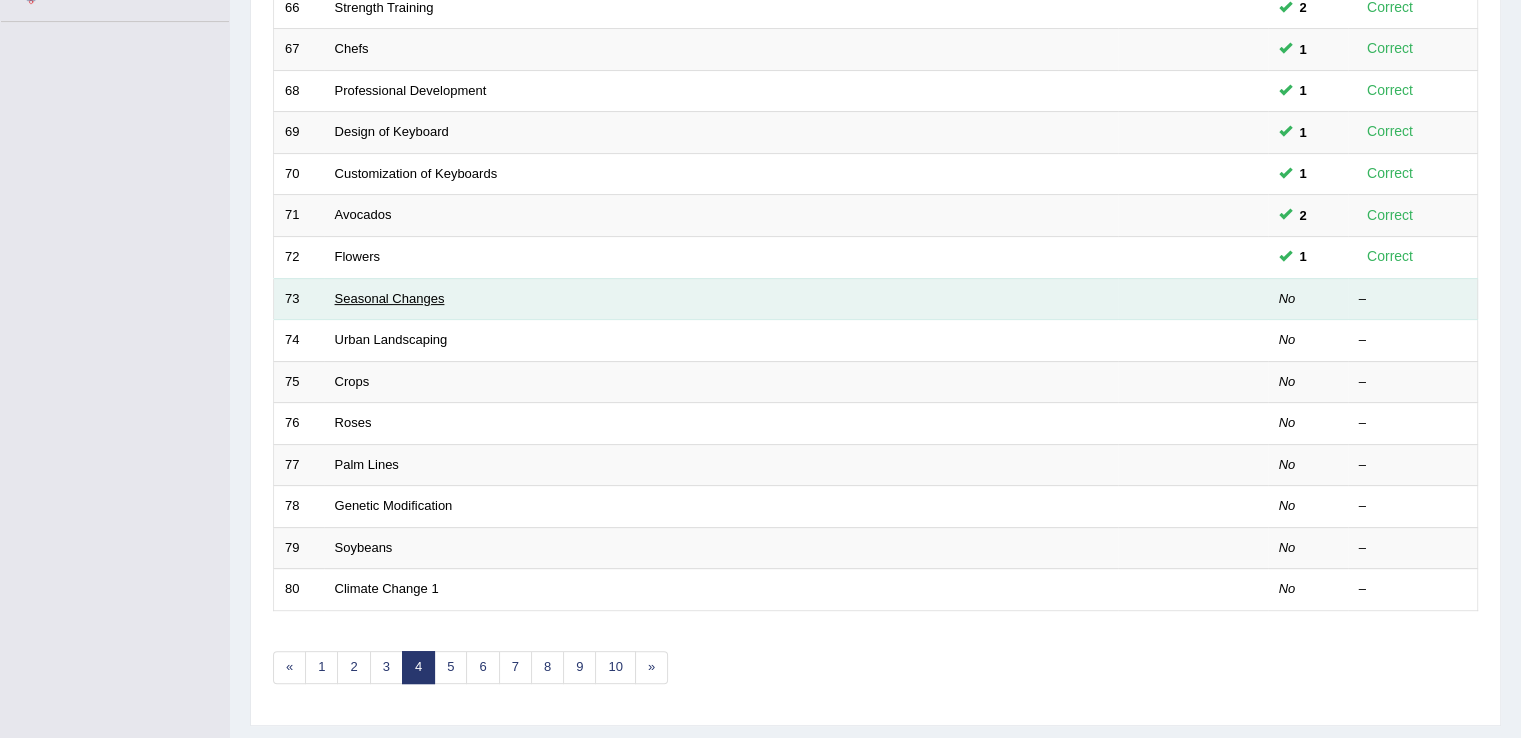 click on "Seasonal Changes" at bounding box center (390, 298) 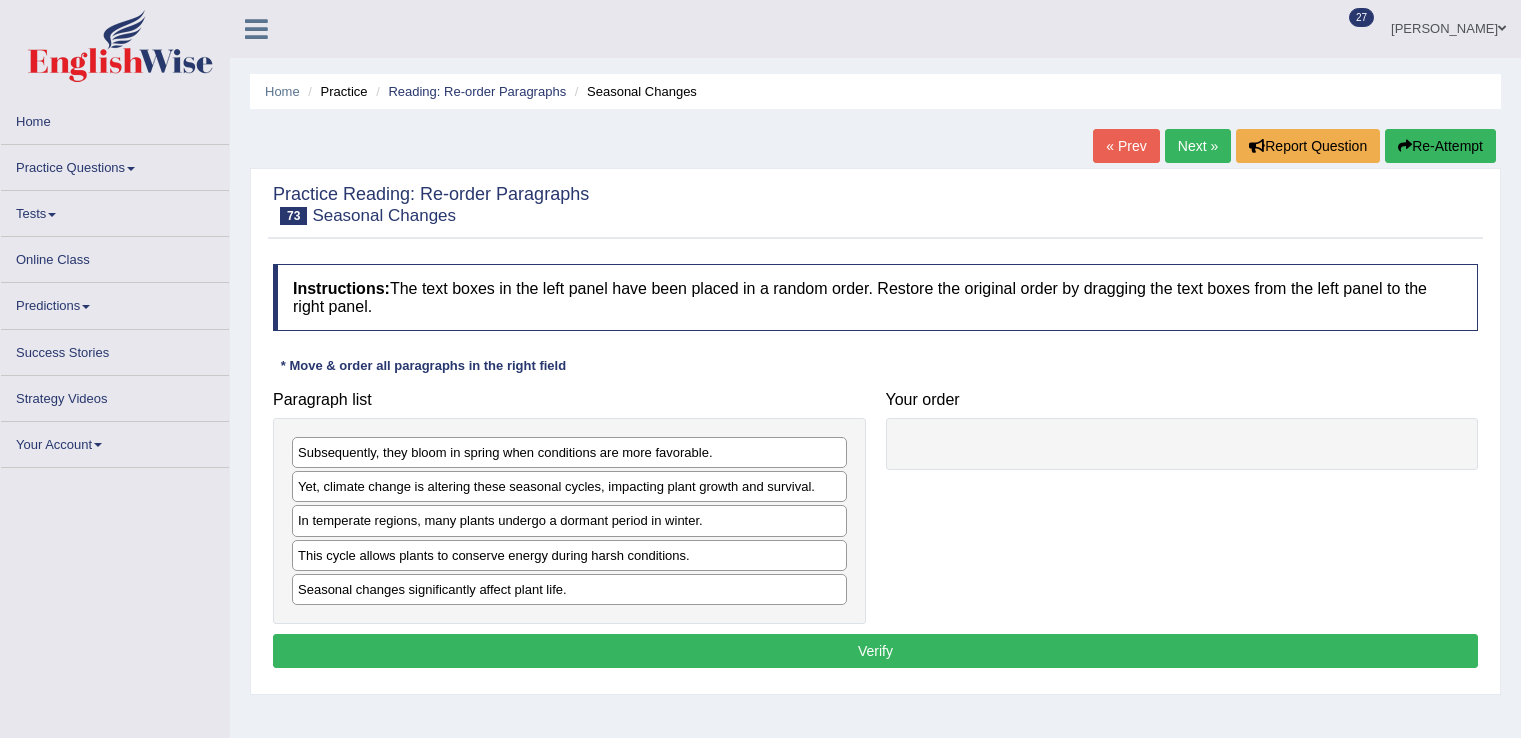scroll, scrollTop: 0, scrollLeft: 0, axis: both 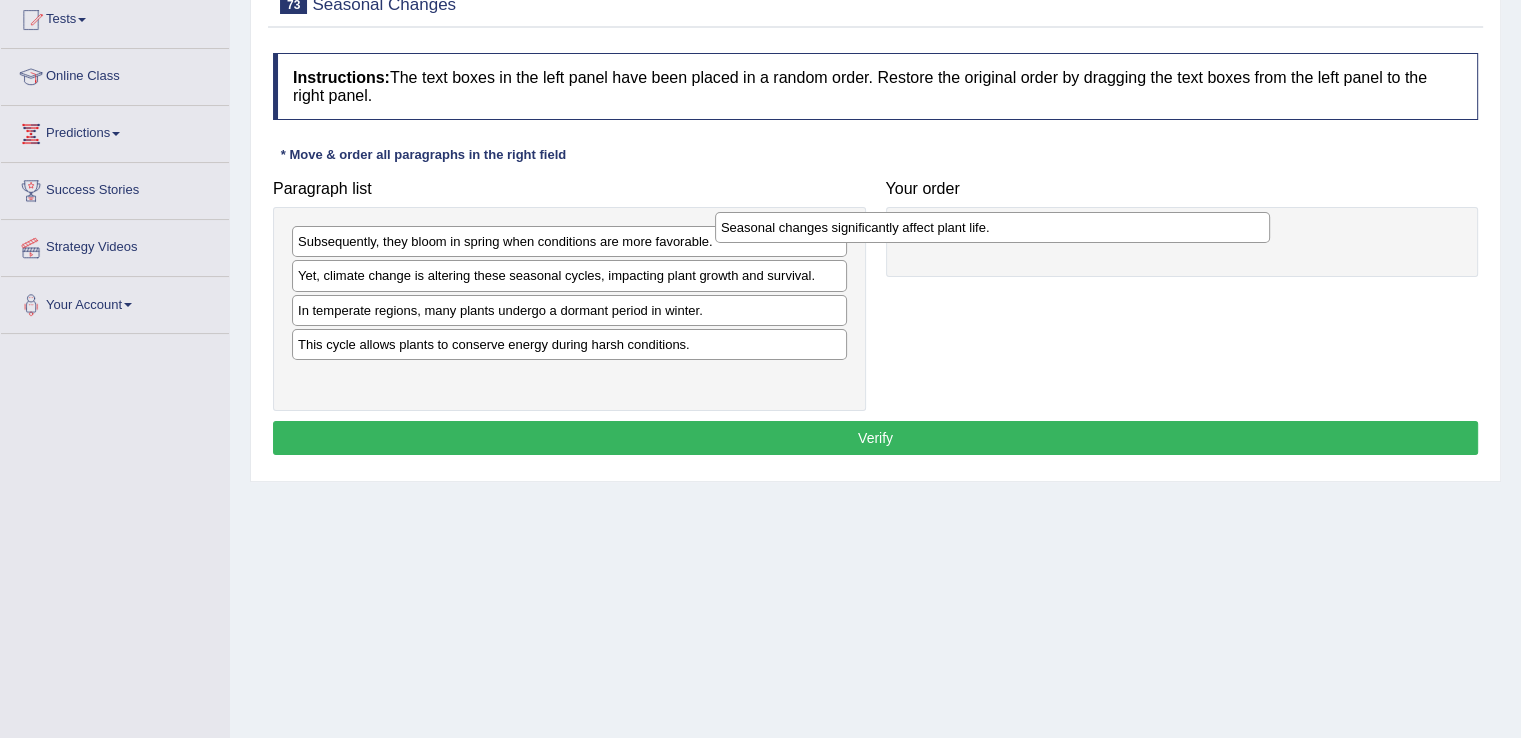 drag, startPoint x: 558, startPoint y: 373, endPoint x: 981, endPoint y: 223, distance: 448.8084 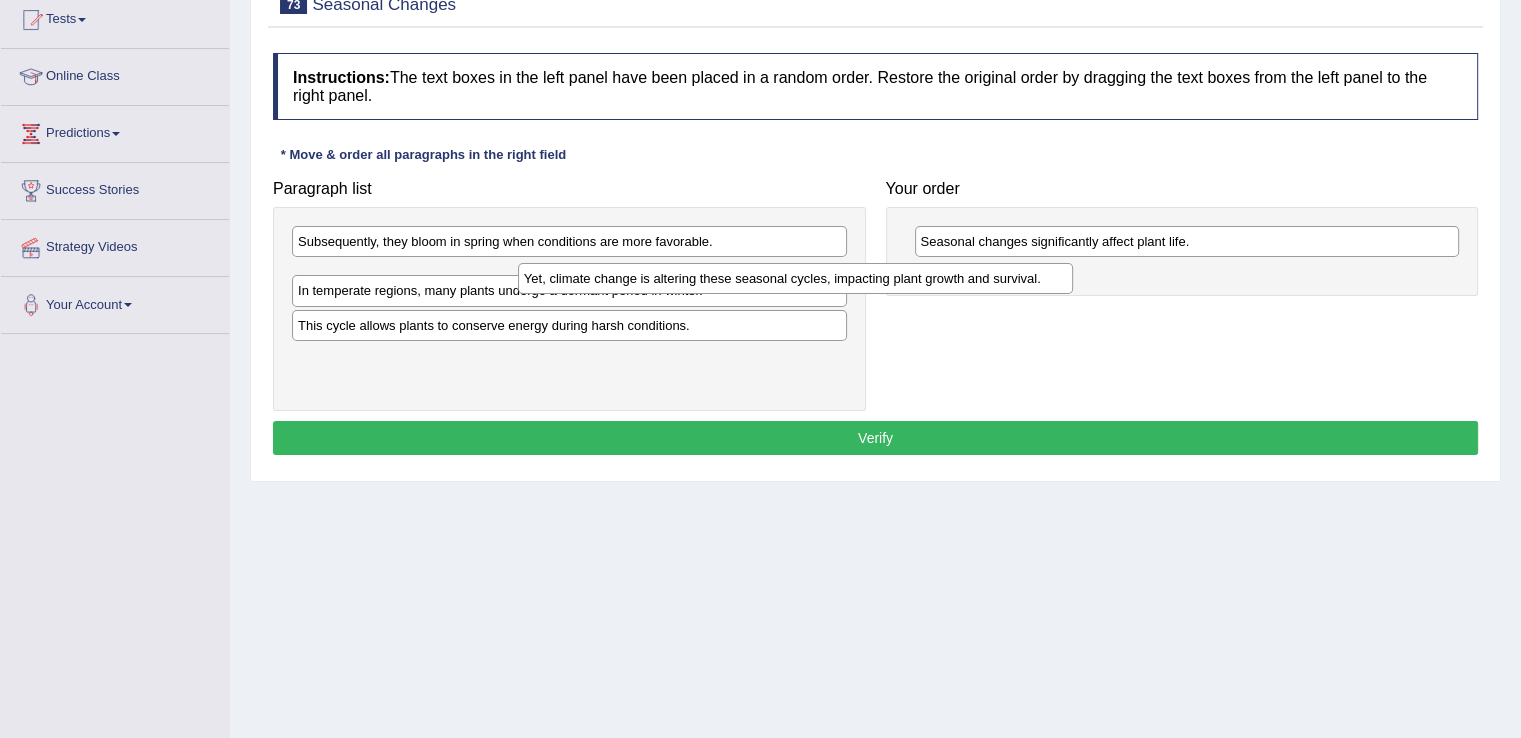 drag, startPoint x: 564, startPoint y: 274, endPoint x: 793, endPoint y: 277, distance: 229.01965 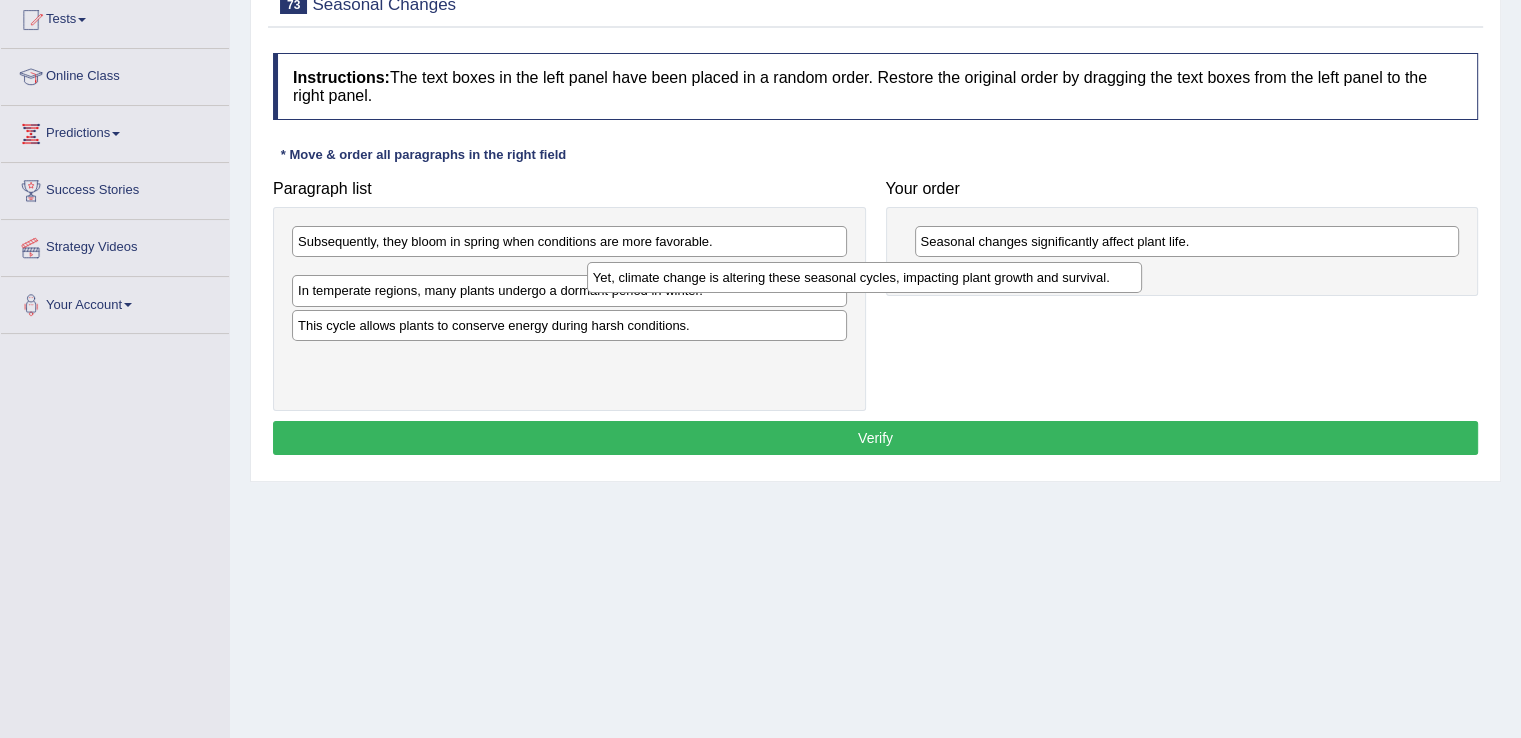 drag, startPoint x: 753, startPoint y: 278, endPoint x: 1112, endPoint y: 265, distance: 359.2353 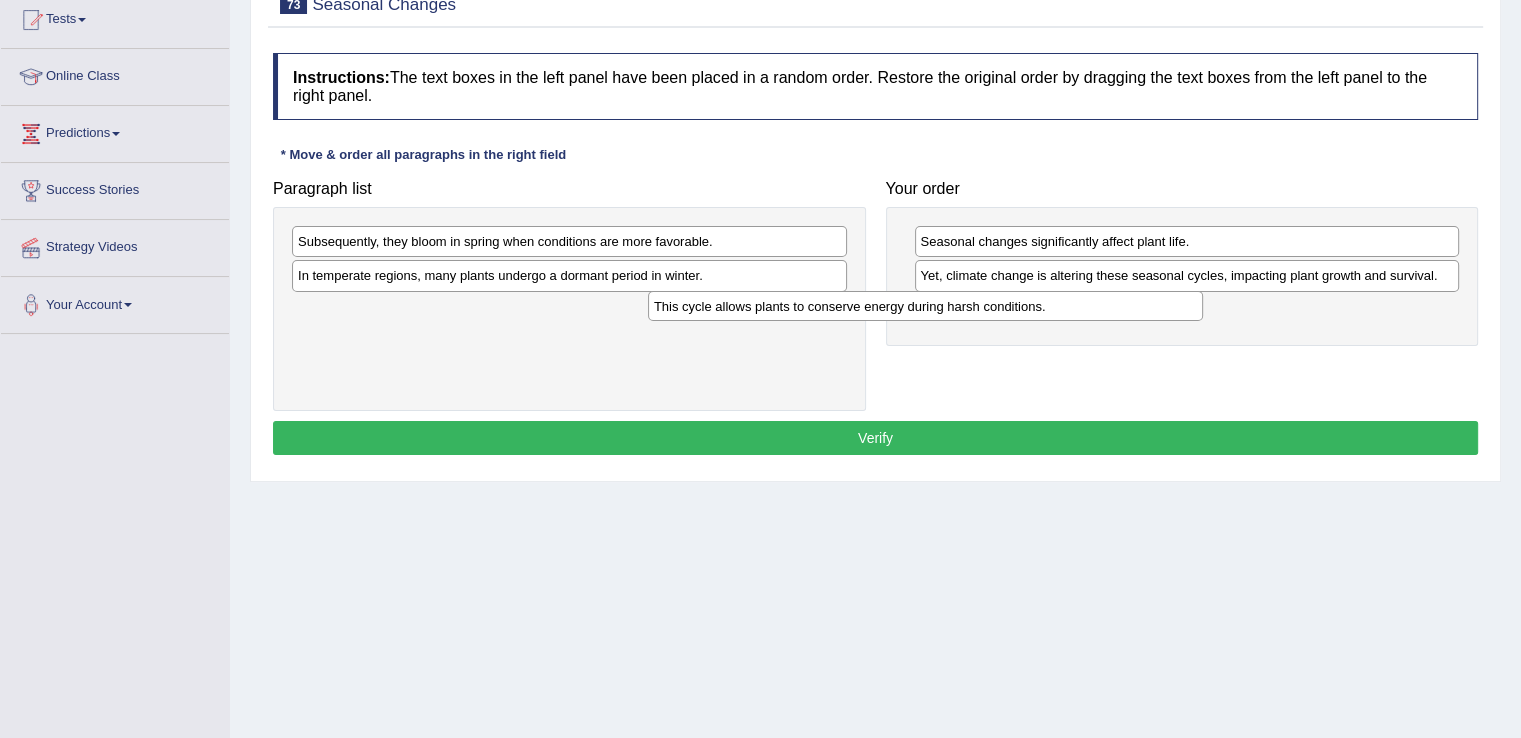 drag, startPoint x: 692, startPoint y: 309, endPoint x: 1060, endPoint y: 305, distance: 368.02173 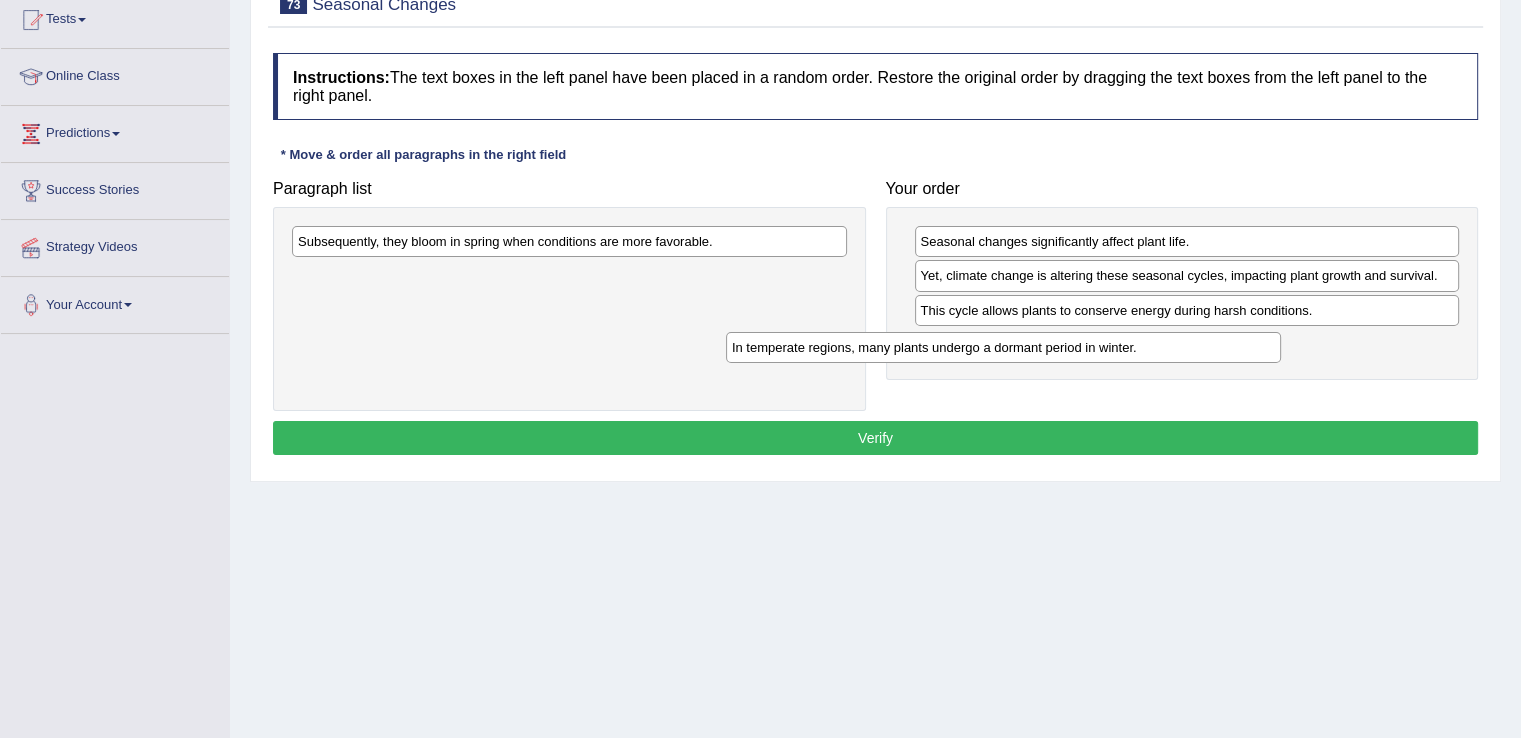 drag, startPoint x: 533, startPoint y: 280, endPoint x: 967, endPoint y: 351, distance: 439.76926 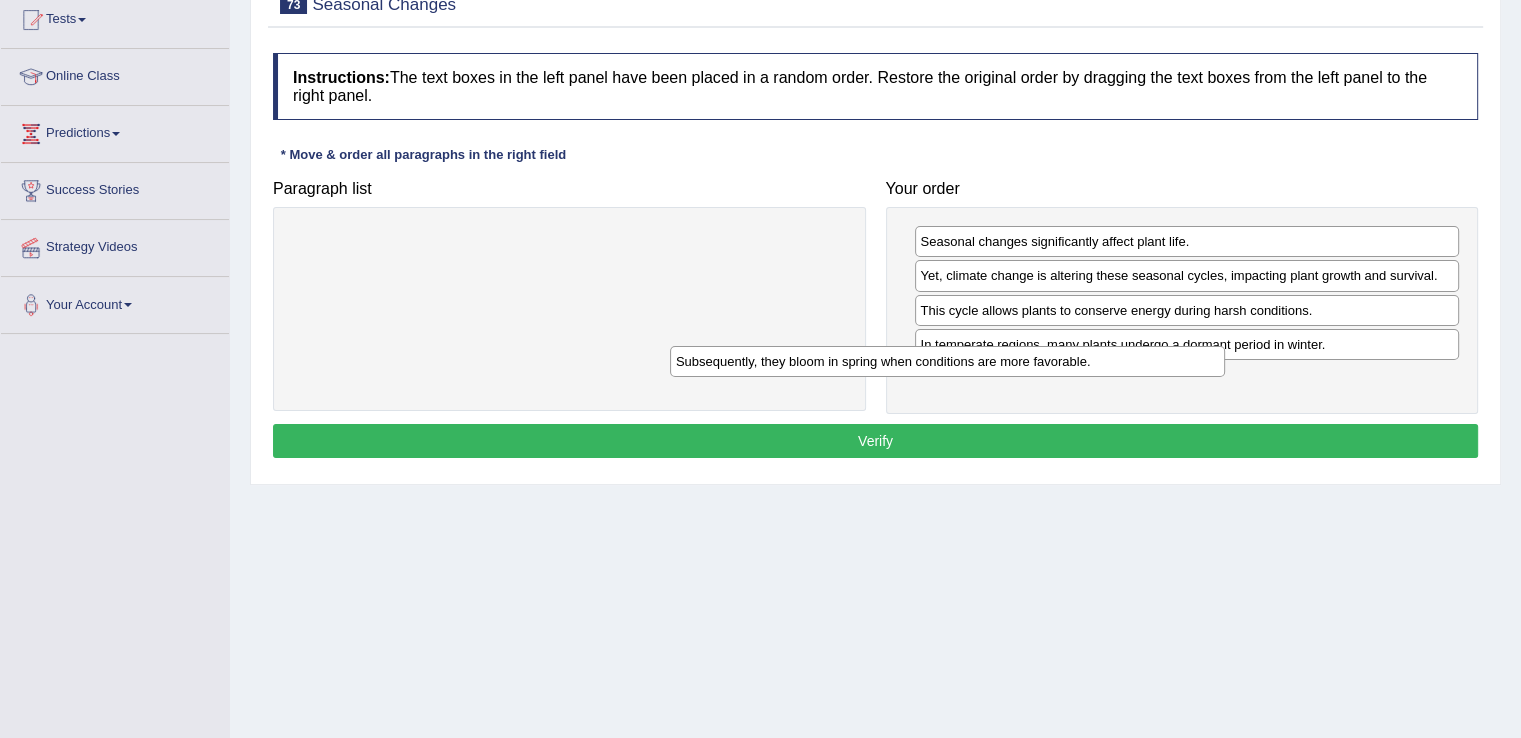 drag, startPoint x: 707, startPoint y: 241, endPoint x: 1135, endPoint y: 361, distance: 444.5042 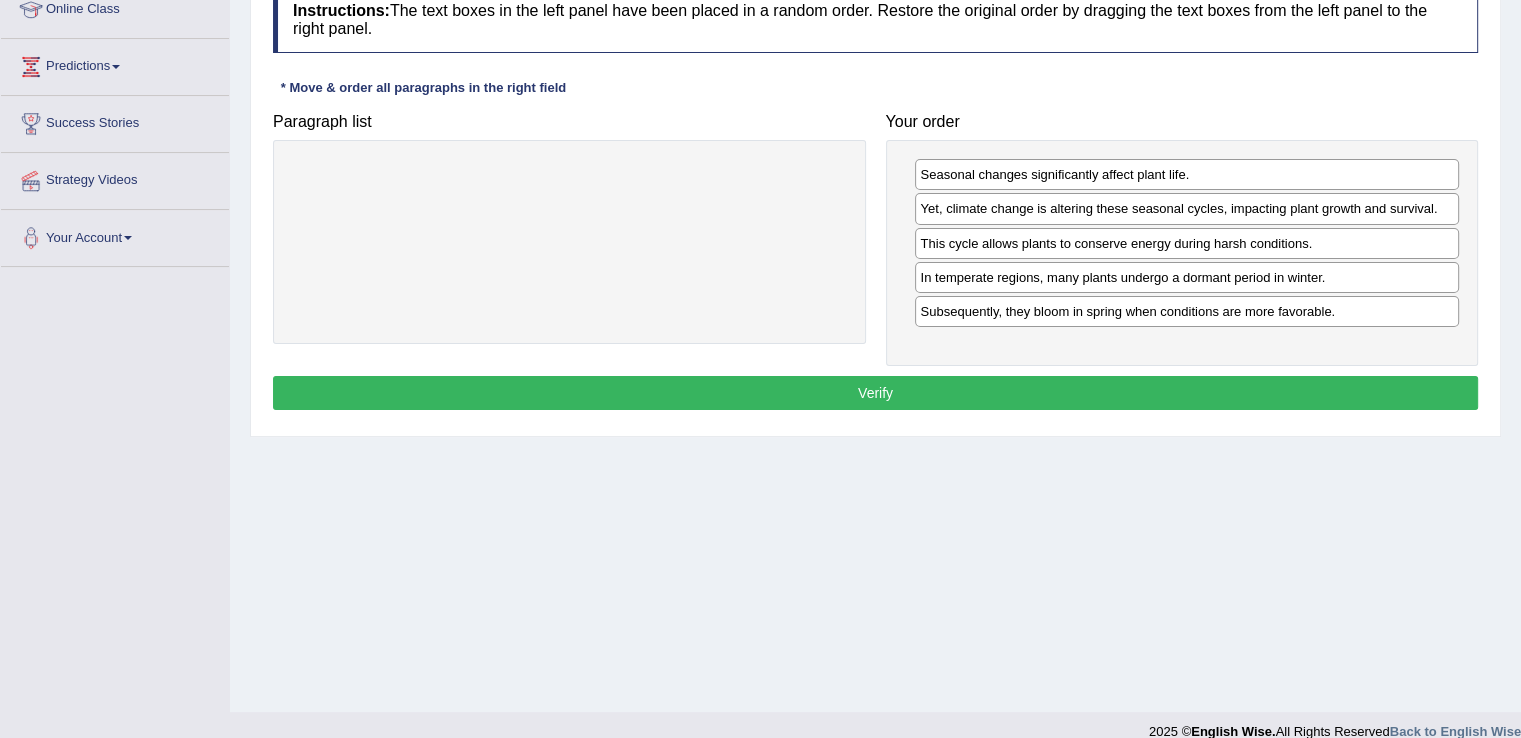 scroll, scrollTop: 297, scrollLeft: 0, axis: vertical 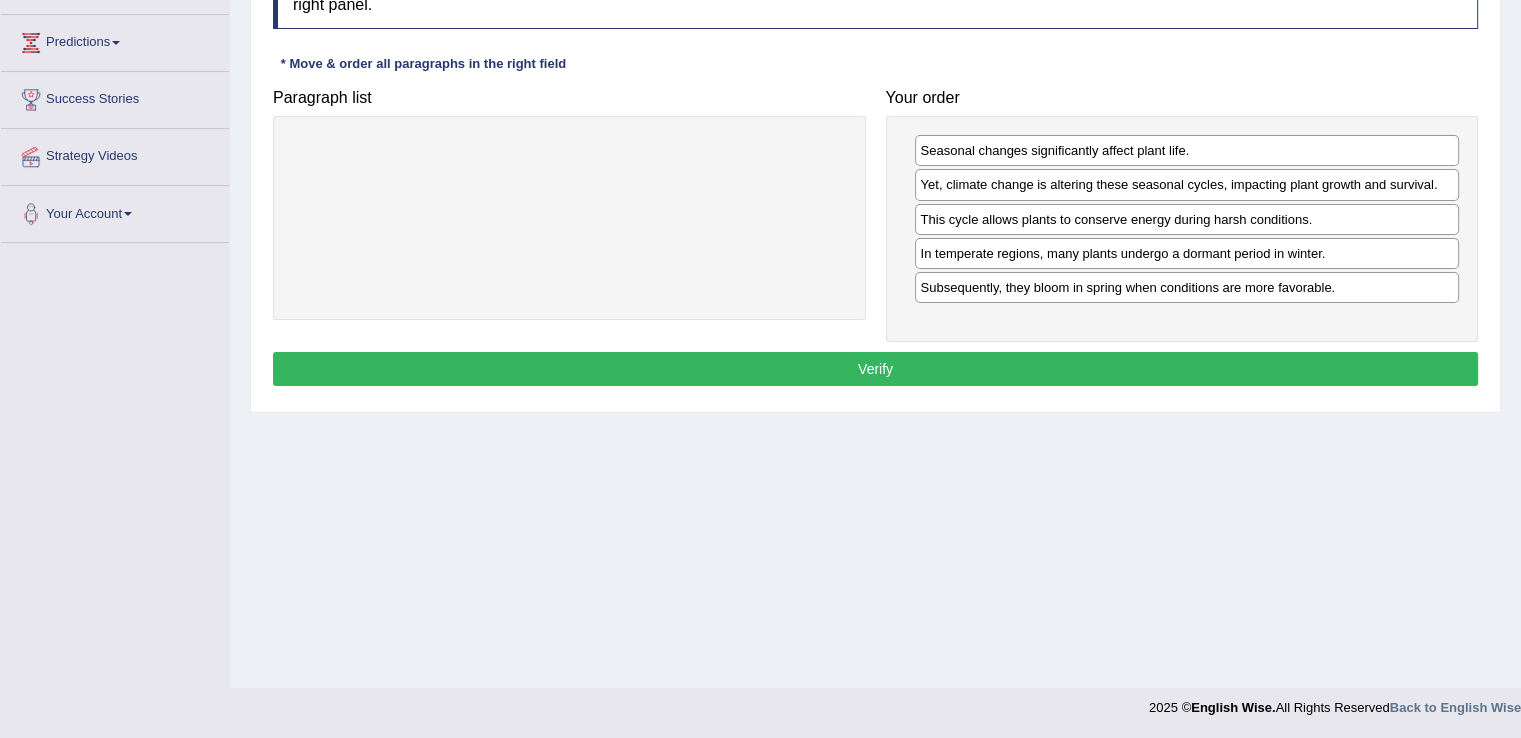 click on "Verify" at bounding box center [875, 369] 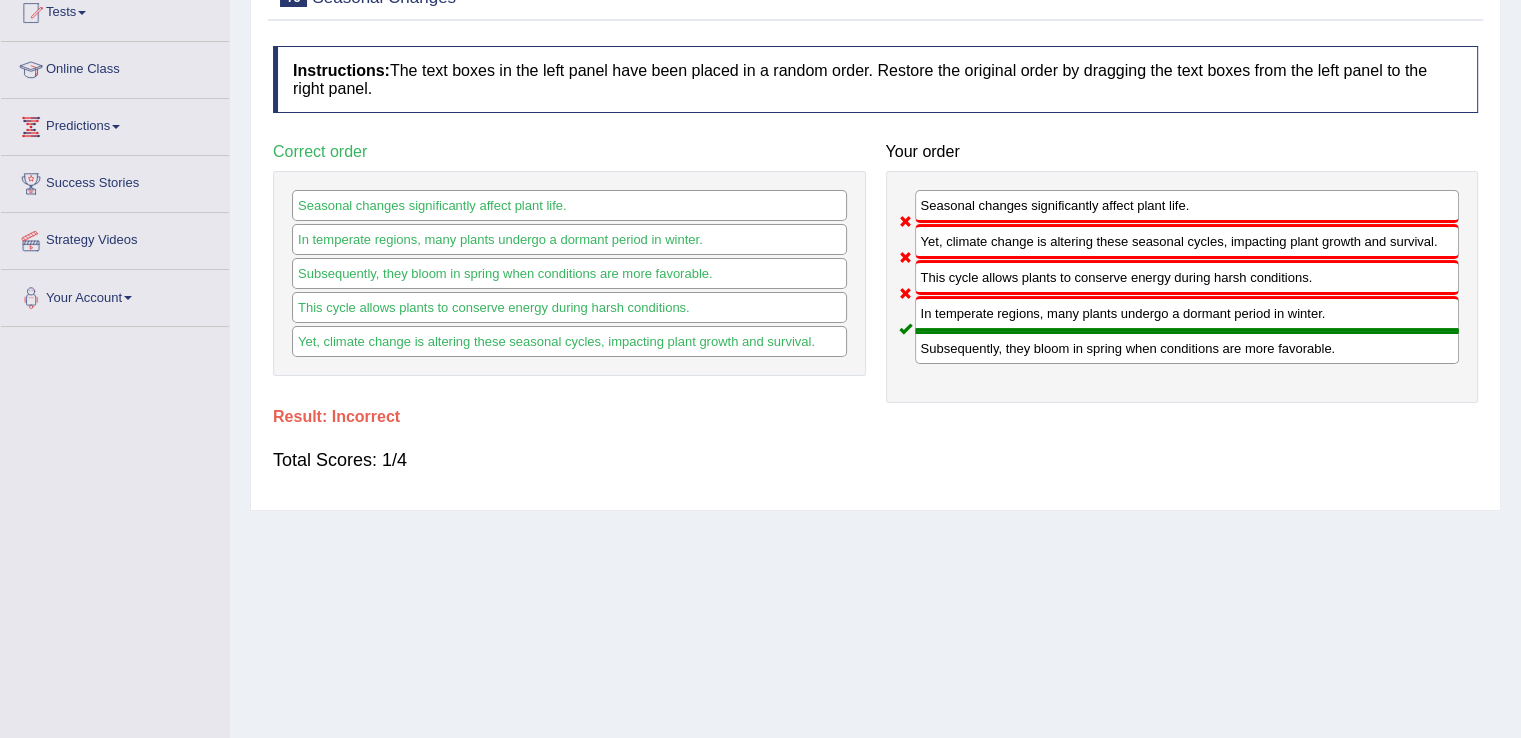 scroll, scrollTop: 227, scrollLeft: 0, axis: vertical 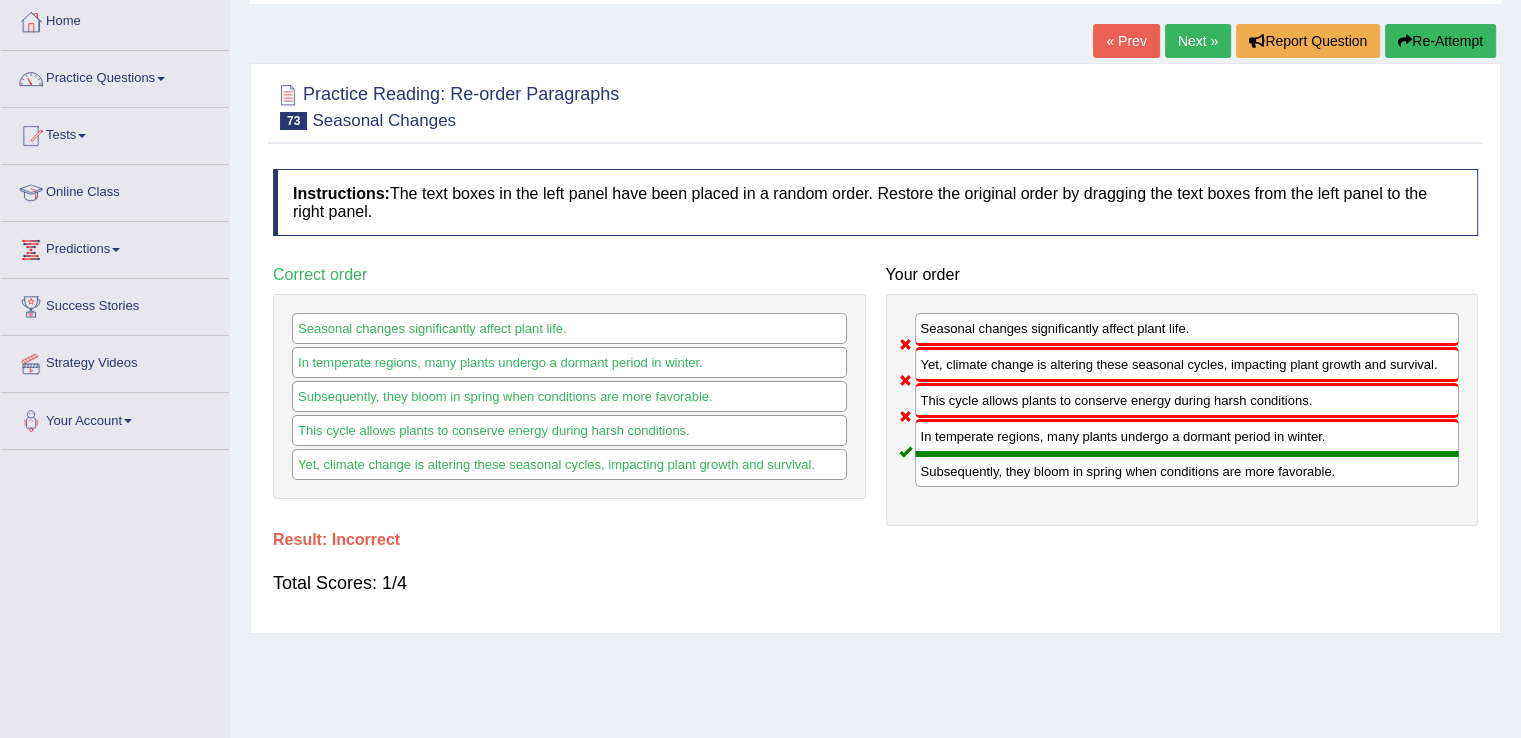 click on "Re-Attempt" at bounding box center (1440, 41) 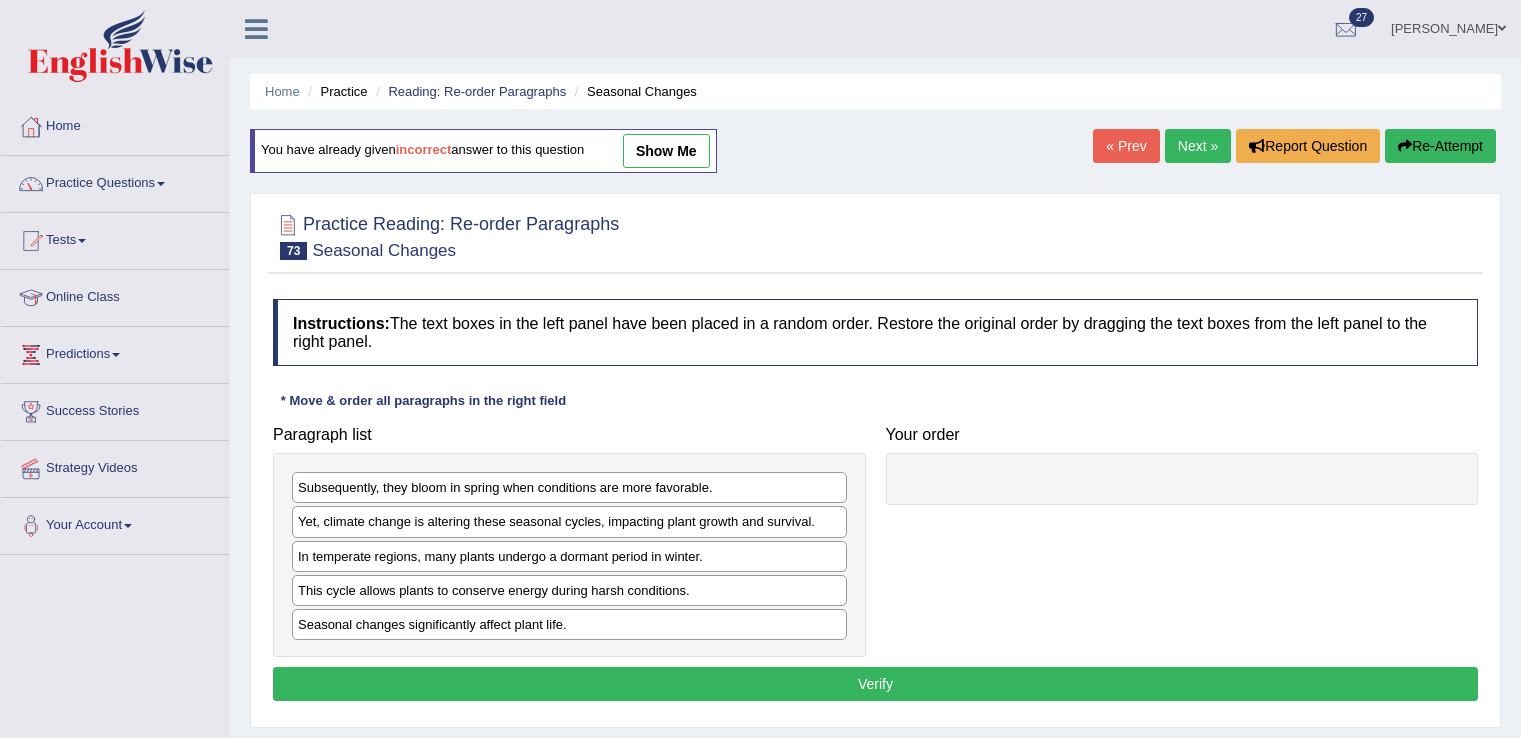 scroll, scrollTop: 105, scrollLeft: 0, axis: vertical 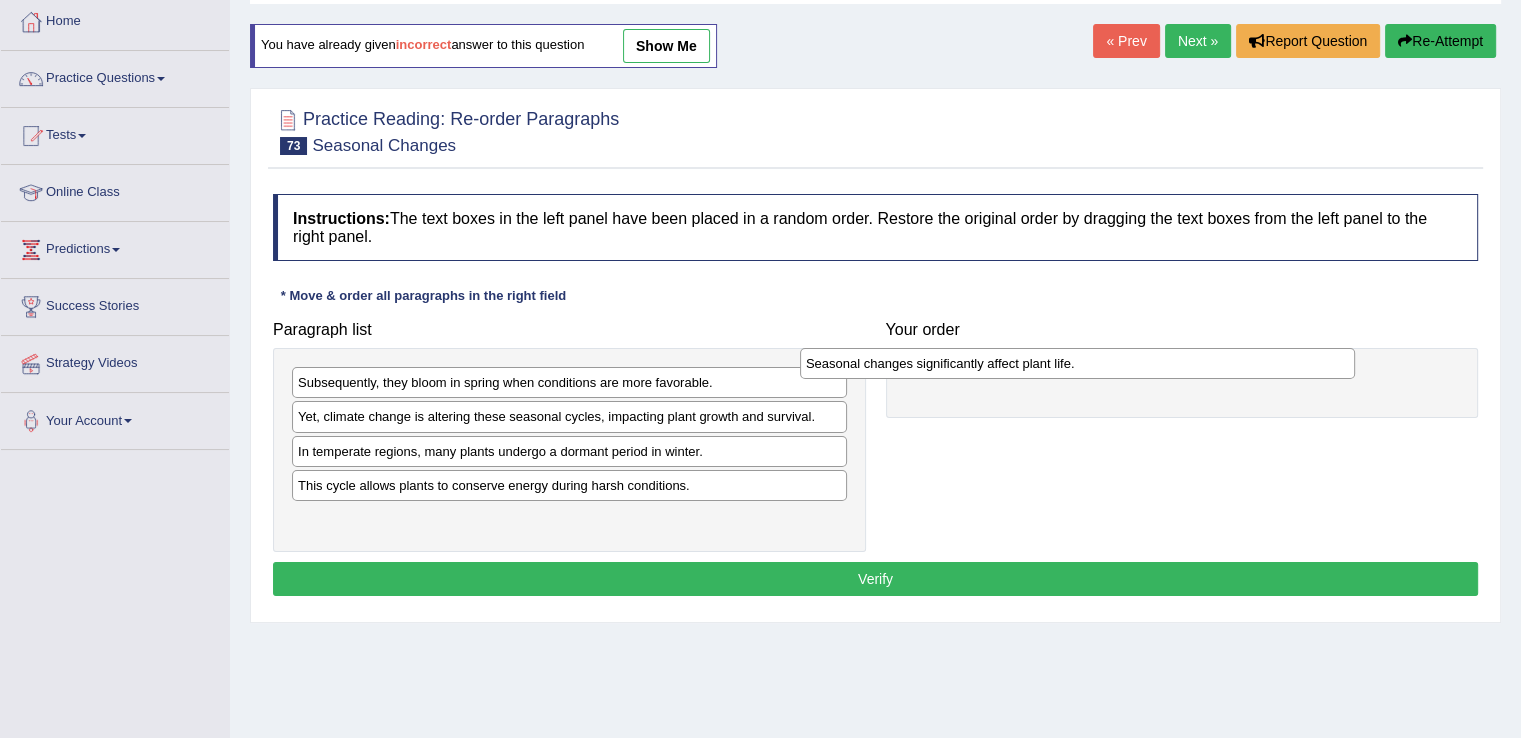 drag, startPoint x: 484, startPoint y: 522, endPoint x: 1015, endPoint y: 369, distance: 552.6029 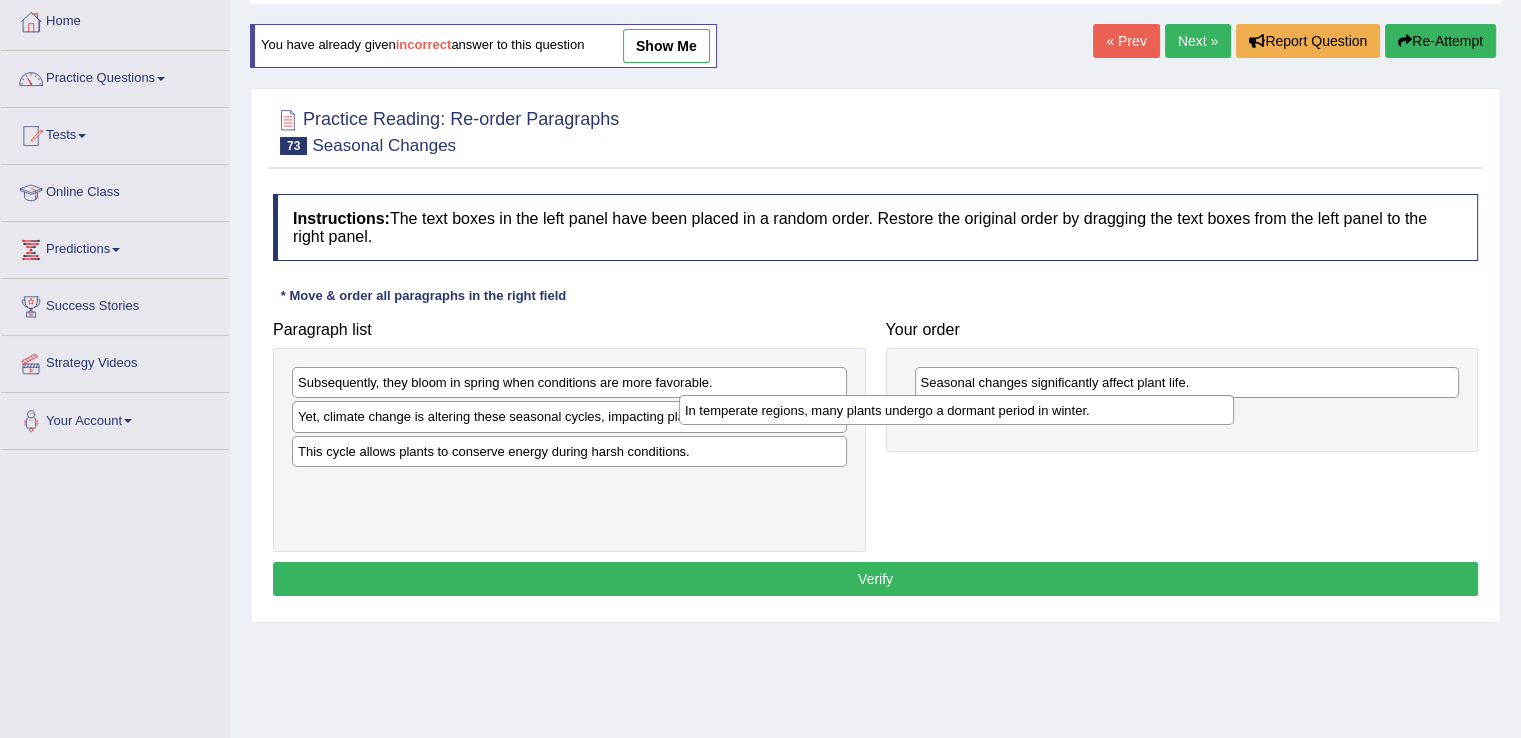 drag, startPoint x: 541, startPoint y: 446, endPoint x: 973, endPoint y: 406, distance: 433.8479 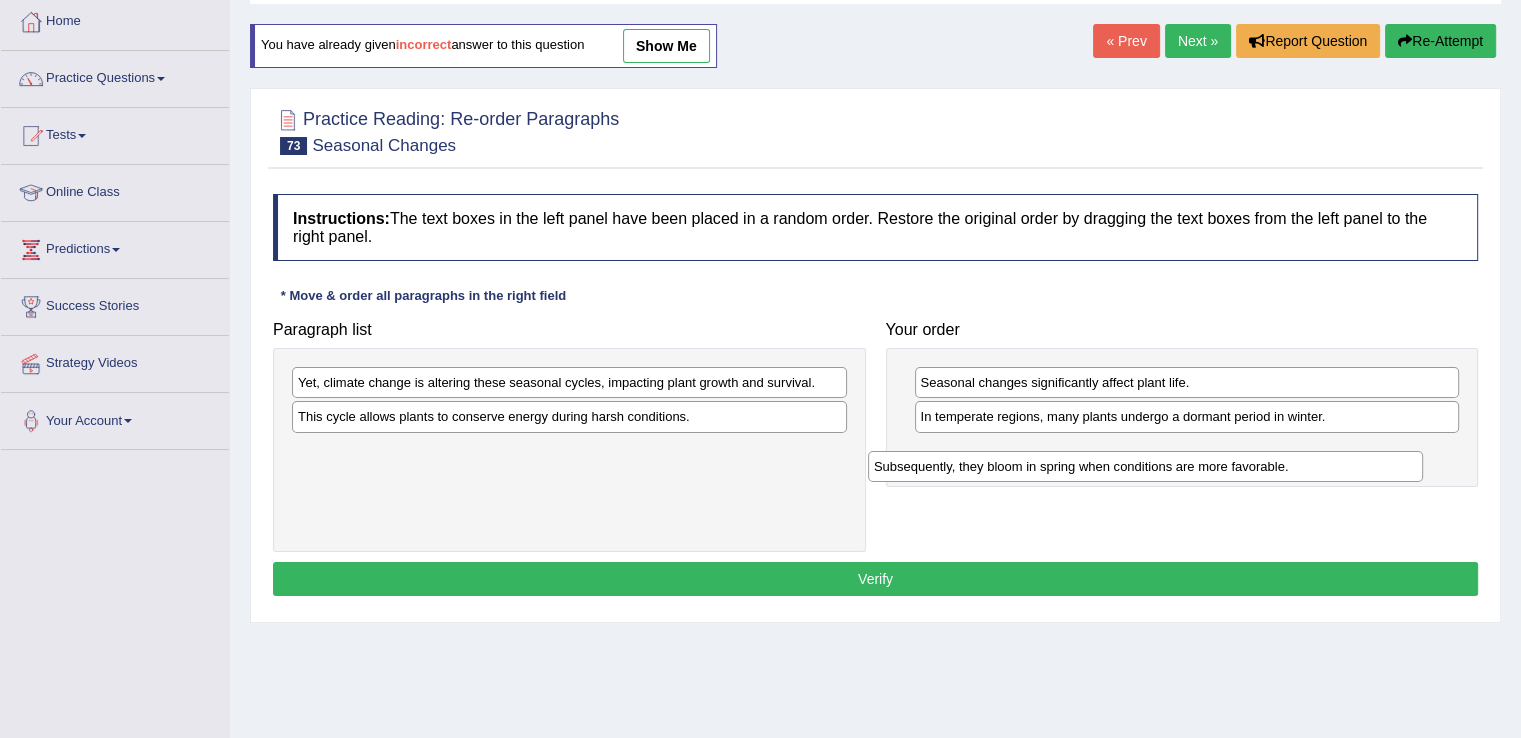 drag, startPoint x: 505, startPoint y: 381, endPoint x: 1081, endPoint y: 465, distance: 582.0928 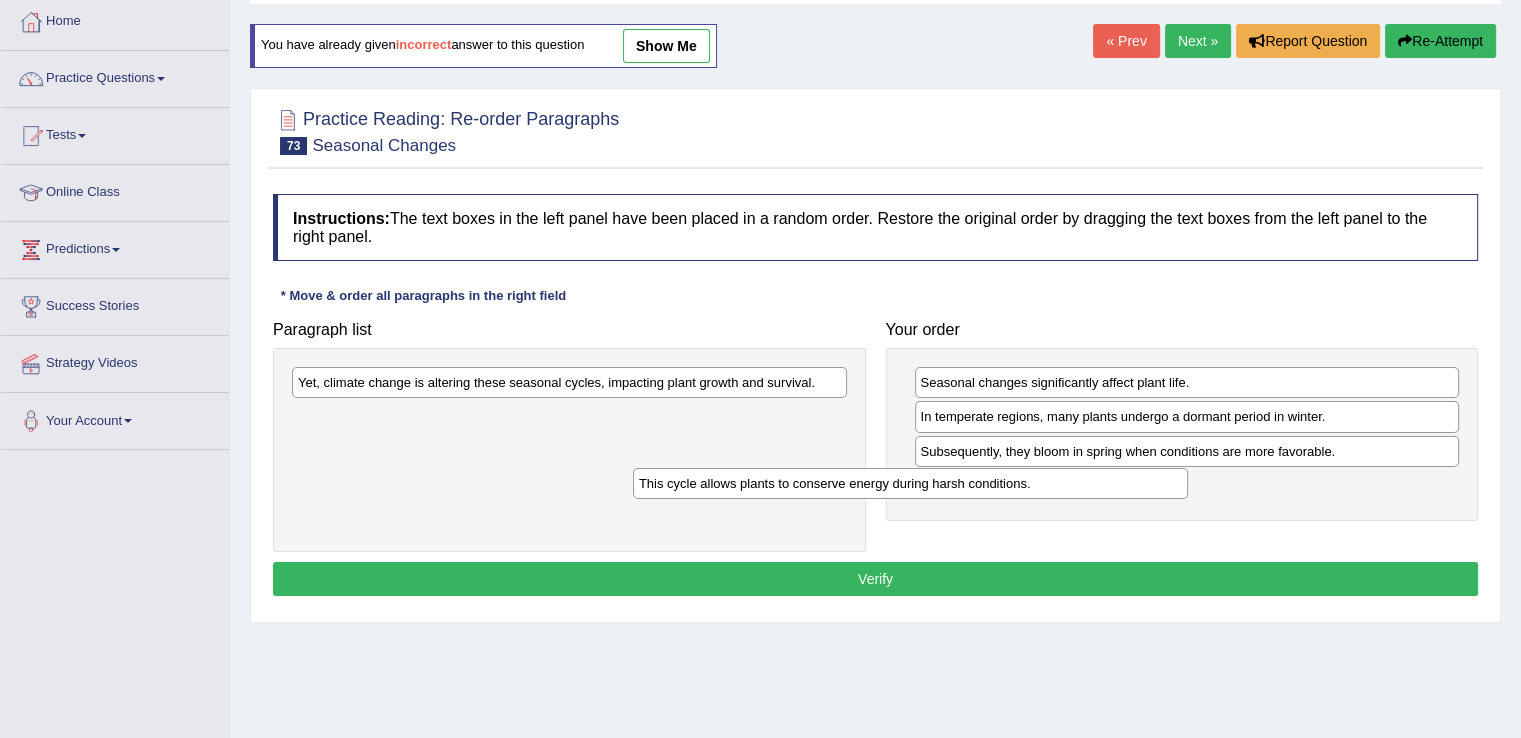 drag, startPoint x: 460, startPoint y: 425, endPoint x: 816, endPoint y: 486, distance: 361.18832 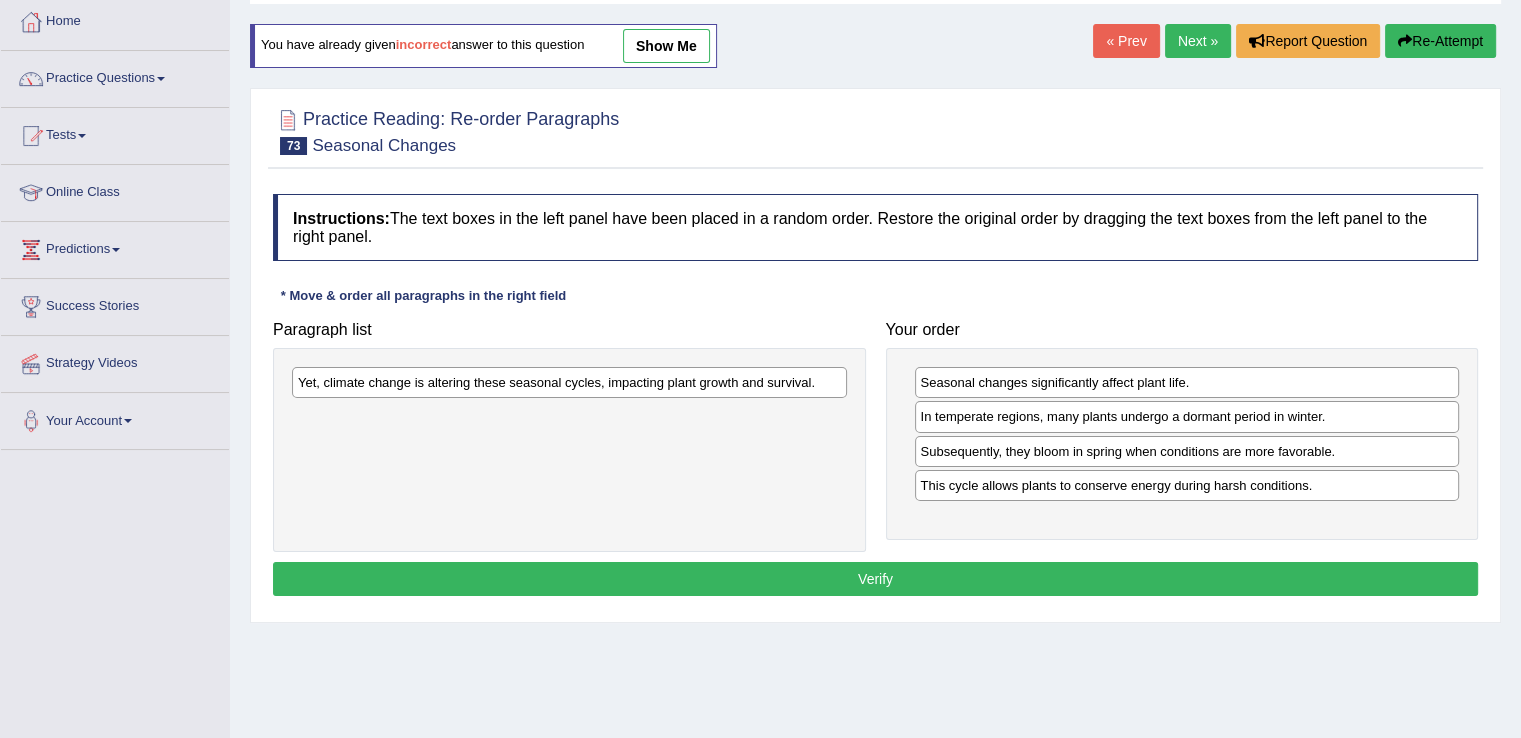 drag, startPoint x: 648, startPoint y: 377, endPoint x: 866, endPoint y: 593, distance: 306.8876 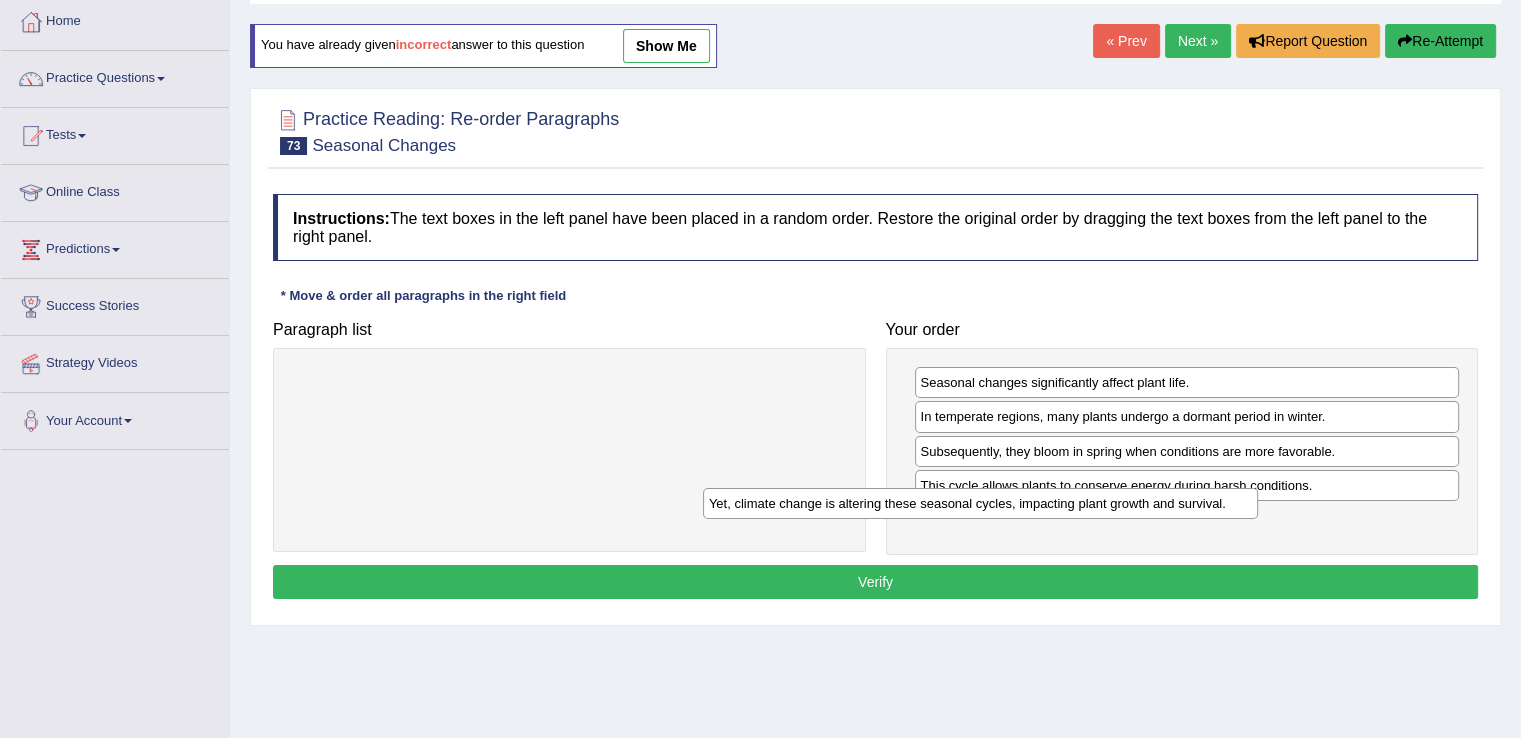 drag, startPoint x: 626, startPoint y: 381, endPoint x: 1071, endPoint y: 513, distance: 464.16486 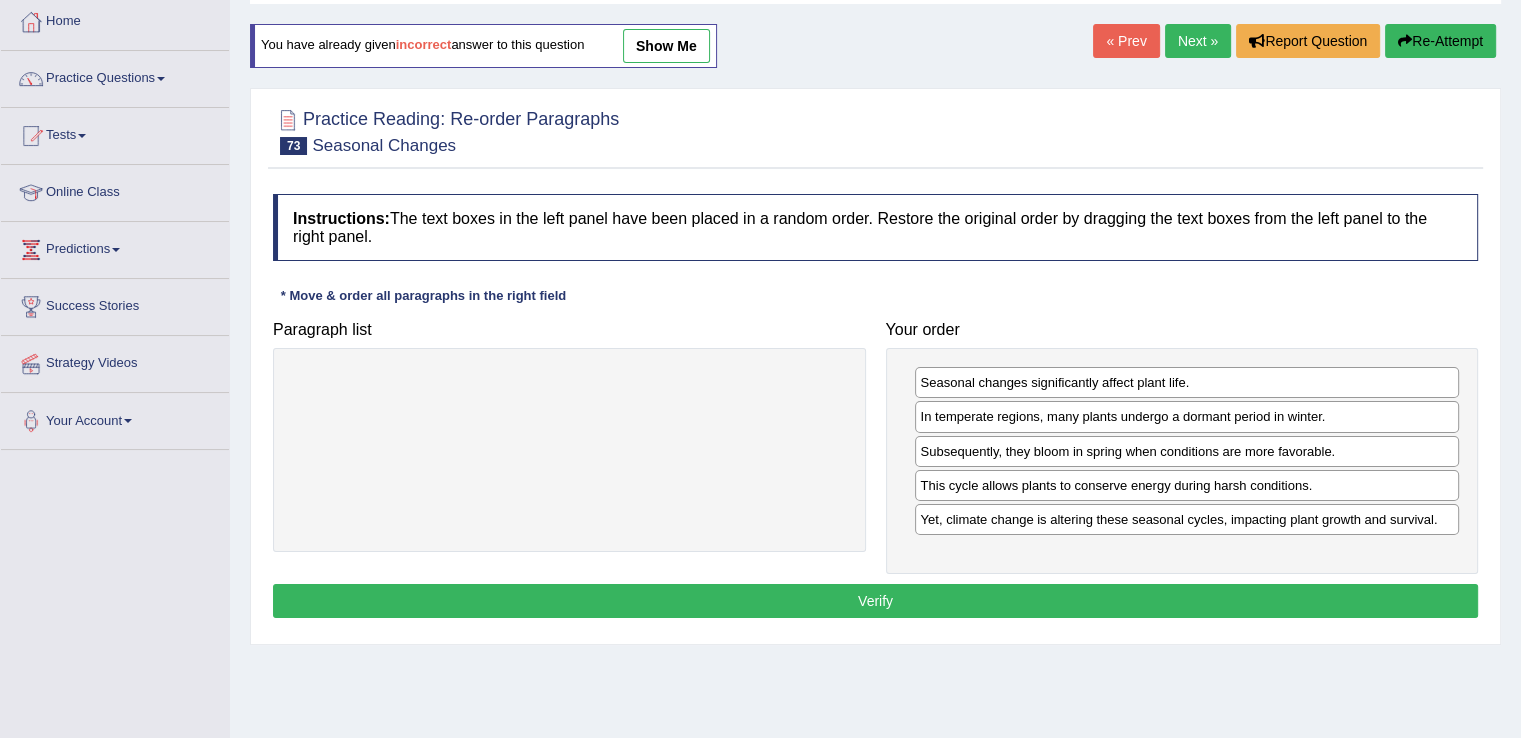 click on "Verify" at bounding box center [875, 601] 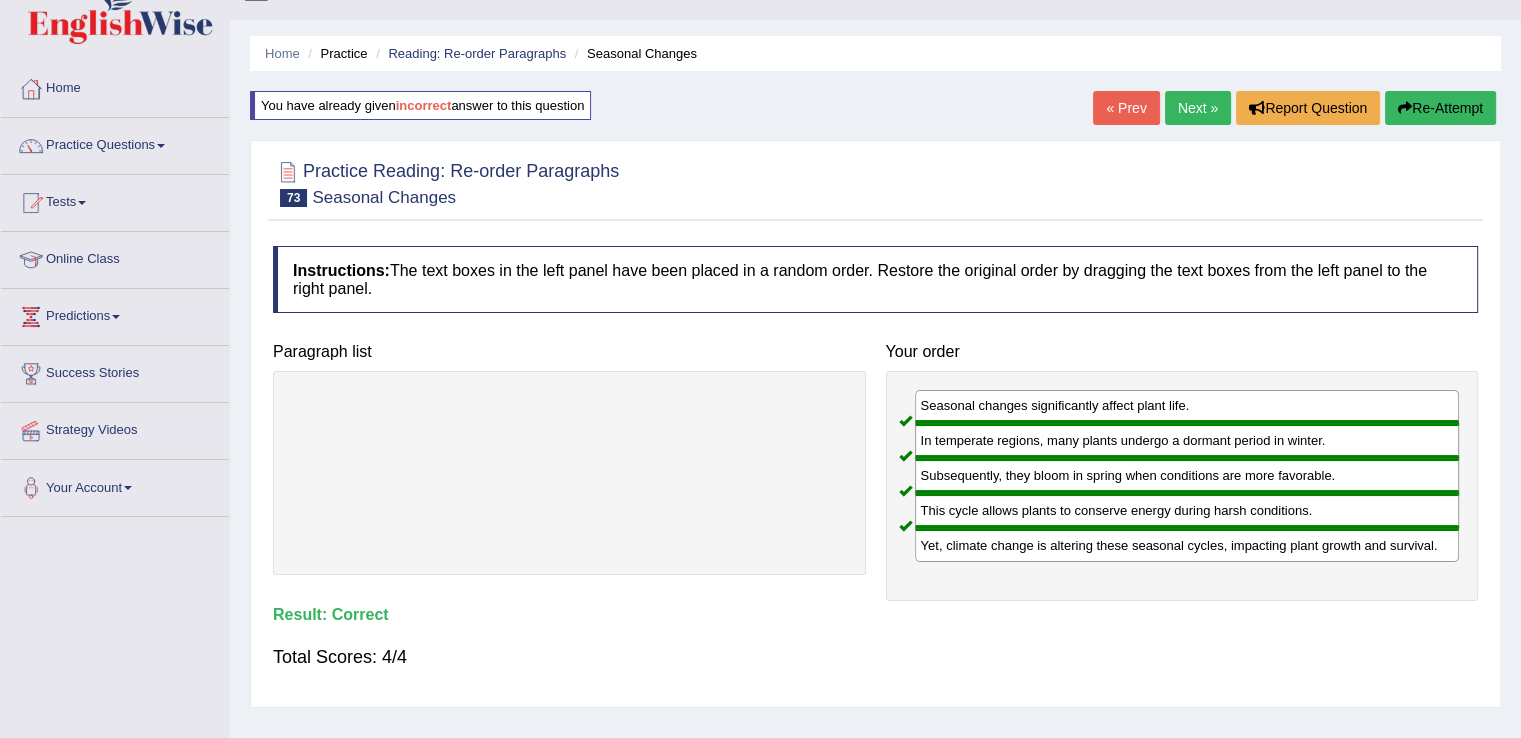 scroll, scrollTop: 33, scrollLeft: 0, axis: vertical 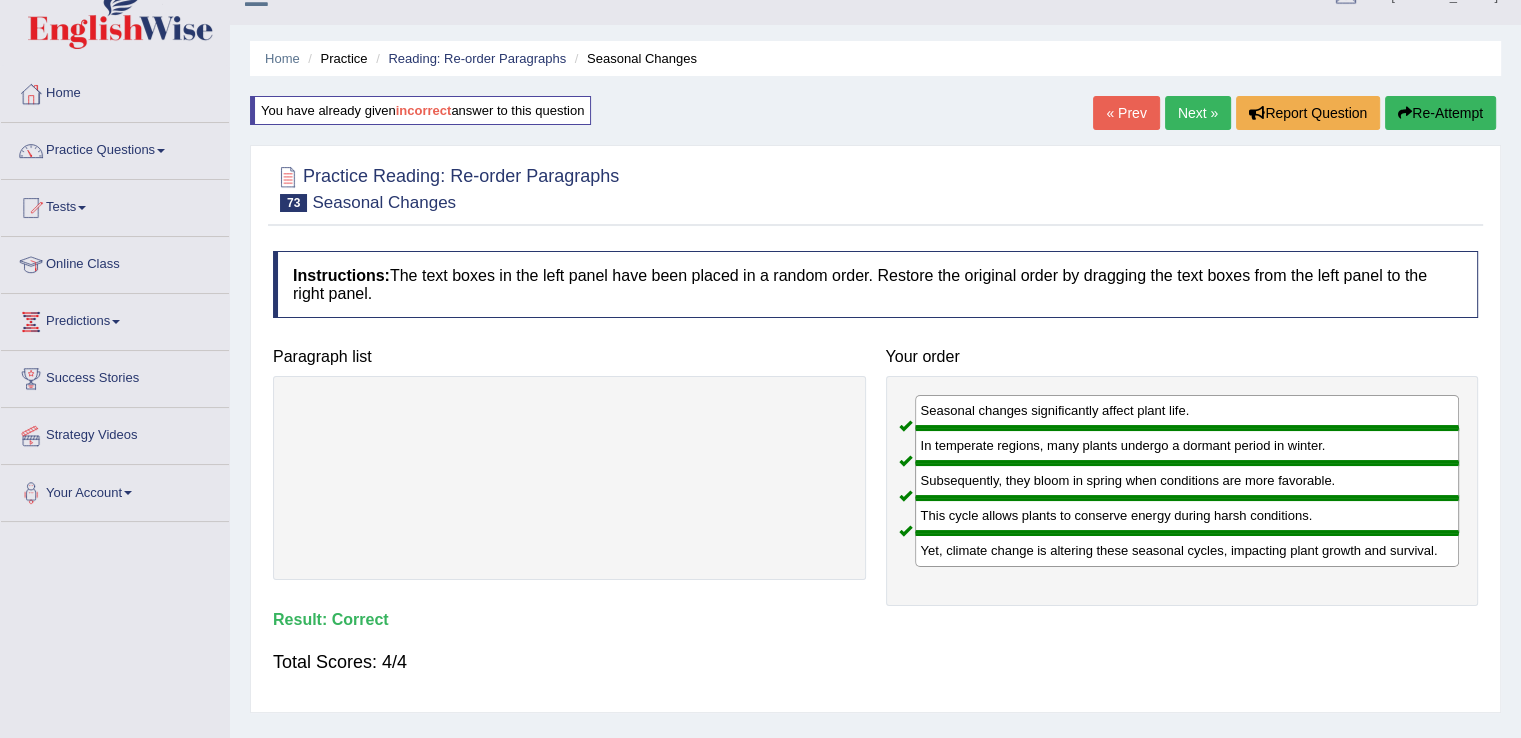 click on "Next »" at bounding box center (1198, 113) 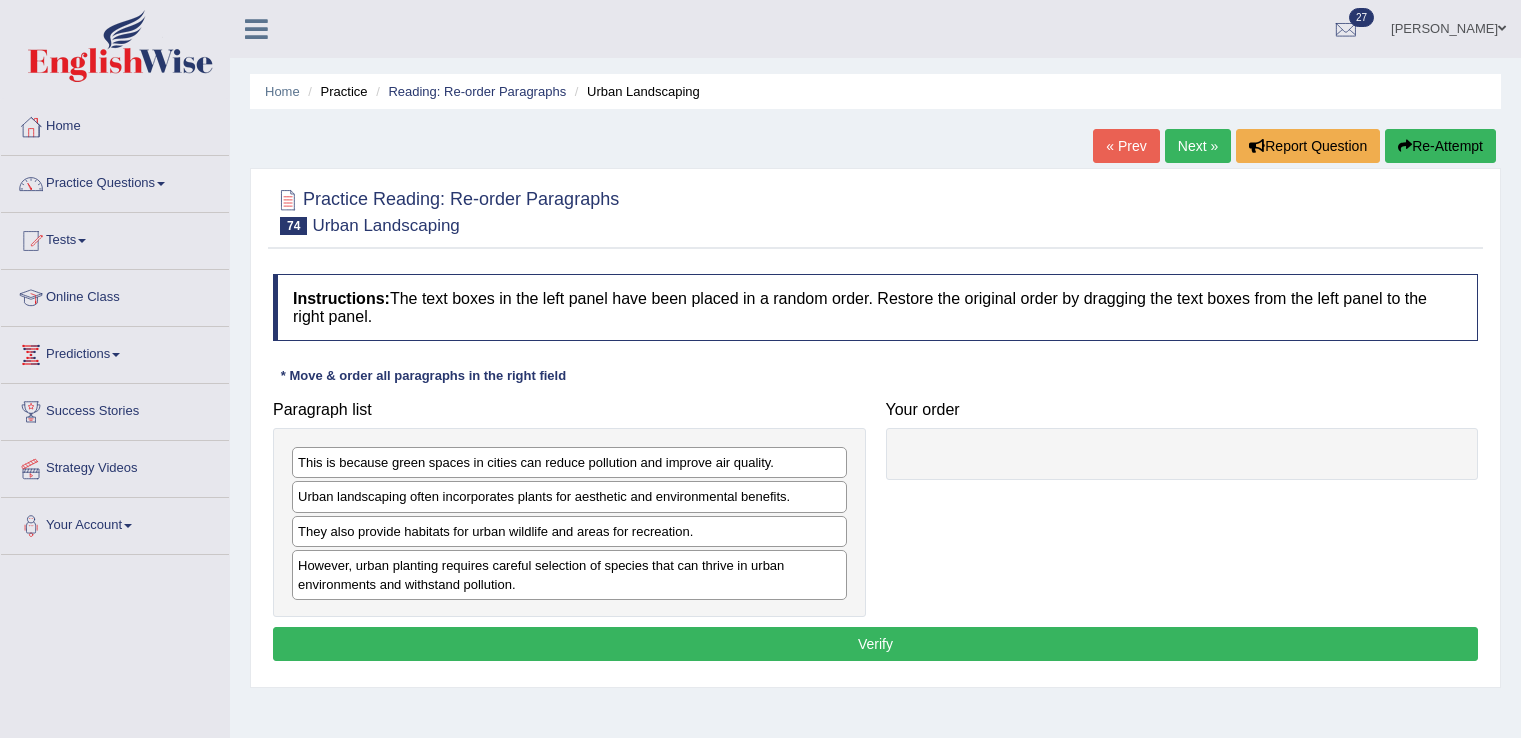 scroll, scrollTop: 0, scrollLeft: 0, axis: both 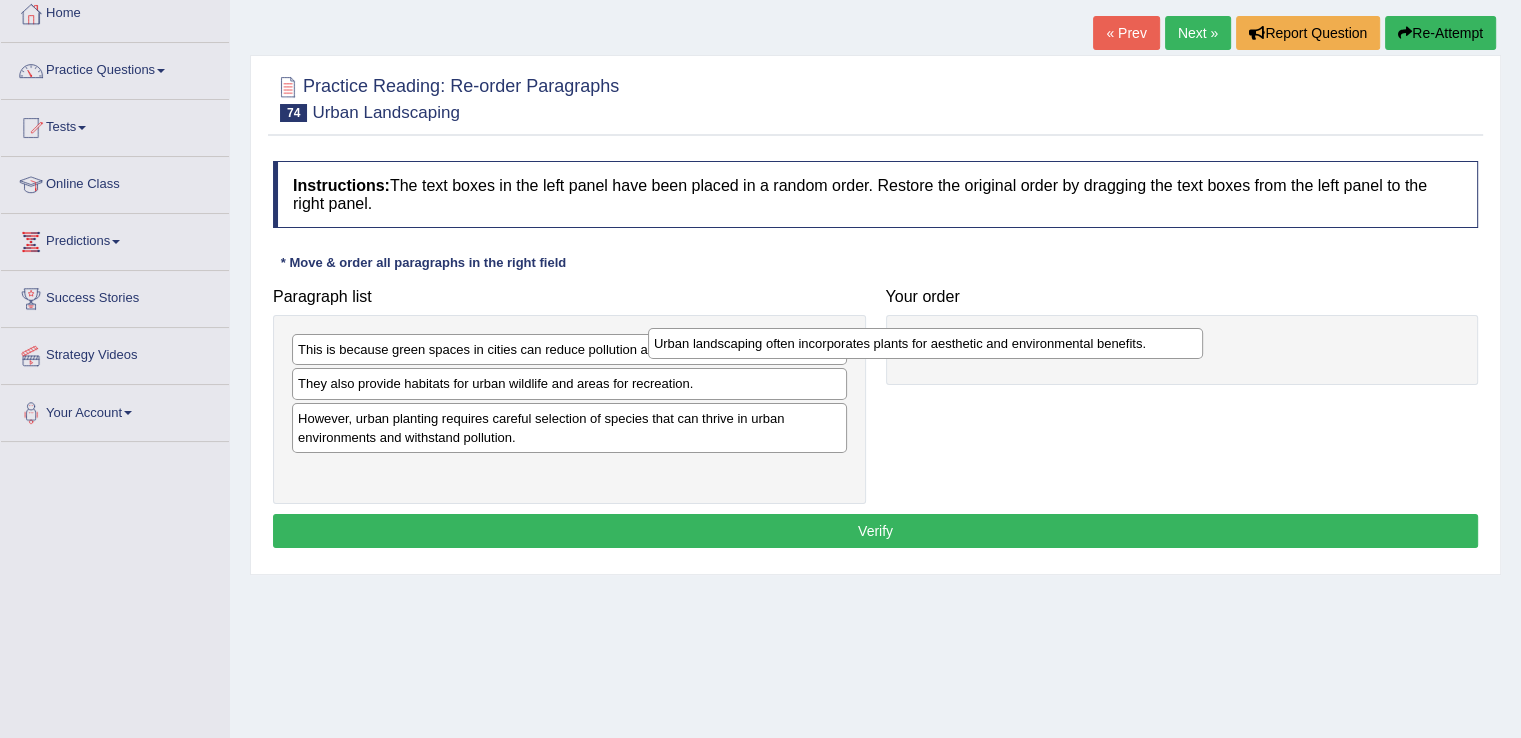 drag, startPoint x: 476, startPoint y: 384, endPoint x: 899, endPoint y: 342, distance: 425.08 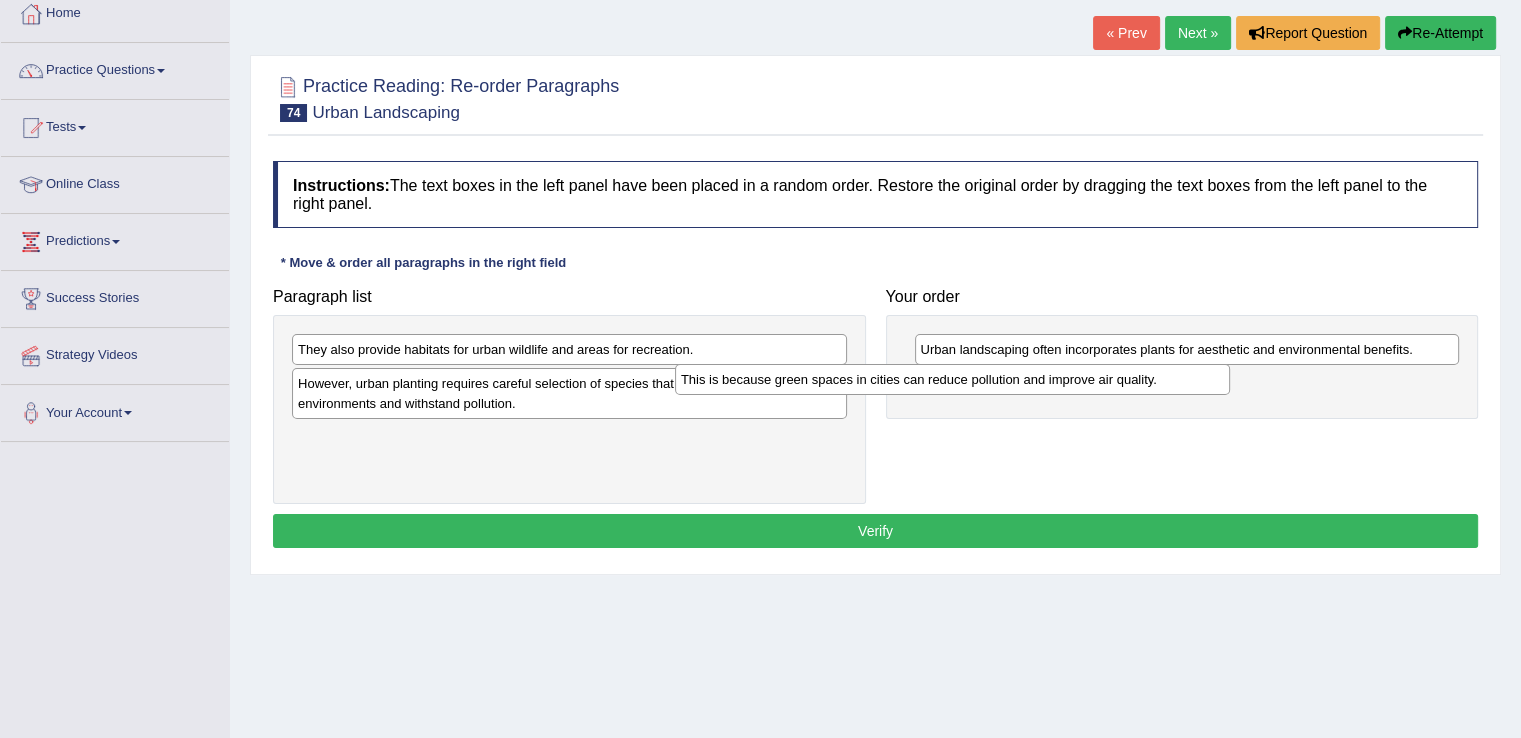 drag, startPoint x: 592, startPoint y: 353, endPoint x: 997, endPoint y: 384, distance: 406.1847 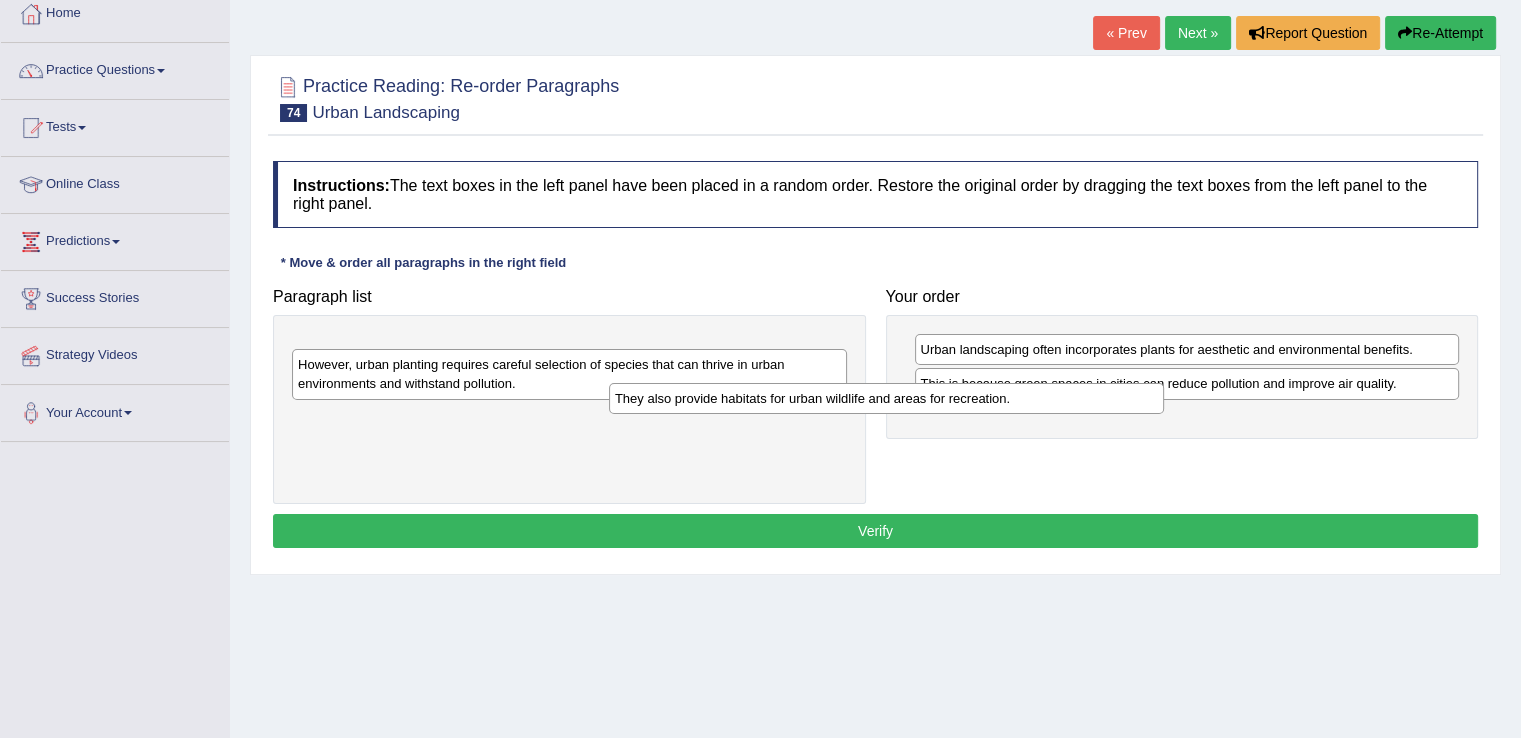 drag, startPoint x: 678, startPoint y: 343, endPoint x: 995, endPoint y: 392, distance: 320.7647 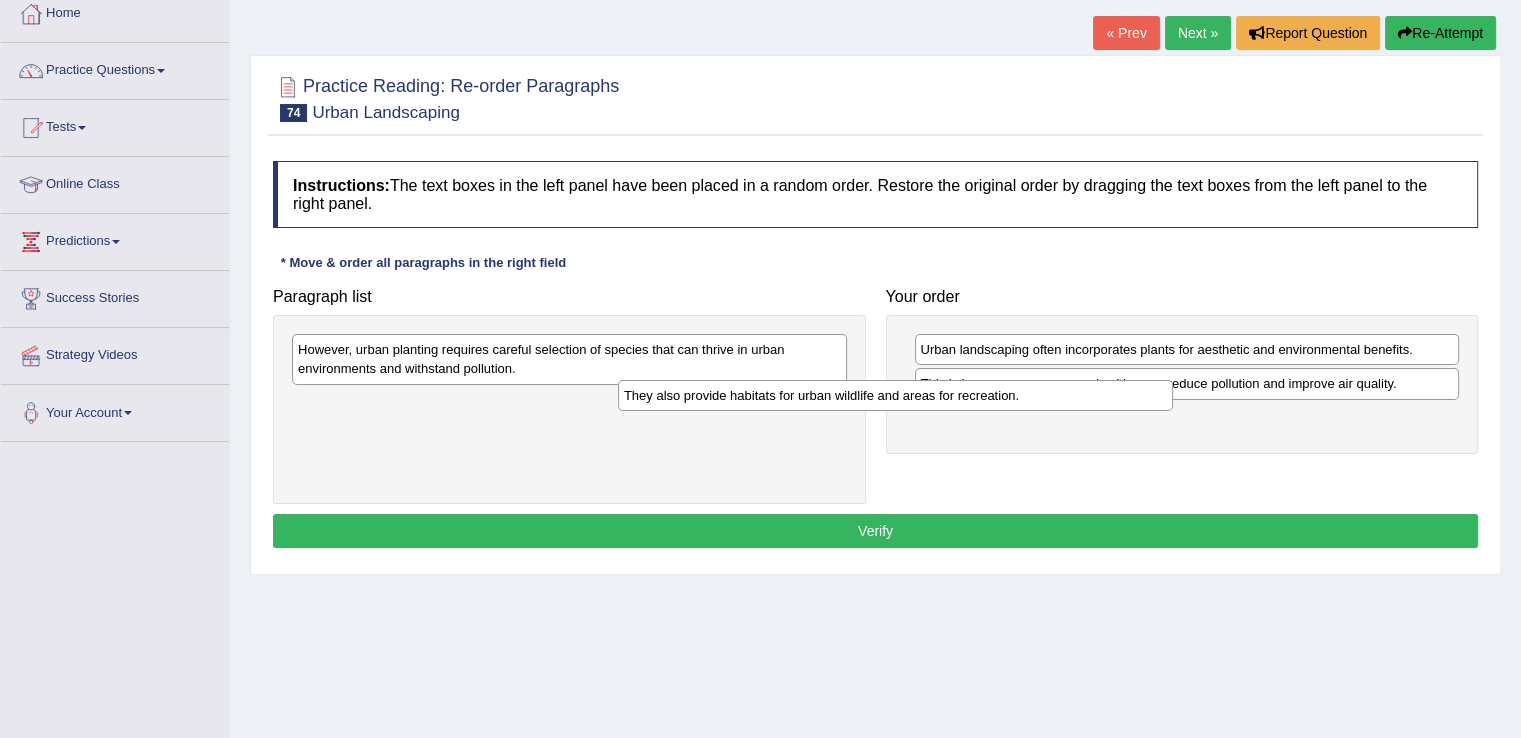 drag, startPoint x: 760, startPoint y: 353, endPoint x: 1091, endPoint y: 399, distance: 334.1811 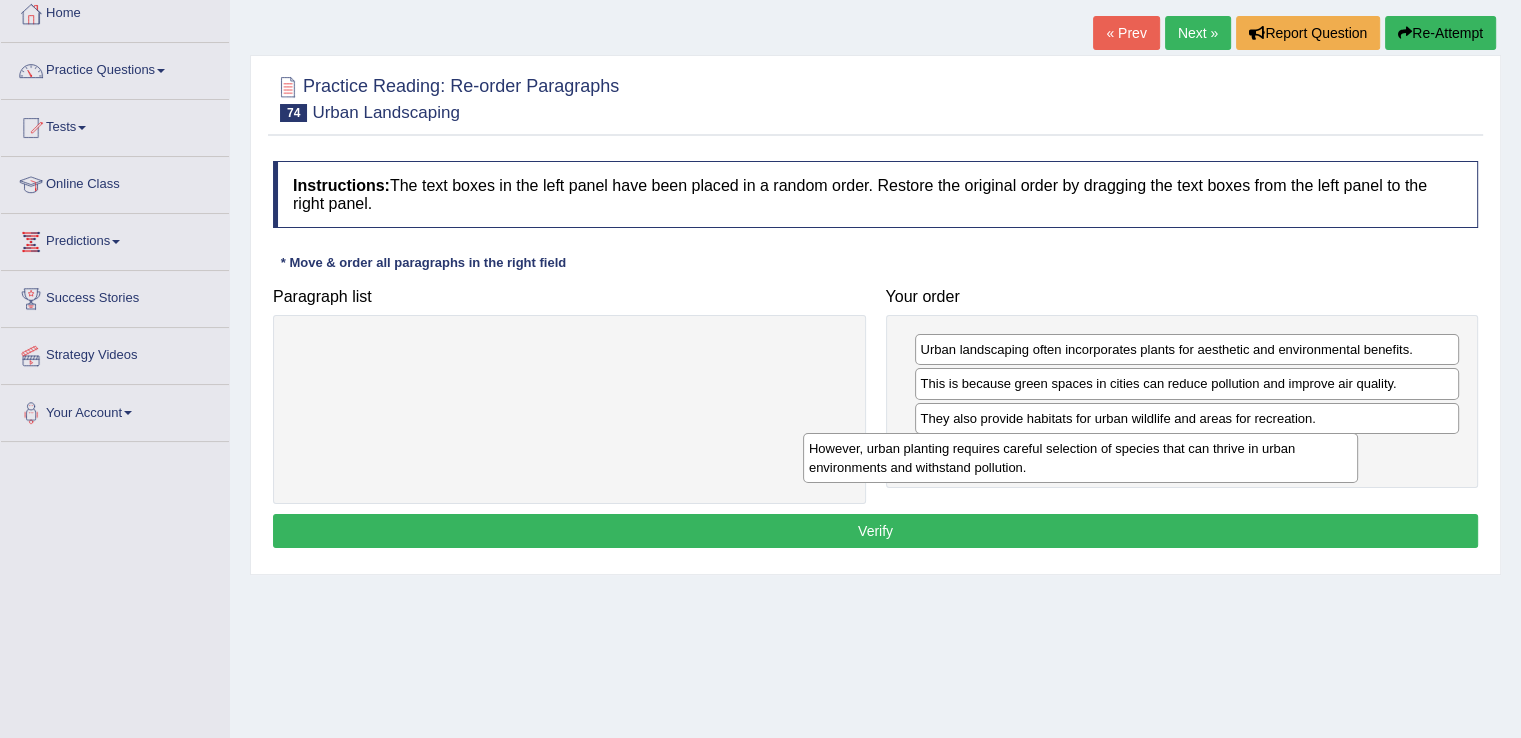 drag, startPoint x: 805, startPoint y: 360, endPoint x: 1316, endPoint y: 458, distance: 520.3124 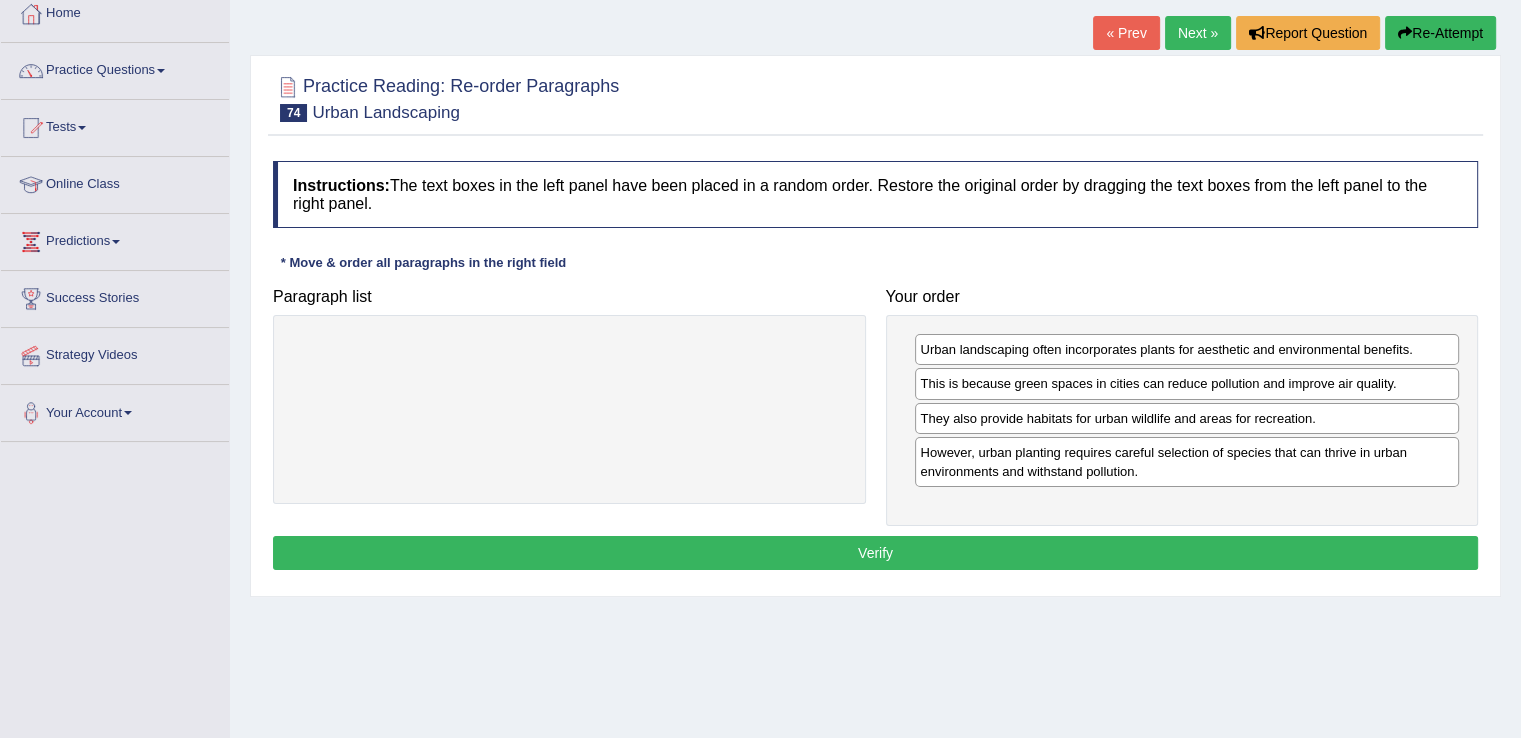 click on "Verify" at bounding box center [875, 553] 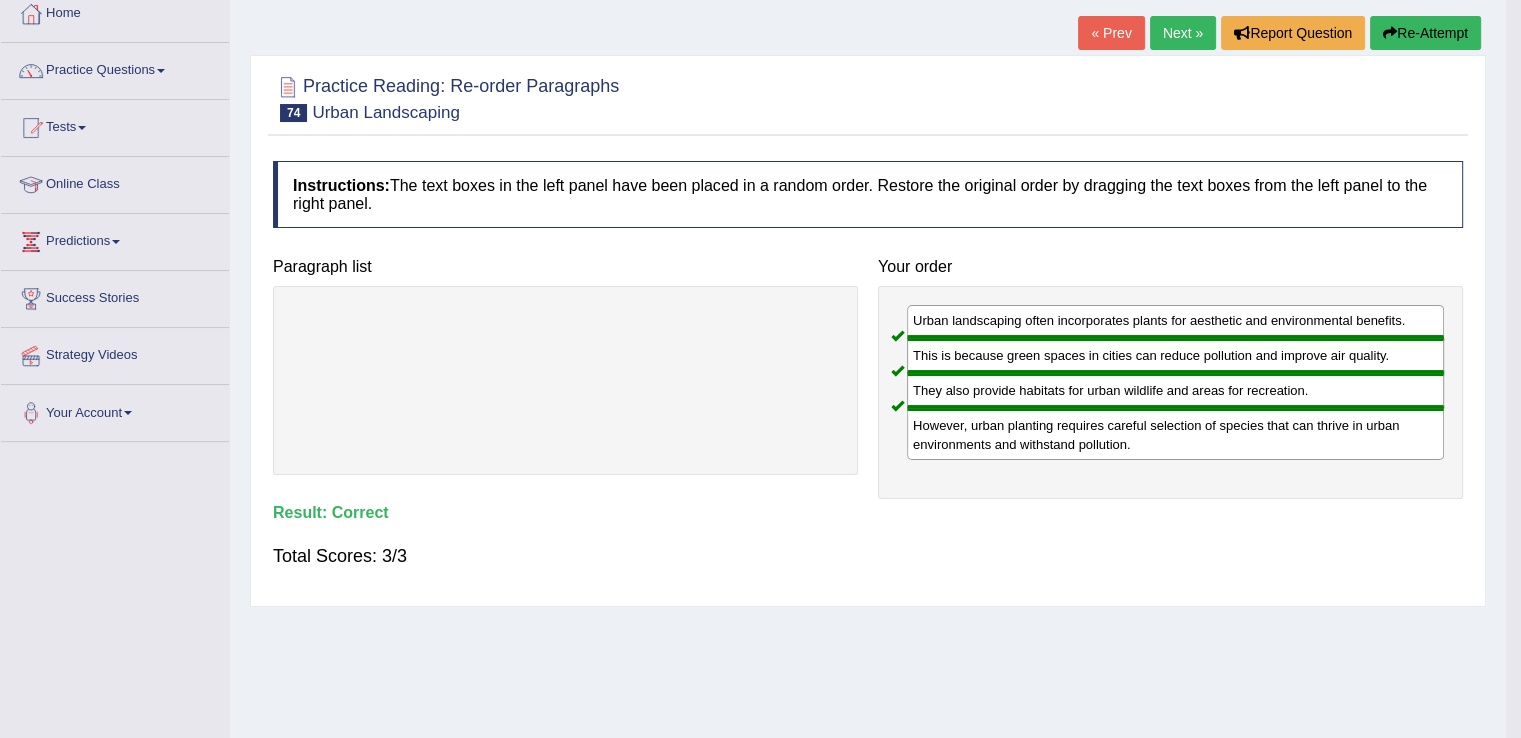 drag, startPoint x: 1535, startPoint y: 296, endPoint x: 1533, endPoint y: 256, distance: 40.04997 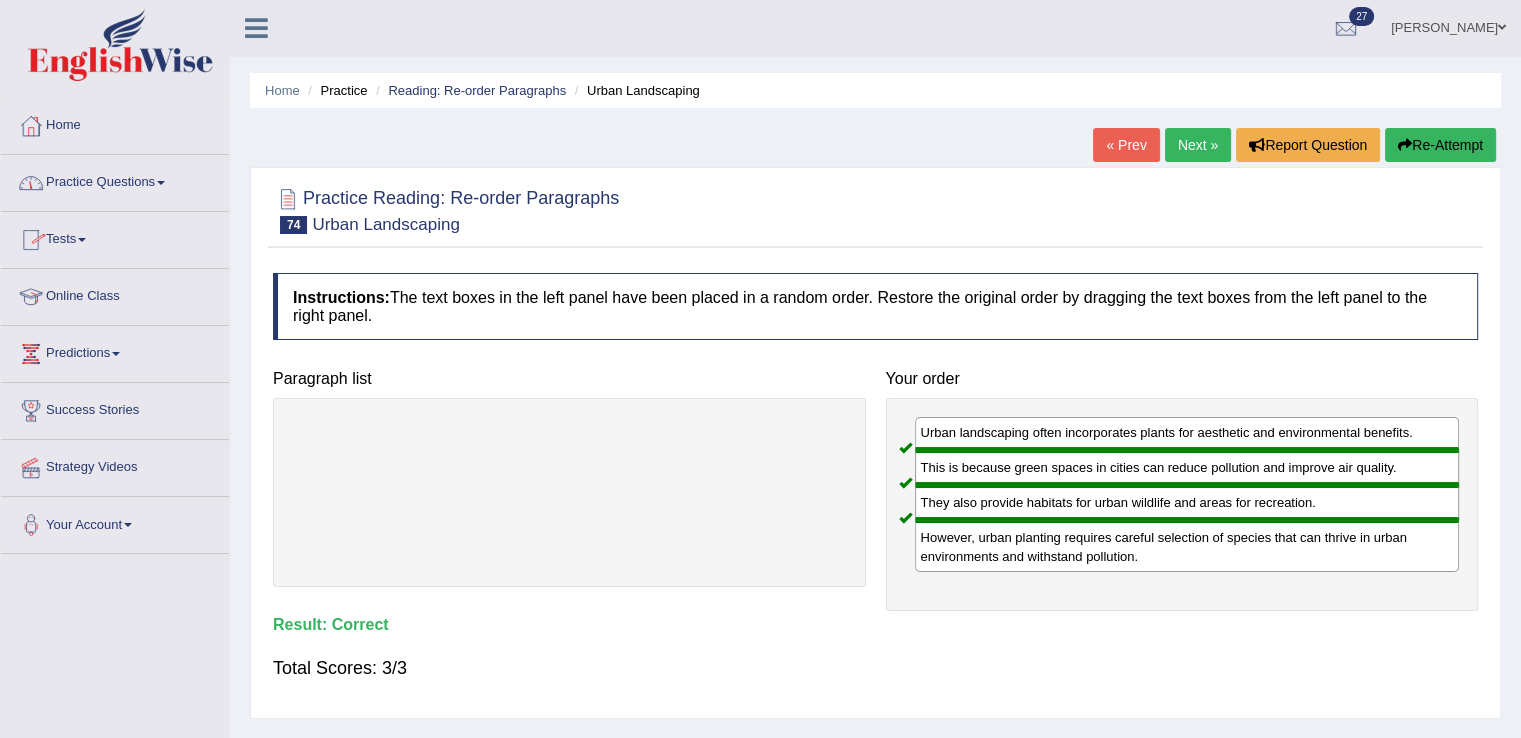 scroll, scrollTop: 0, scrollLeft: 0, axis: both 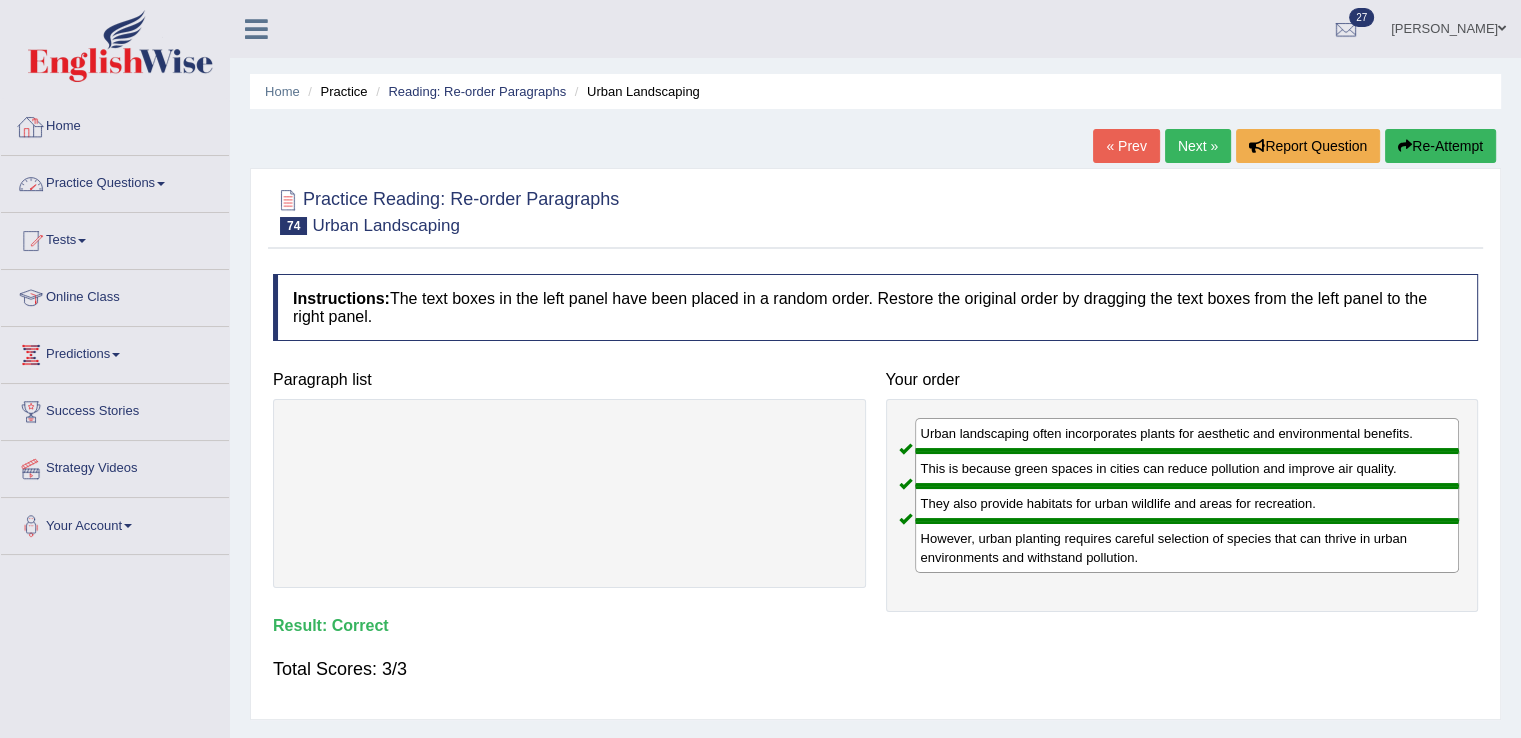 click on "Practice Questions" at bounding box center (115, 181) 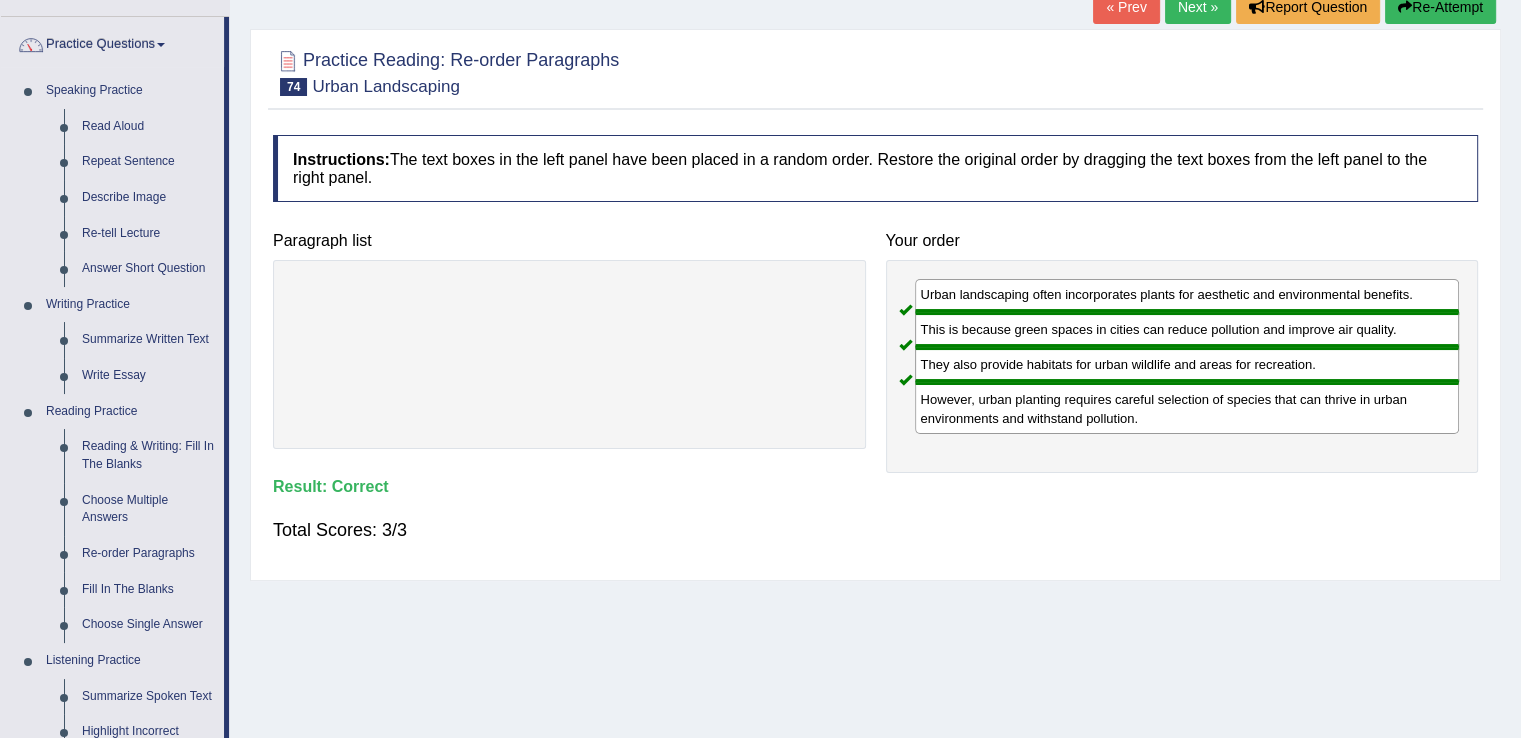 scroll, scrollTop: 165, scrollLeft: 0, axis: vertical 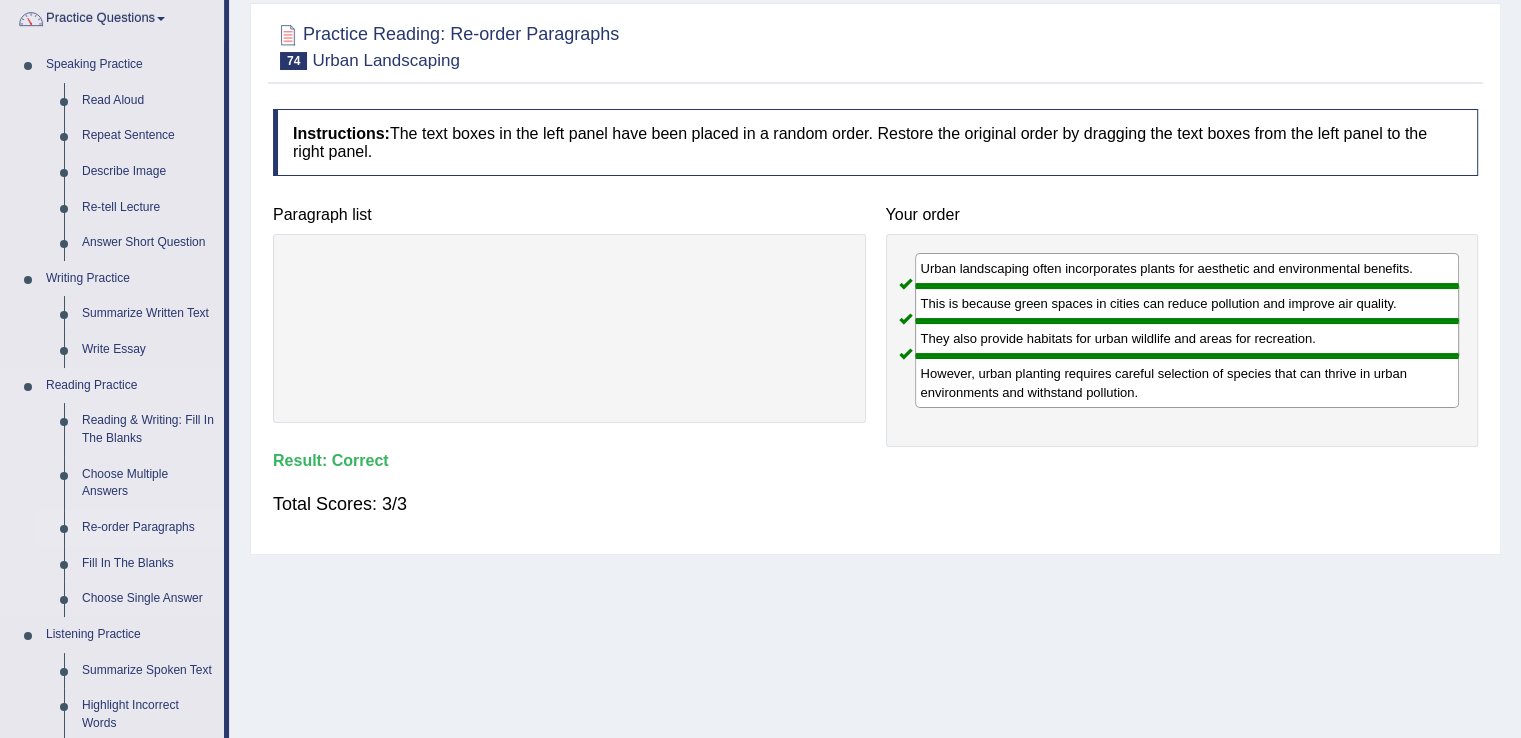 click on "Re-order Paragraphs" at bounding box center [148, 528] 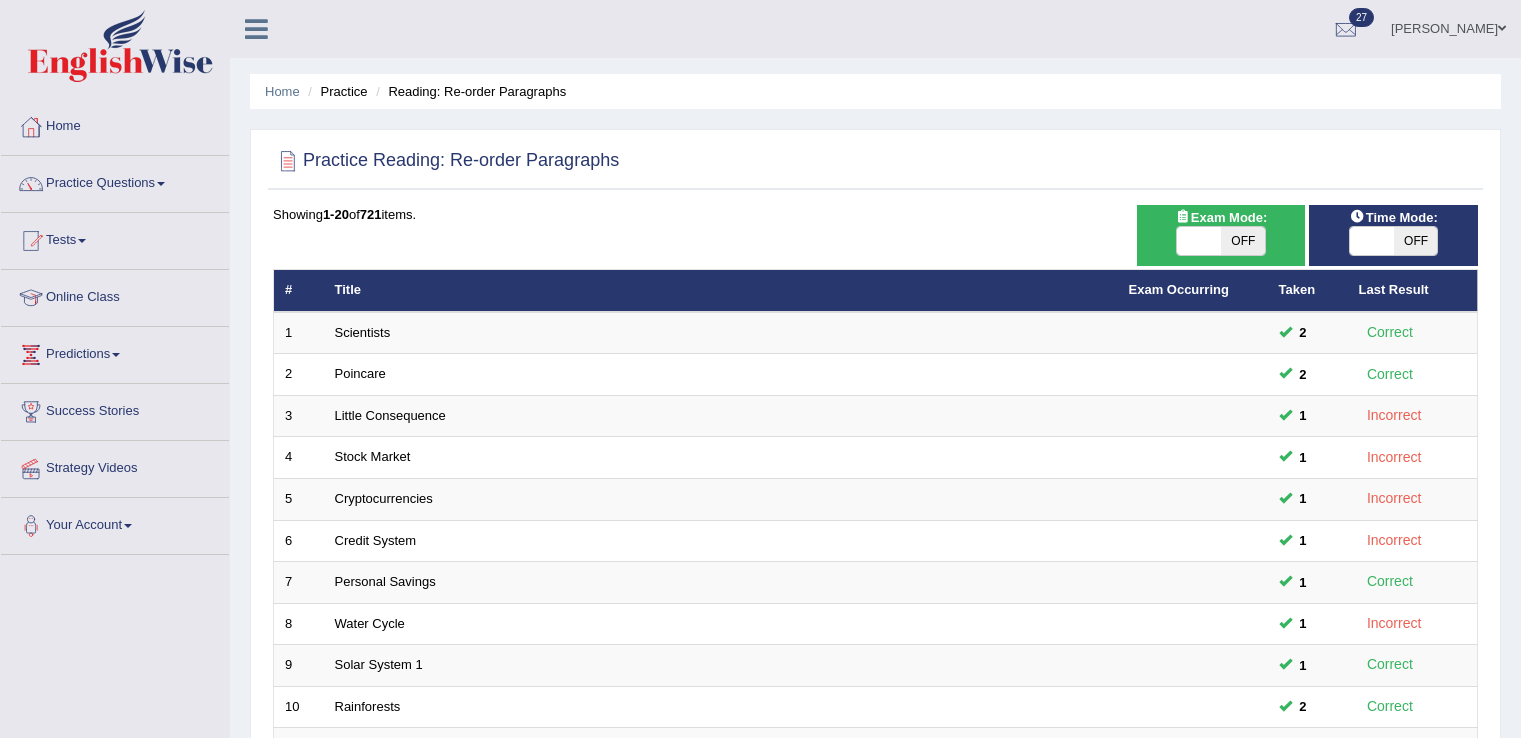 scroll, scrollTop: 0, scrollLeft: 0, axis: both 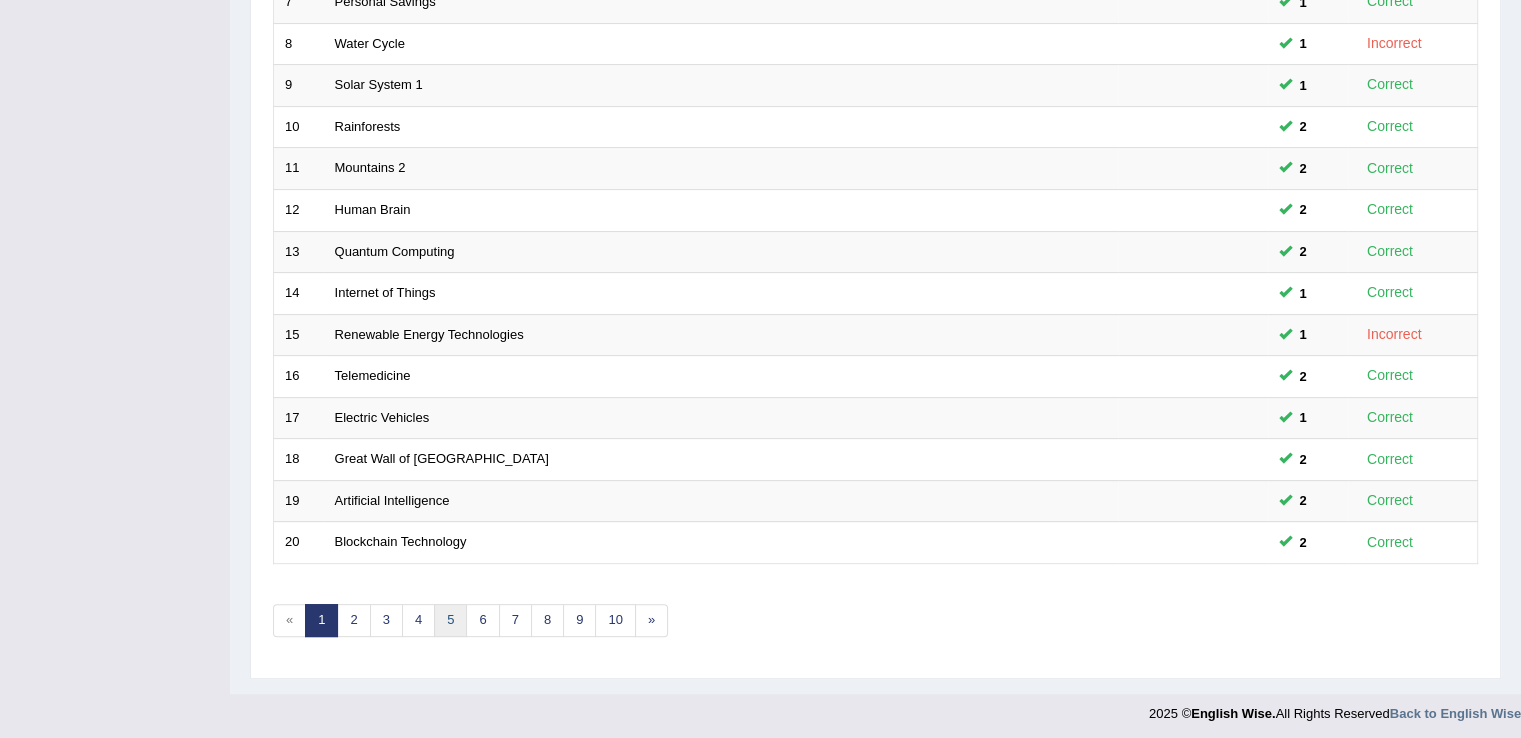 click on "5" at bounding box center (450, 620) 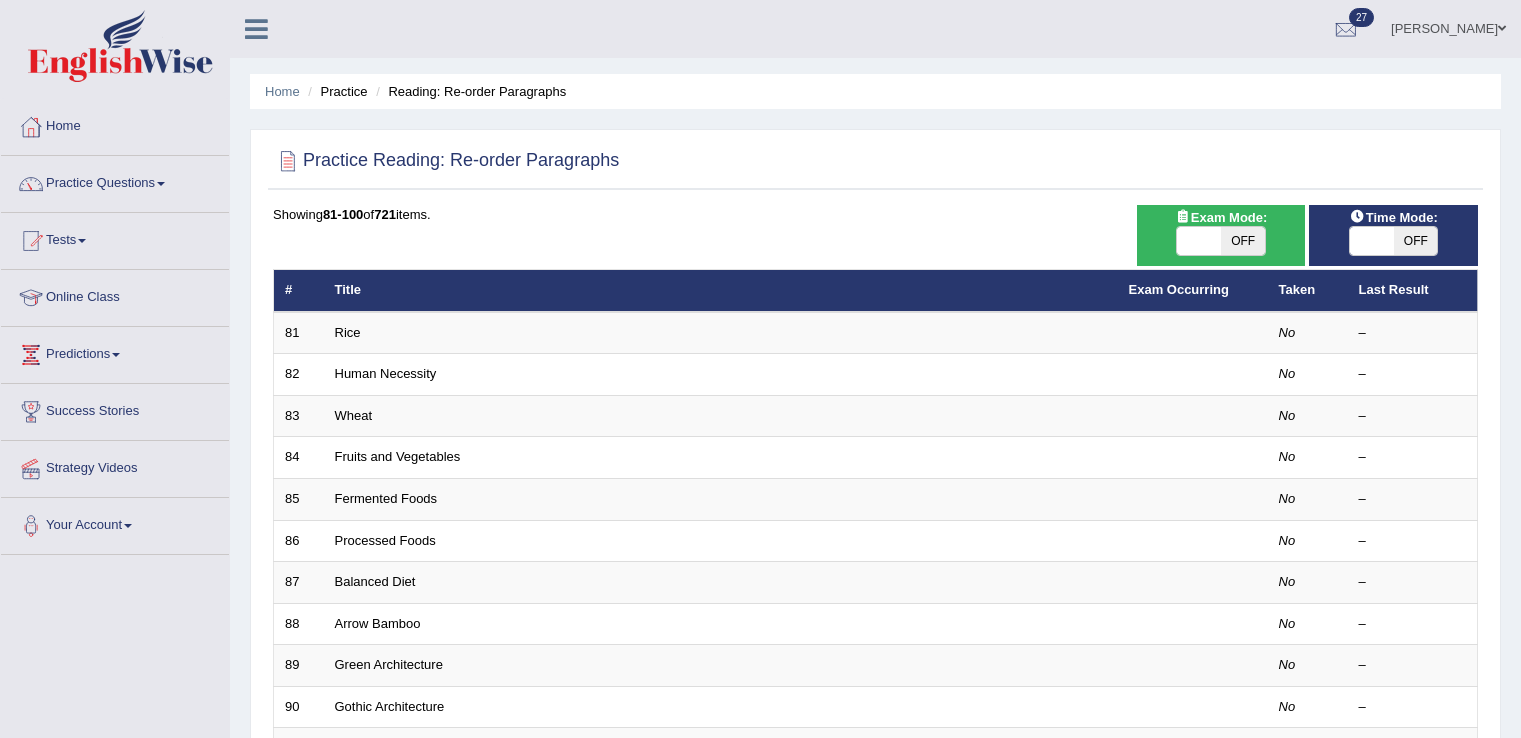 scroll, scrollTop: 0, scrollLeft: 0, axis: both 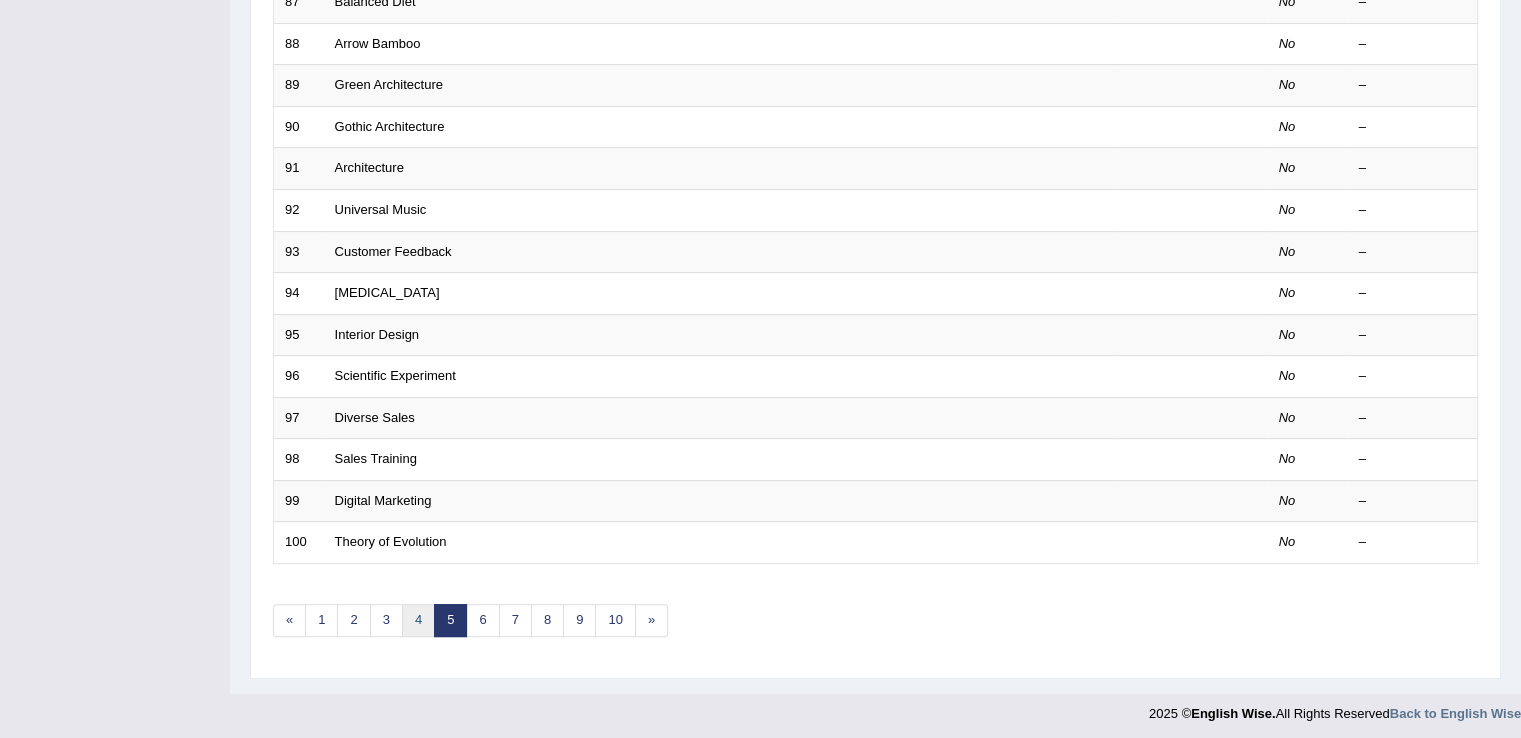 click on "4" at bounding box center [418, 620] 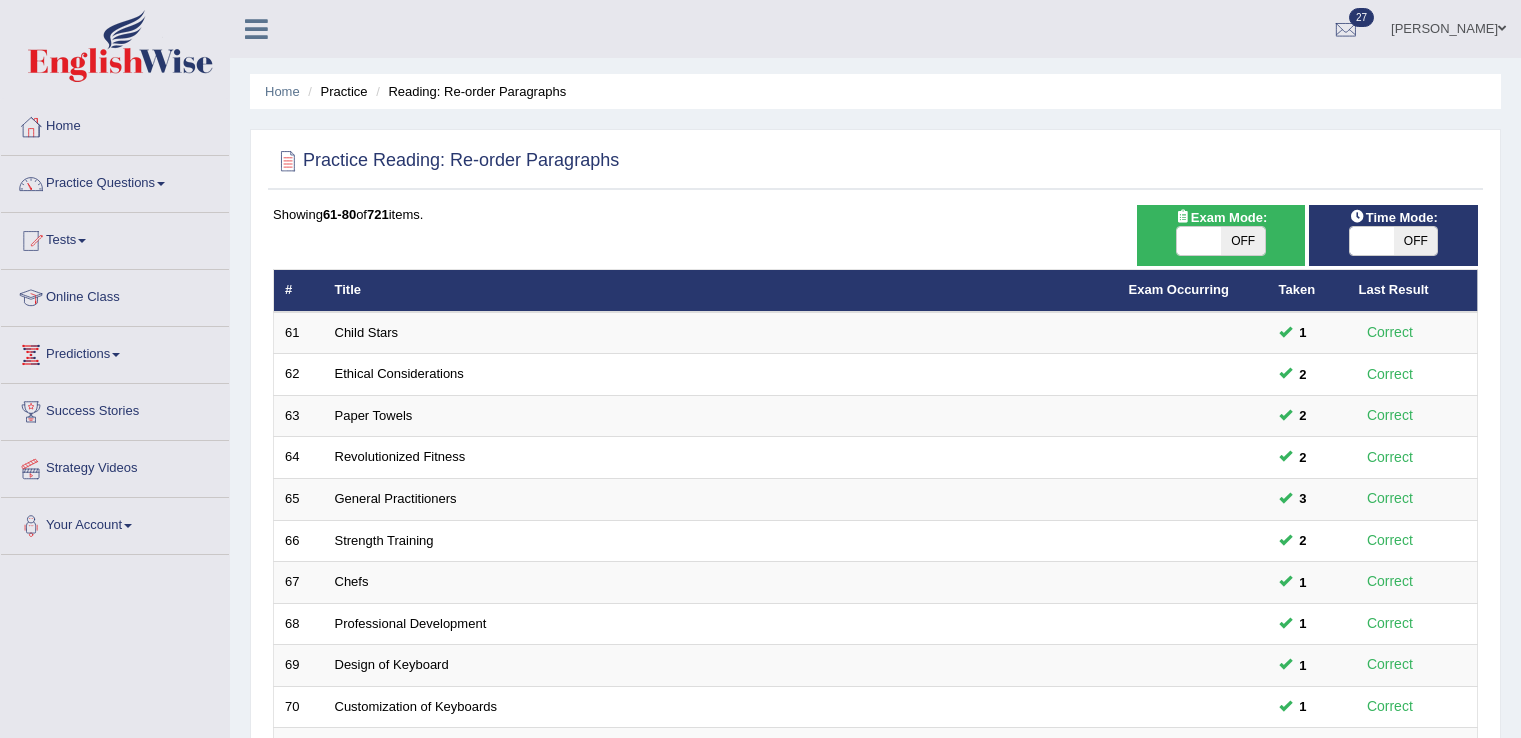 scroll, scrollTop: 0, scrollLeft: 0, axis: both 